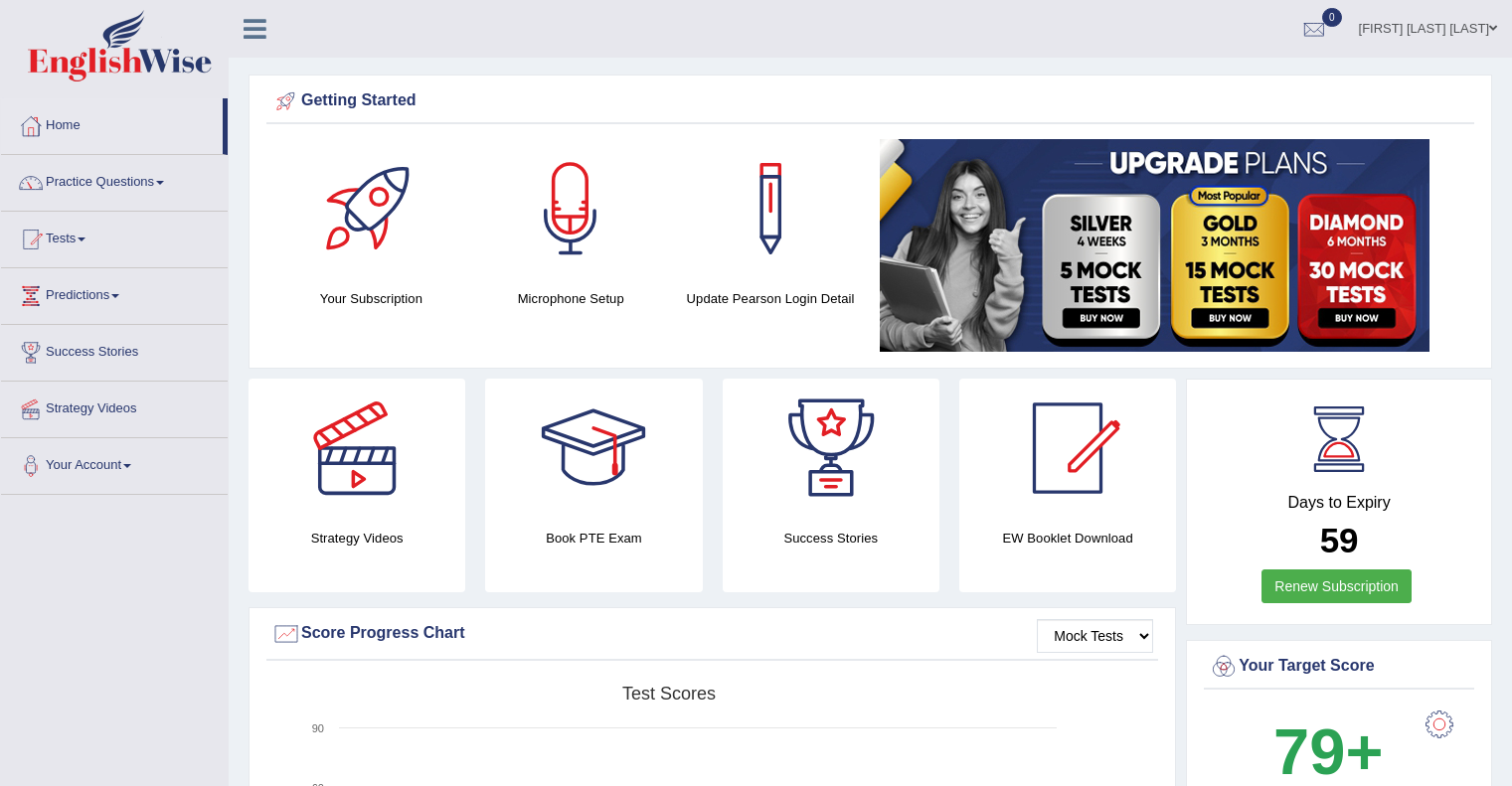 scroll, scrollTop: 0, scrollLeft: 0, axis: both 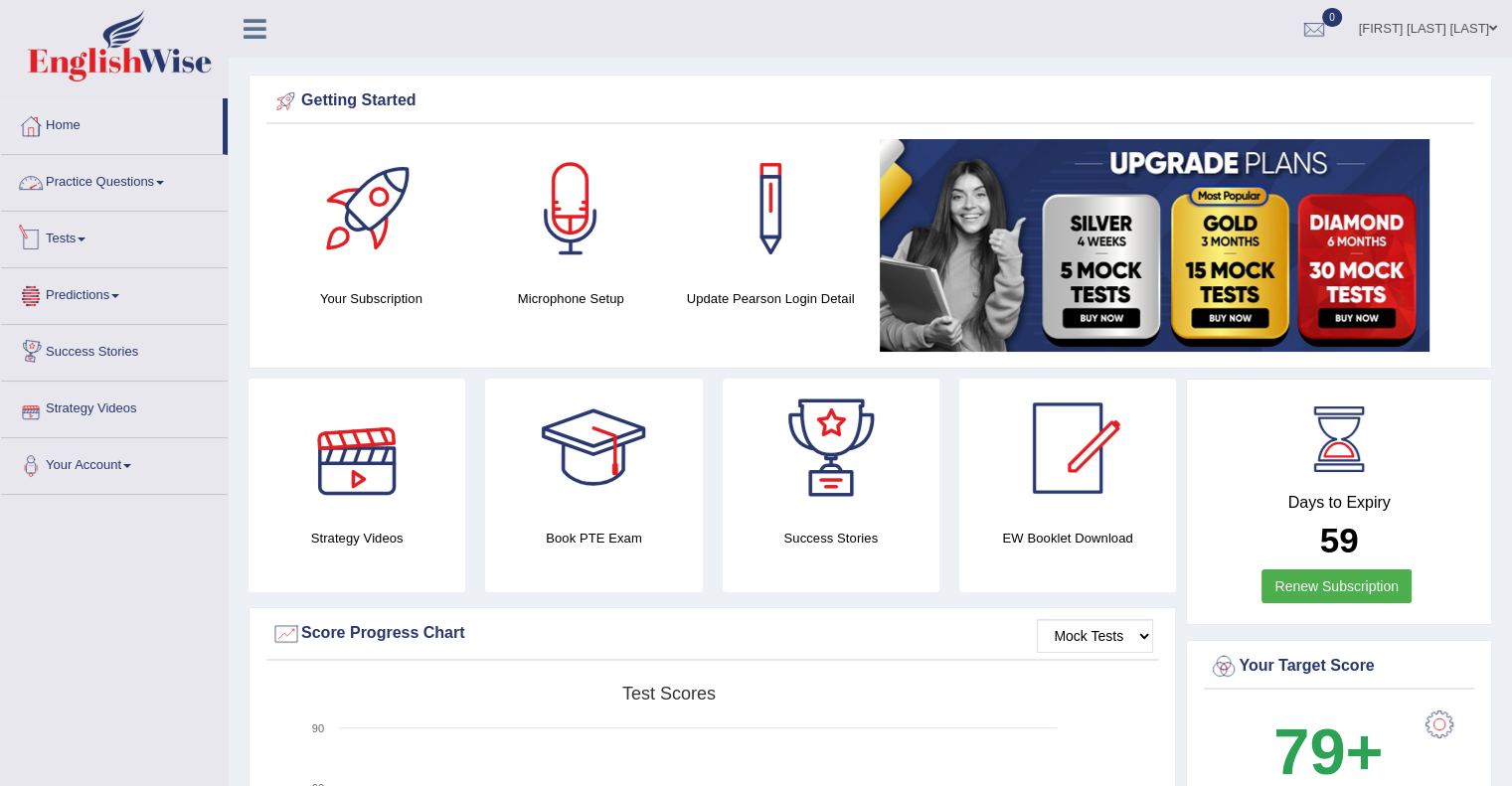 click on "Practice Questions" at bounding box center (114, 180) 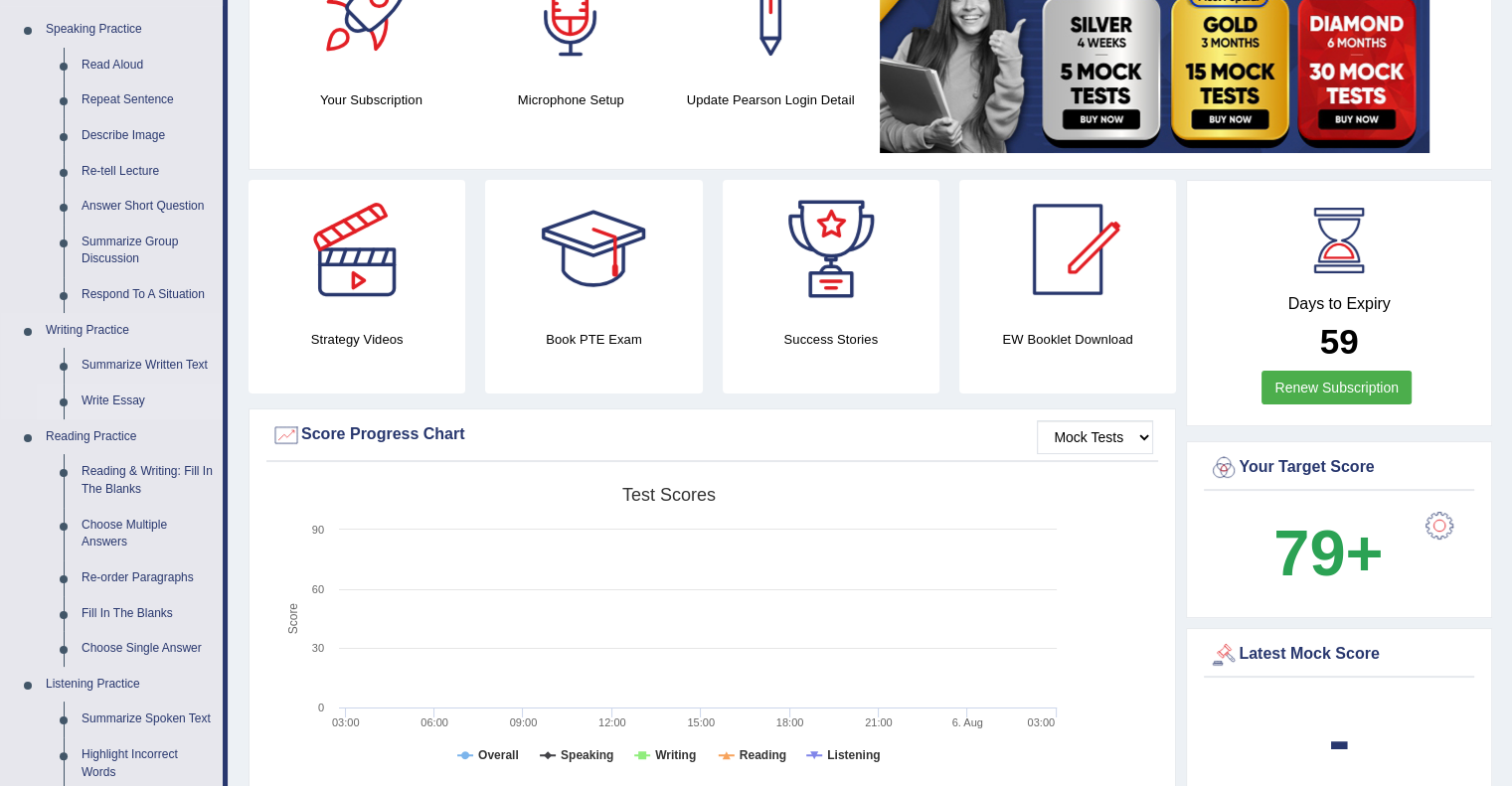 scroll, scrollTop: 298, scrollLeft: 0, axis: vertical 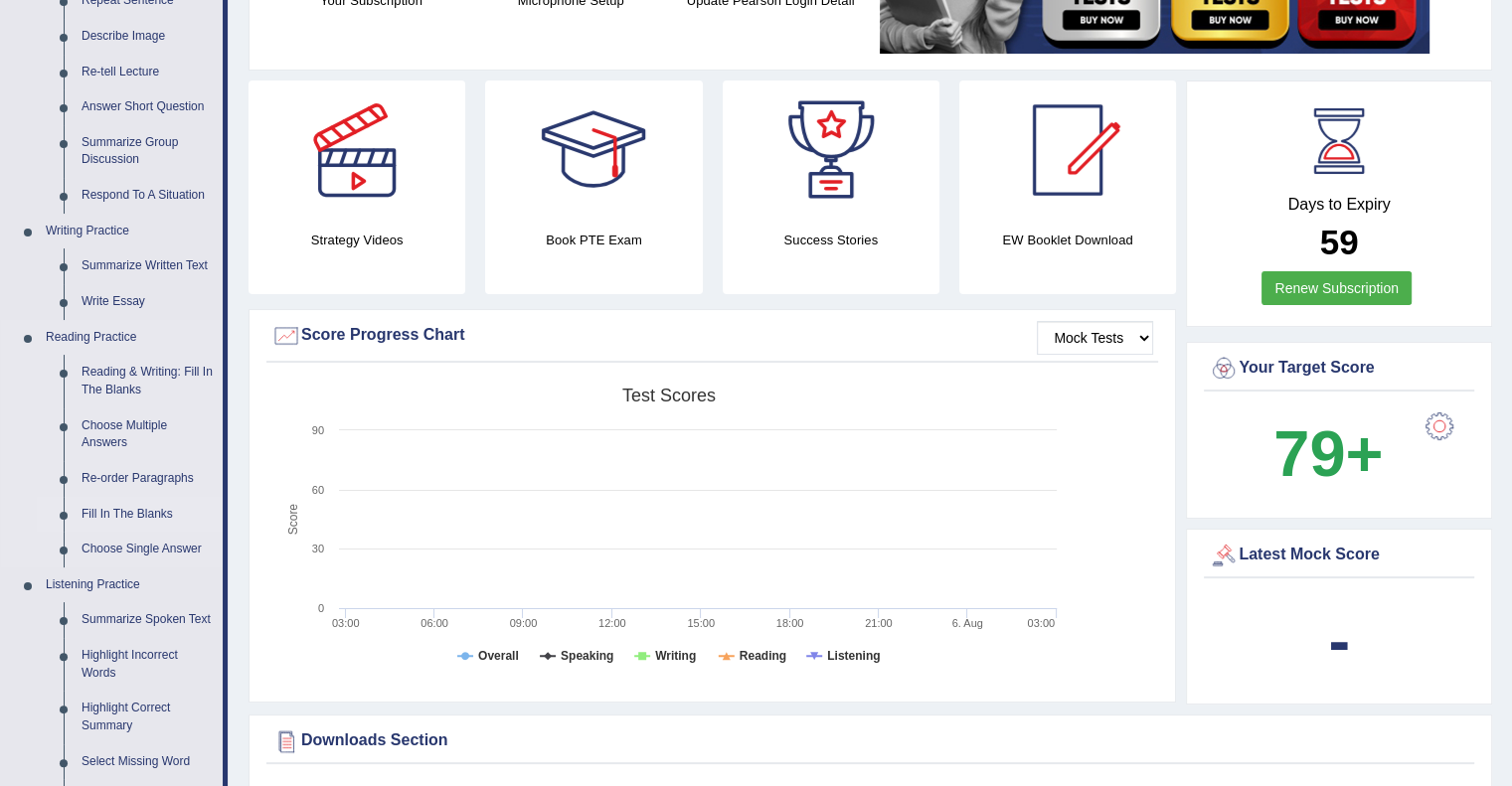 click on "Fill In The Blanks" at bounding box center (147, 515) 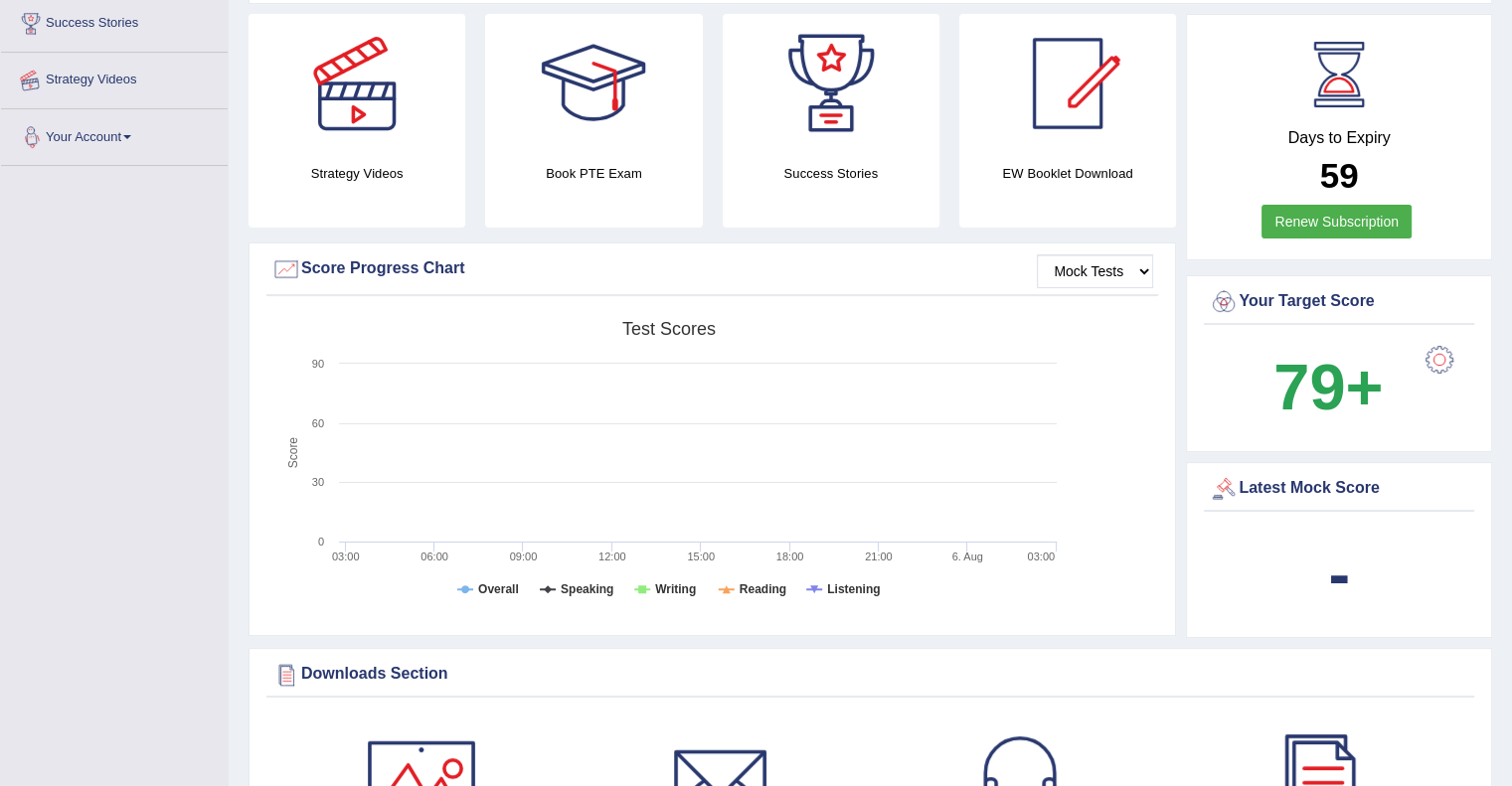 scroll, scrollTop: 518, scrollLeft: 0, axis: vertical 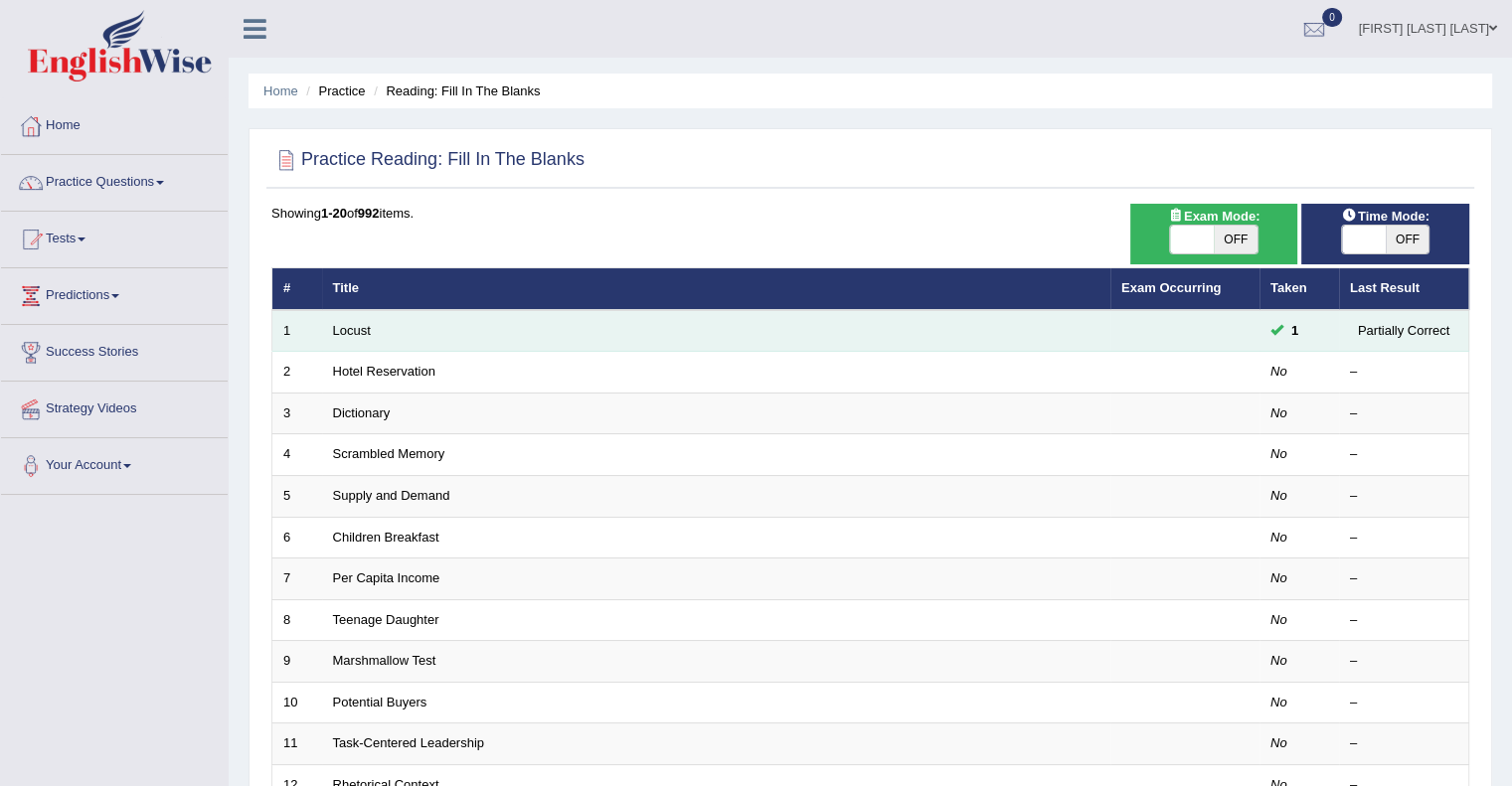 click on "Partially Correct" at bounding box center [1404, 330] 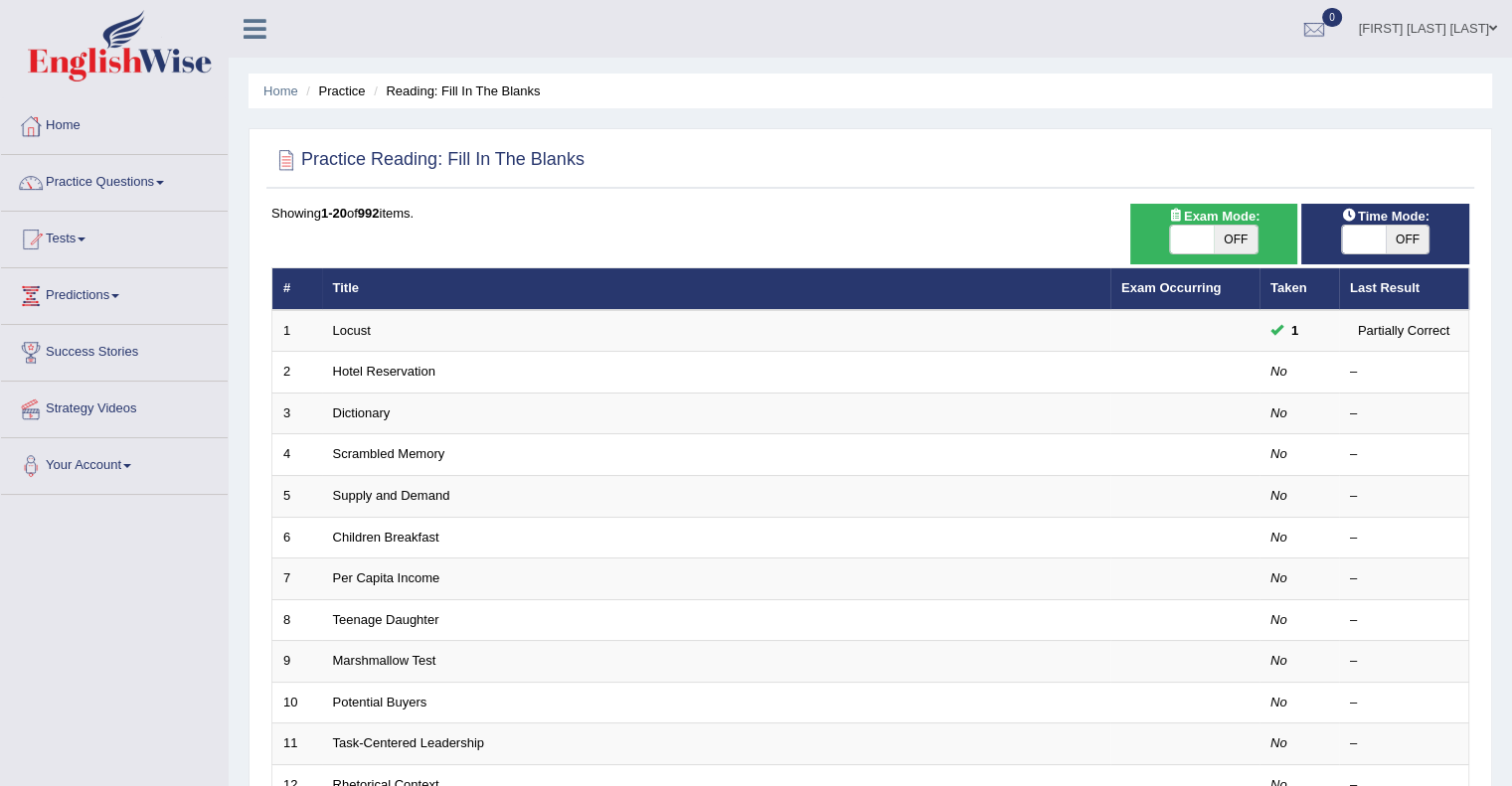 click on "OFF" at bounding box center [1408, 239] 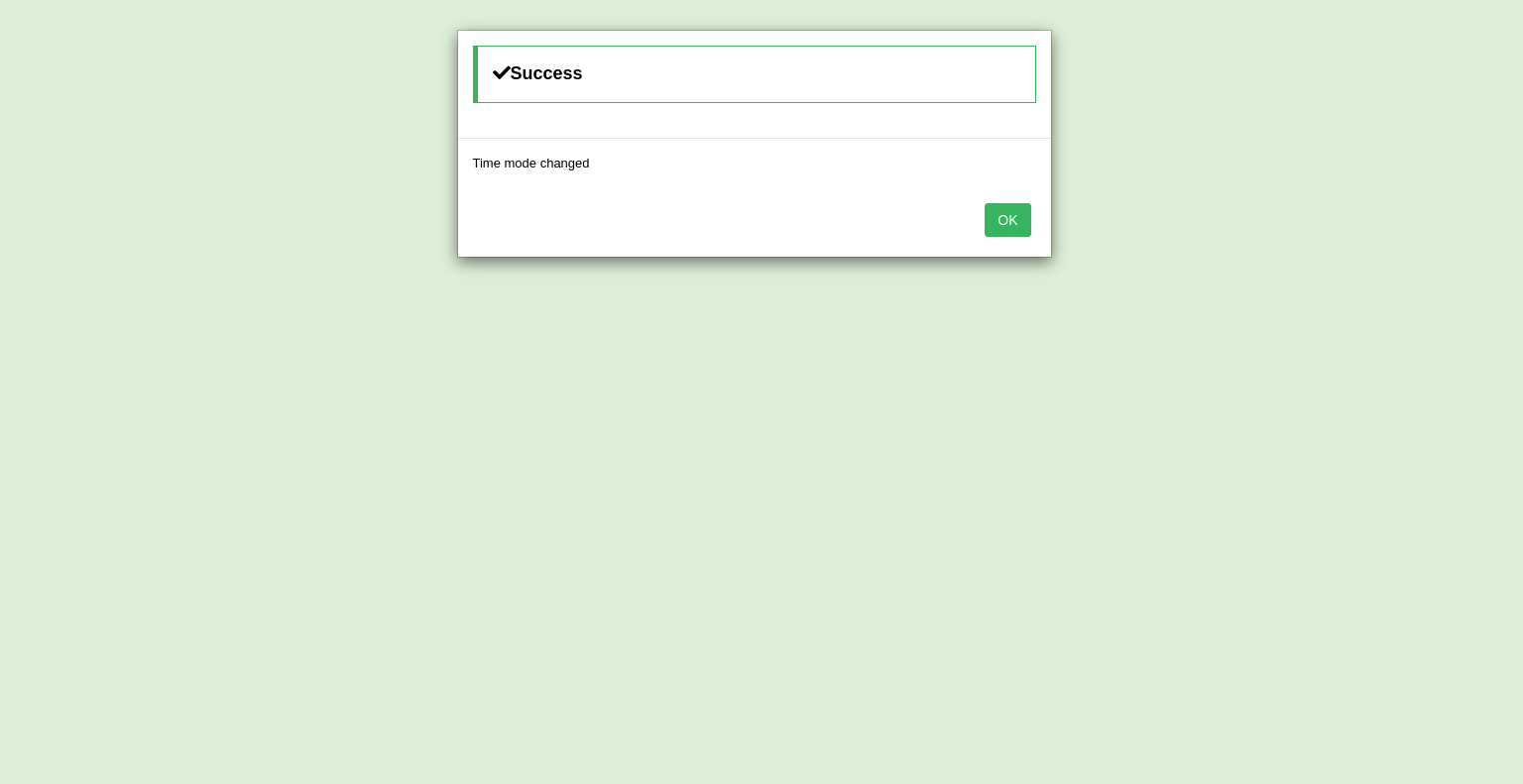 click on "OK" at bounding box center [1007, 220] 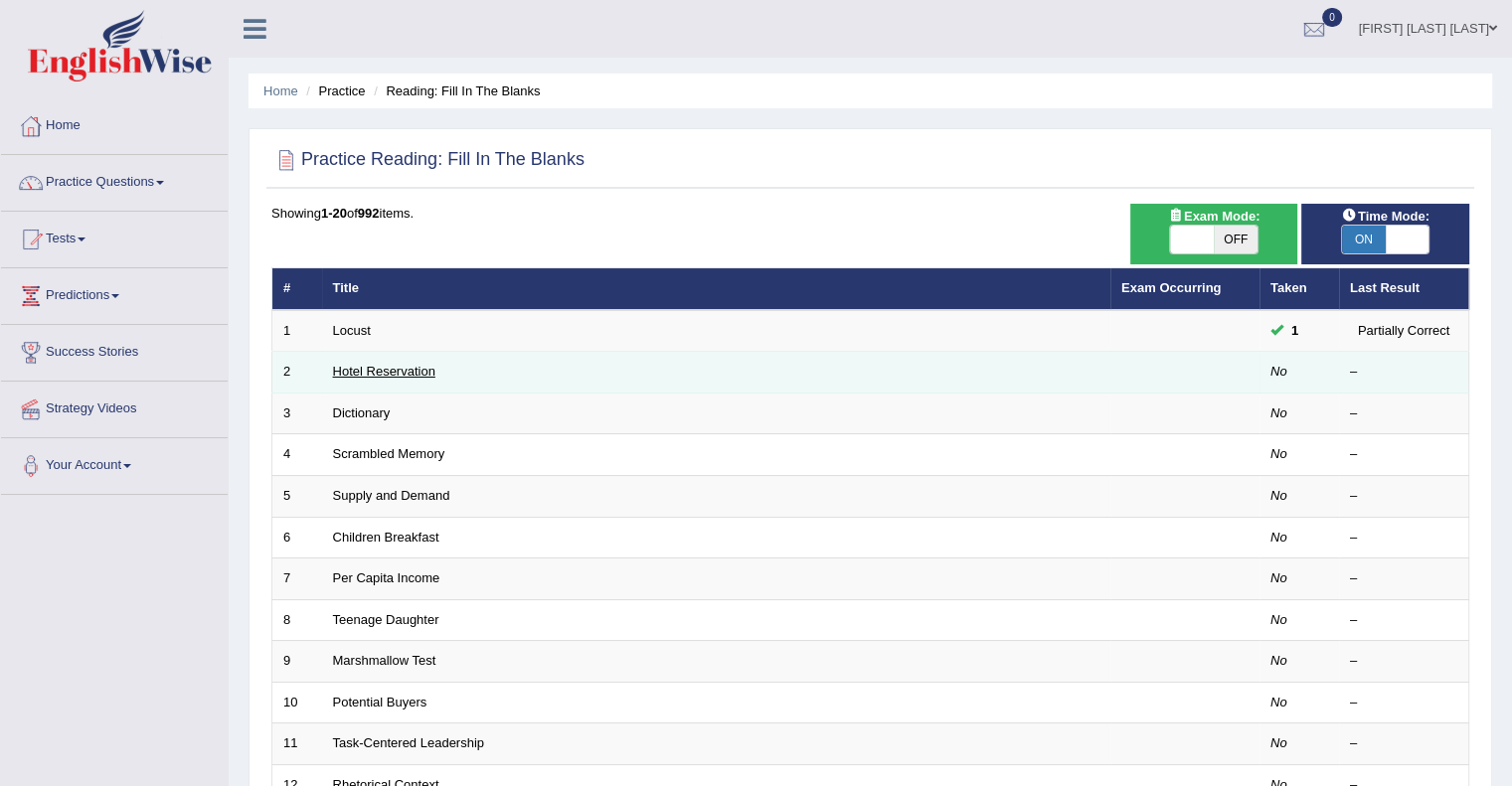 click on "Hotel Reservation" at bounding box center (384, 371) 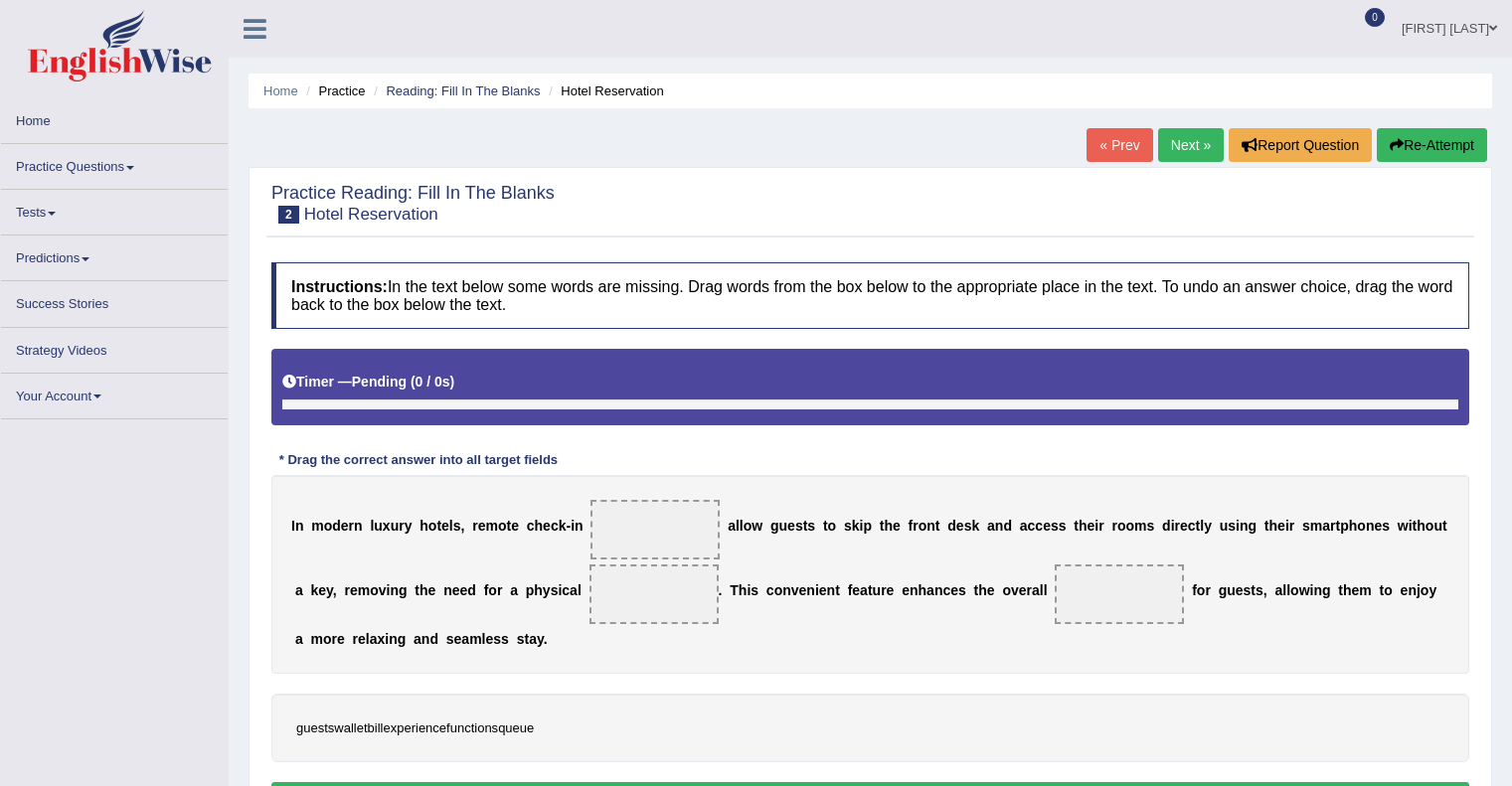 scroll, scrollTop: 0, scrollLeft: 0, axis: both 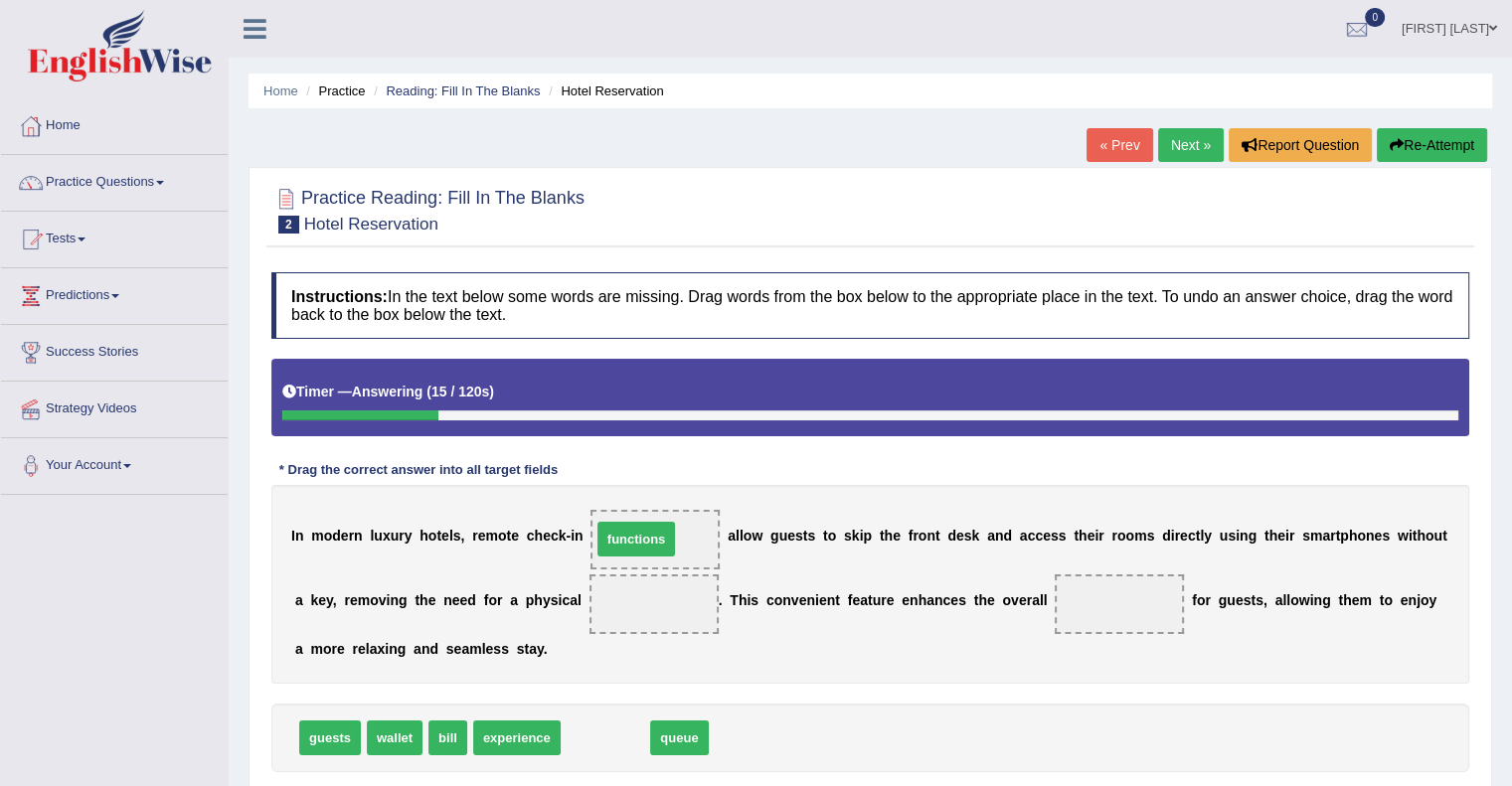 drag, startPoint x: 613, startPoint y: 735, endPoint x: 644, endPoint y: 537, distance: 200.41208 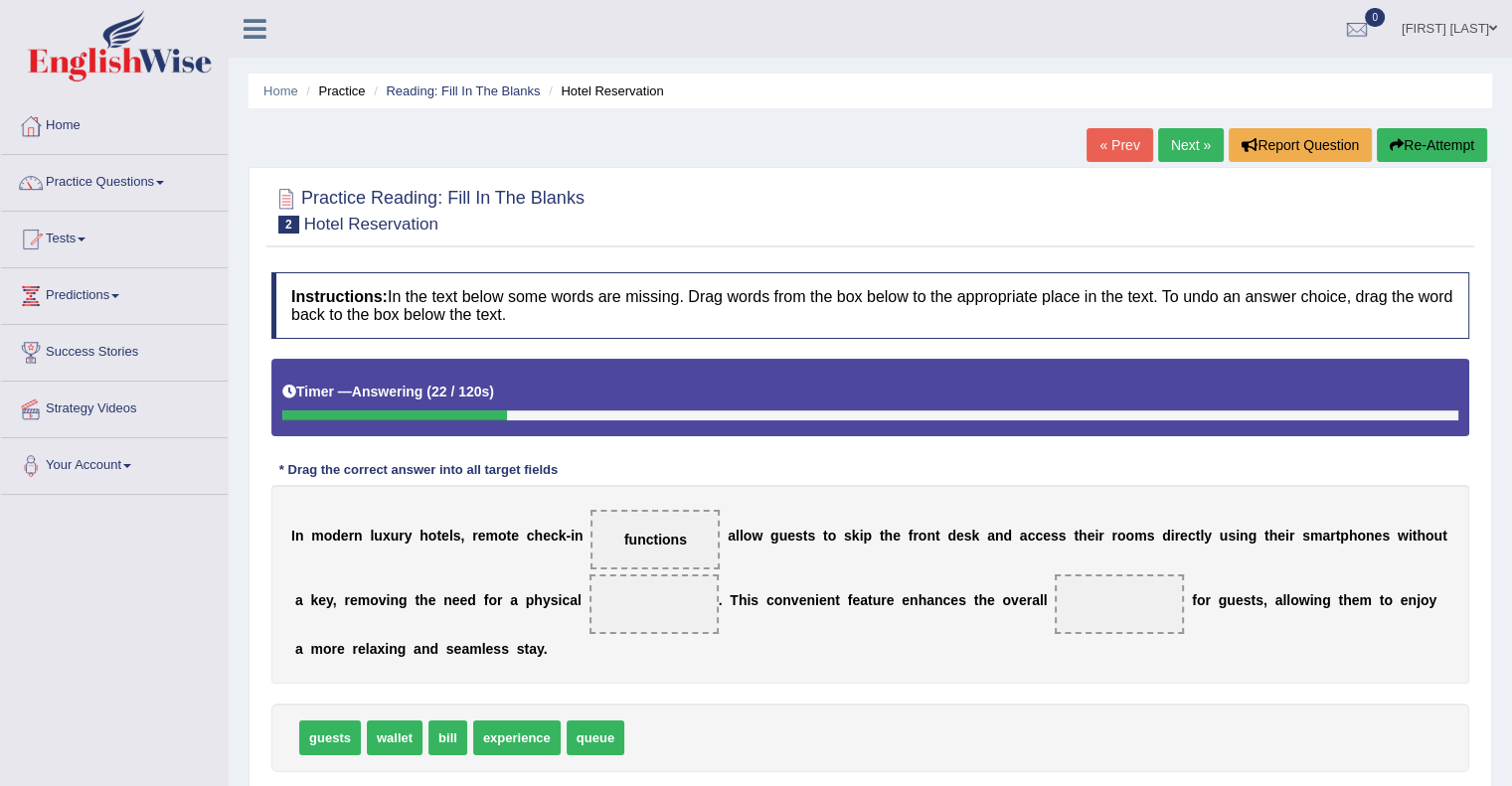 scroll, scrollTop: 99, scrollLeft: 0, axis: vertical 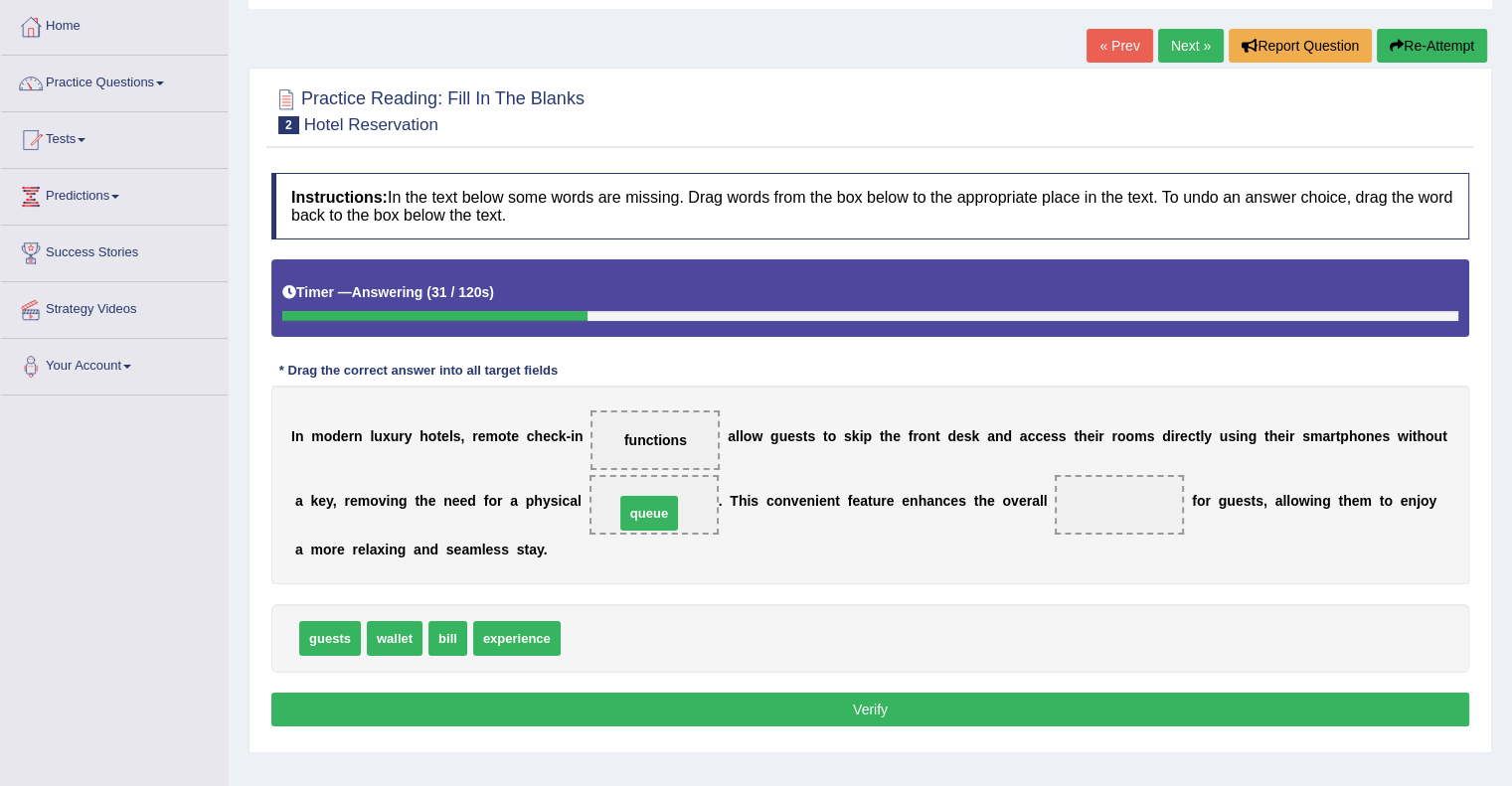 drag, startPoint x: 587, startPoint y: 639, endPoint x: 640, endPoint y: 514, distance: 135.77187 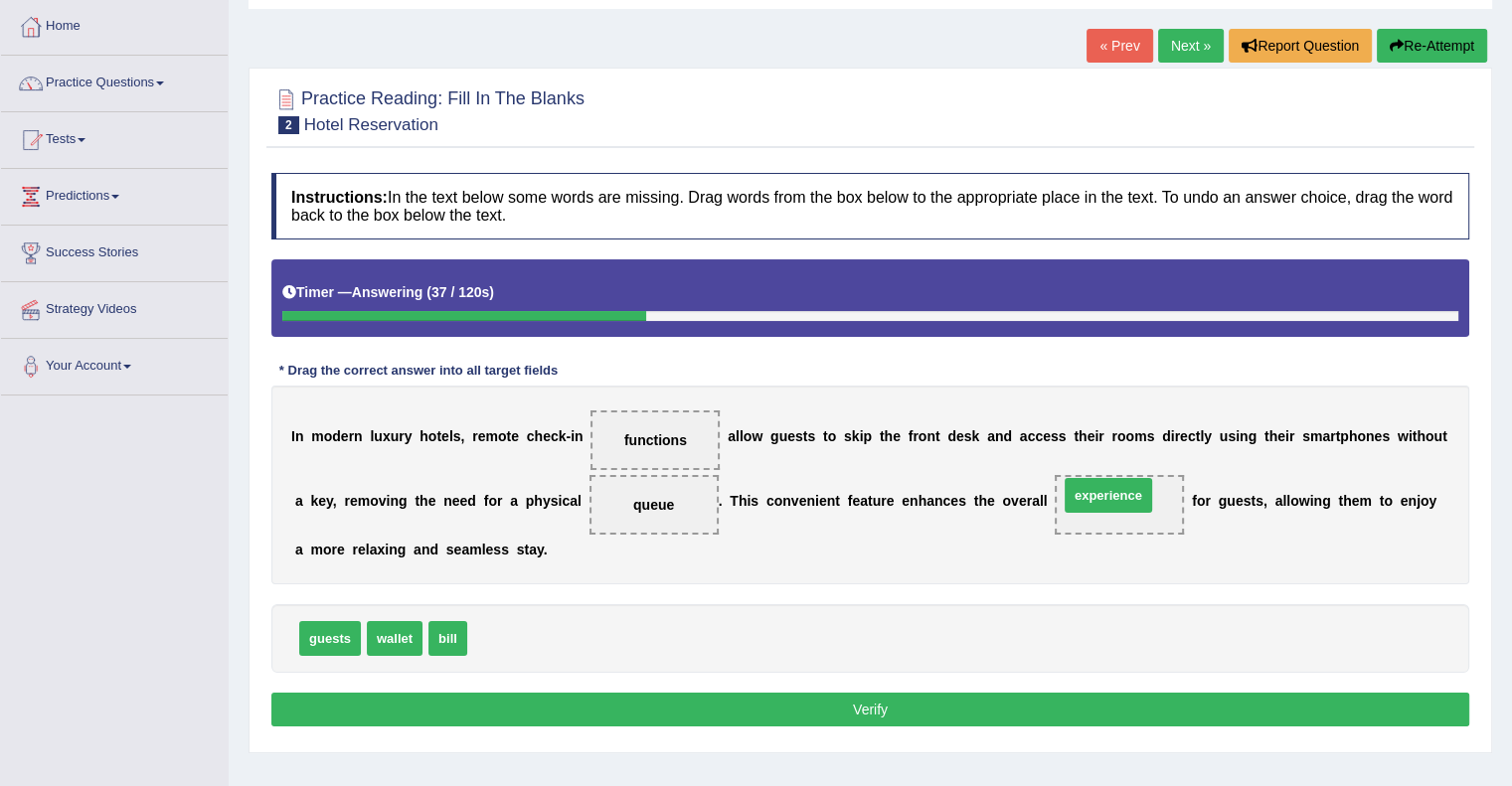 drag, startPoint x: 533, startPoint y: 635, endPoint x: 1124, endPoint y: 492, distance: 608.05427 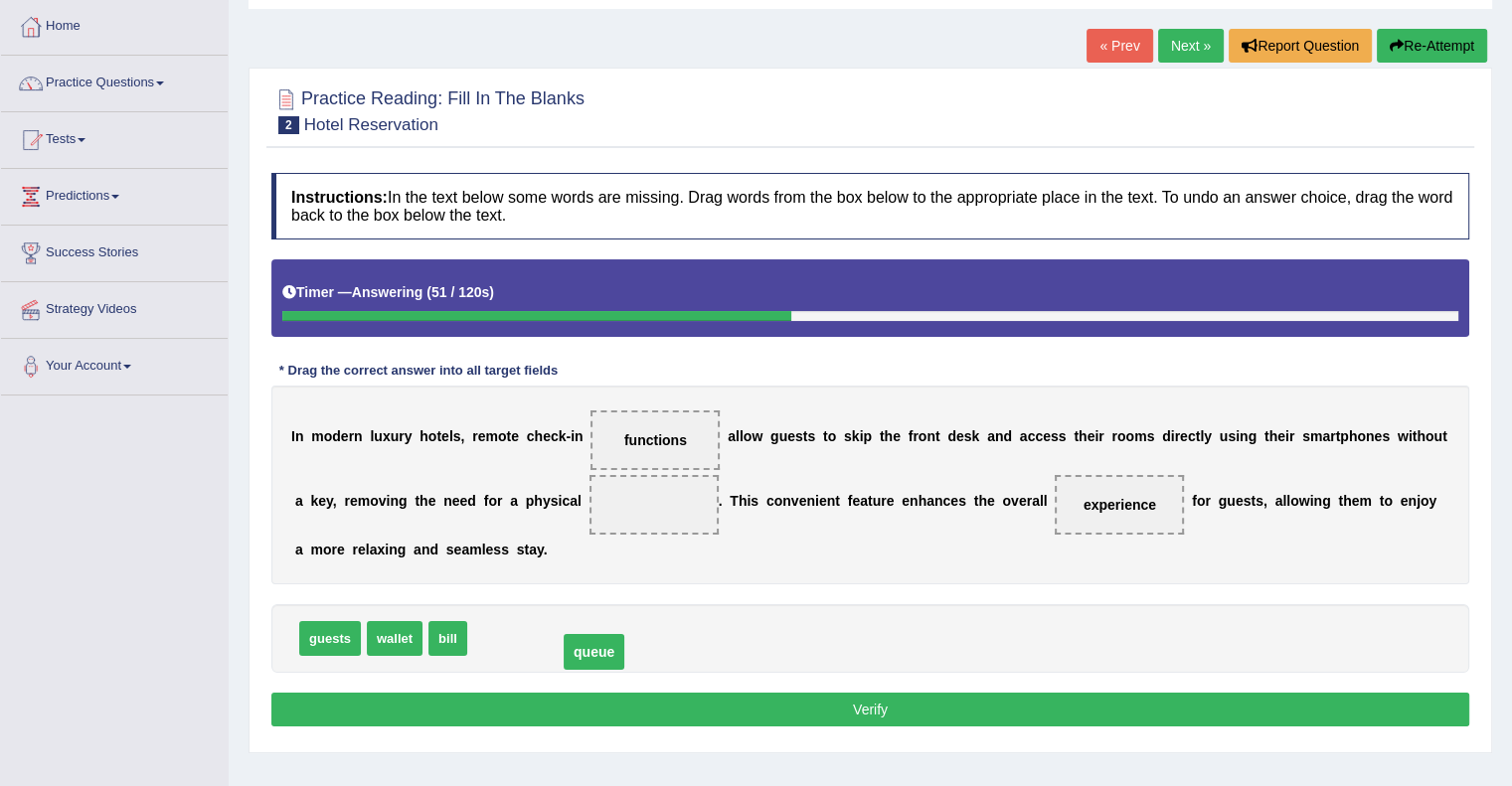 drag, startPoint x: 648, startPoint y: 498, endPoint x: 588, endPoint y: 645, distance: 158.77342 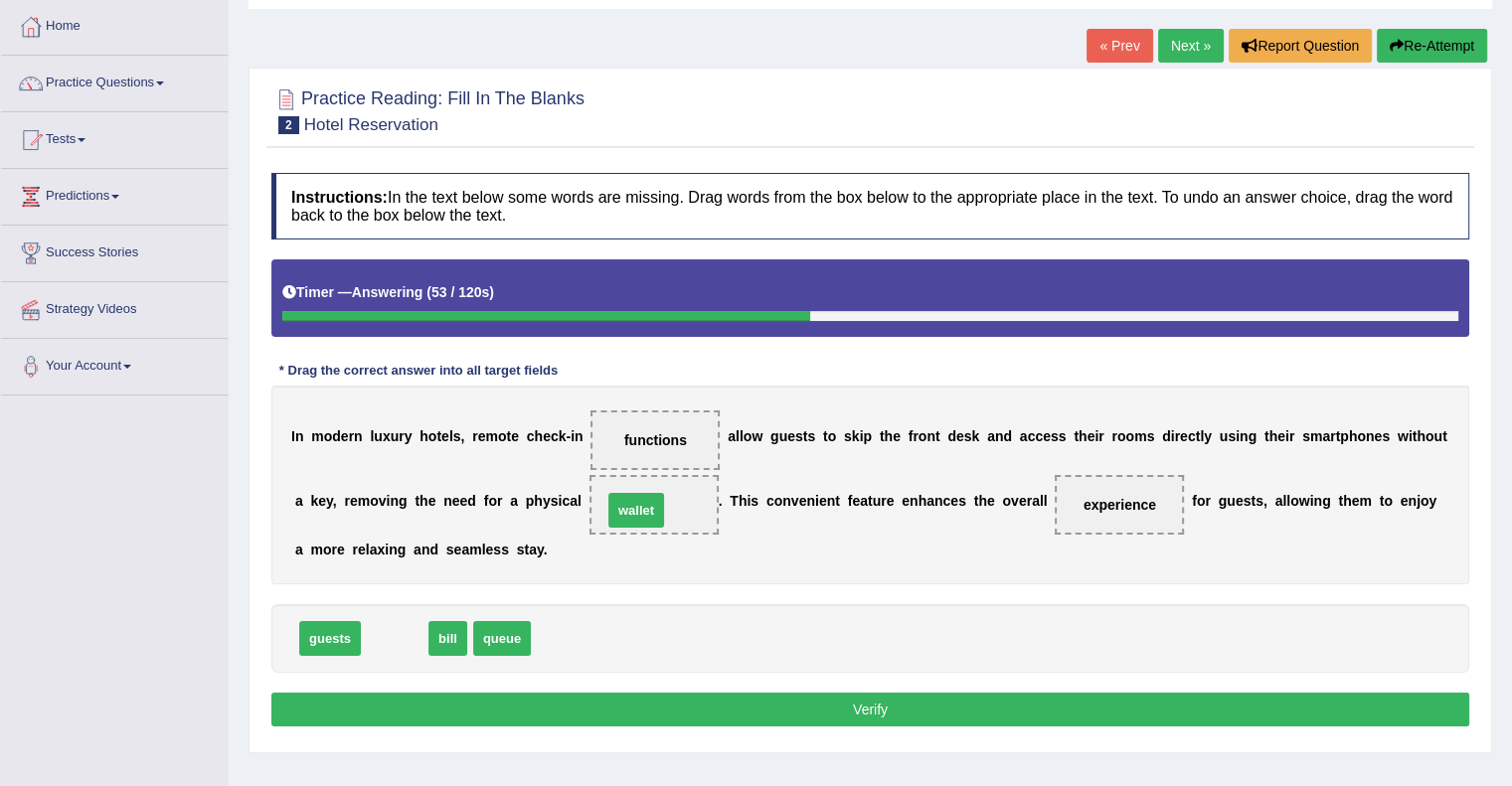 drag, startPoint x: 396, startPoint y: 639, endPoint x: 637, endPoint y: 511, distance: 272.88276 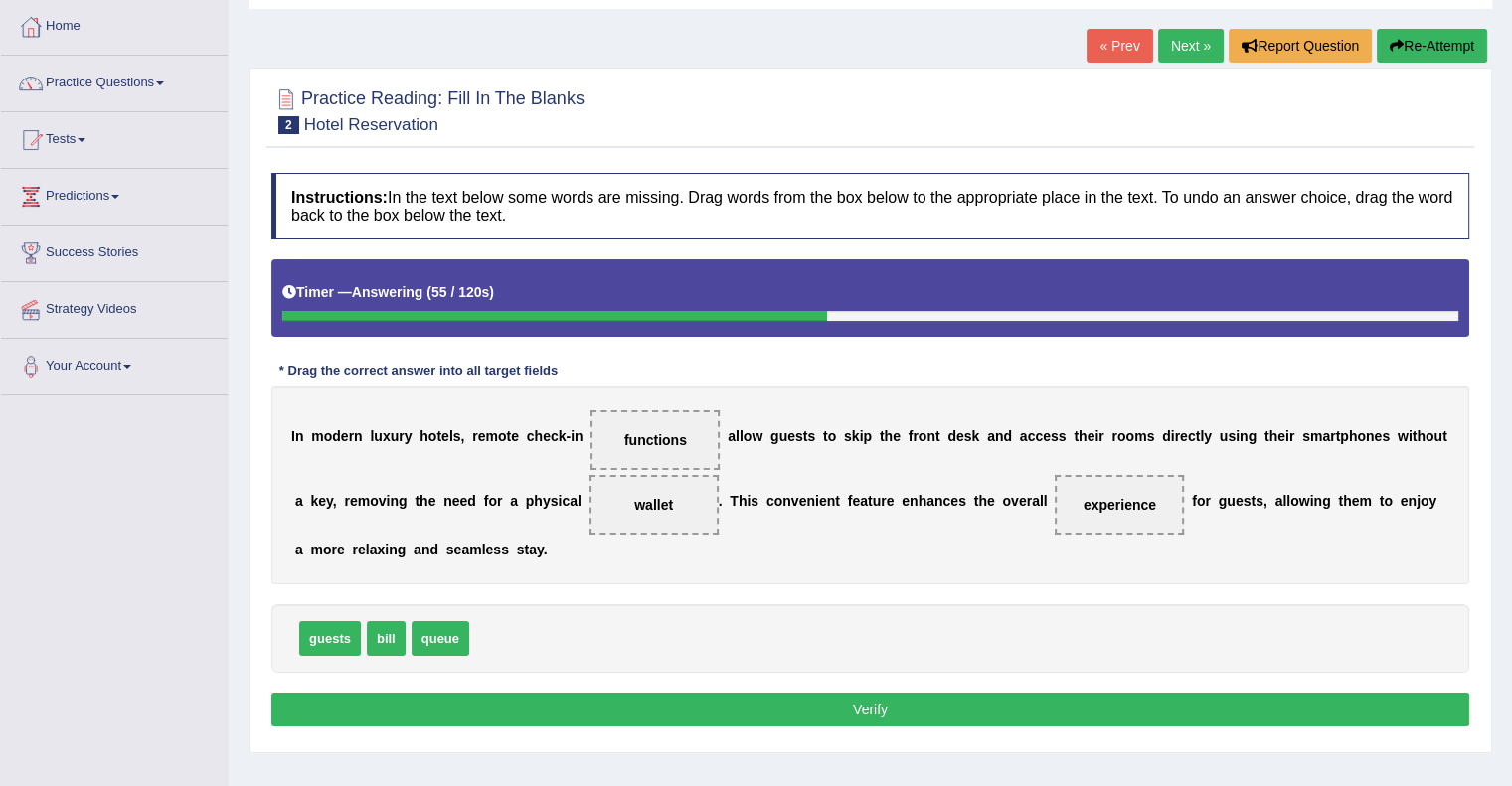 click on "Verify" at bounding box center (870, 709) 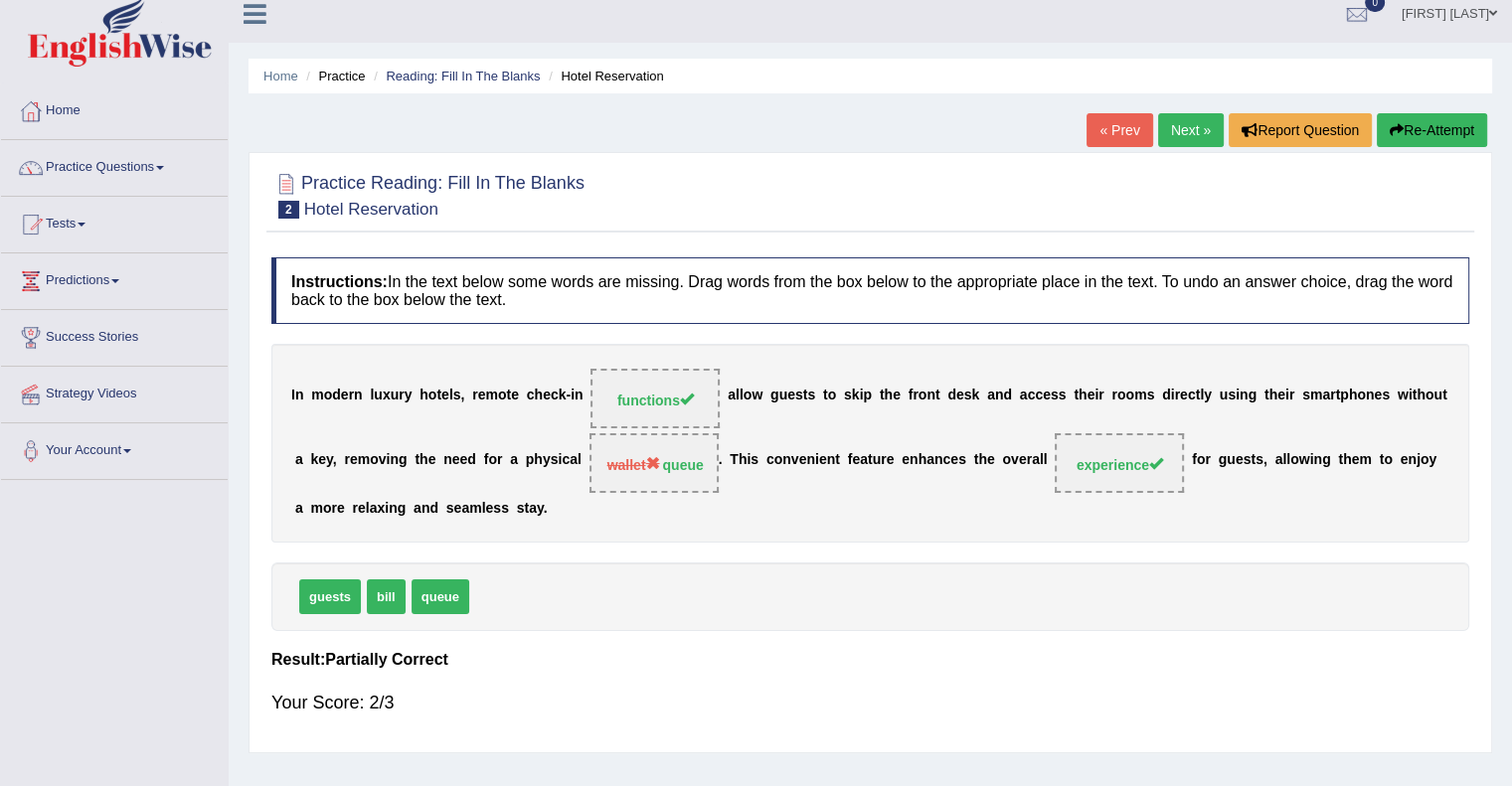 scroll, scrollTop: 0, scrollLeft: 0, axis: both 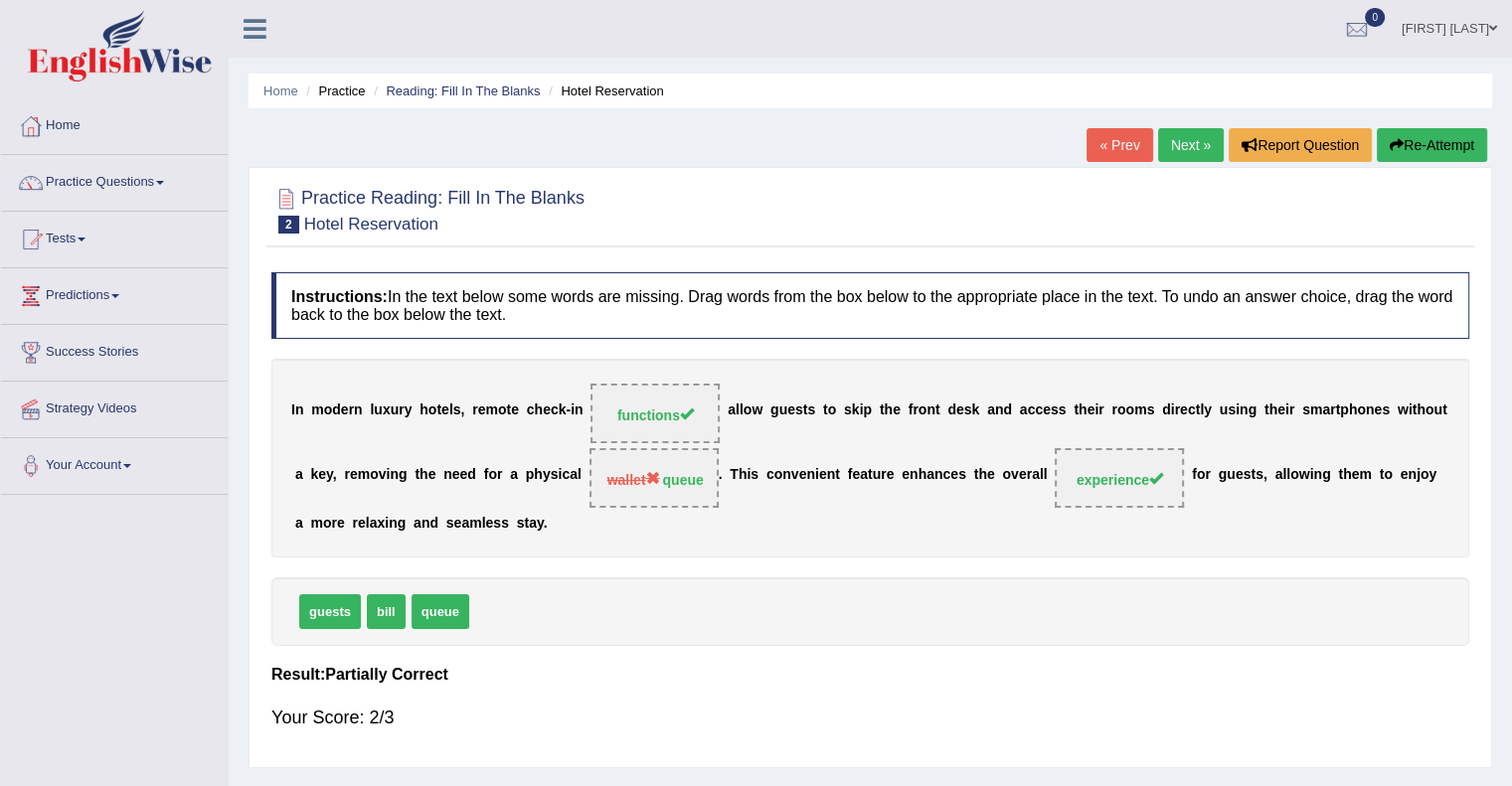 click on "Next »" at bounding box center [1191, 145] 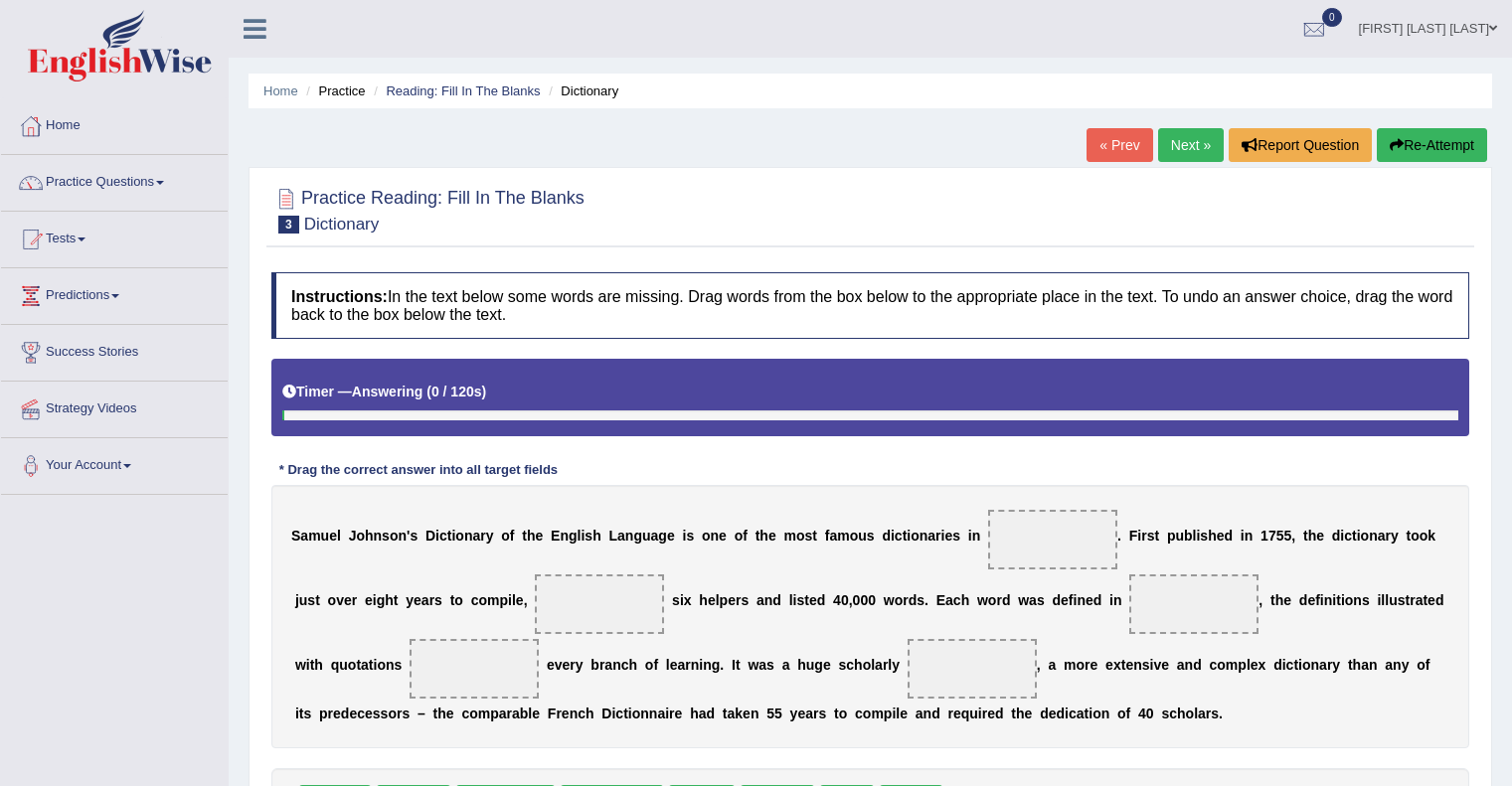 scroll, scrollTop: 0, scrollLeft: 0, axis: both 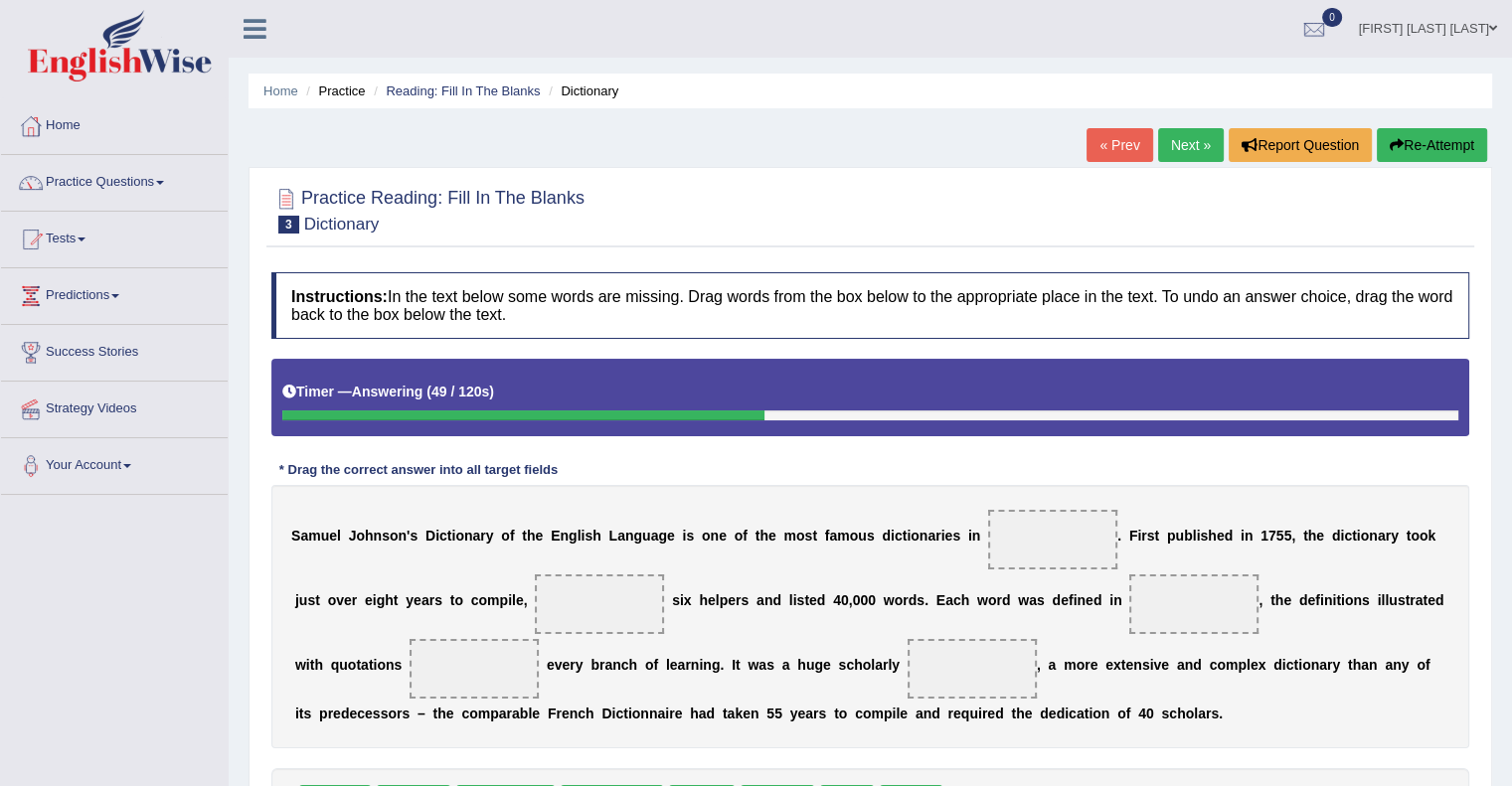 click on "« Prev" at bounding box center (1119, 145) 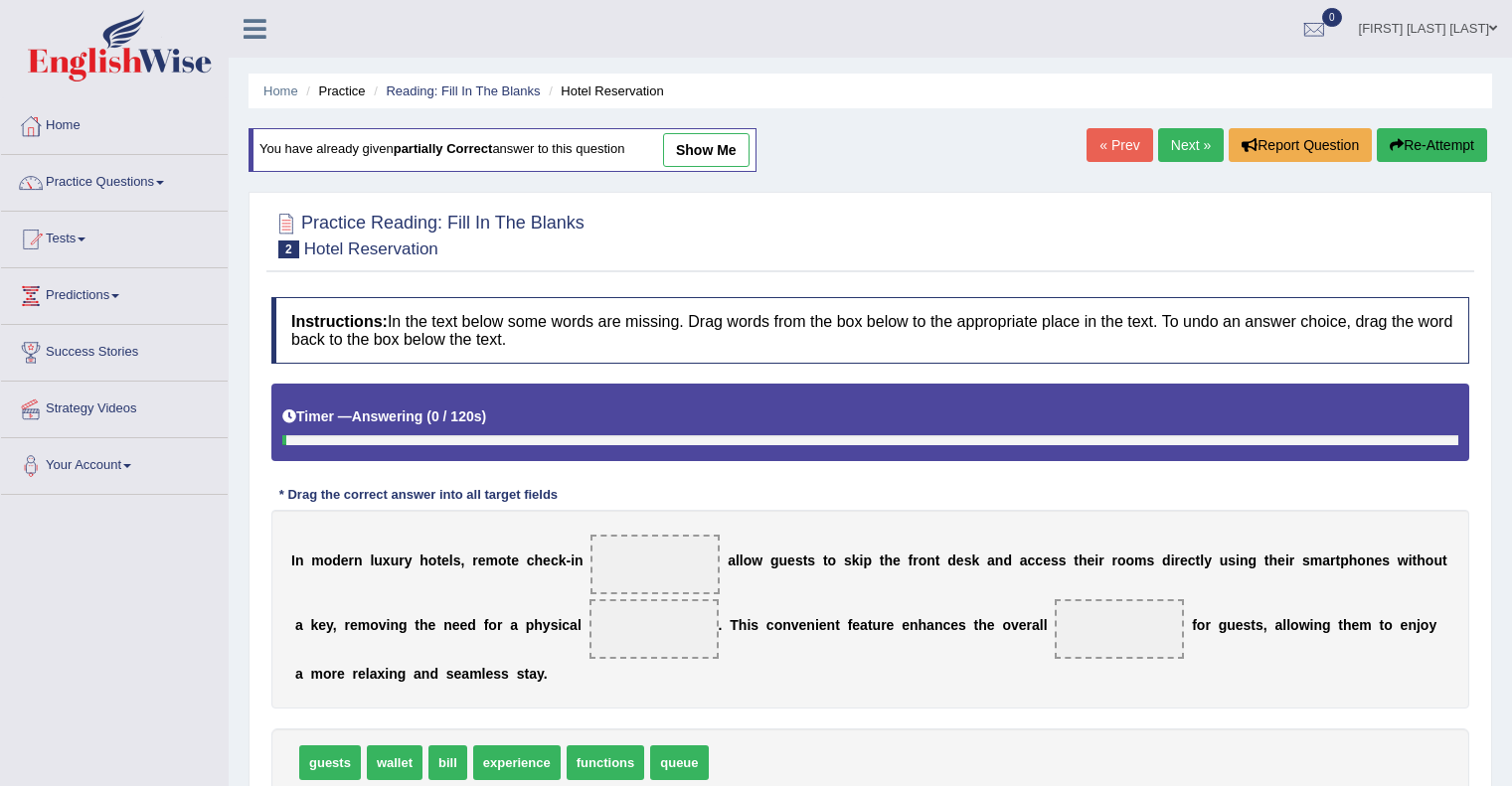 scroll, scrollTop: 0, scrollLeft: 0, axis: both 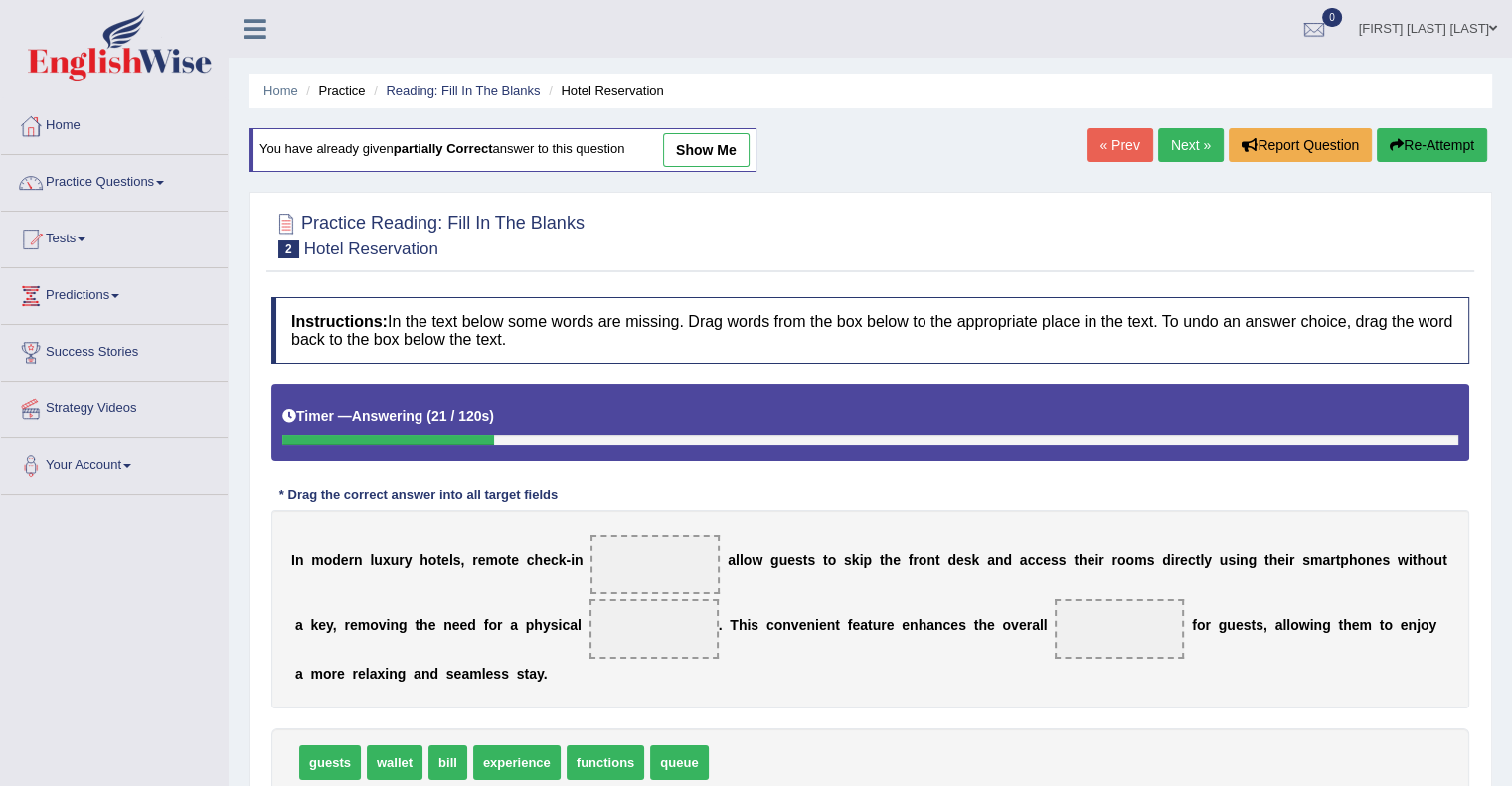 click on "Next »" at bounding box center [1191, 145] 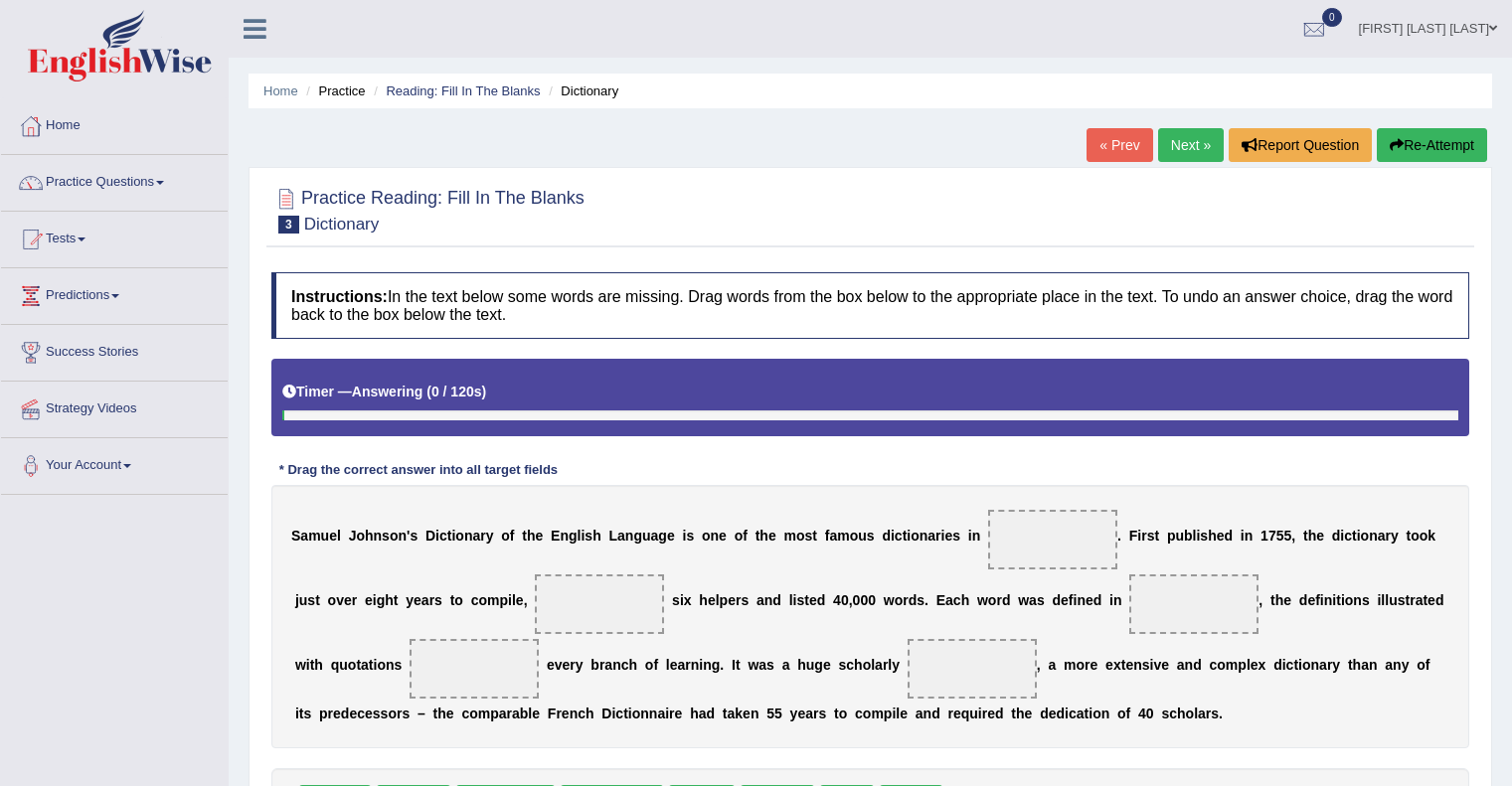 scroll, scrollTop: 0, scrollLeft: 0, axis: both 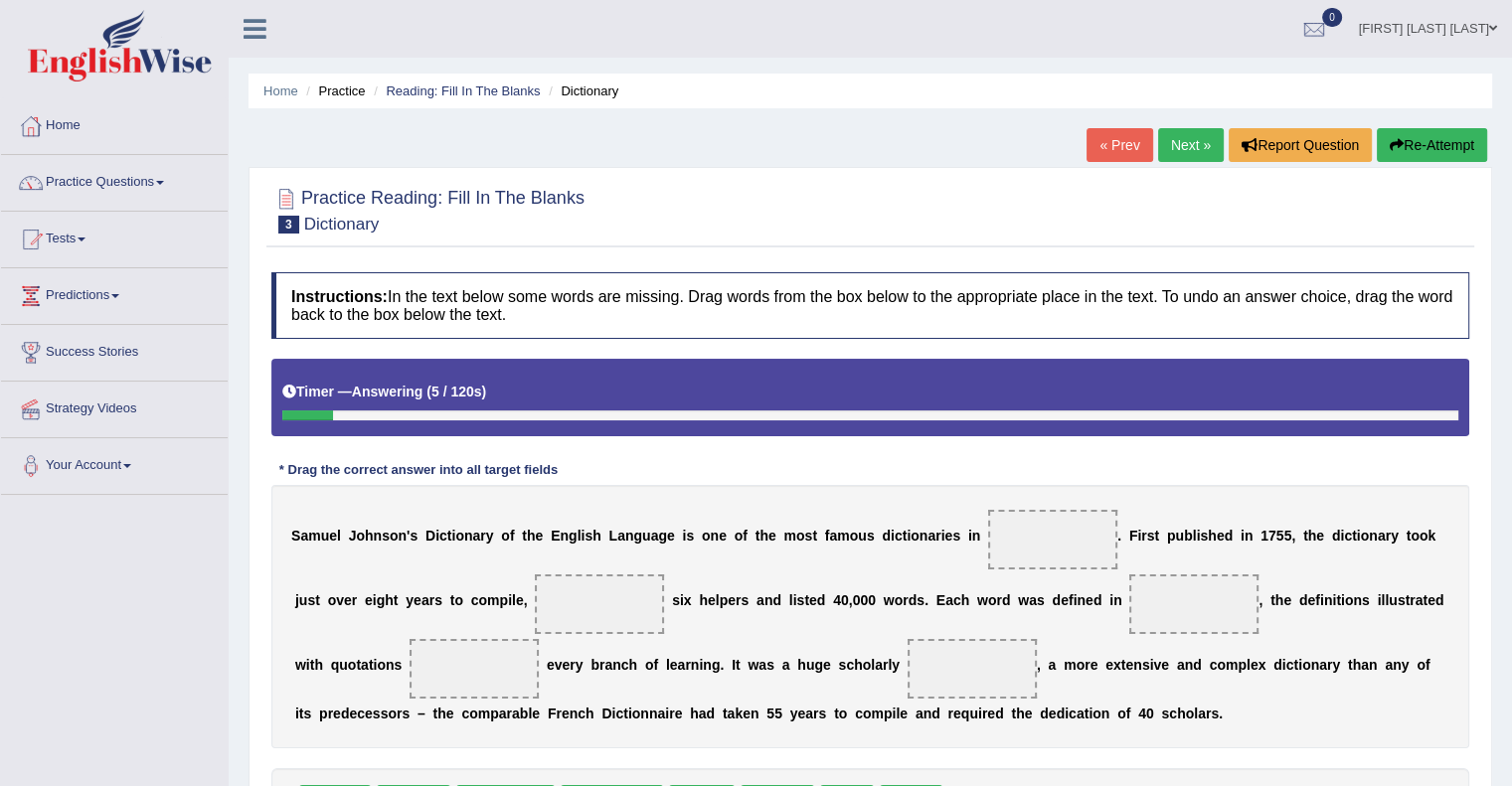 click on "« Prev" at bounding box center (1119, 145) 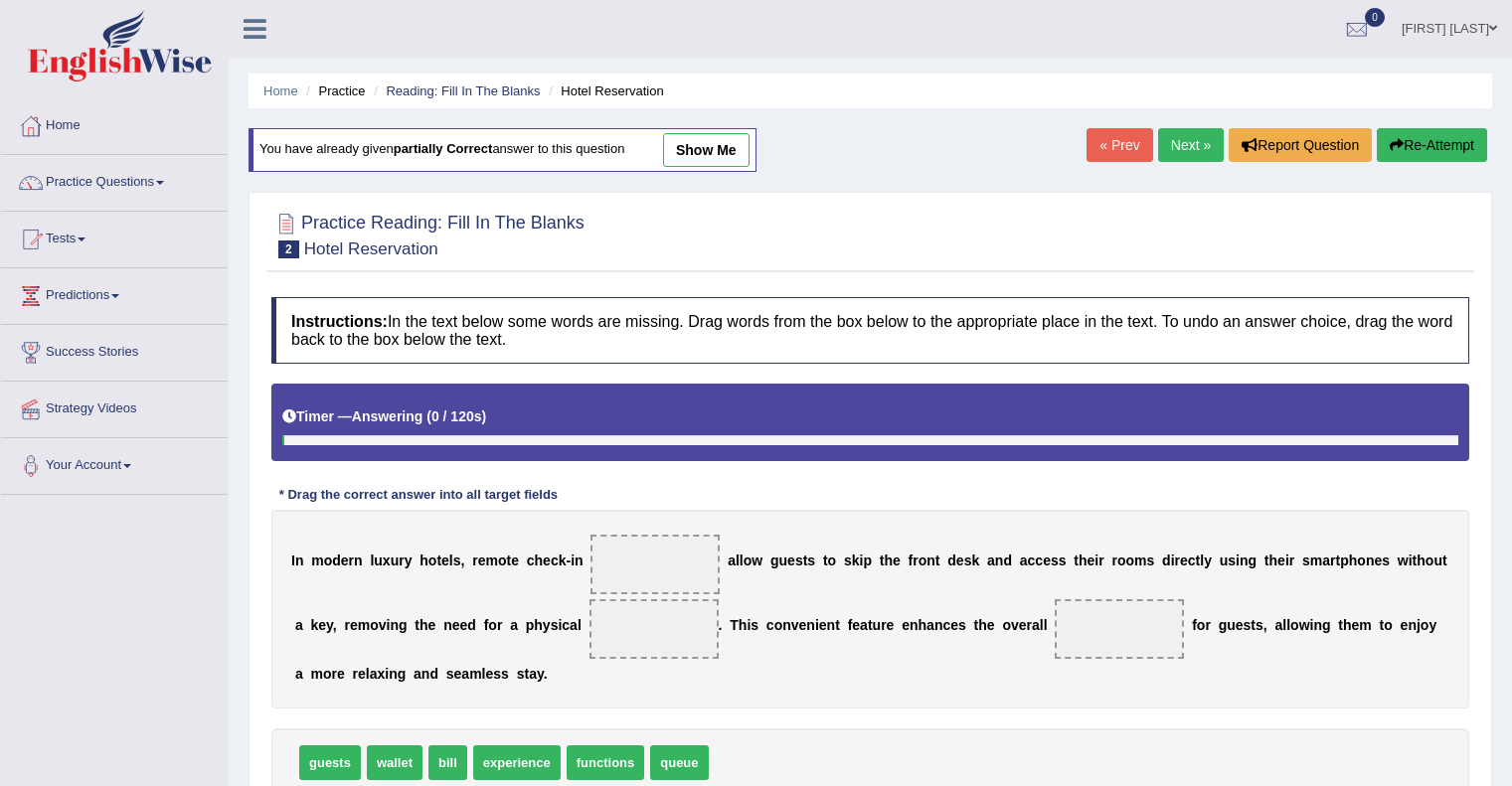 scroll, scrollTop: 0, scrollLeft: 0, axis: both 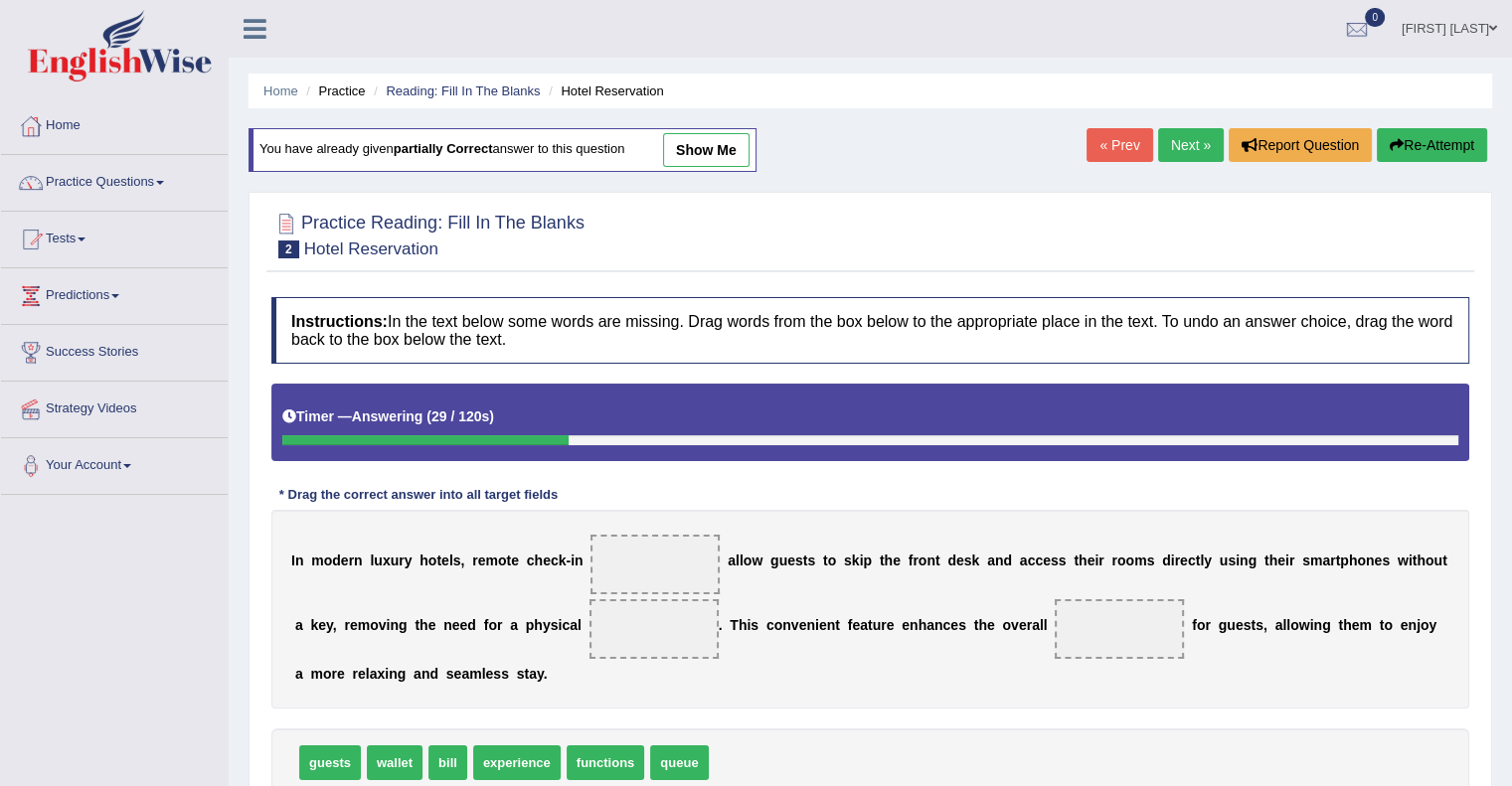 click on "Next »" at bounding box center (1191, 145) 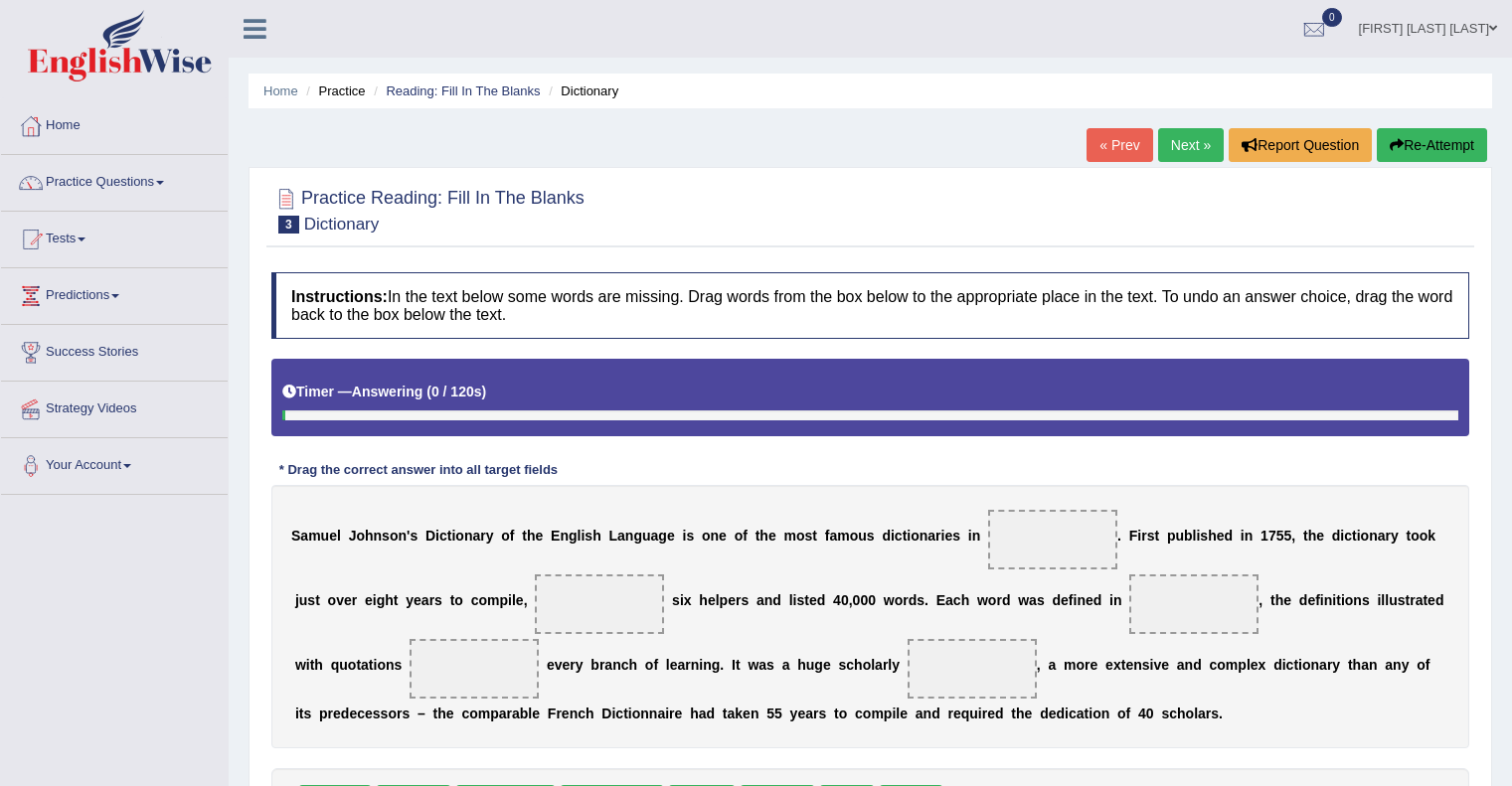 scroll, scrollTop: 0, scrollLeft: 0, axis: both 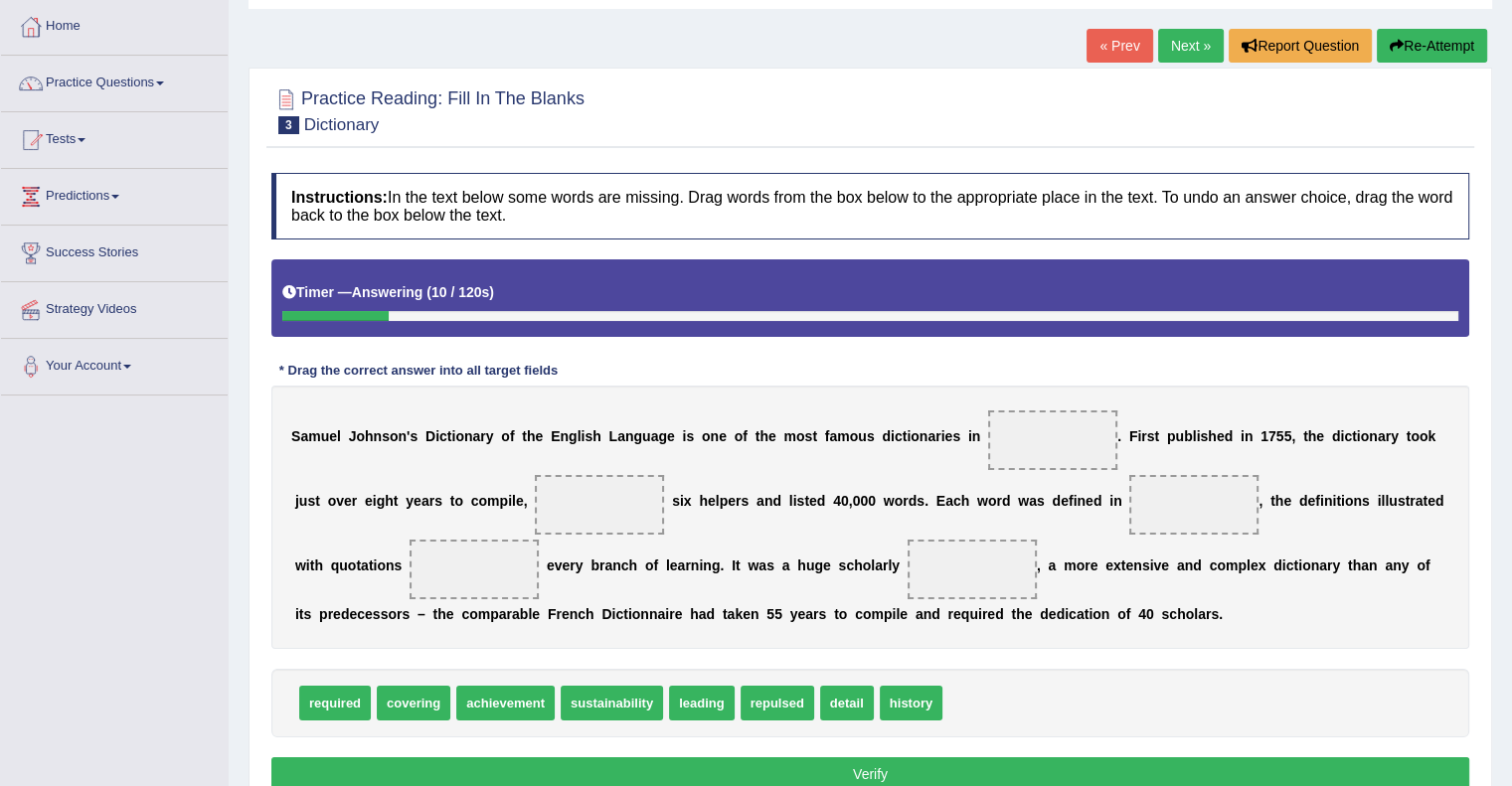click on "« Prev" at bounding box center [1119, 46] 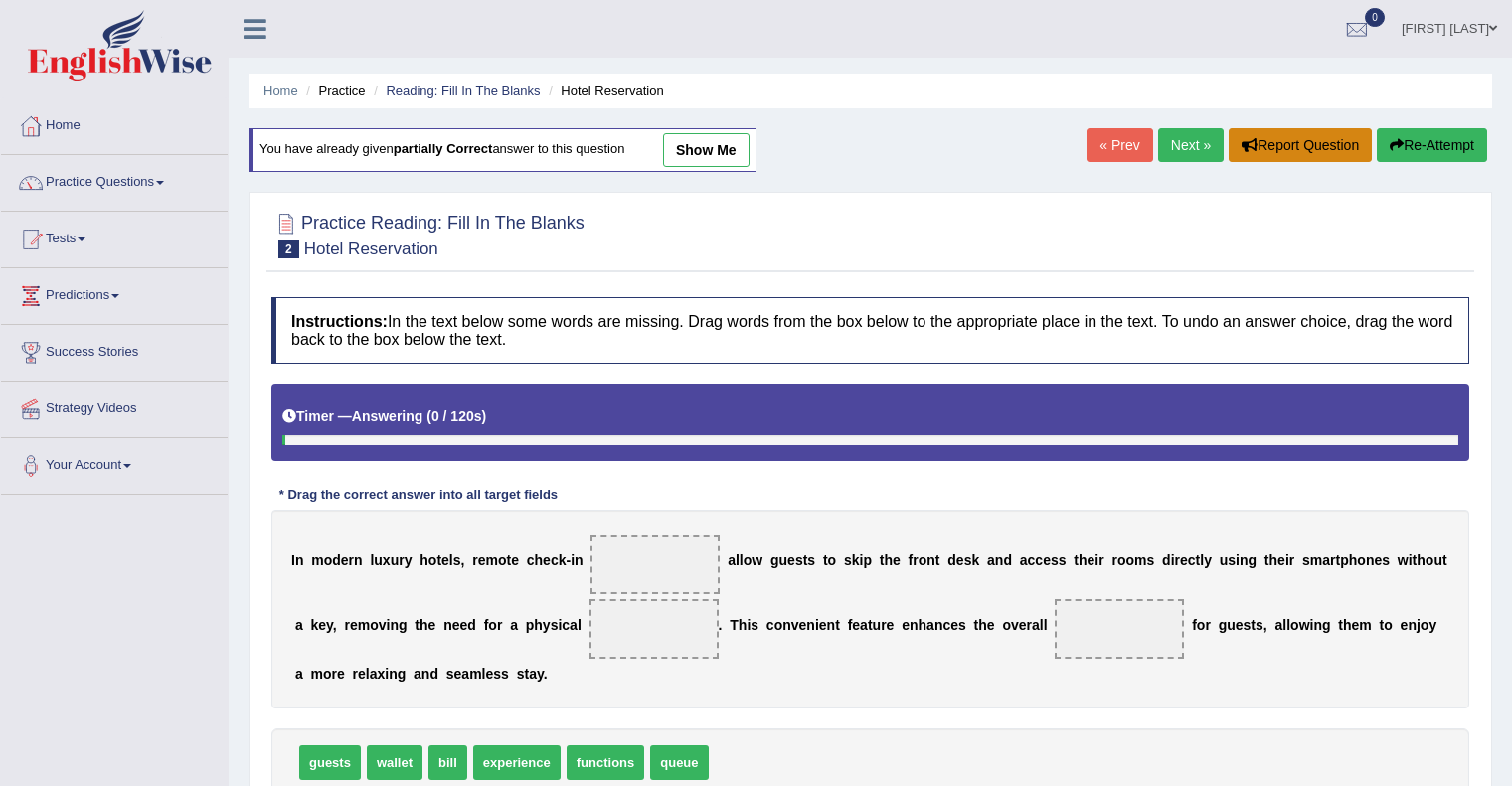 scroll, scrollTop: 0, scrollLeft: 0, axis: both 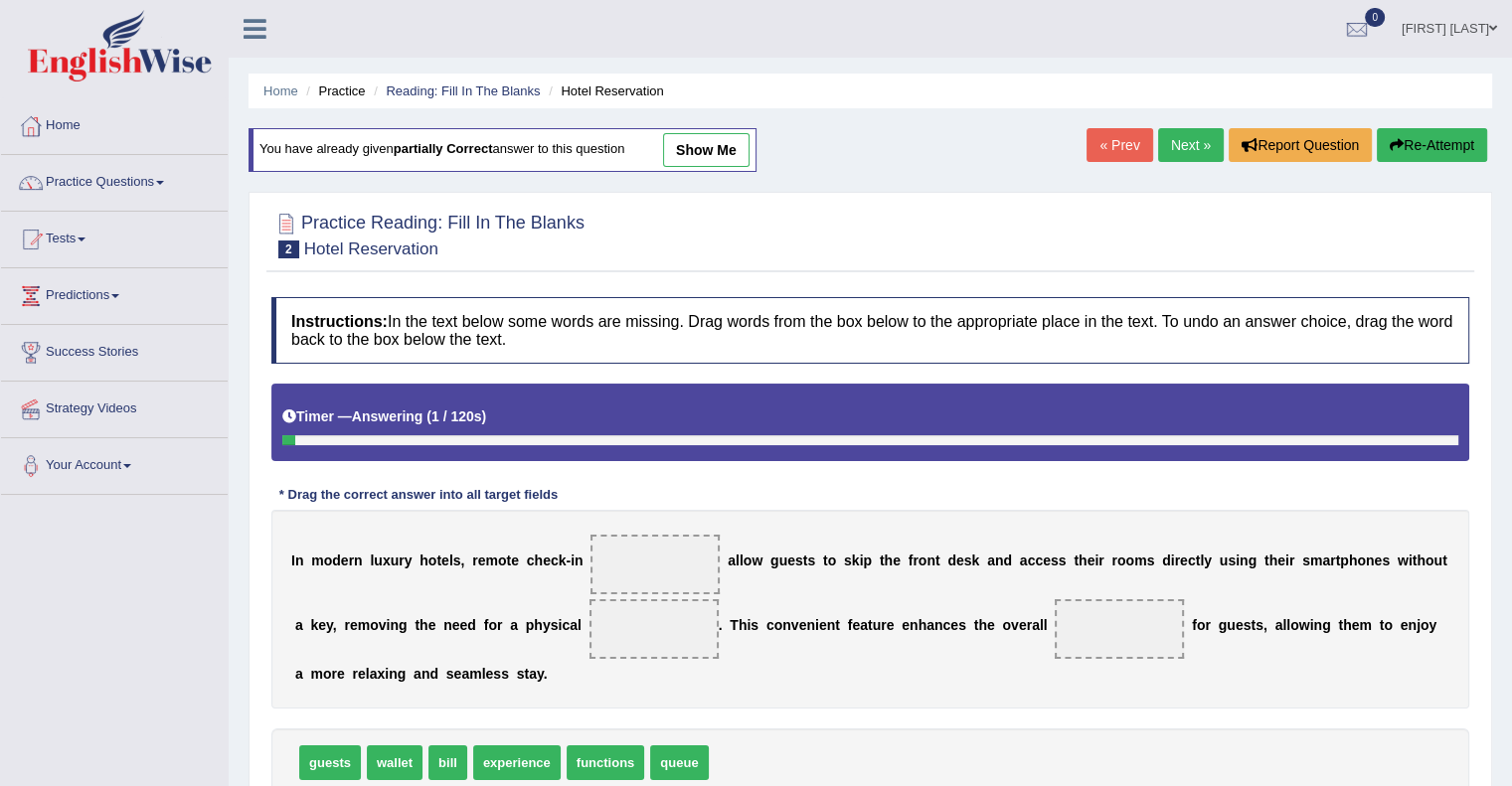 click on "Next »" at bounding box center [1191, 145] 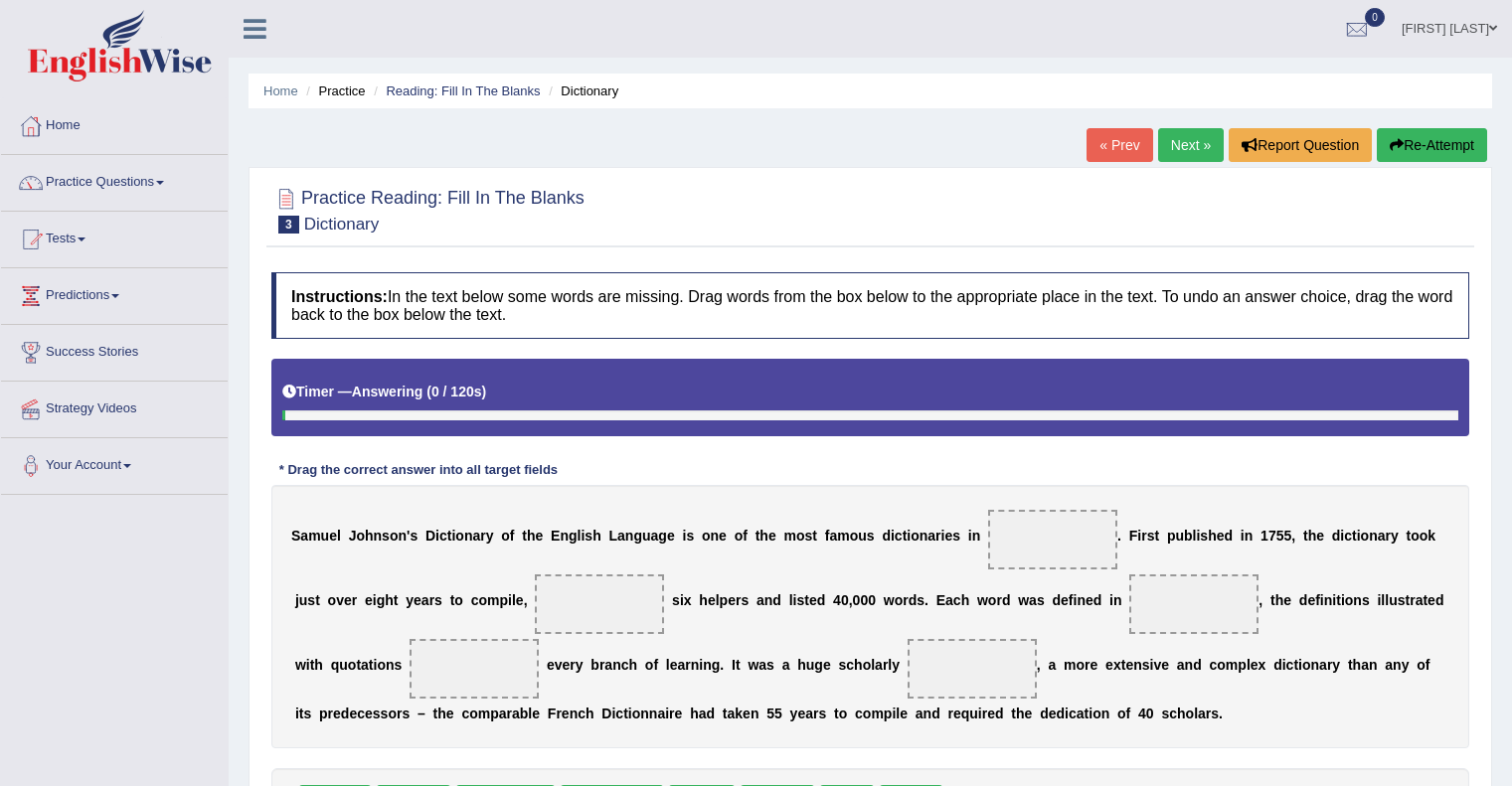 scroll, scrollTop: 0, scrollLeft: 0, axis: both 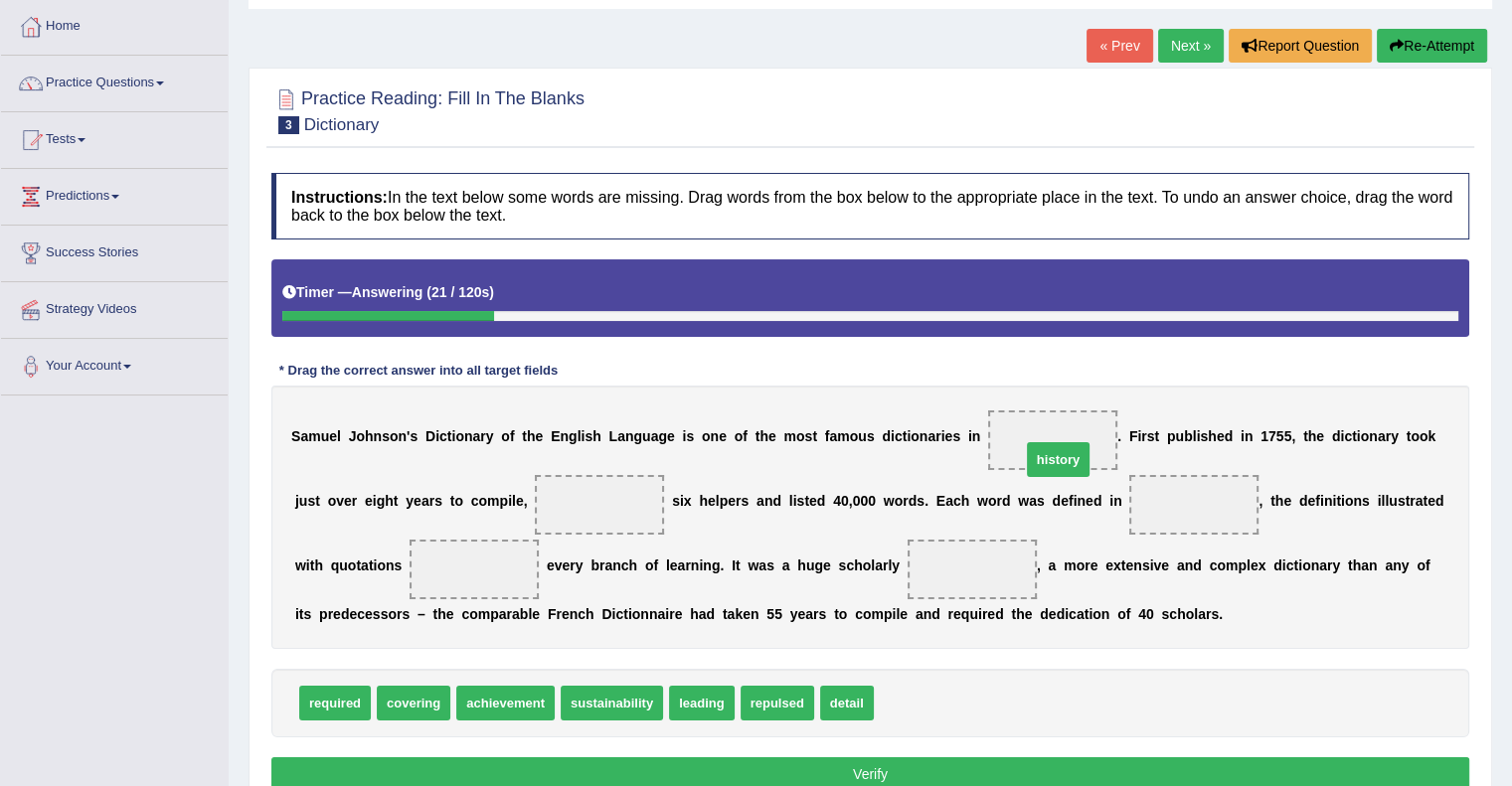 drag, startPoint x: 919, startPoint y: 714, endPoint x: 1066, endPoint y: 465, distance: 289.1539 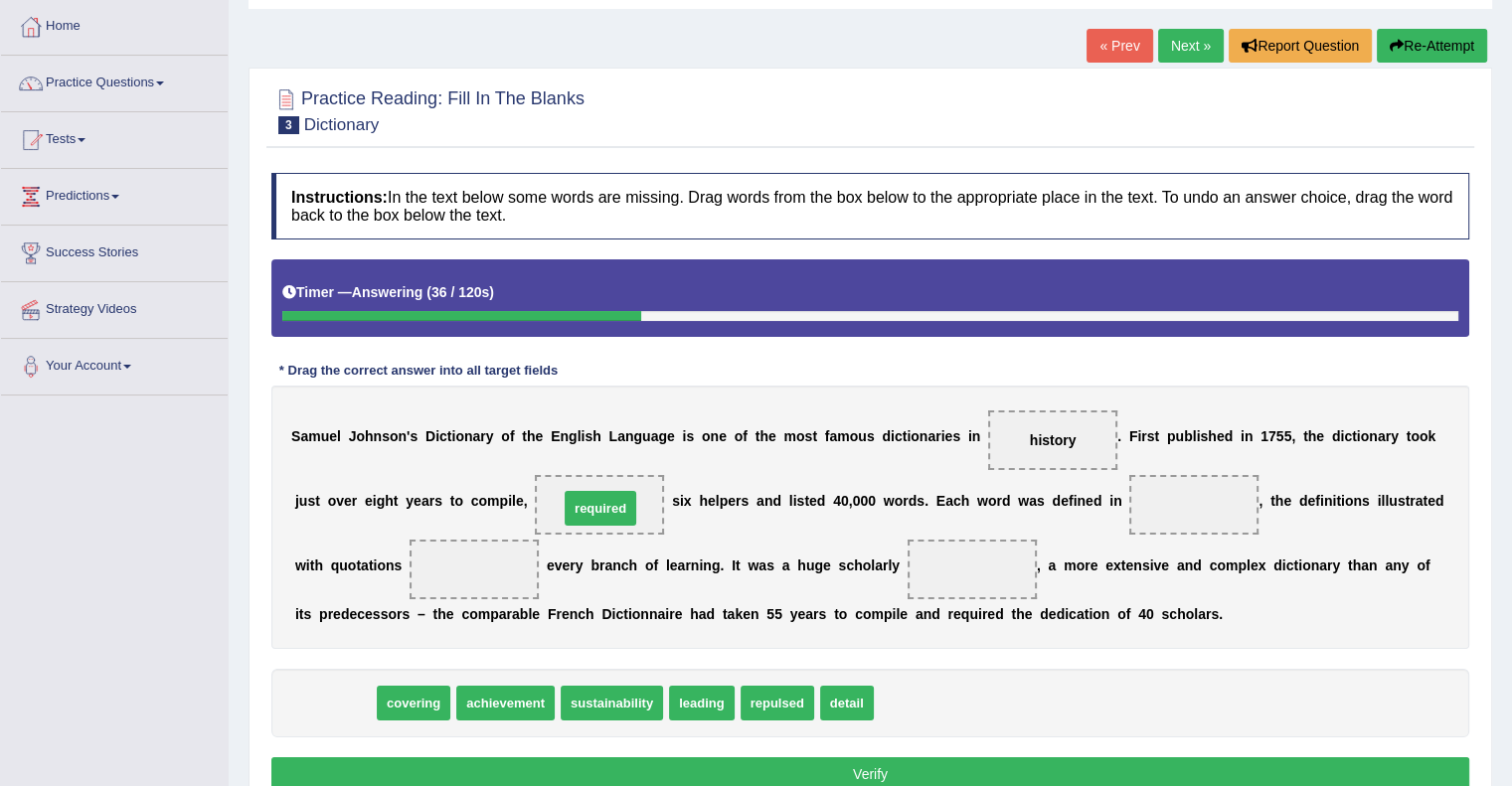 drag, startPoint x: 331, startPoint y: 707, endPoint x: 596, endPoint y: 512, distance: 329.01368 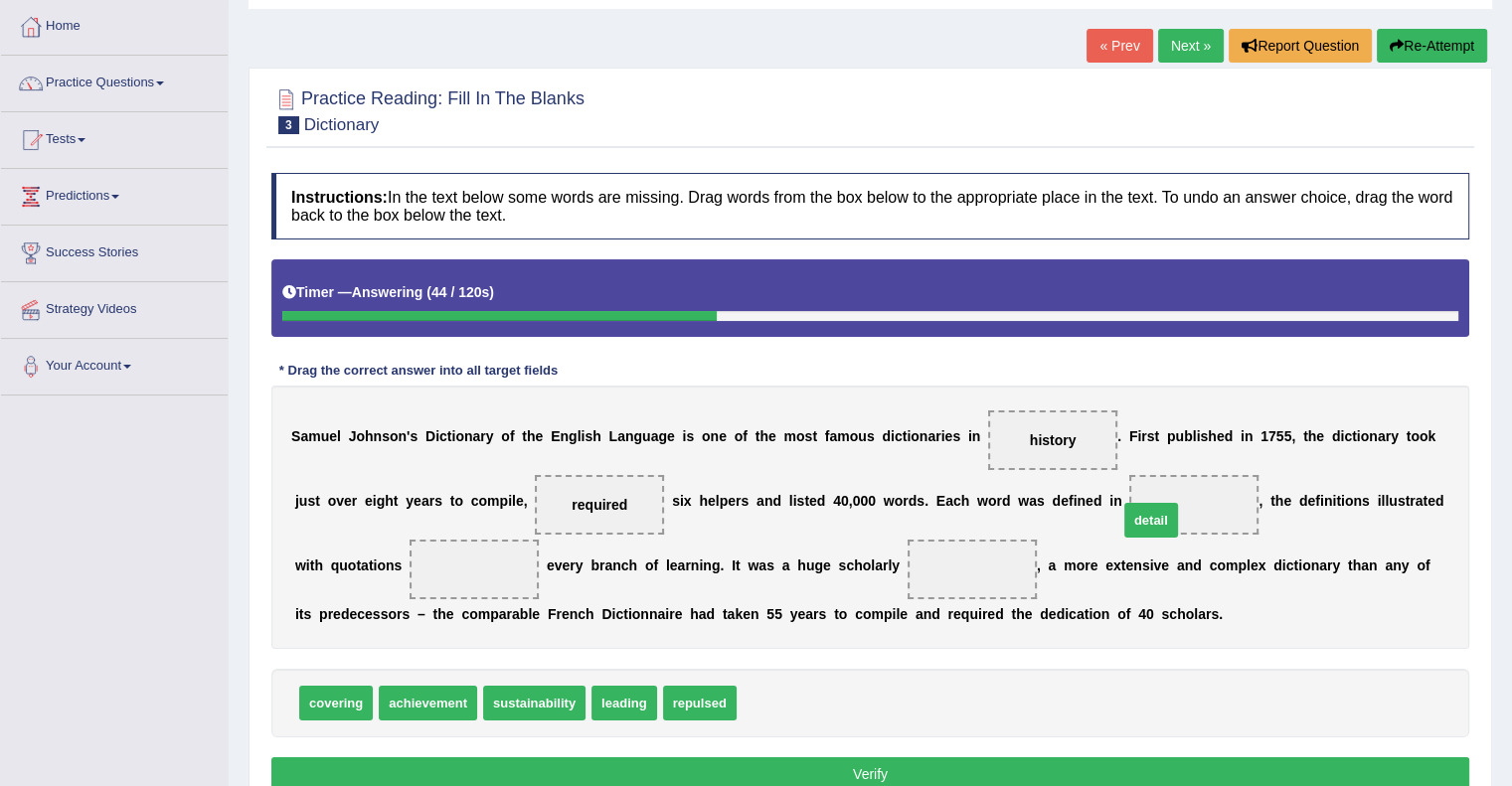 drag, startPoint x: 771, startPoint y: 699, endPoint x: 1157, endPoint y: 512, distance: 428.9114 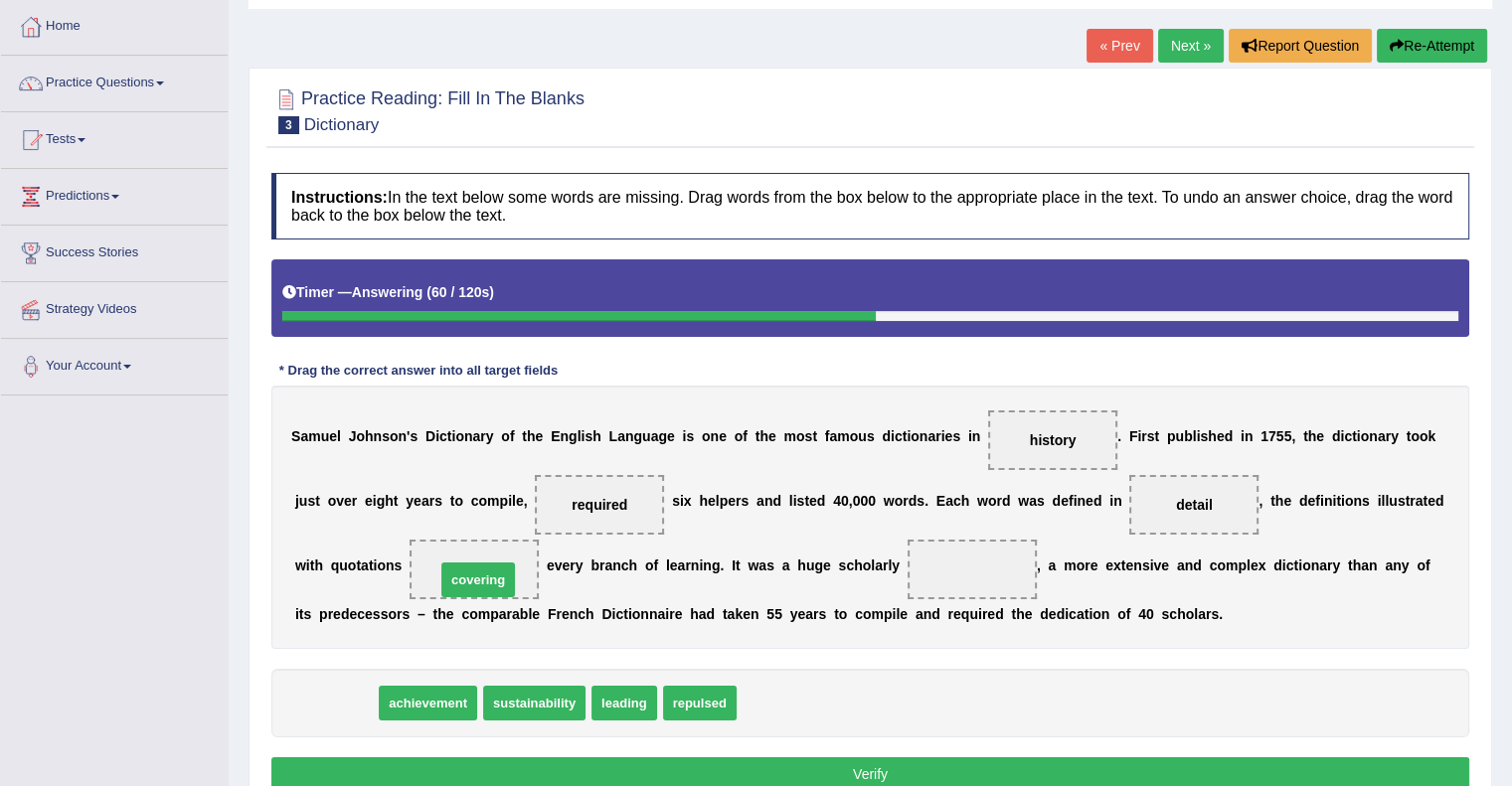drag, startPoint x: 326, startPoint y: 700, endPoint x: 468, endPoint y: 576, distance: 188.52056 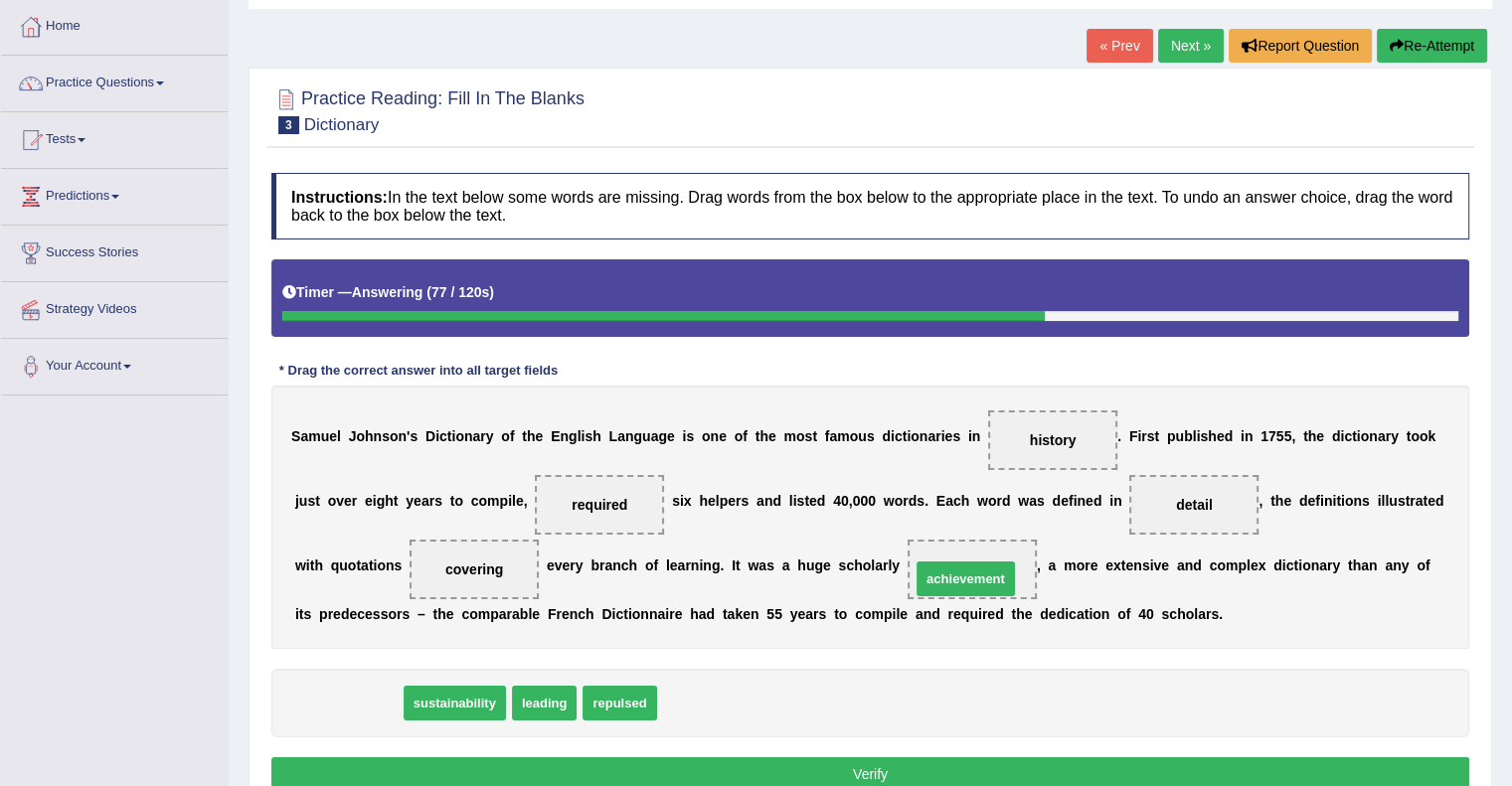 drag, startPoint x: 341, startPoint y: 711, endPoint x: 958, endPoint y: 585, distance: 629.7341 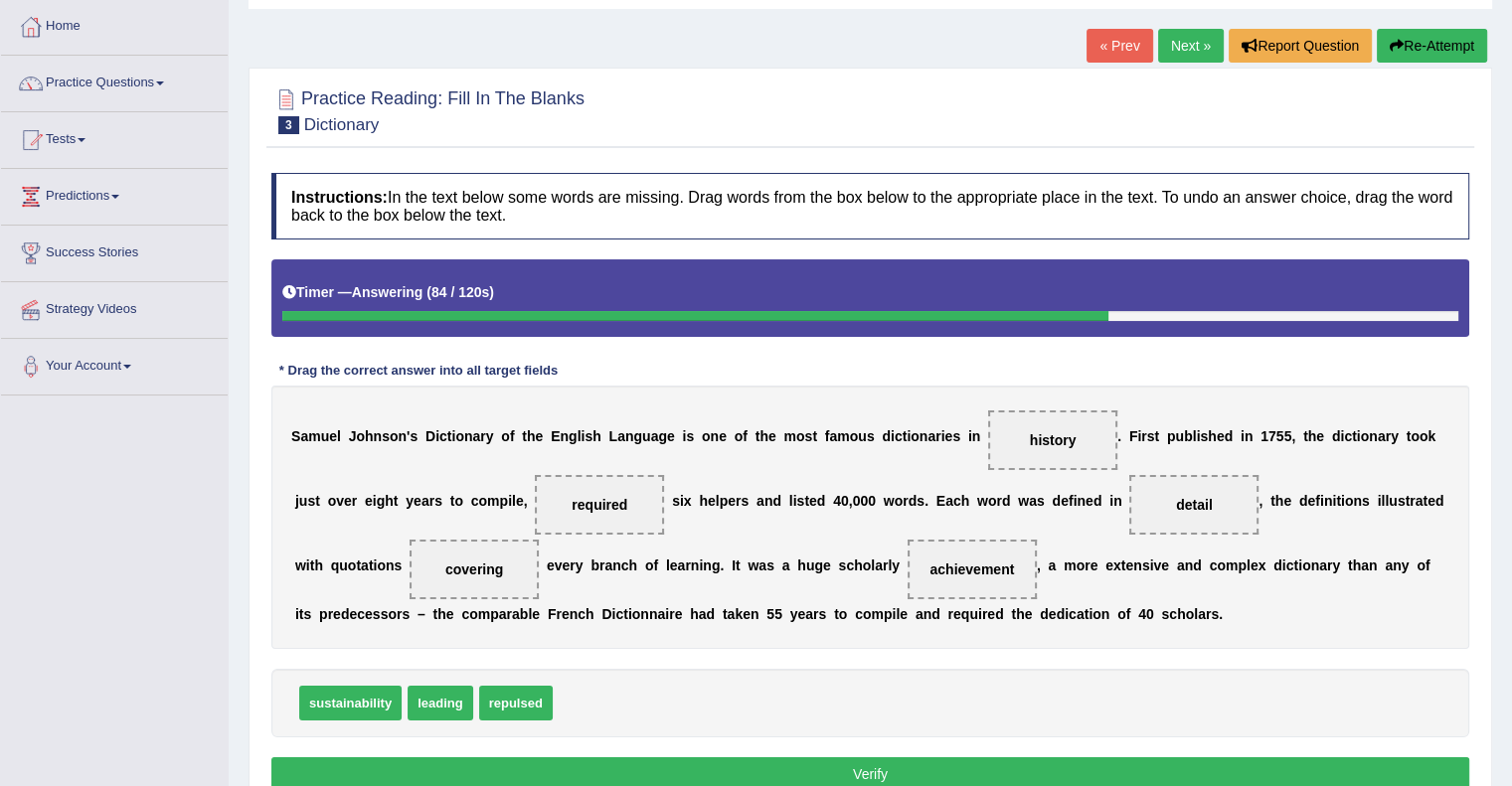 click on "Verify" at bounding box center (870, 774) 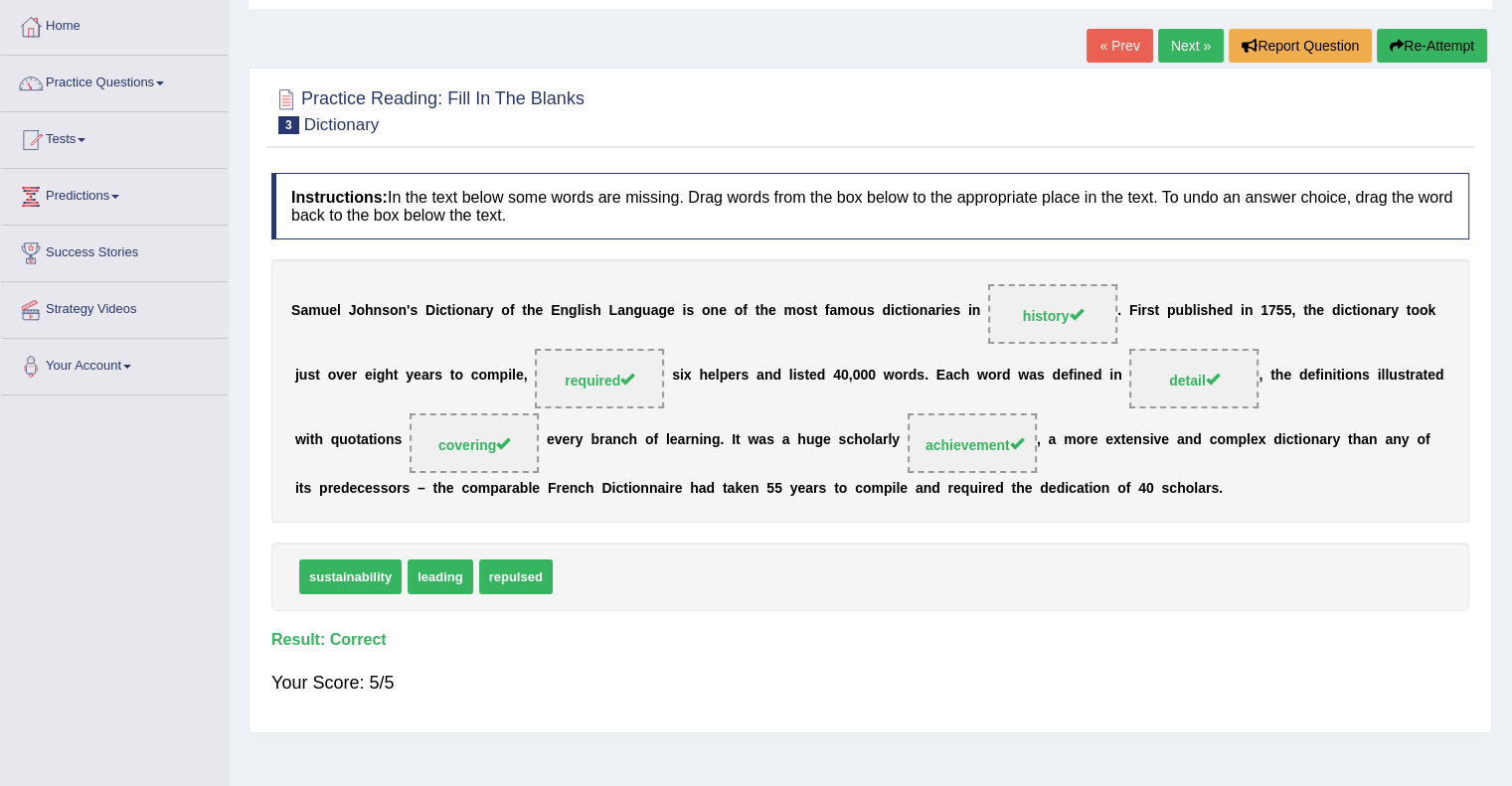 scroll, scrollTop: 0, scrollLeft: 0, axis: both 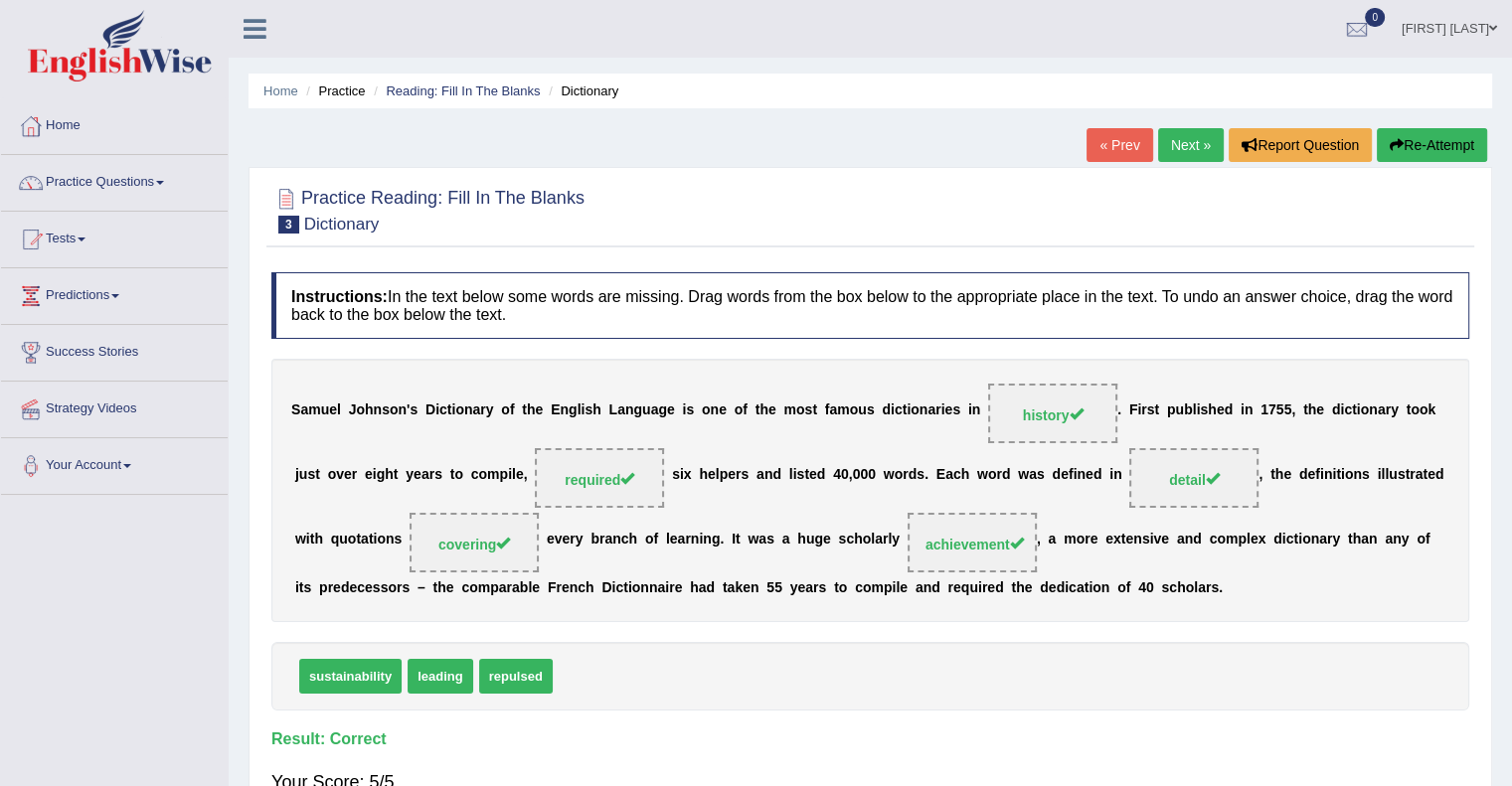 click on "Next »" at bounding box center [1191, 145] 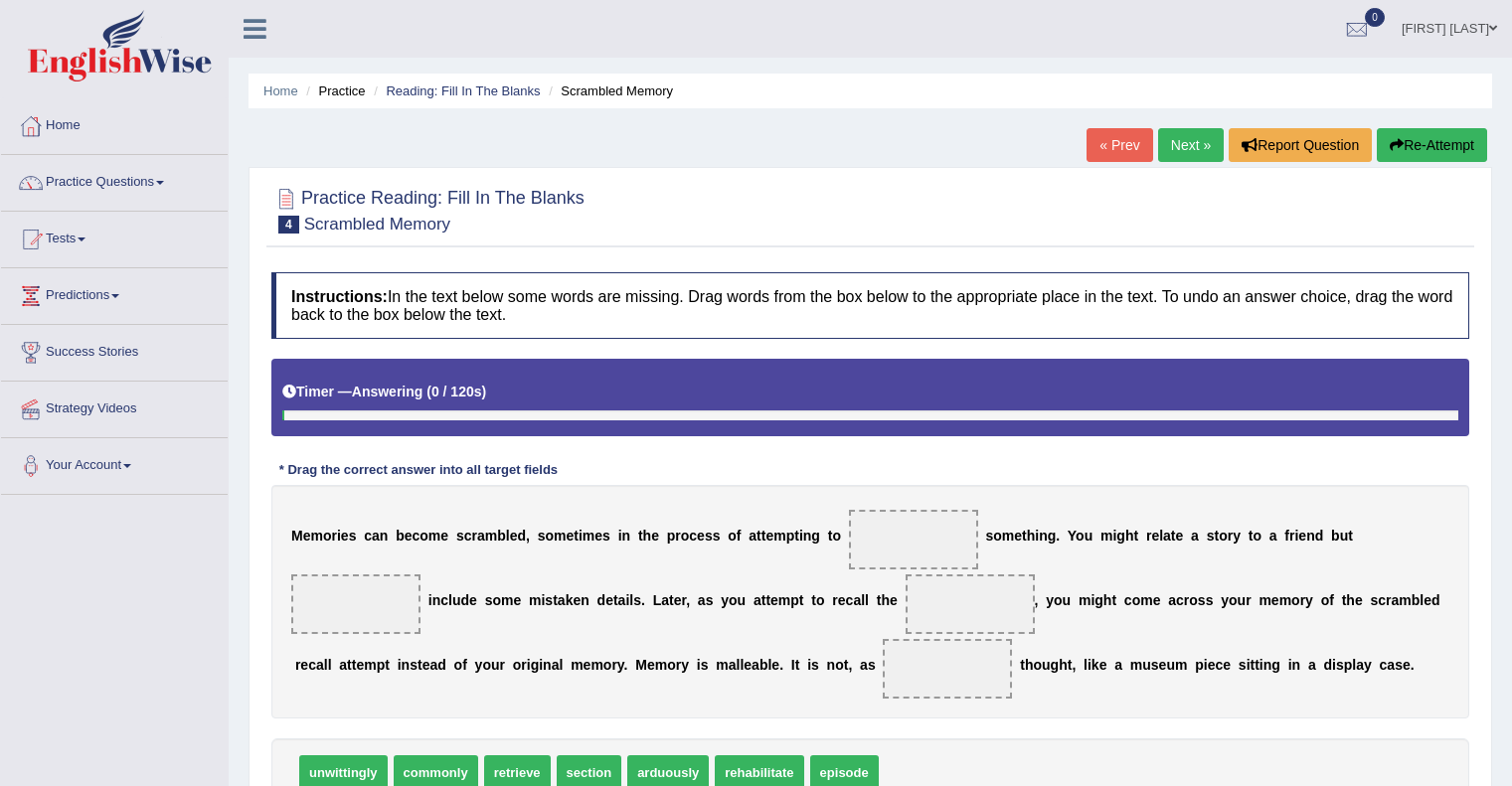 scroll, scrollTop: 0, scrollLeft: 0, axis: both 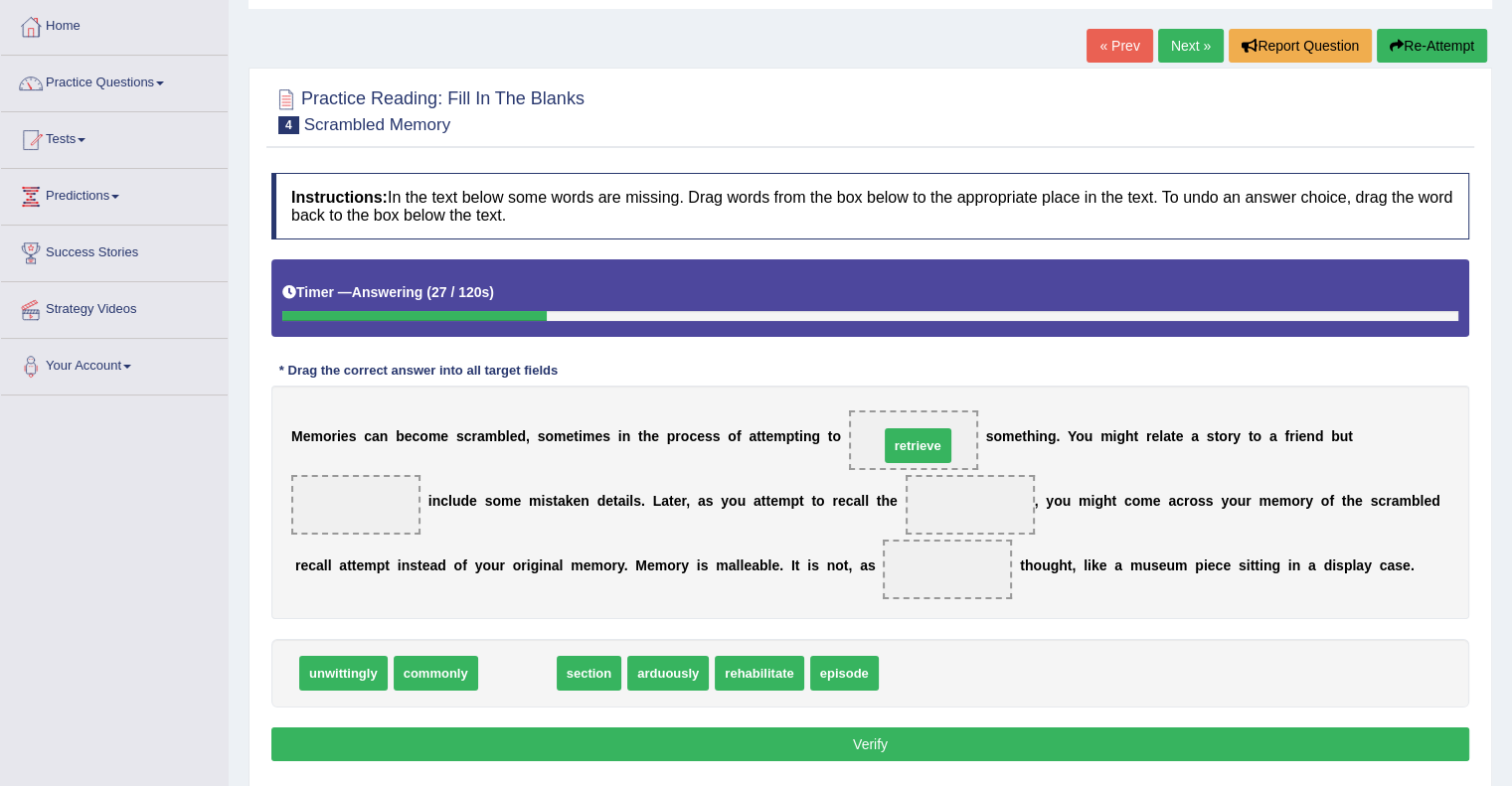 drag, startPoint x: 521, startPoint y: 676, endPoint x: 922, endPoint y: 448, distance: 461.28625 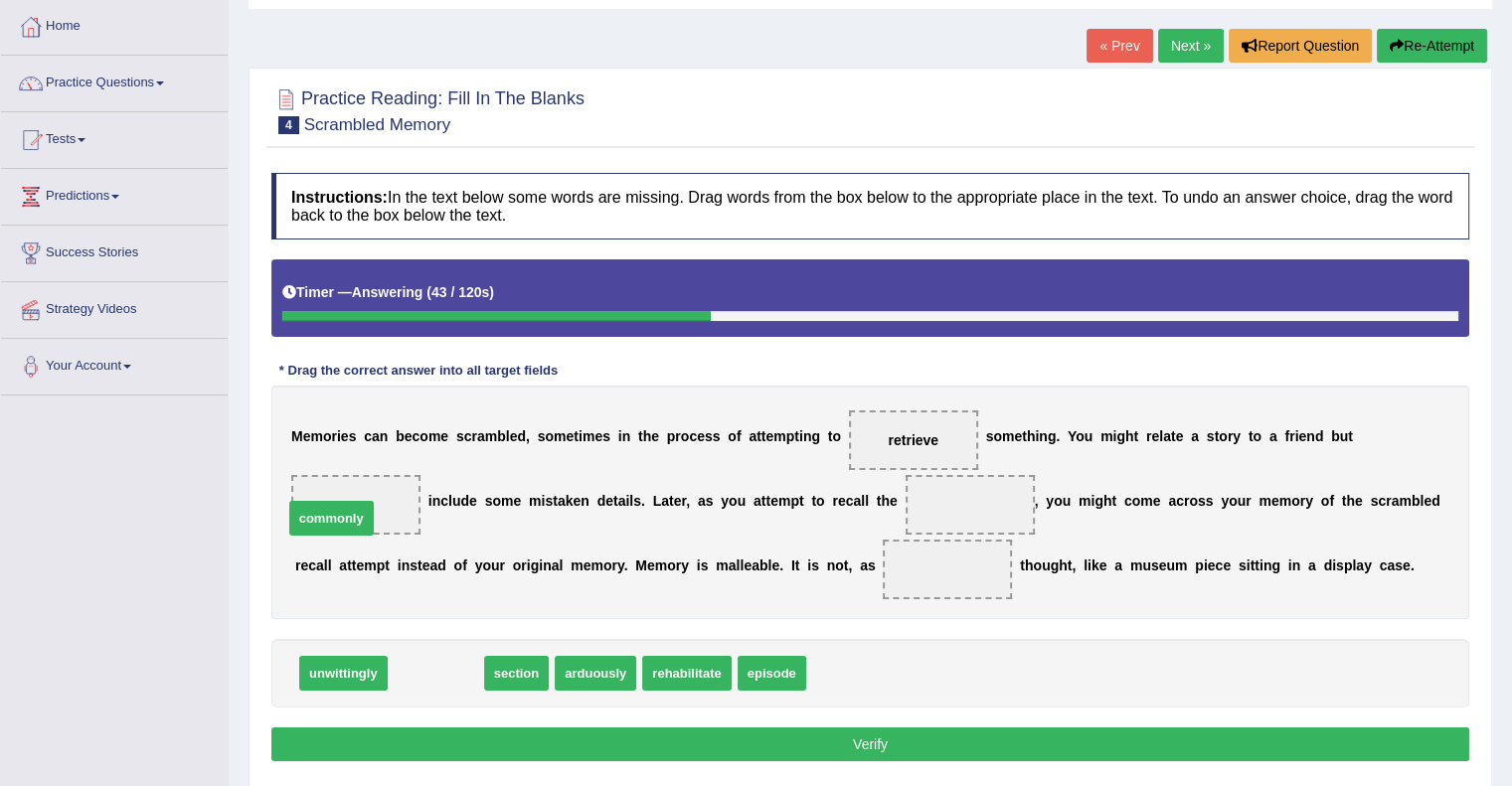 drag, startPoint x: 437, startPoint y: 674, endPoint x: 333, endPoint y: 519, distance: 186.65744 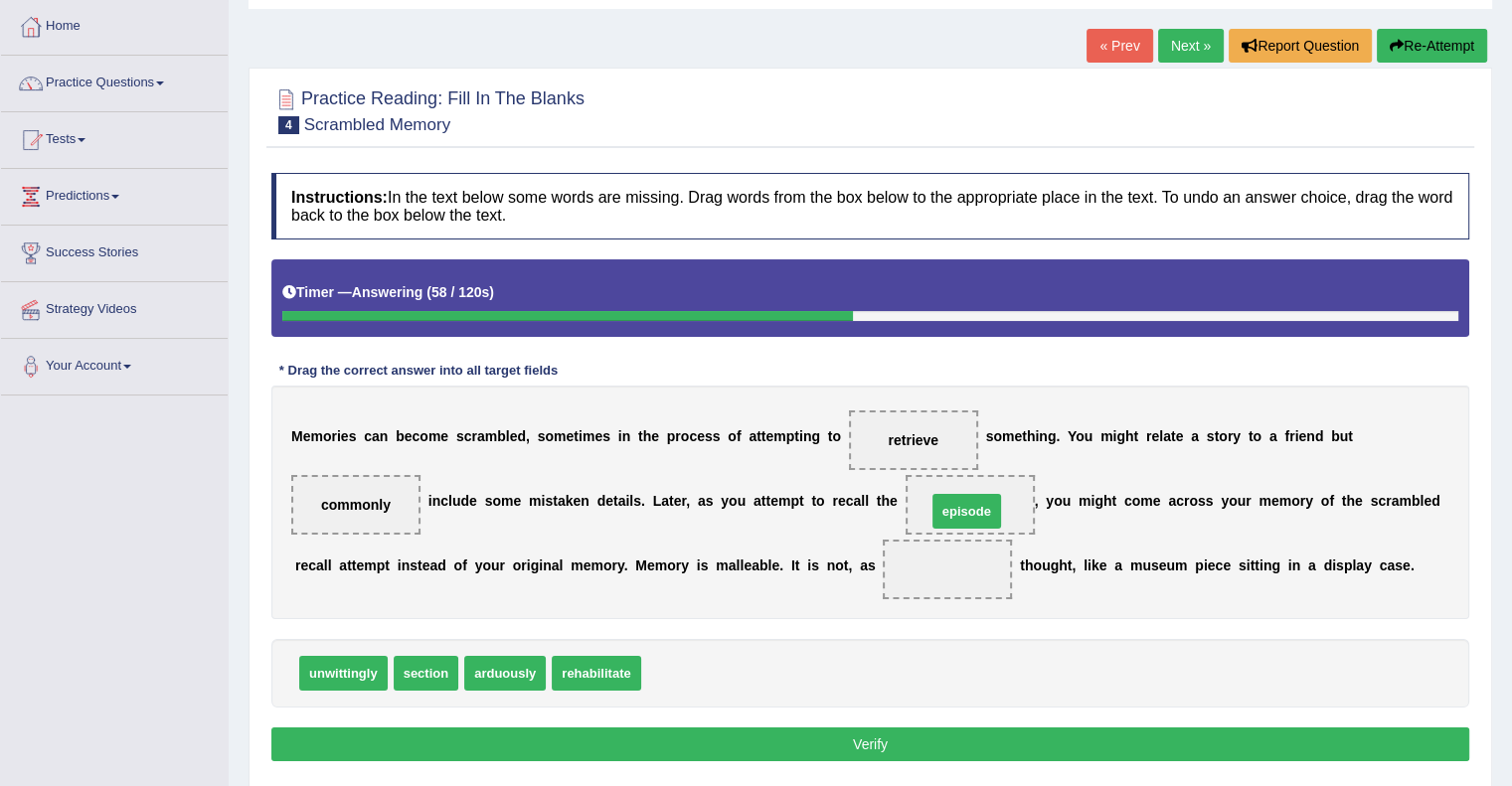 drag, startPoint x: 674, startPoint y: 674, endPoint x: 964, endPoint y: 509, distance: 333.65401 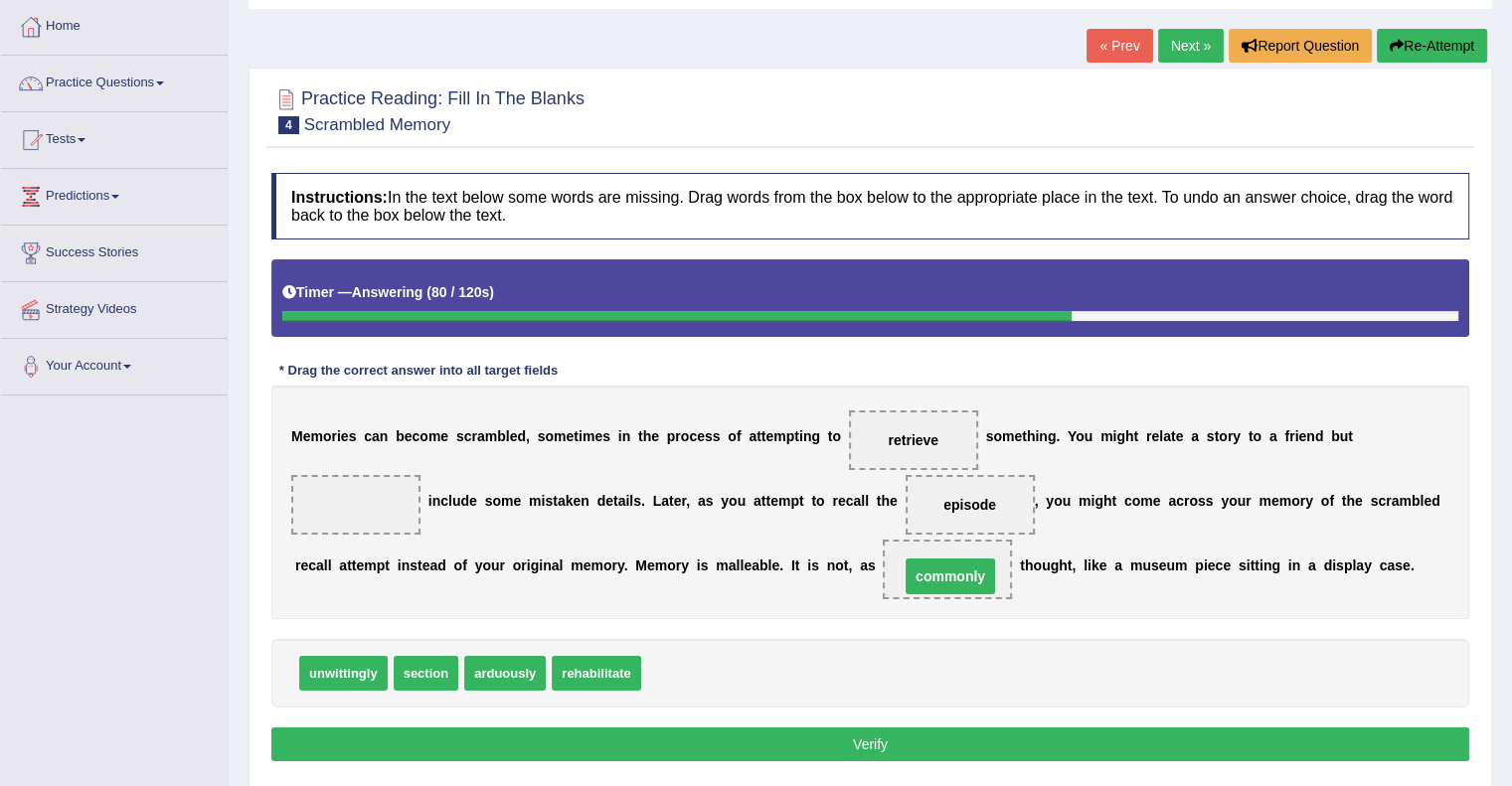 drag, startPoint x: 368, startPoint y: 508, endPoint x: 962, endPoint y: 579, distance: 598.22822 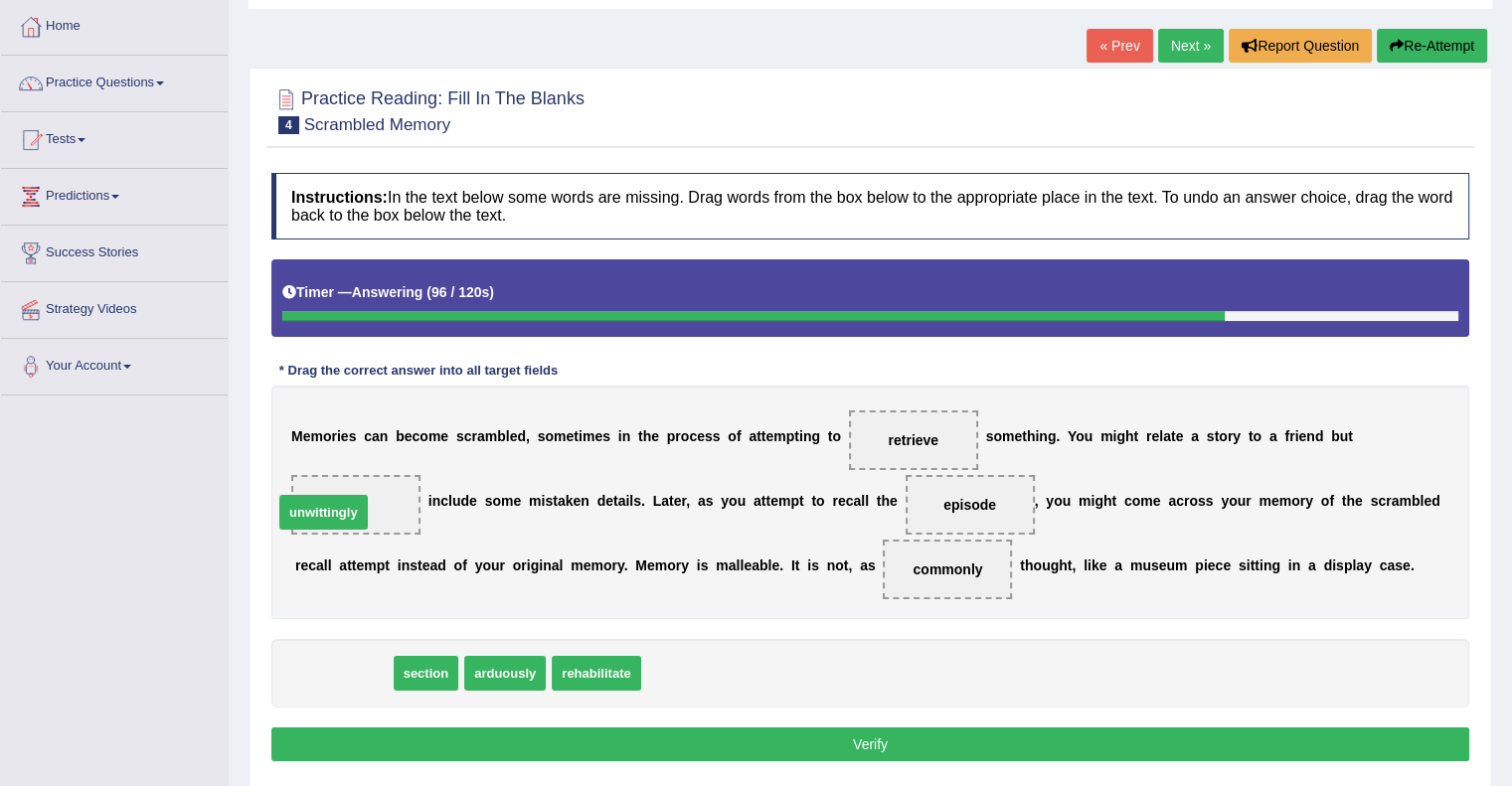 drag, startPoint x: 371, startPoint y: 667, endPoint x: 351, endPoint y: 506, distance: 162.2375 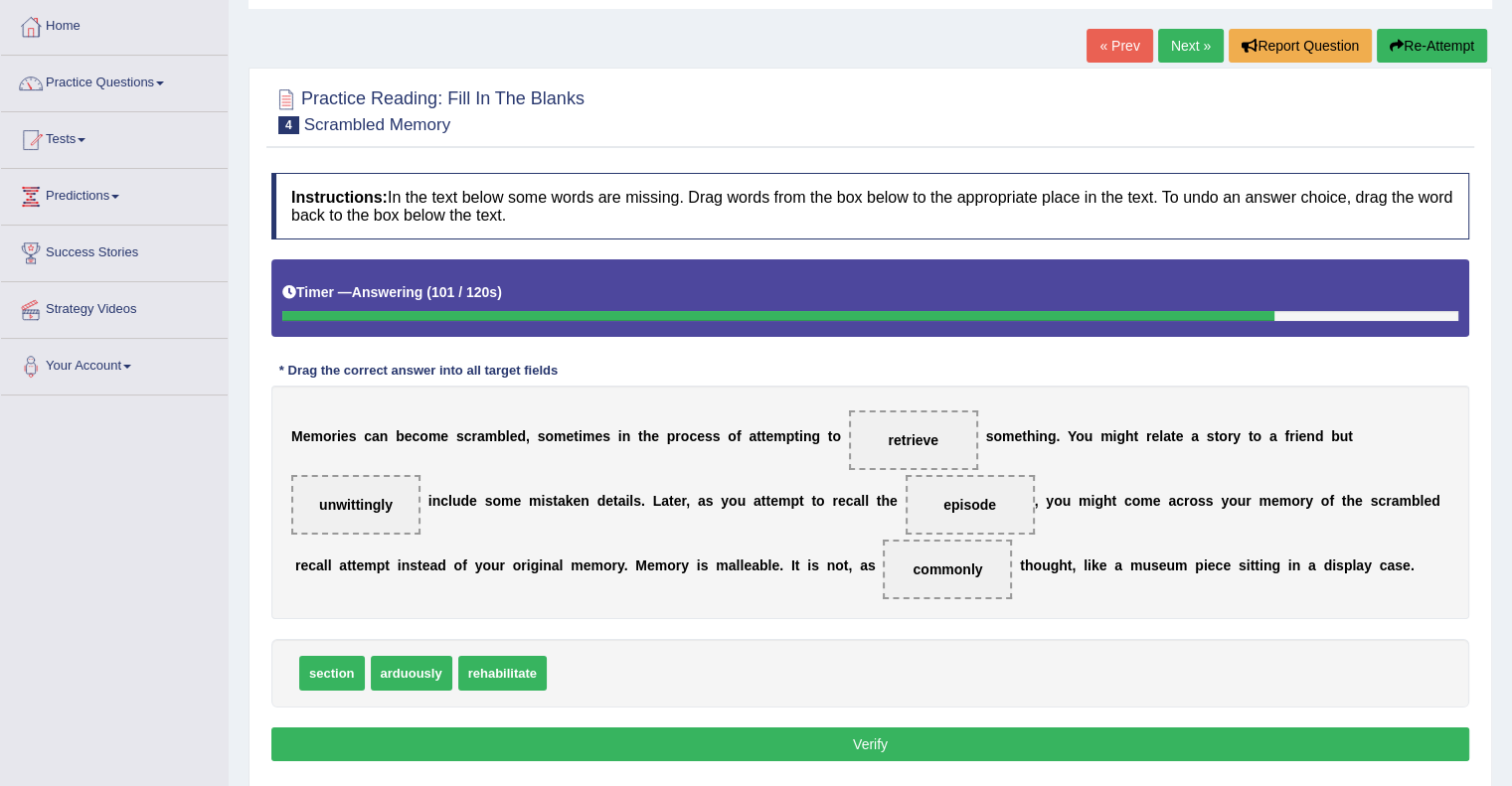 click on "Verify" at bounding box center (870, 744) 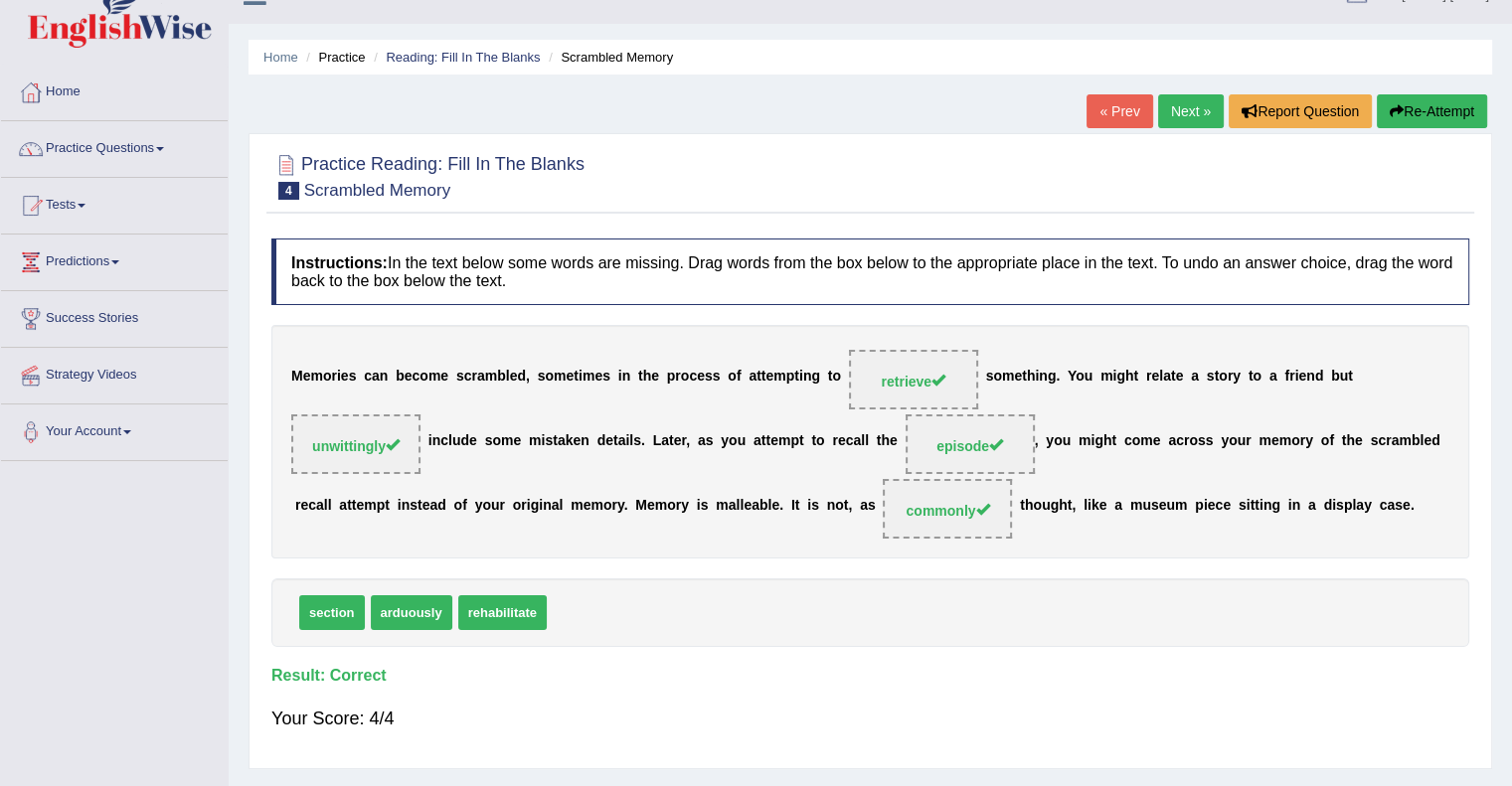 scroll, scrollTop: 0, scrollLeft: 0, axis: both 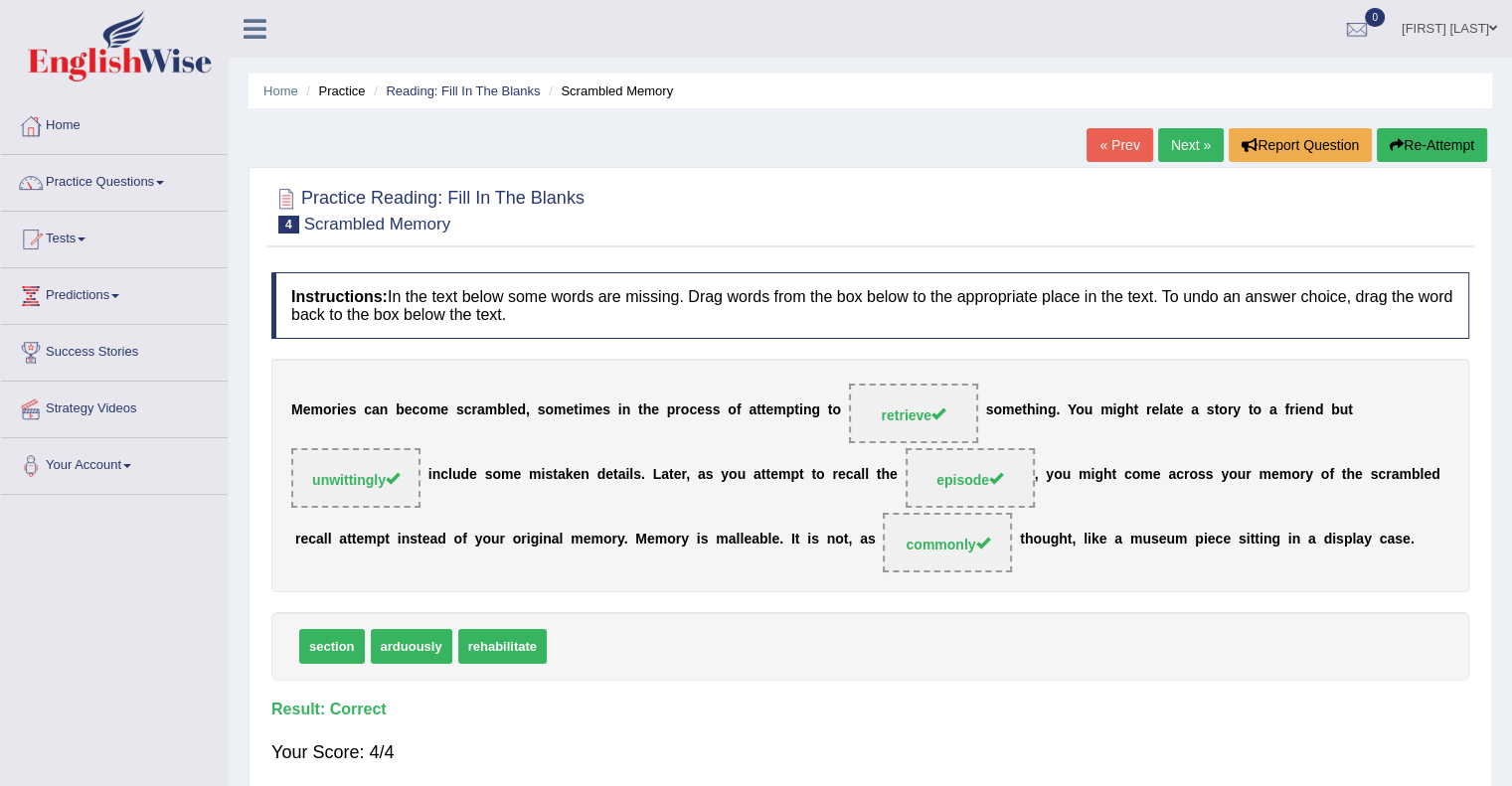 click on "Next »" at bounding box center [1191, 145] 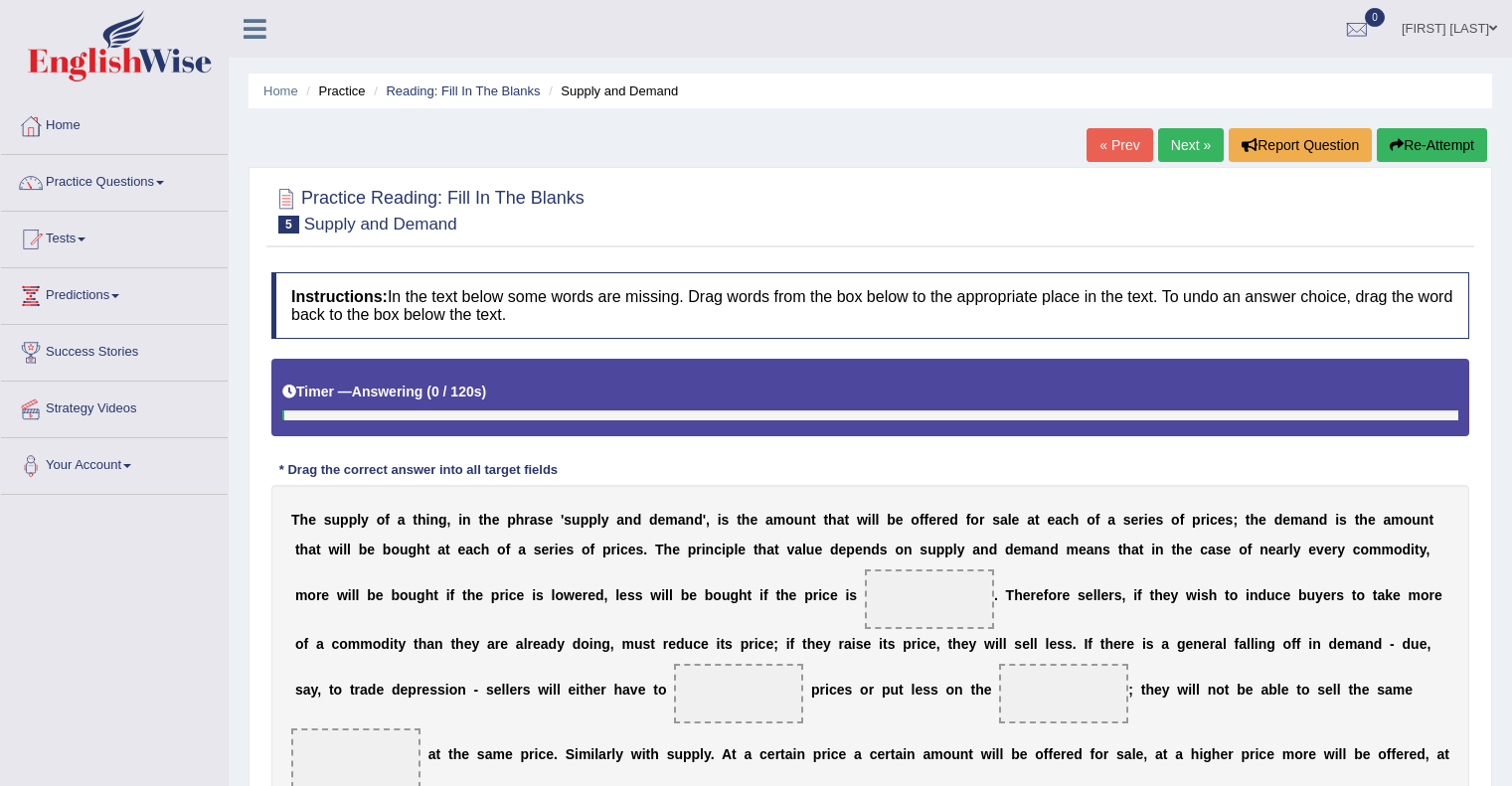 scroll, scrollTop: 0, scrollLeft: 0, axis: both 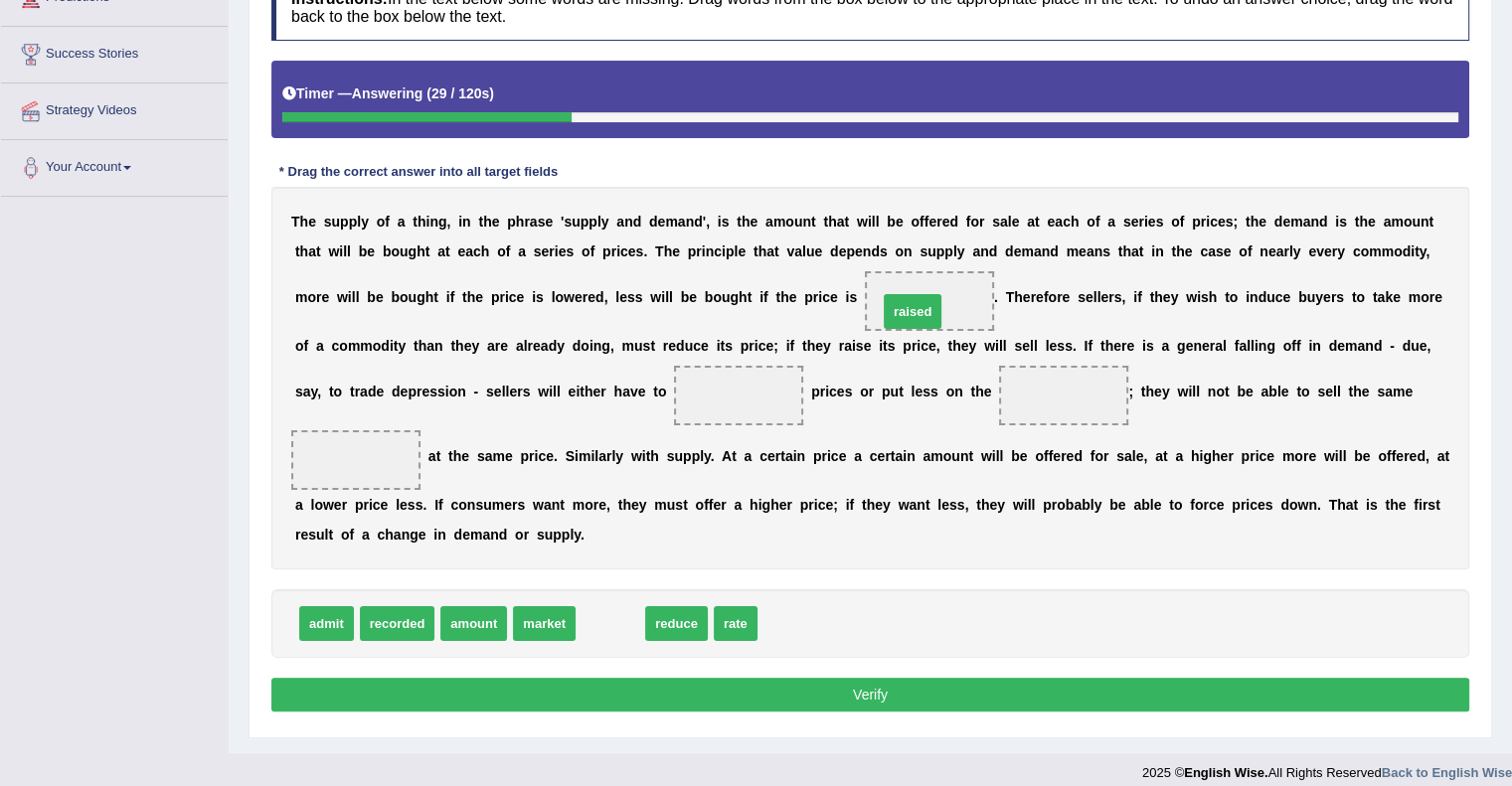 drag, startPoint x: 608, startPoint y: 621, endPoint x: 911, endPoint y: 309, distance: 434.9172 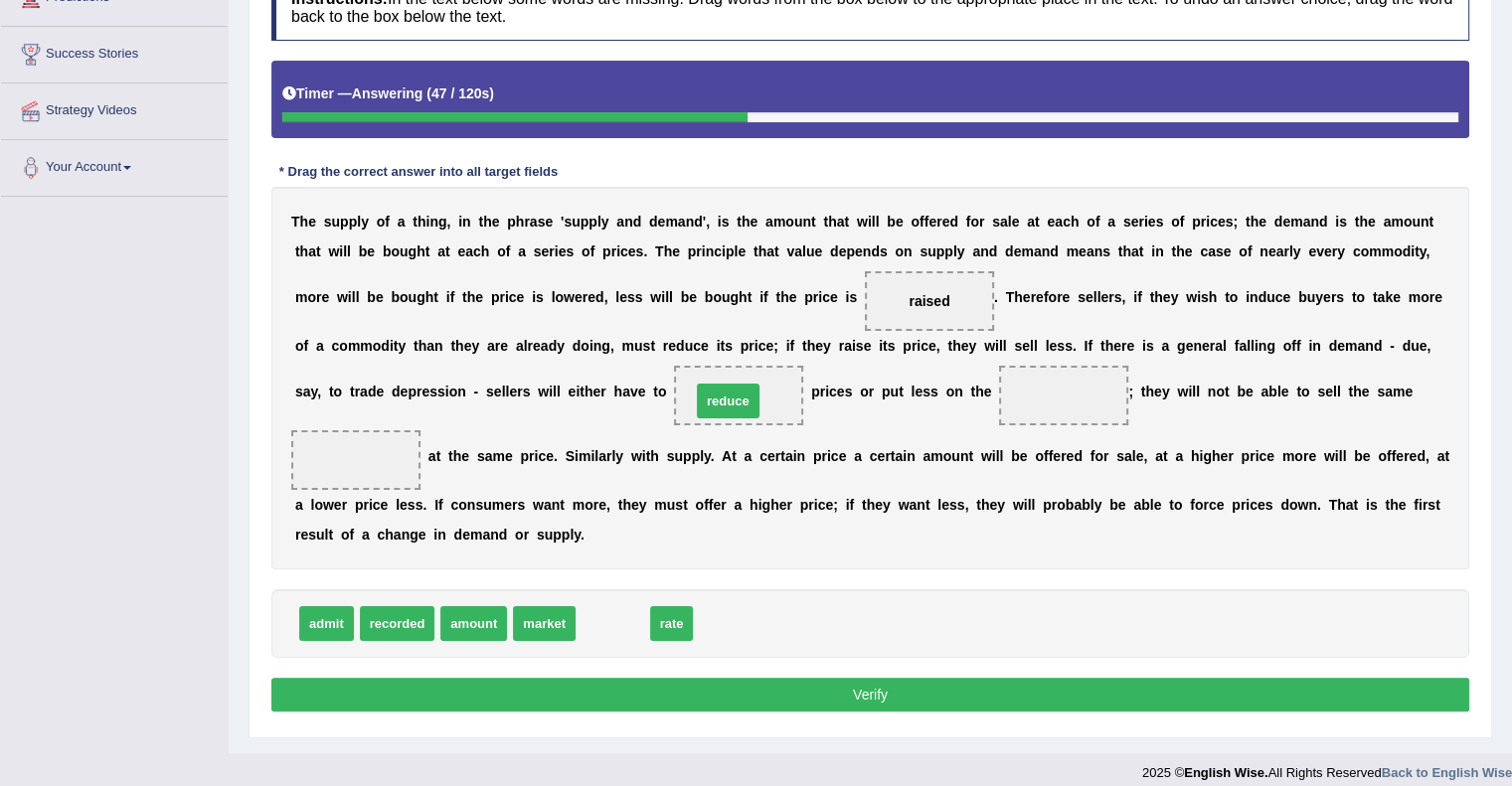 drag, startPoint x: 620, startPoint y: 619, endPoint x: 736, endPoint y: 396, distance: 251.36627 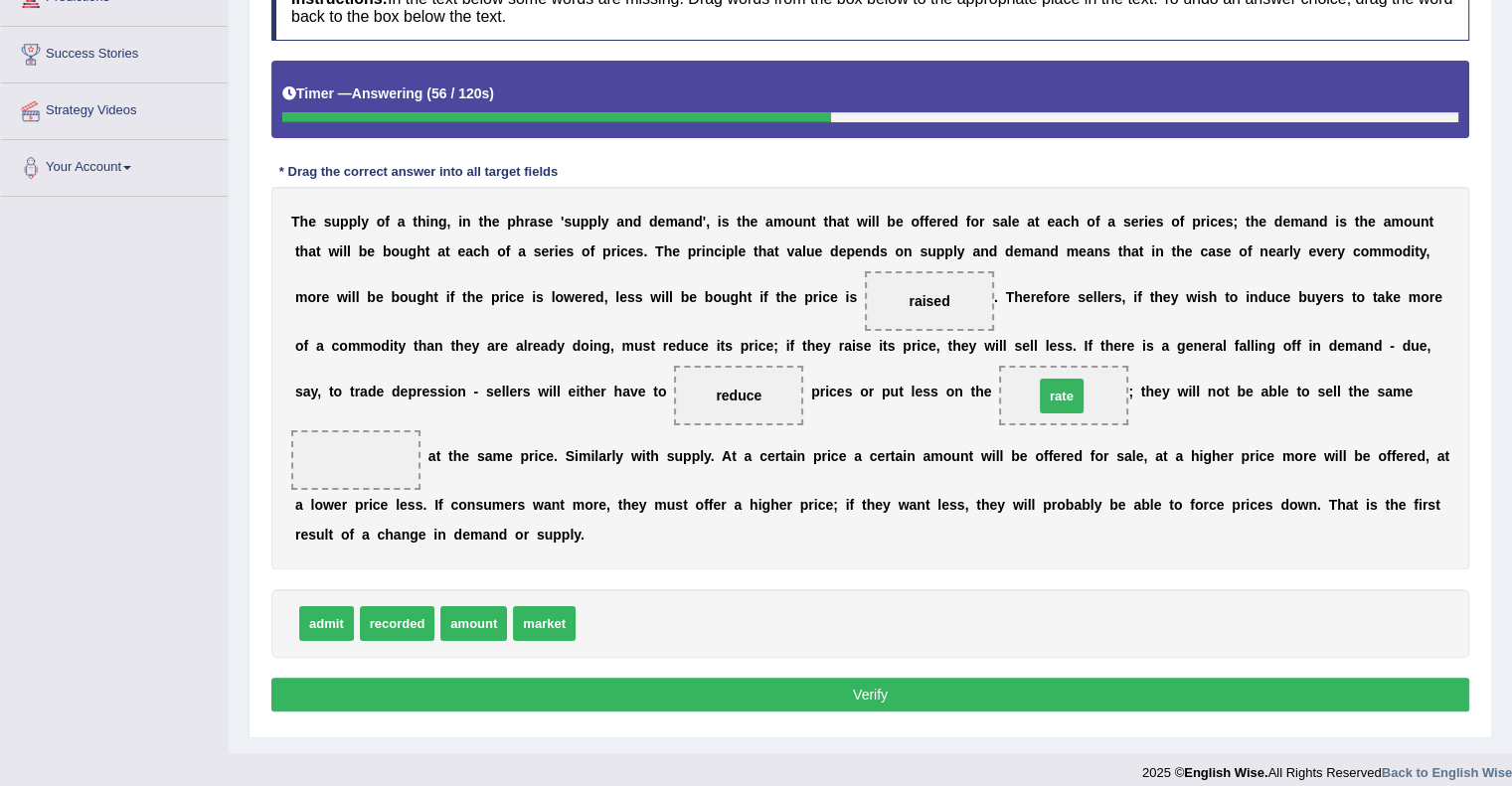drag, startPoint x: 603, startPoint y: 626, endPoint x: 1062, endPoint y: 398, distance: 512.50854 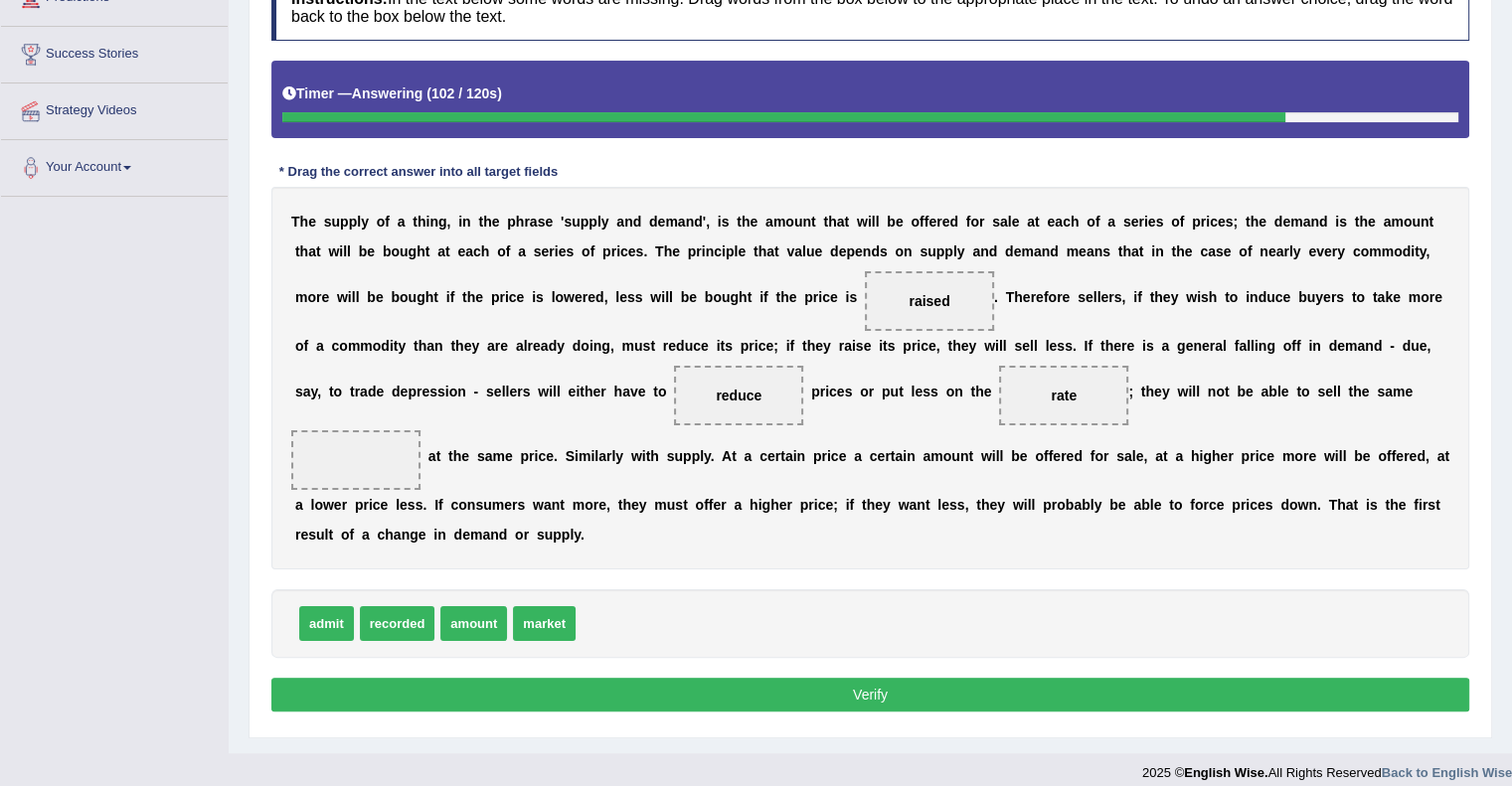 drag, startPoint x: 557, startPoint y: 621, endPoint x: 556, endPoint y: 597, distance: 24.020824 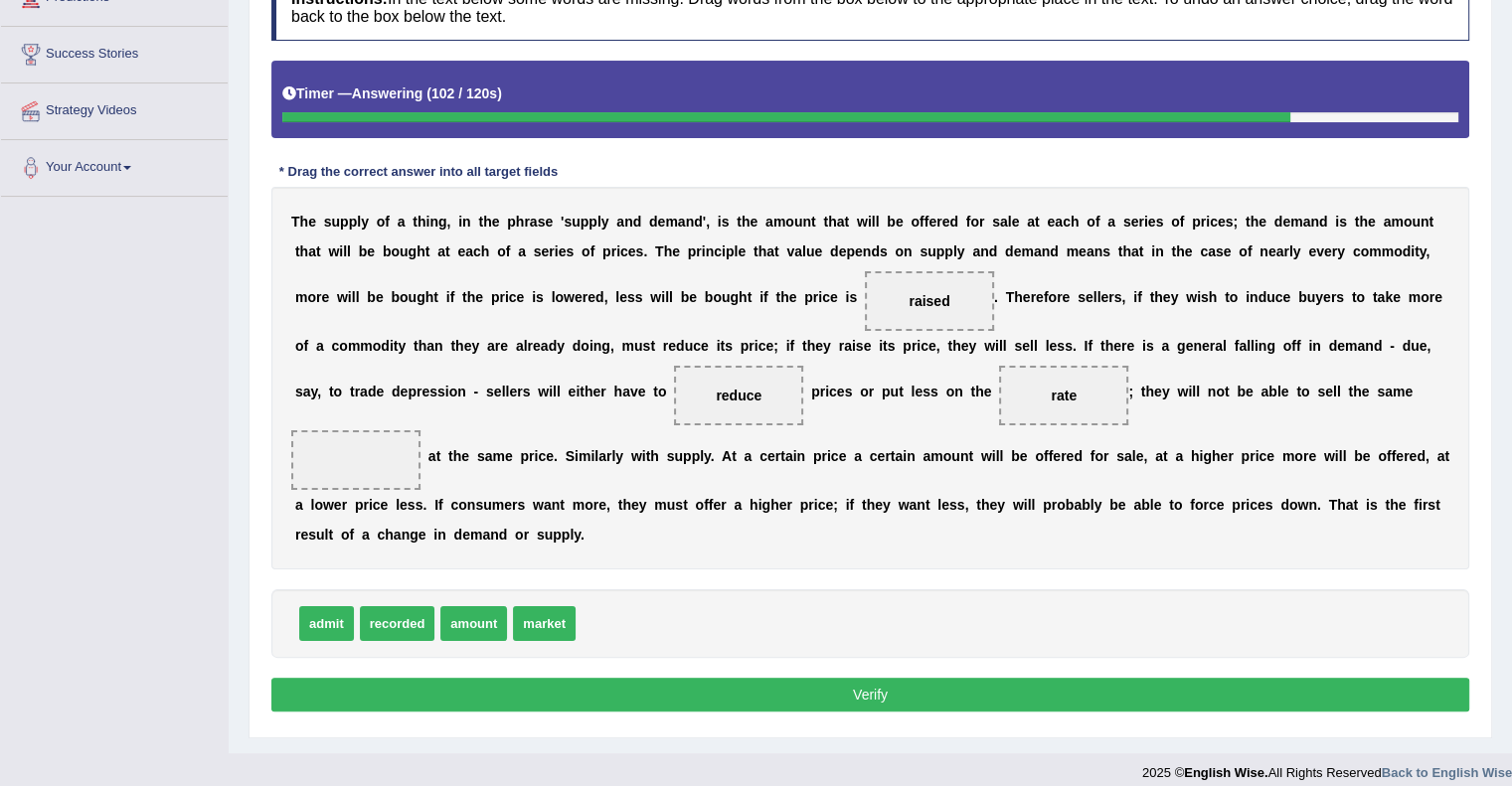 drag, startPoint x: 556, startPoint y: 597, endPoint x: 381, endPoint y: 484, distance: 208.31227 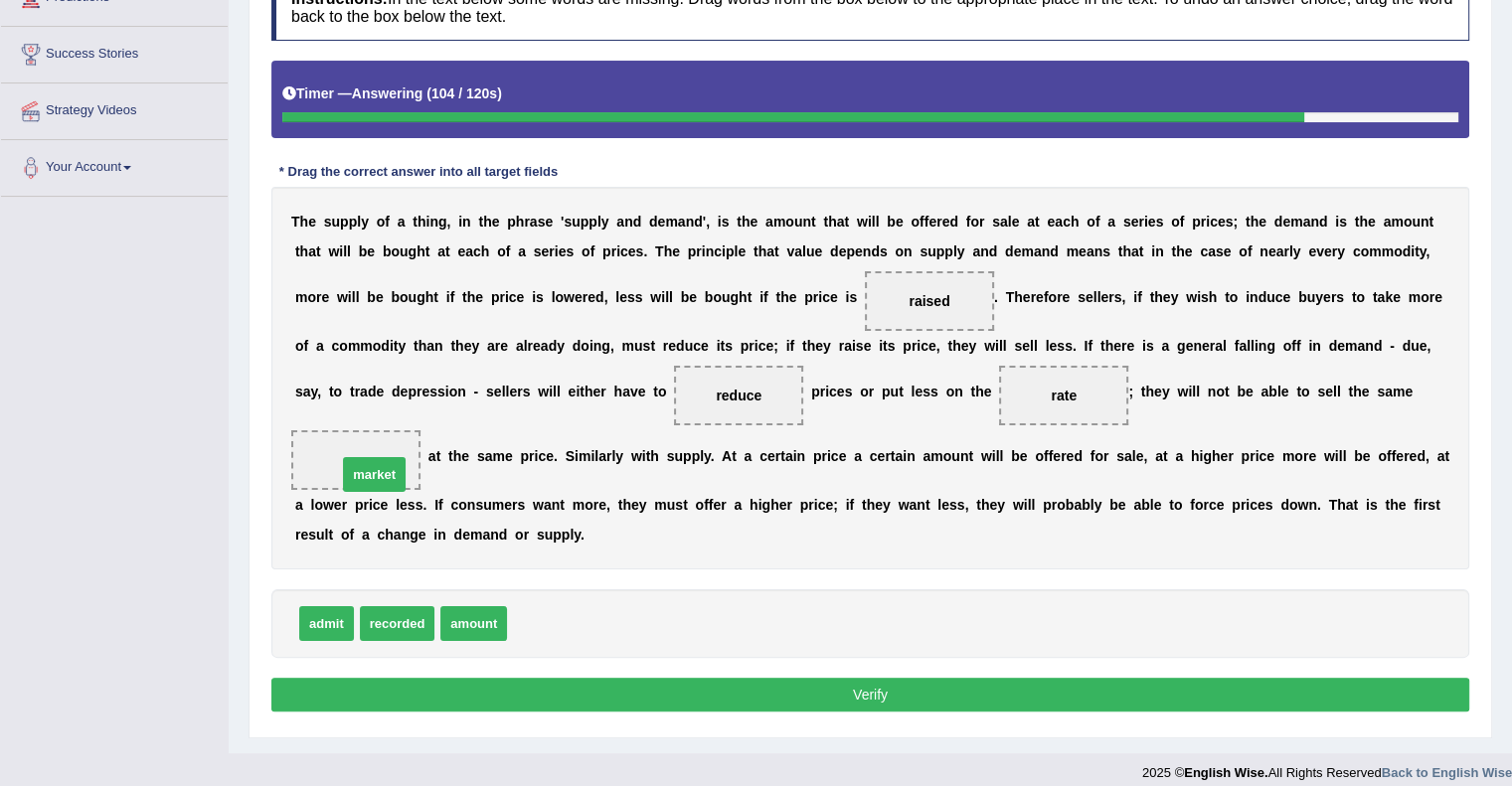 drag, startPoint x: 529, startPoint y: 621, endPoint x: 359, endPoint y: 472, distance: 226.0553 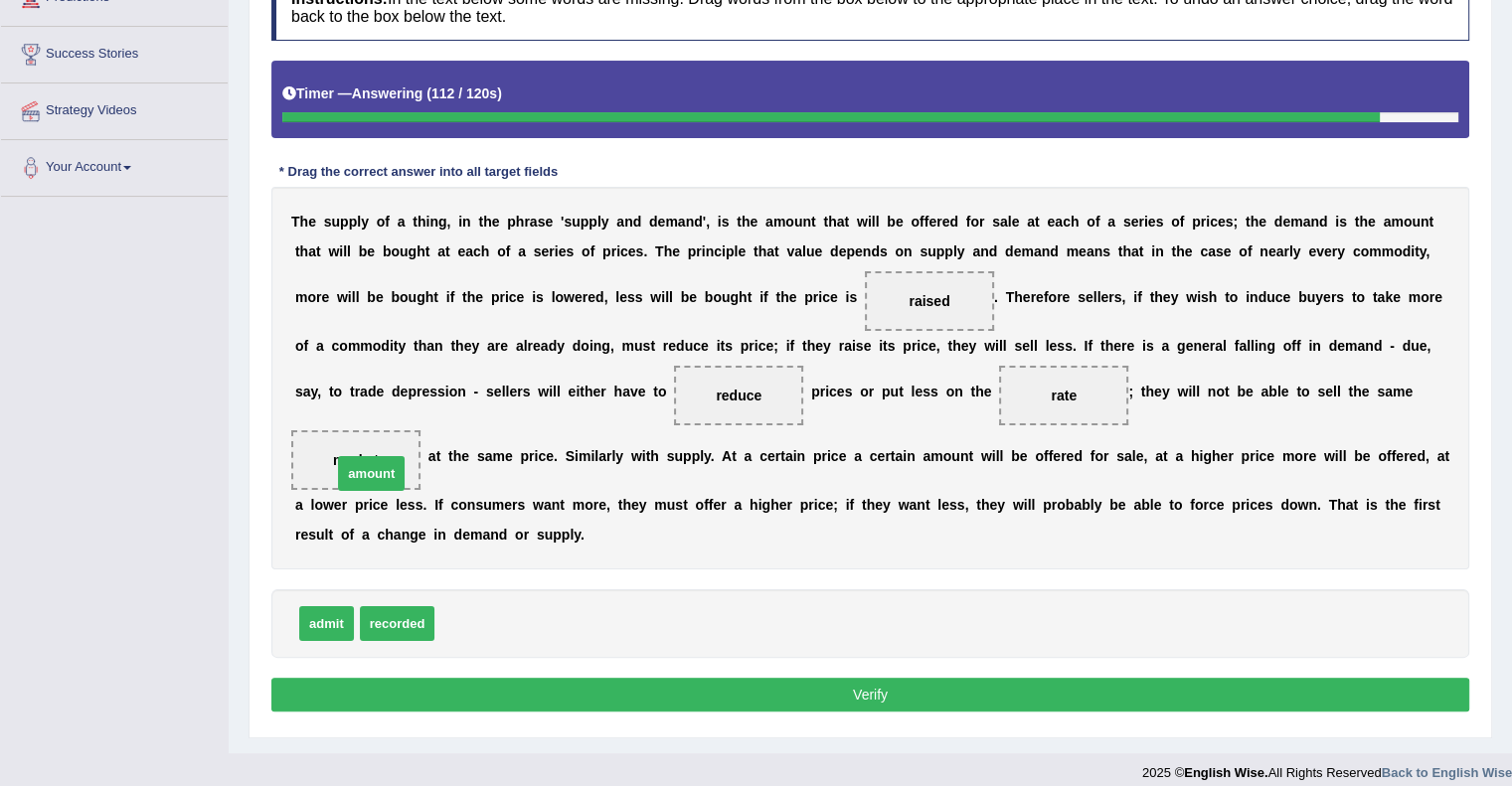 drag, startPoint x: 473, startPoint y: 626, endPoint x: 362, endPoint y: 469, distance: 192.27584 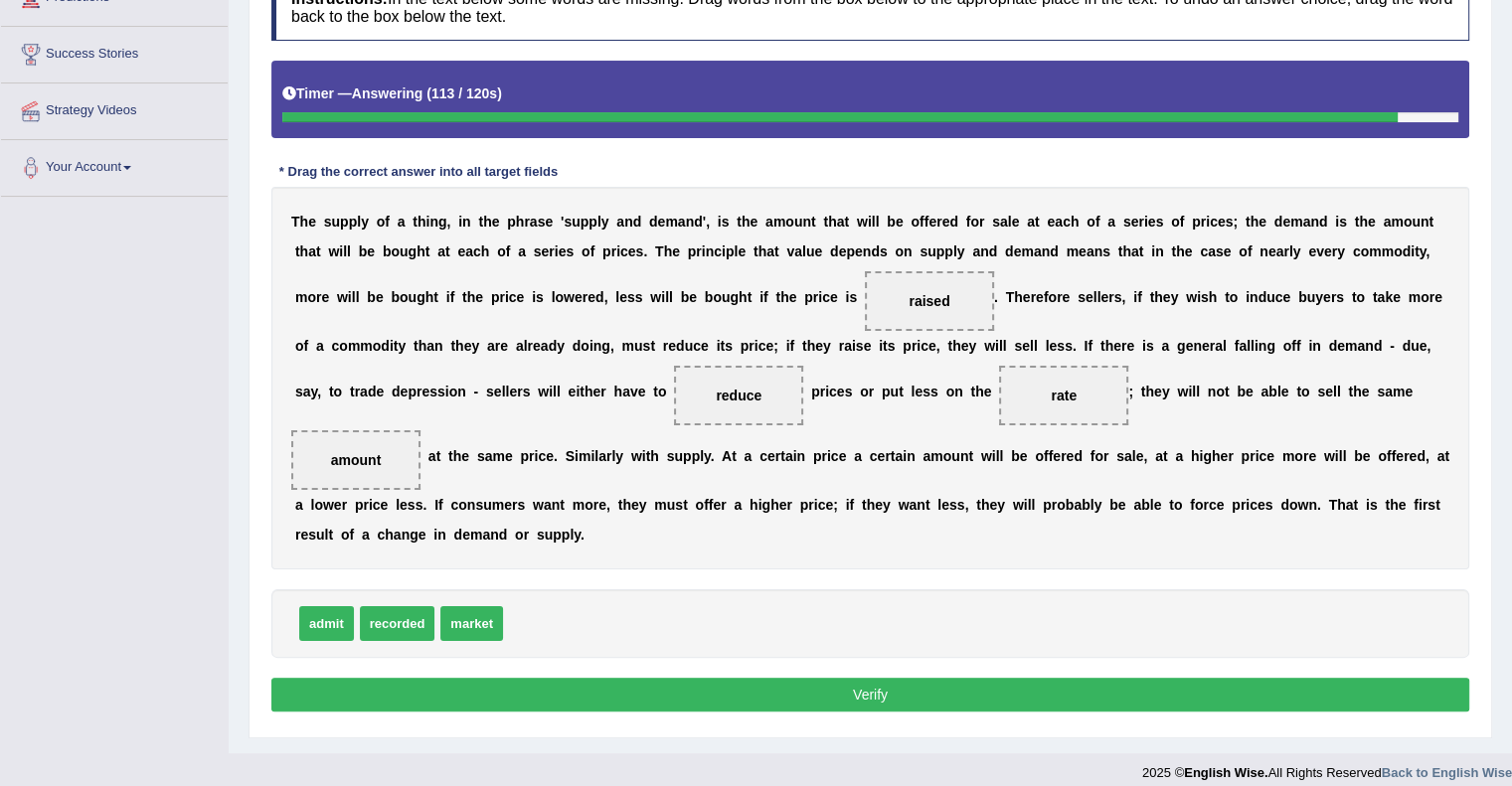 click on "Verify" at bounding box center (870, 695) 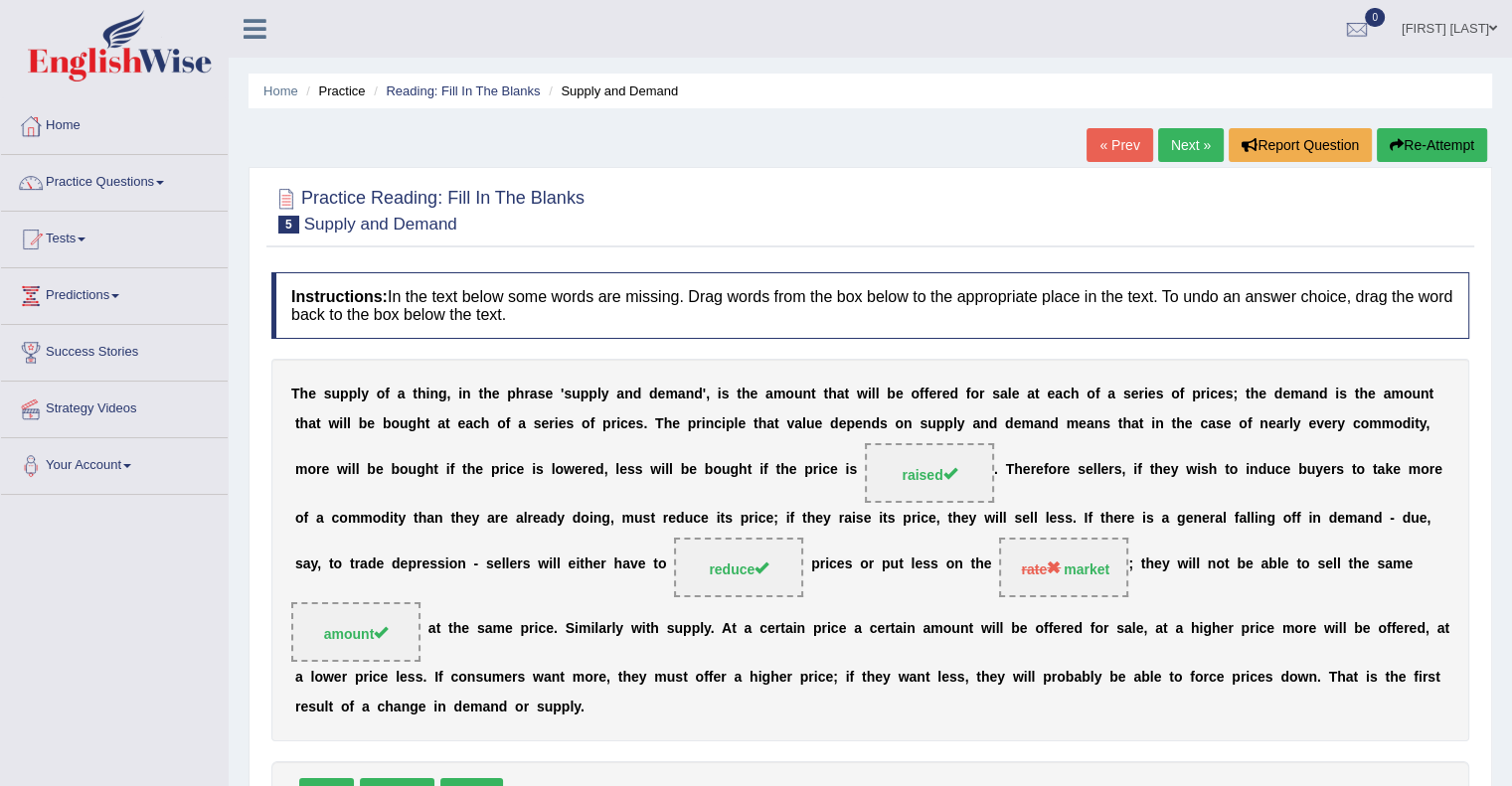 scroll, scrollTop: 99, scrollLeft: 0, axis: vertical 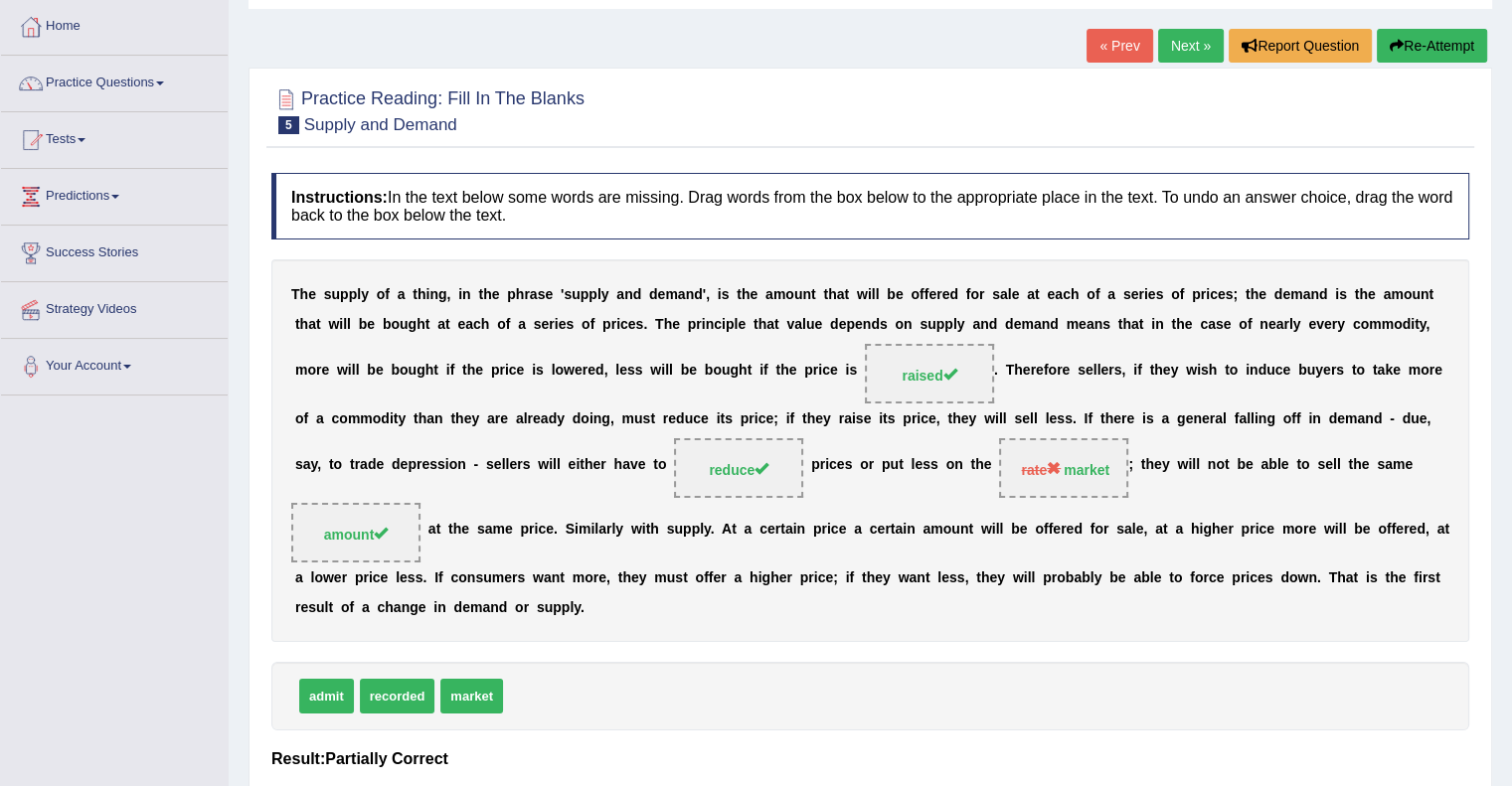 click on "Next »" at bounding box center [1191, 46] 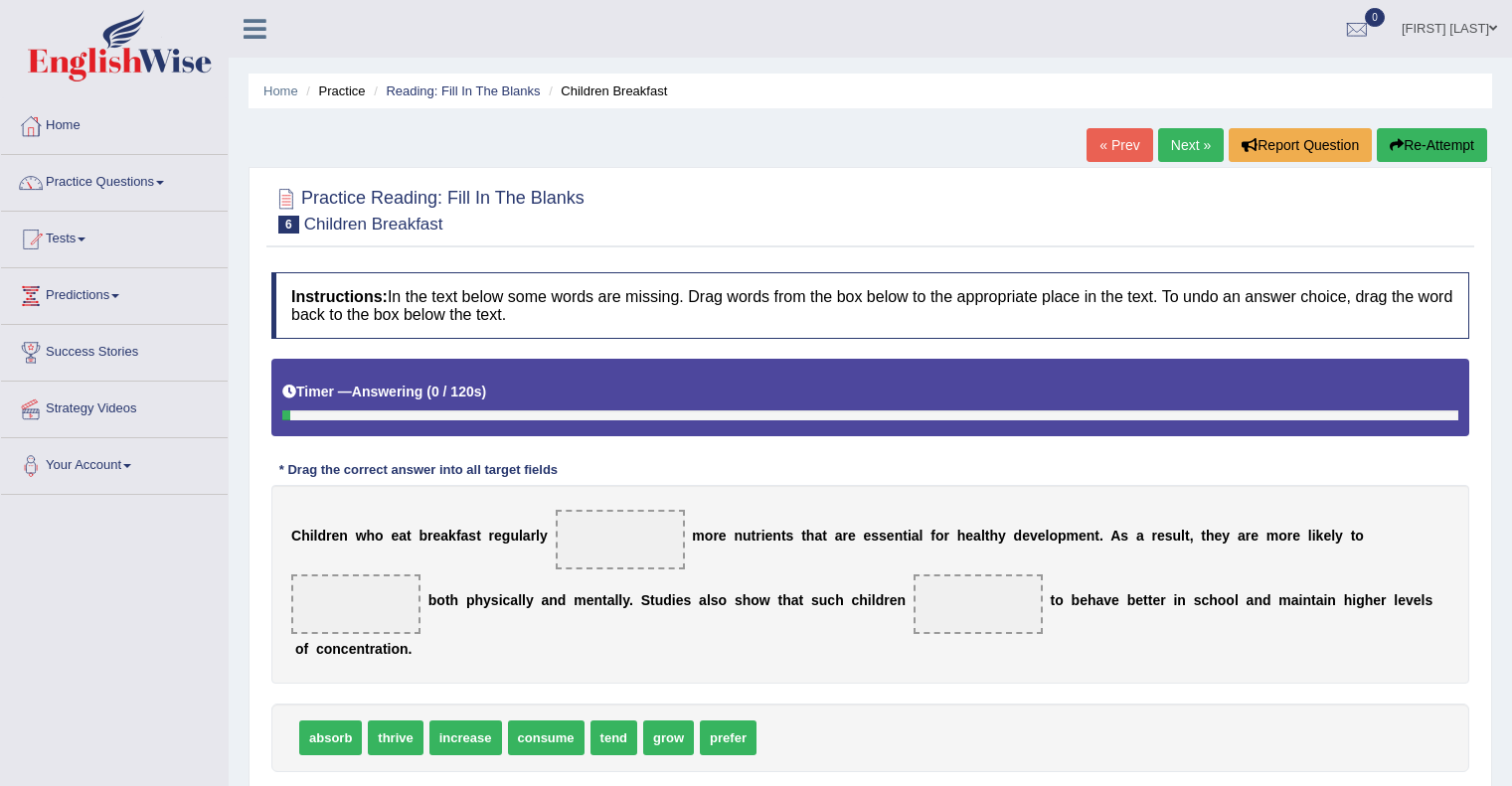scroll, scrollTop: 98, scrollLeft: 0, axis: vertical 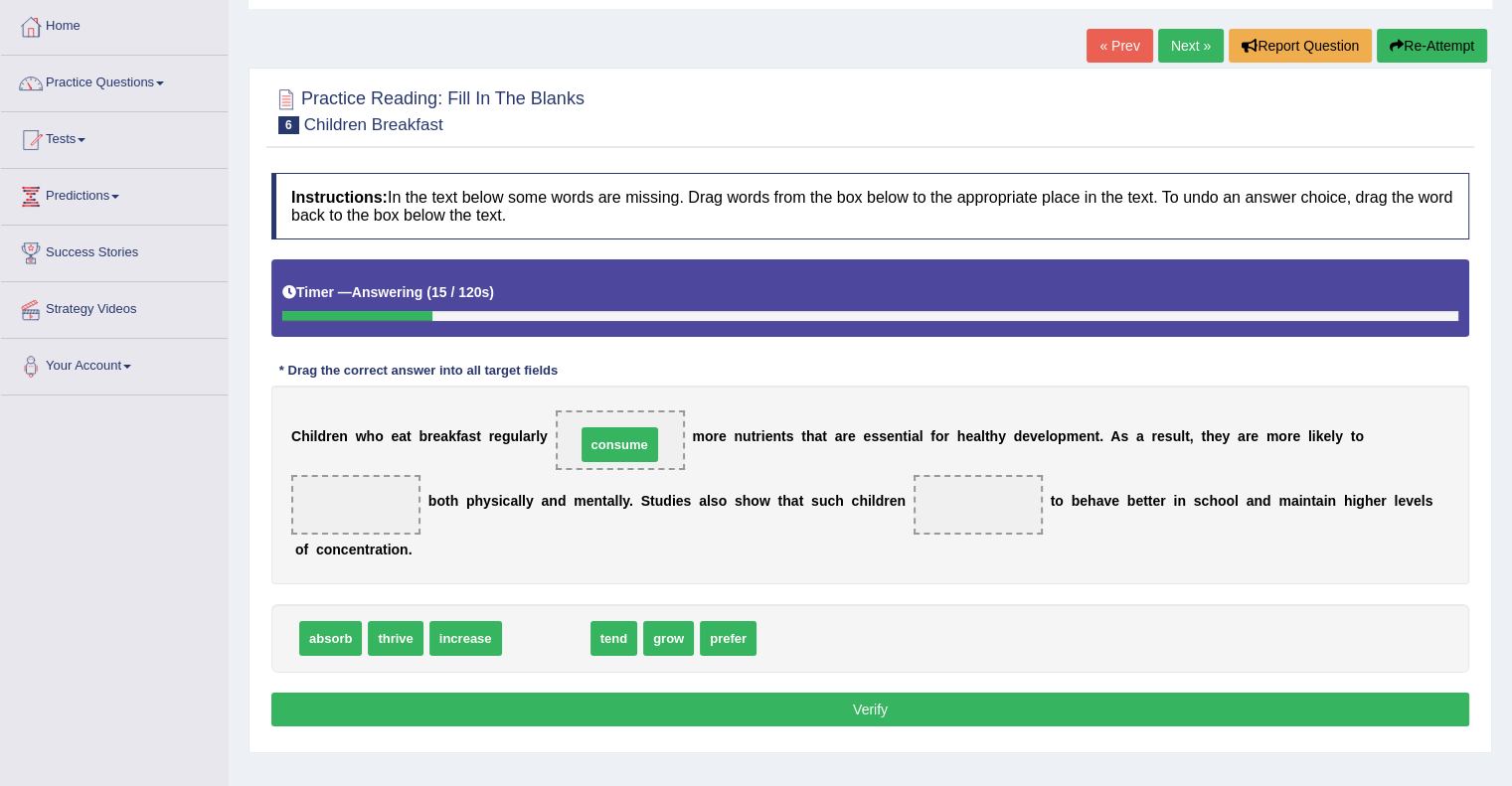 drag, startPoint x: 546, startPoint y: 636, endPoint x: 619, endPoint y: 442, distance: 207.28 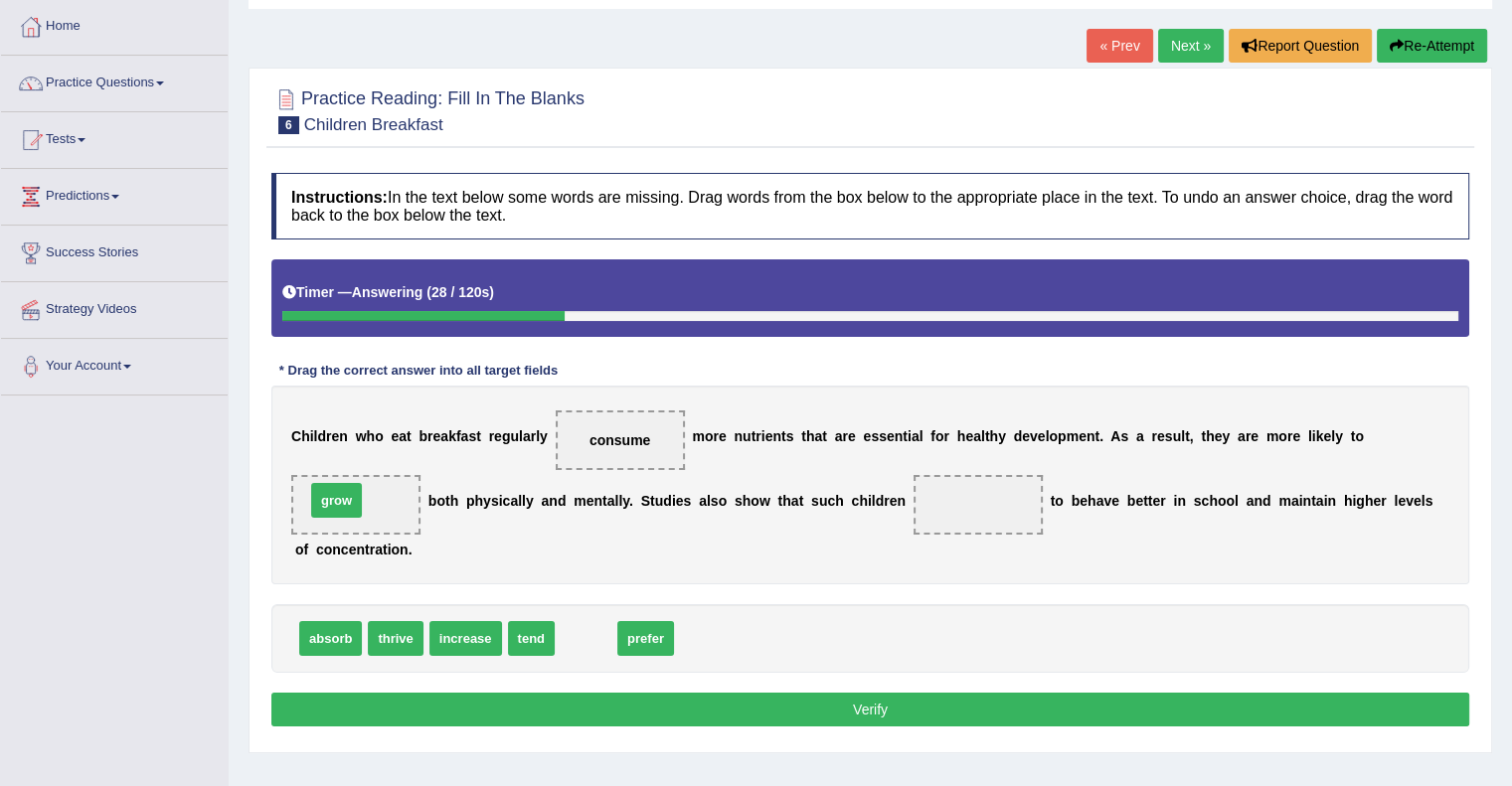 drag, startPoint x: 585, startPoint y: 634, endPoint x: 335, endPoint y: 496, distance: 285.5591 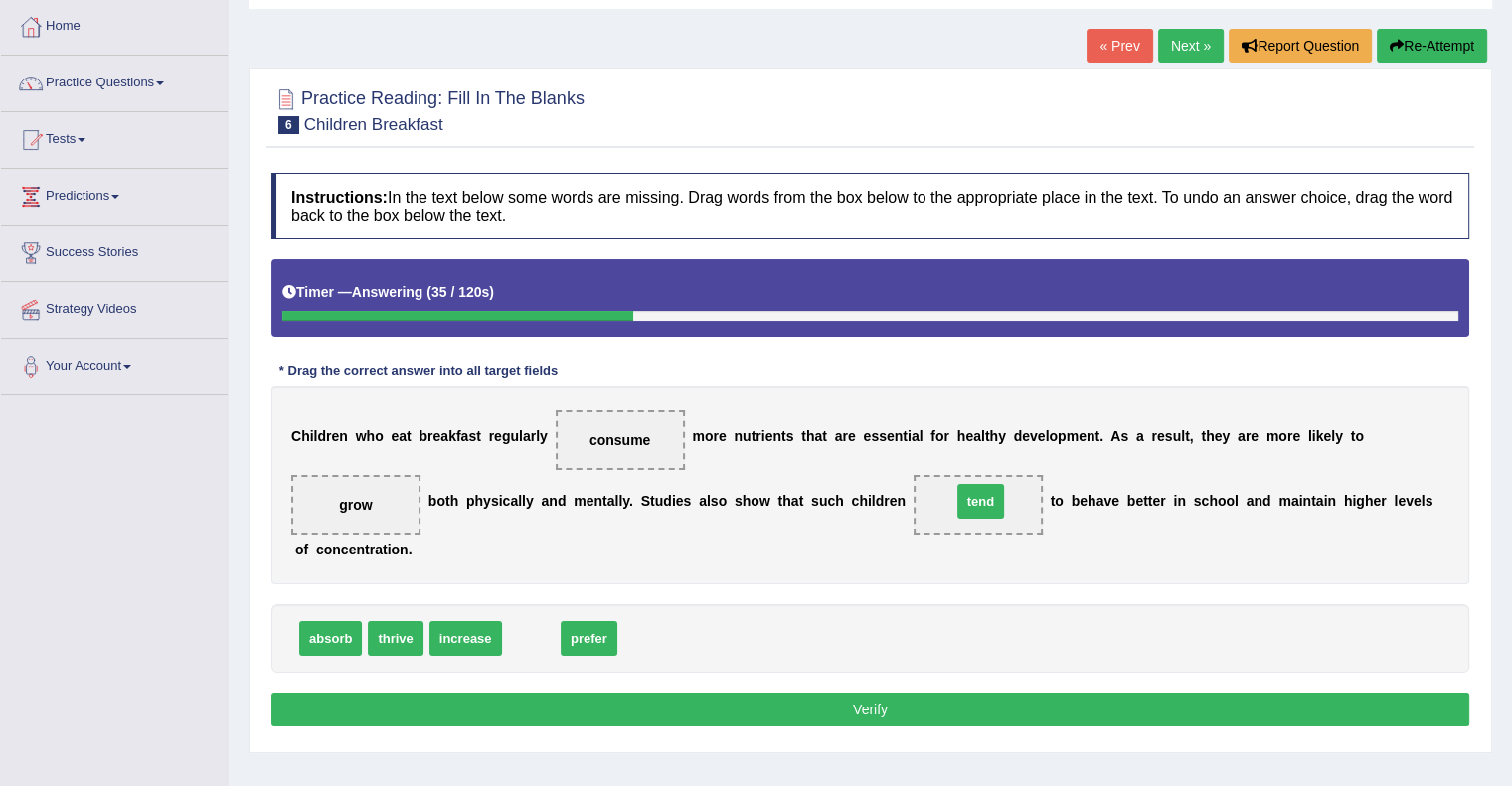 drag, startPoint x: 529, startPoint y: 633, endPoint x: 978, endPoint y: 496, distance: 469.43583 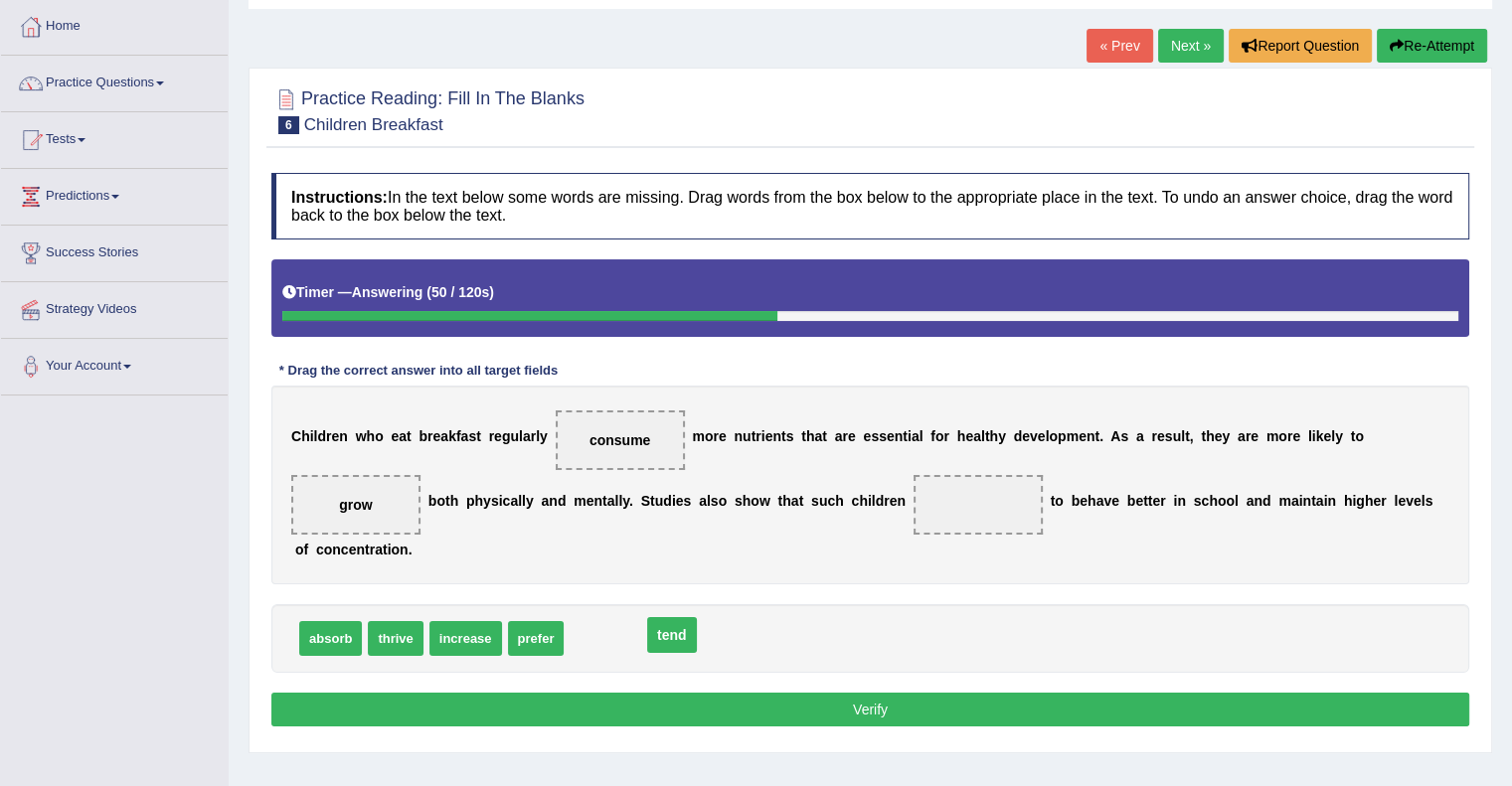 drag, startPoint x: 966, startPoint y: 504, endPoint x: 655, endPoint y: 636, distance: 337.8535 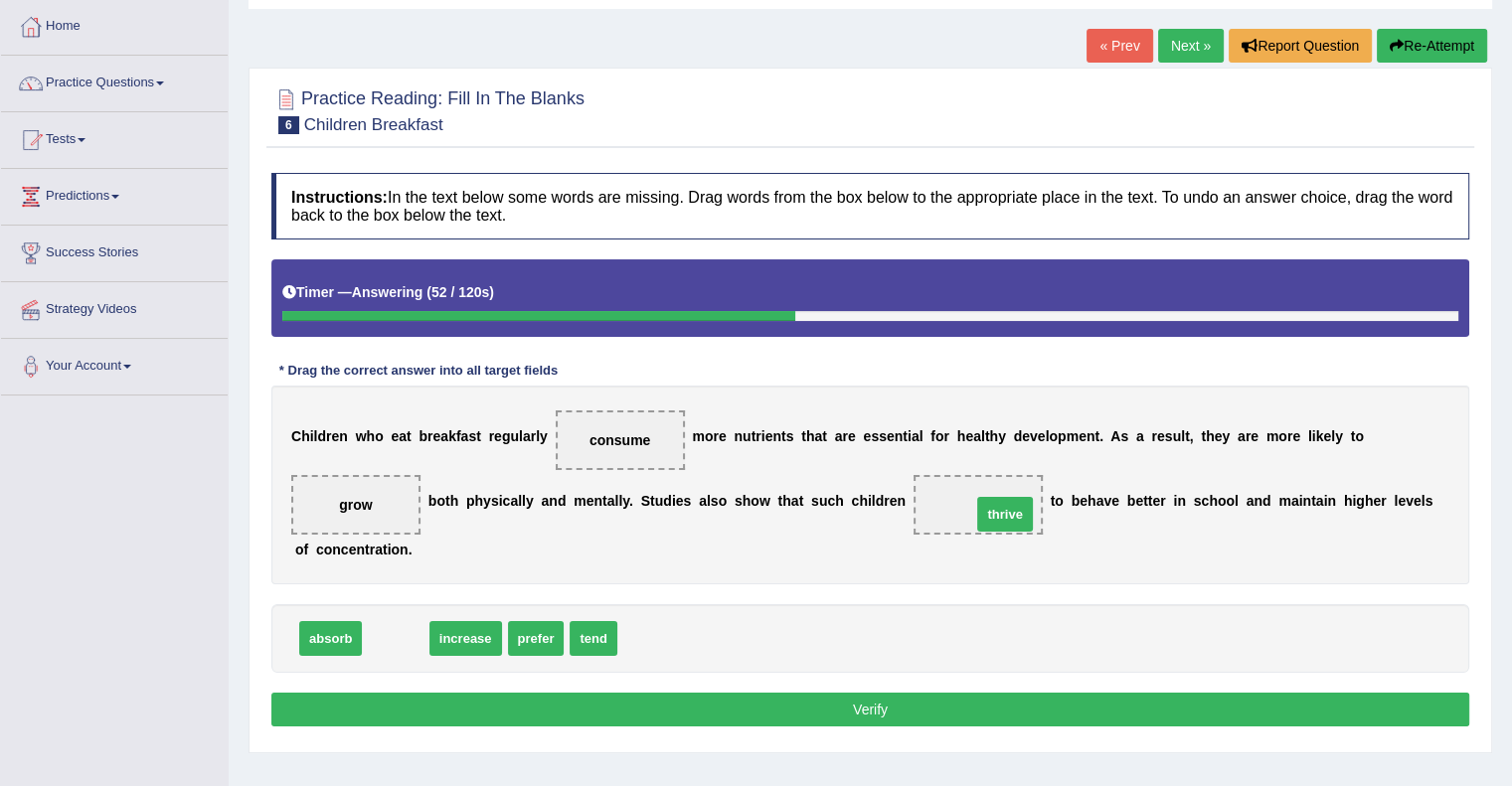drag, startPoint x: 395, startPoint y: 635, endPoint x: 990, endPoint y: 508, distance: 608.4028 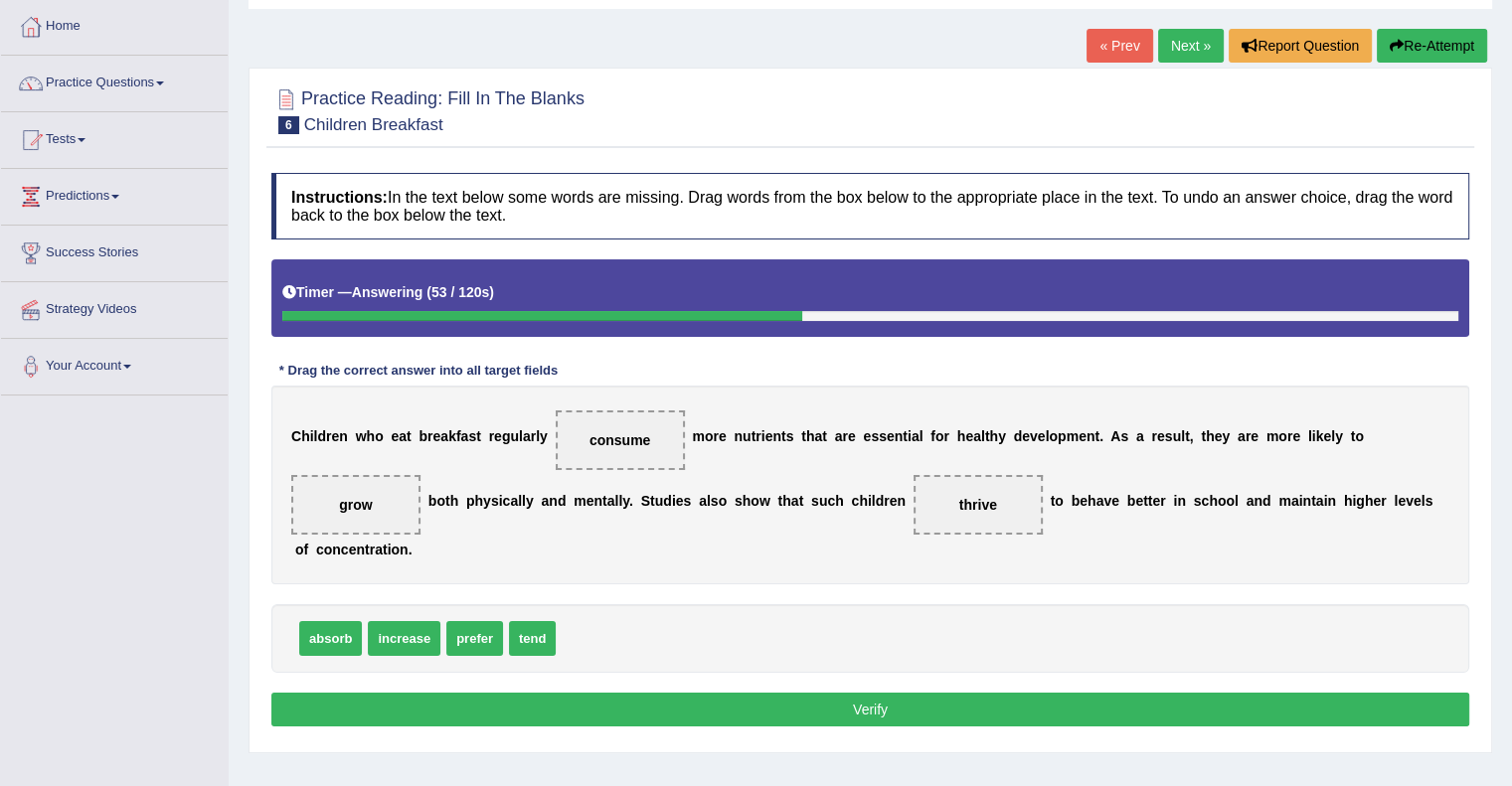 click on "Verify" at bounding box center [870, 709] 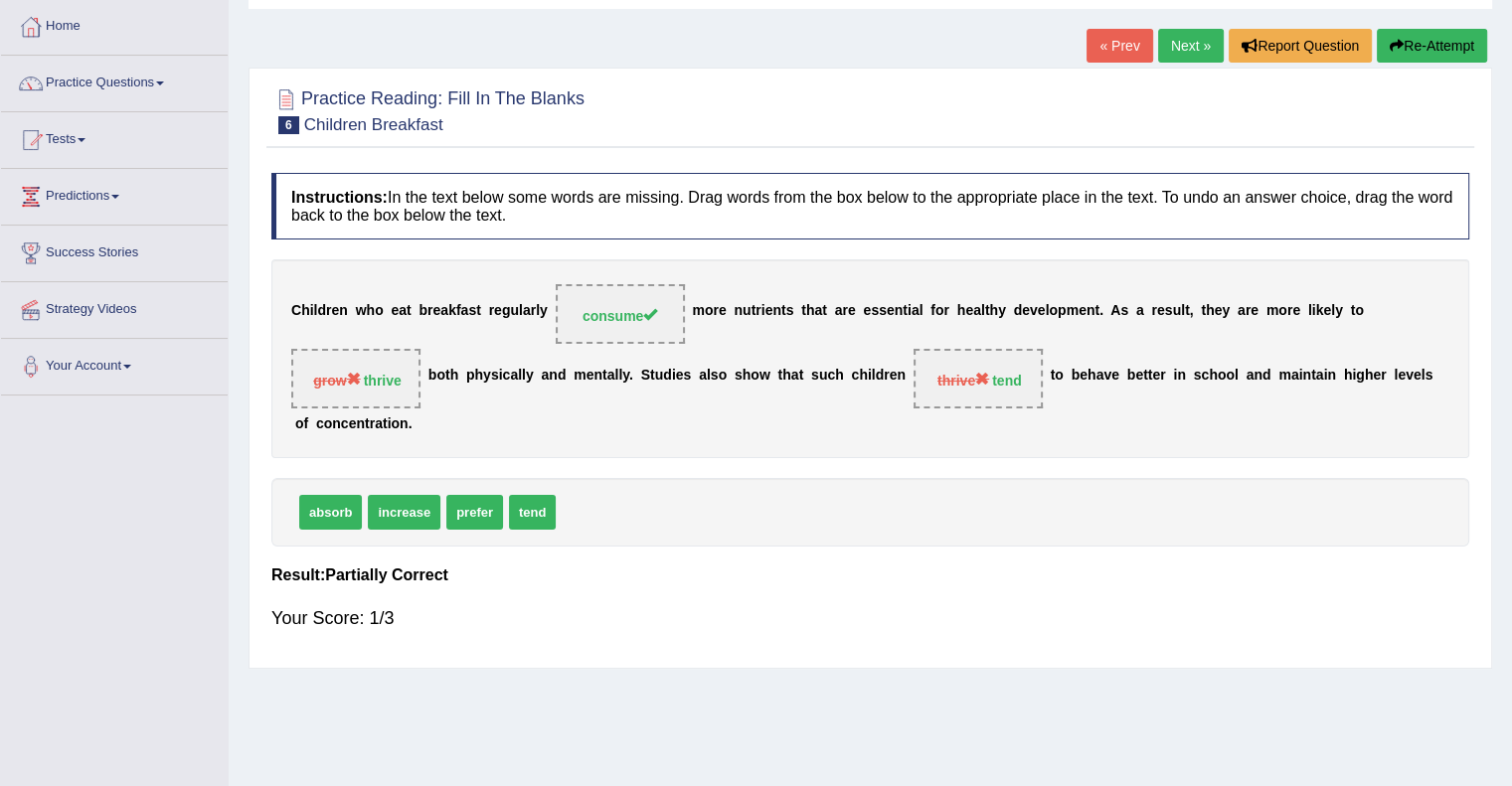 click at bounding box center [1397, 46] 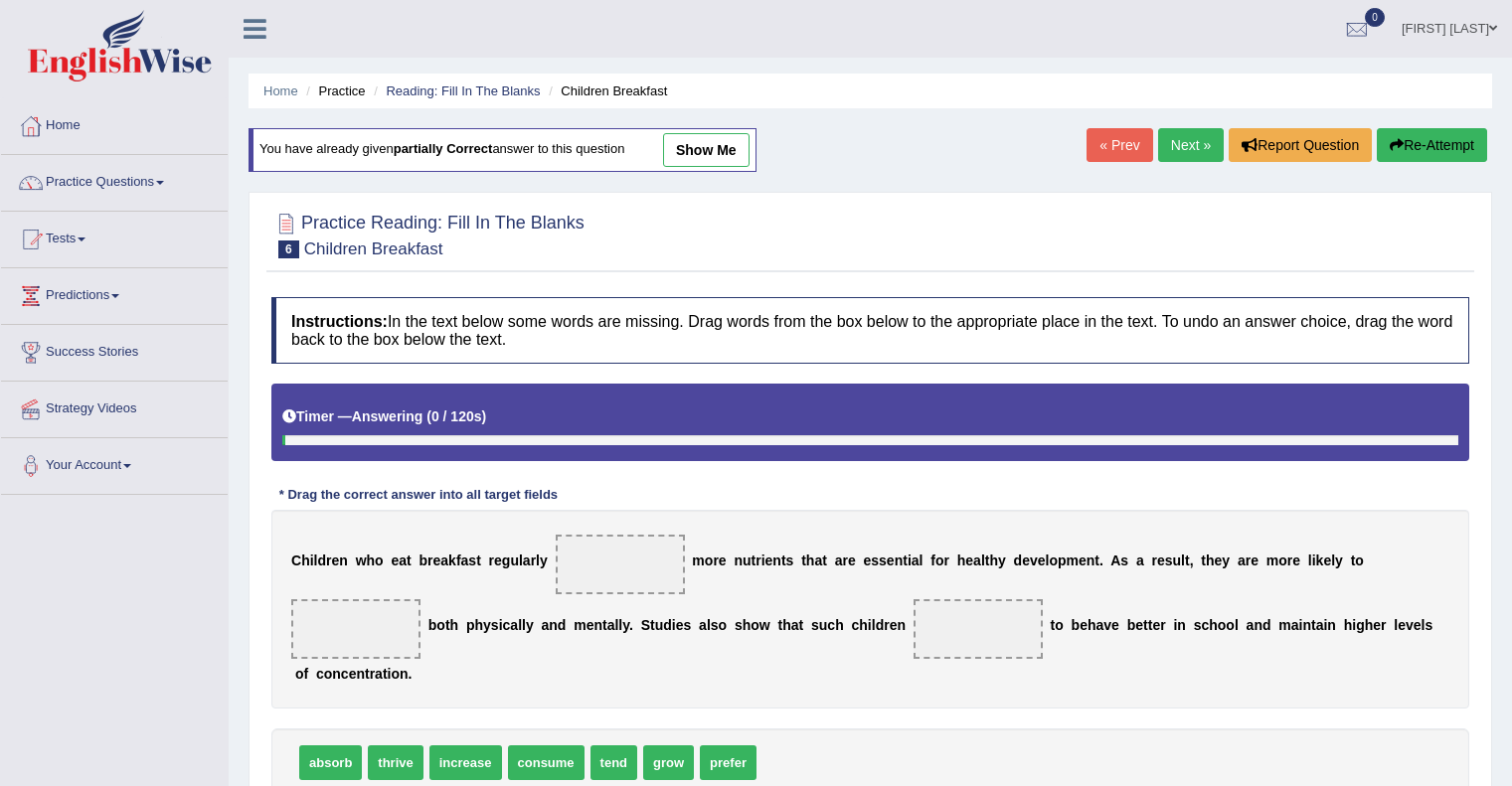 scroll, scrollTop: 99, scrollLeft: 0, axis: vertical 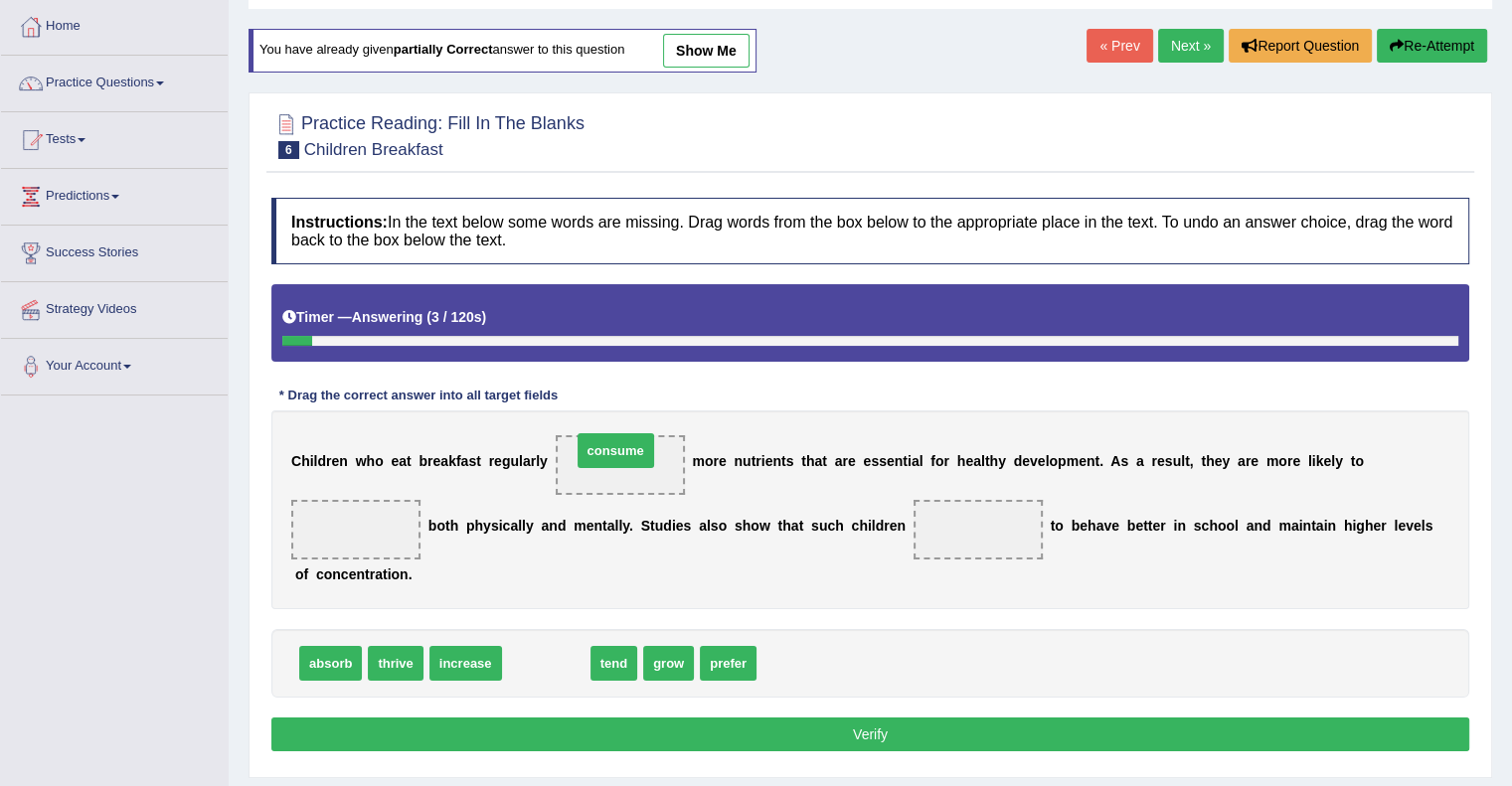 drag, startPoint x: 541, startPoint y: 661, endPoint x: 610, endPoint y: 448, distance: 223.8973 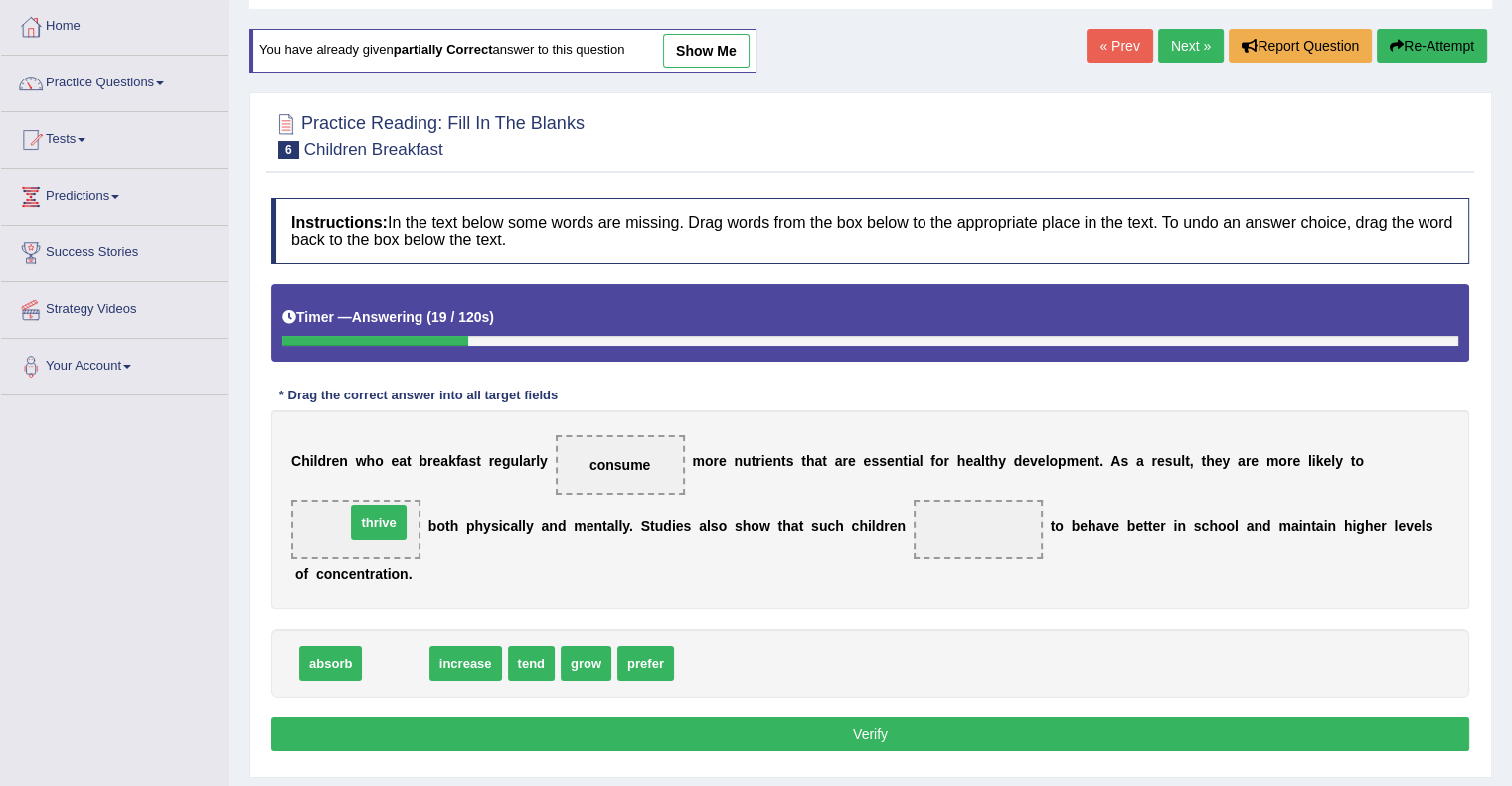 drag, startPoint x: 407, startPoint y: 663, endPoint x: 389, endPoint y: 520, distance: 144.12841 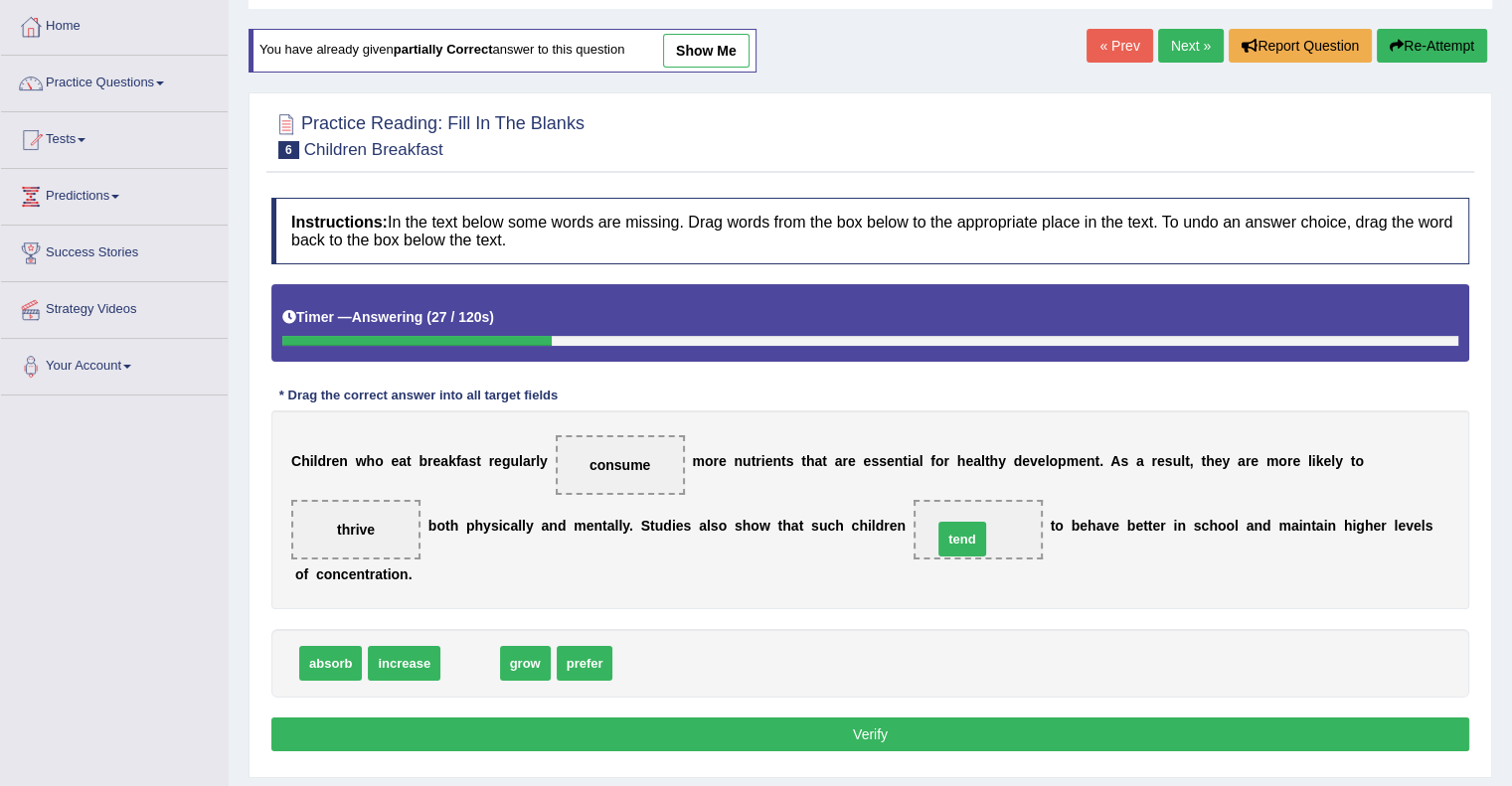 drag, startPoint x: 467, startPoint y: 663, endPoint x: 963, endPoint y: 538, distance: 511.50855 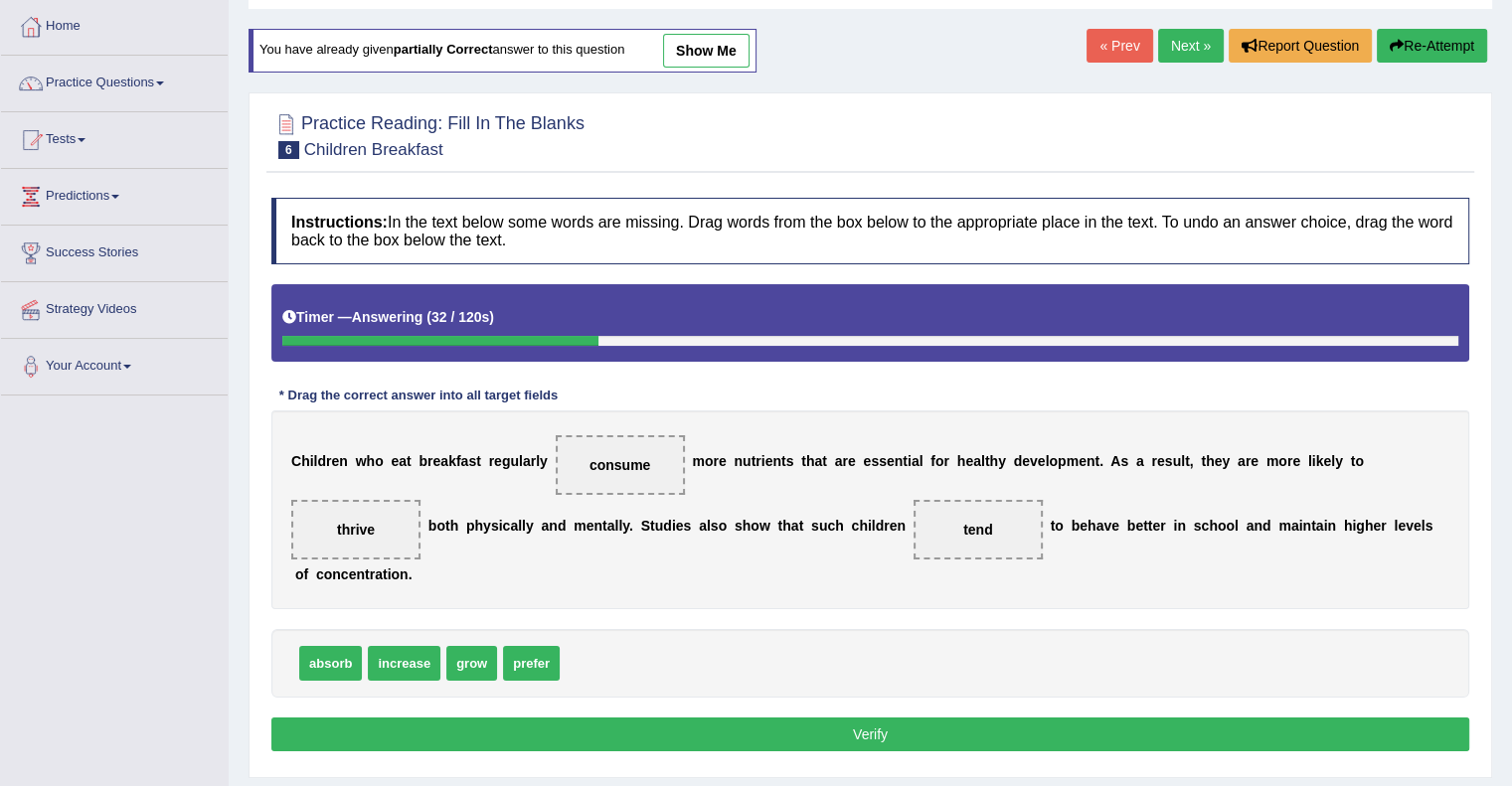 click on "Verify" at bounding box center [870, 734] 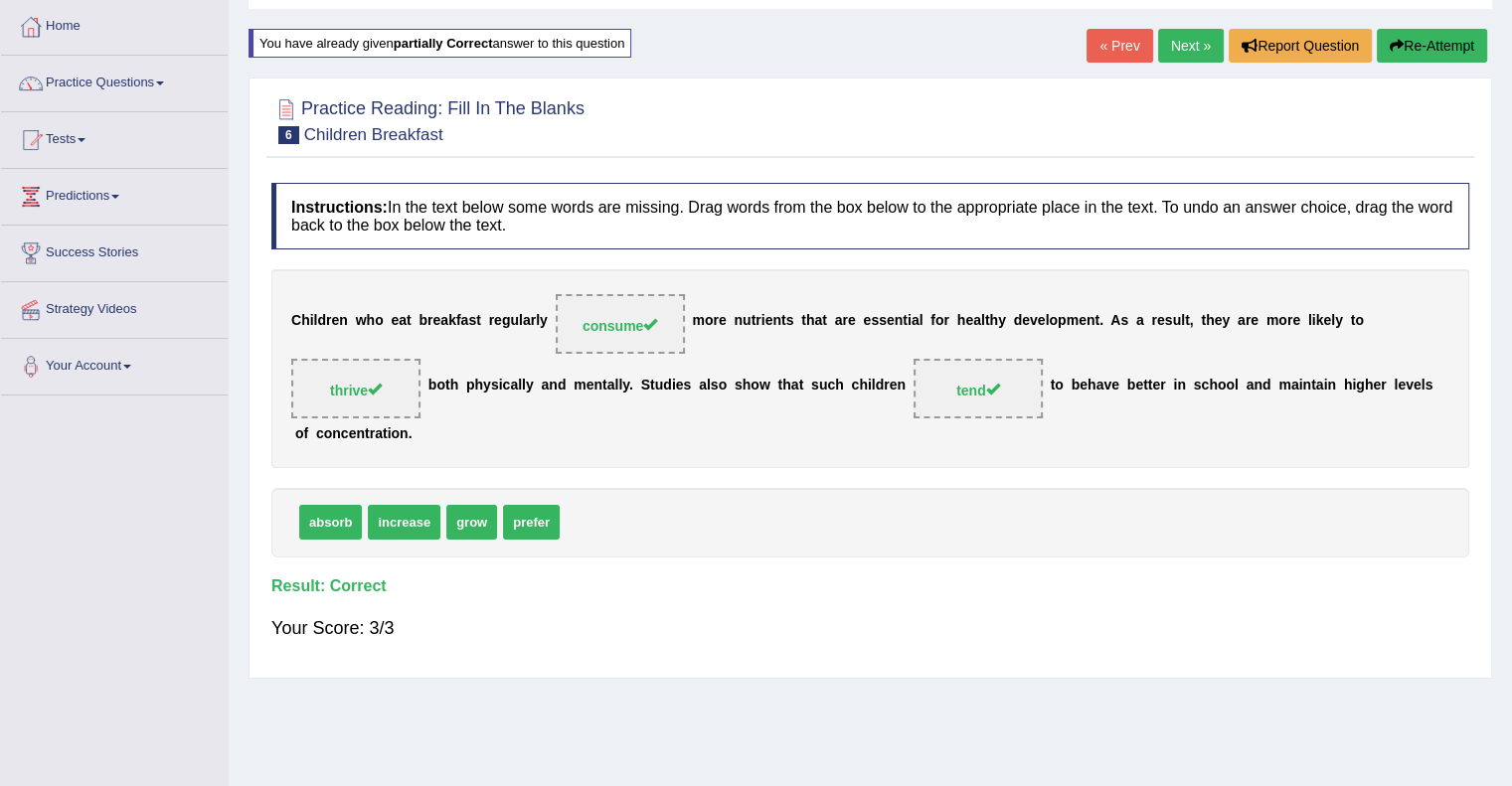 scroll, scrollTop: 0, scrollLeft: 0, axis: both 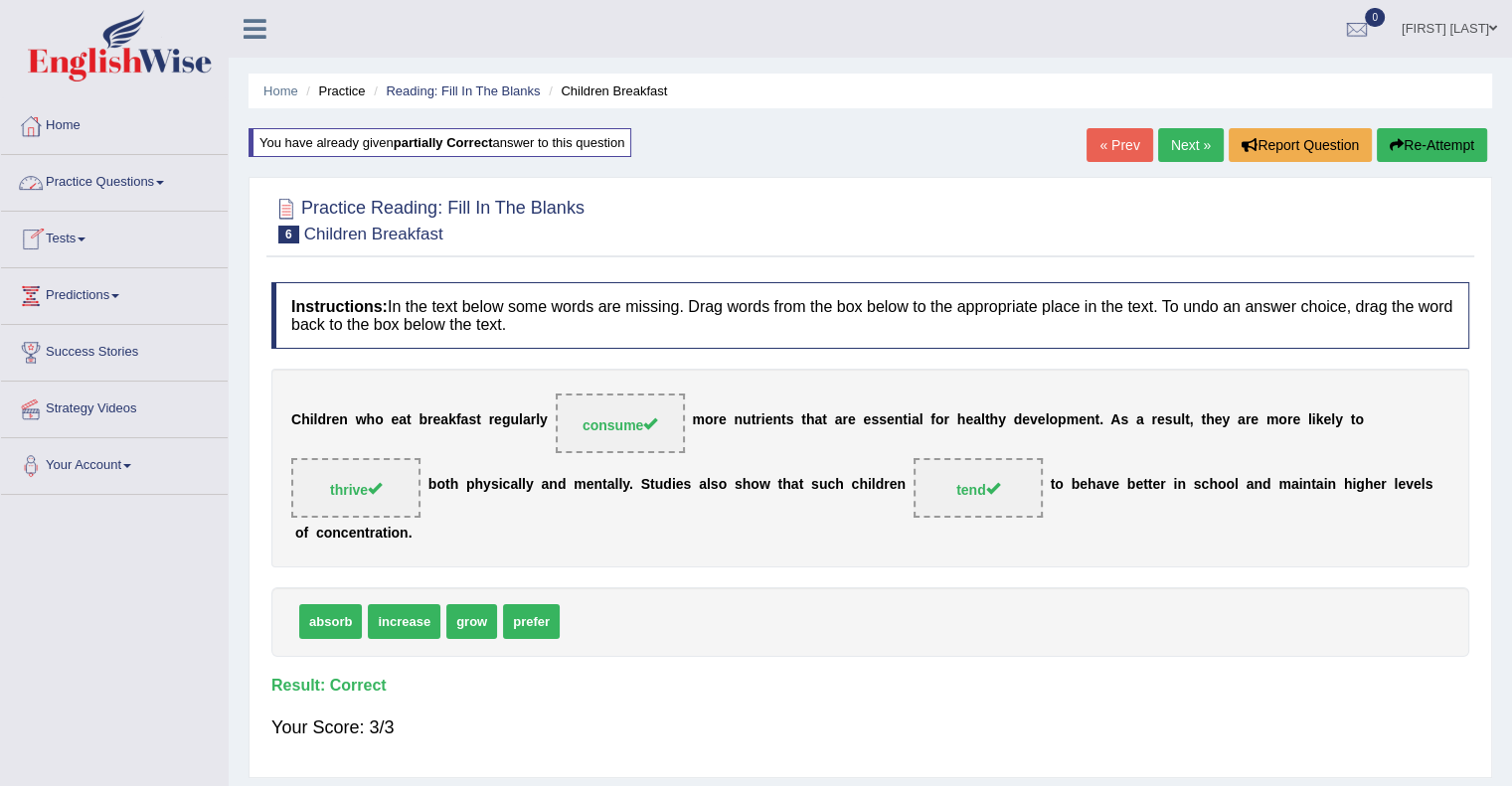 click on "Practice Questions" at bounding box center [114, 180] 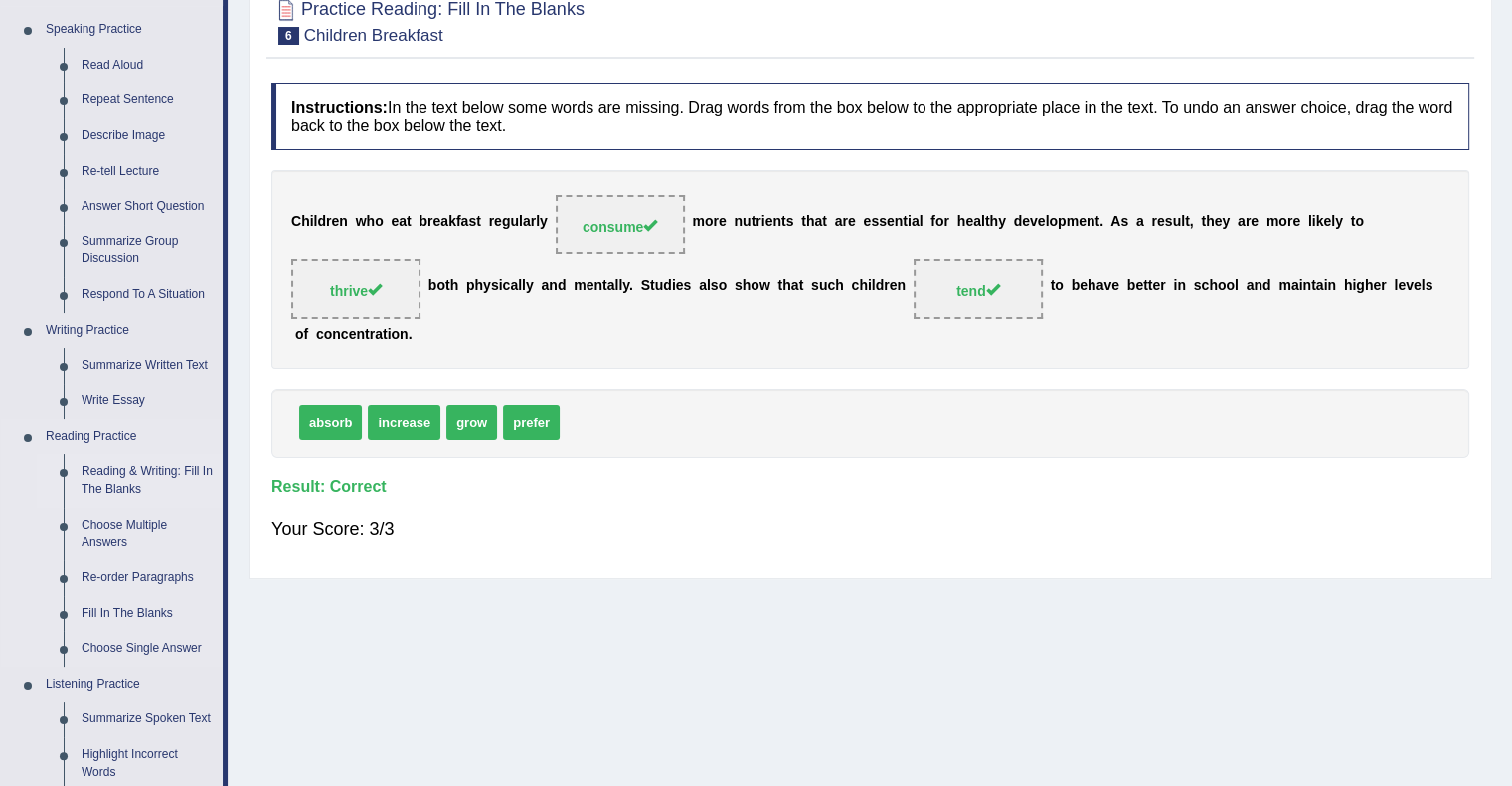 scroll, scrollTop: 298, scrollLeft: 0, axis: vertical 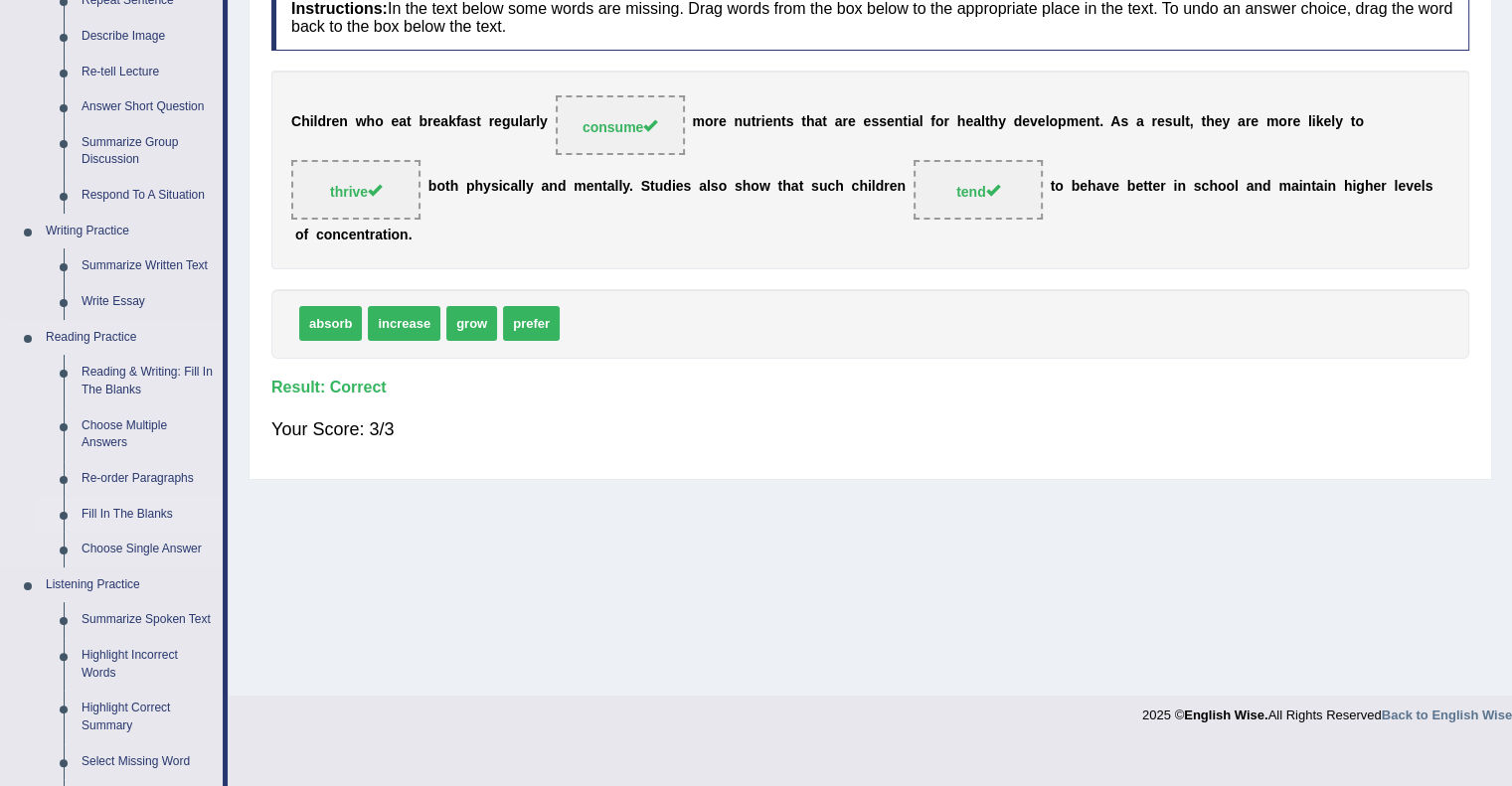 click on "Fill In The Blanks" at bounding box center (147, 515) 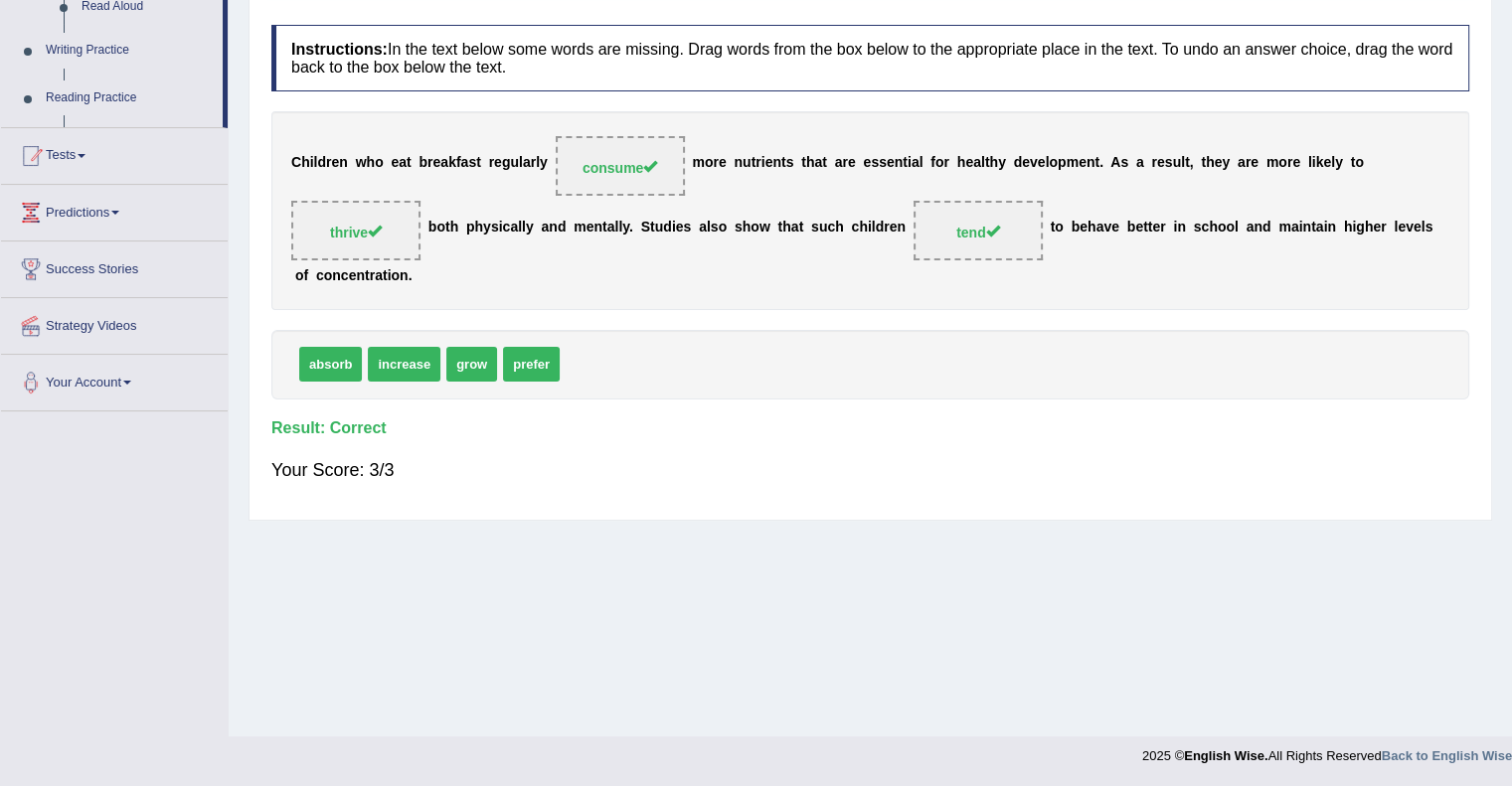 scroll, scrollTop: 257, scrollLeft: 0, axis: vertical 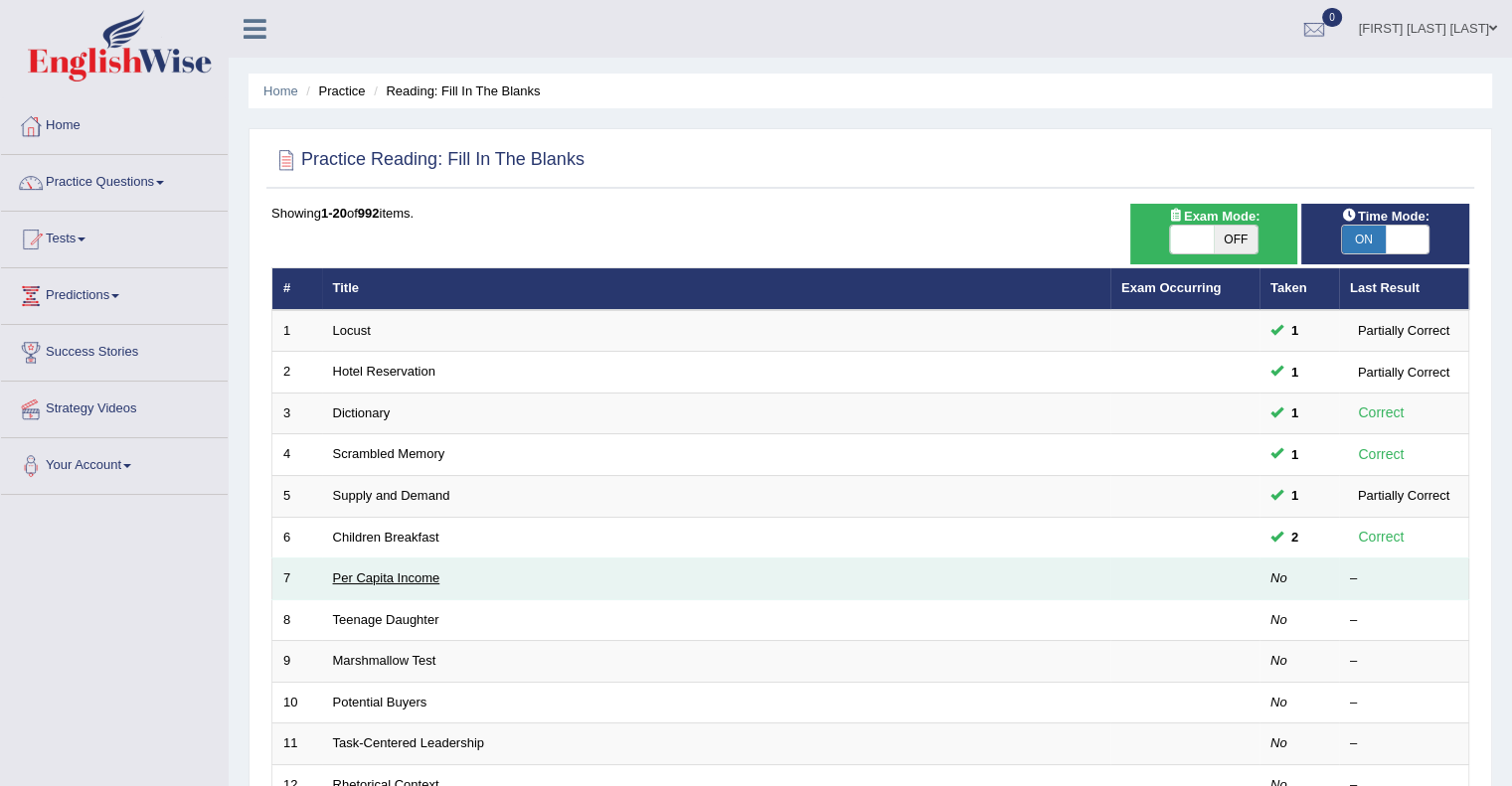 click on "Per Capita Income" at bounding box center (387, 577) 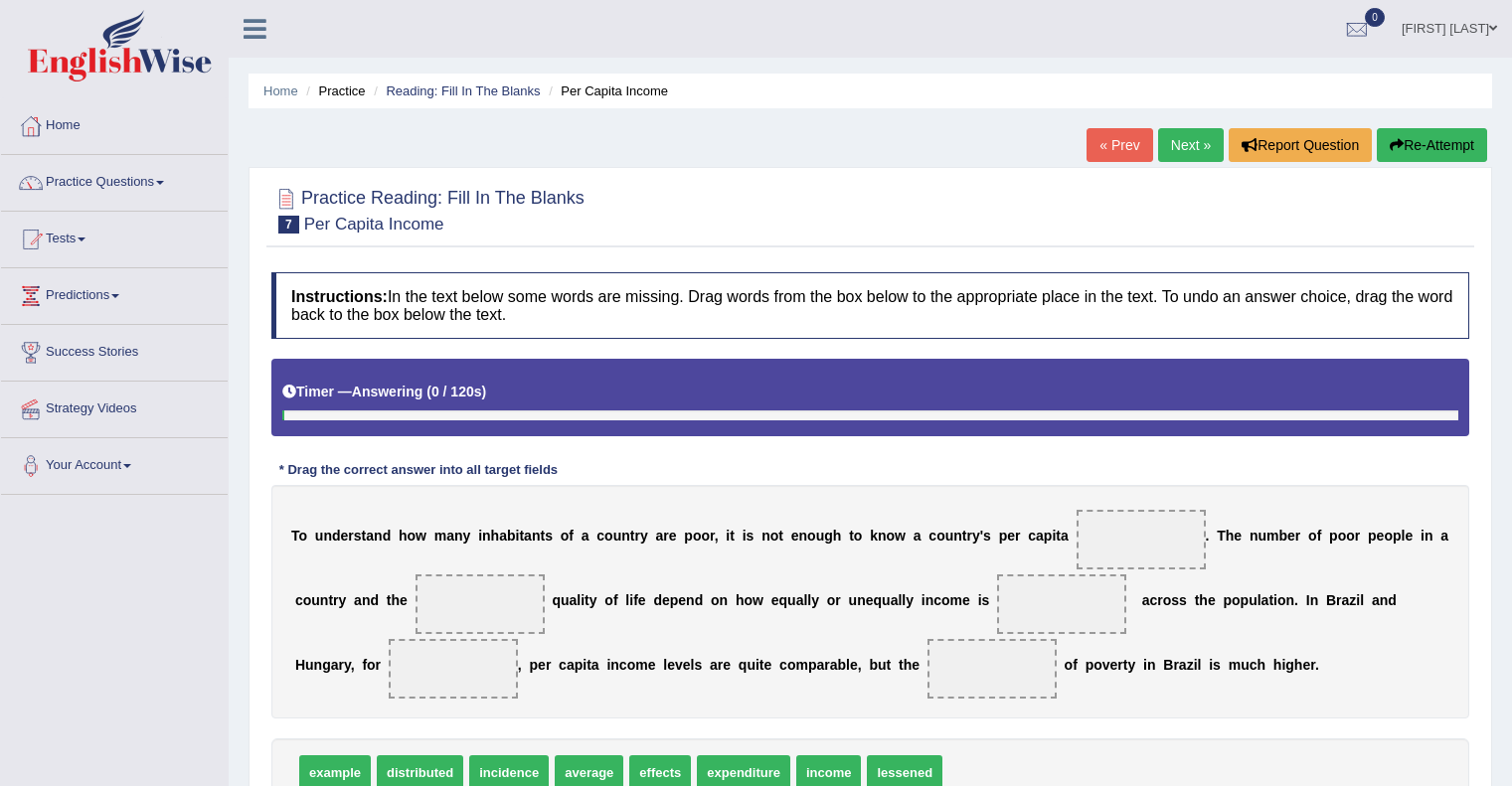 scroll, scrollTop: 0, scrollLeft: 0, axis: both 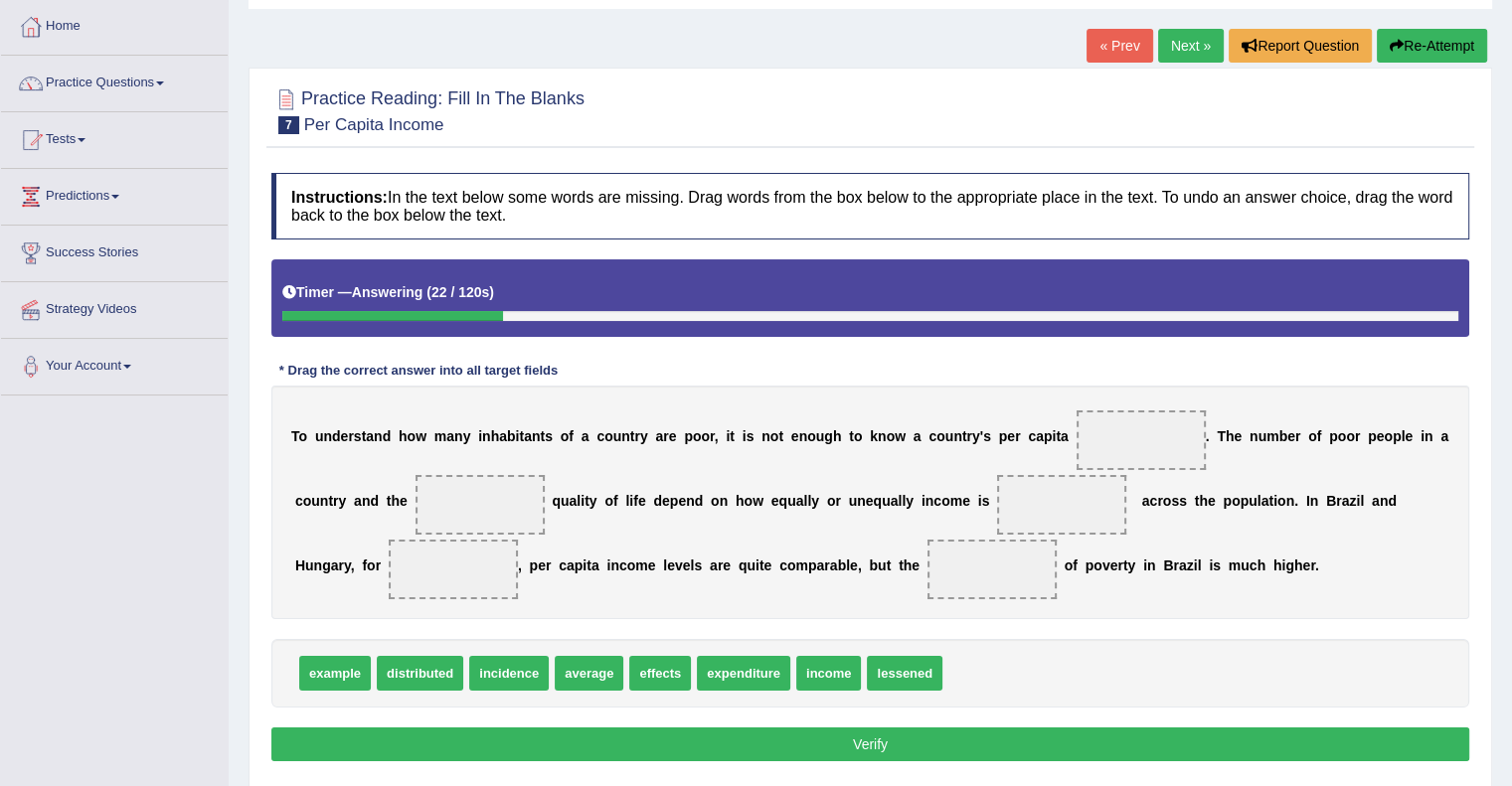 click on "income" at bounding box center (829, 673) 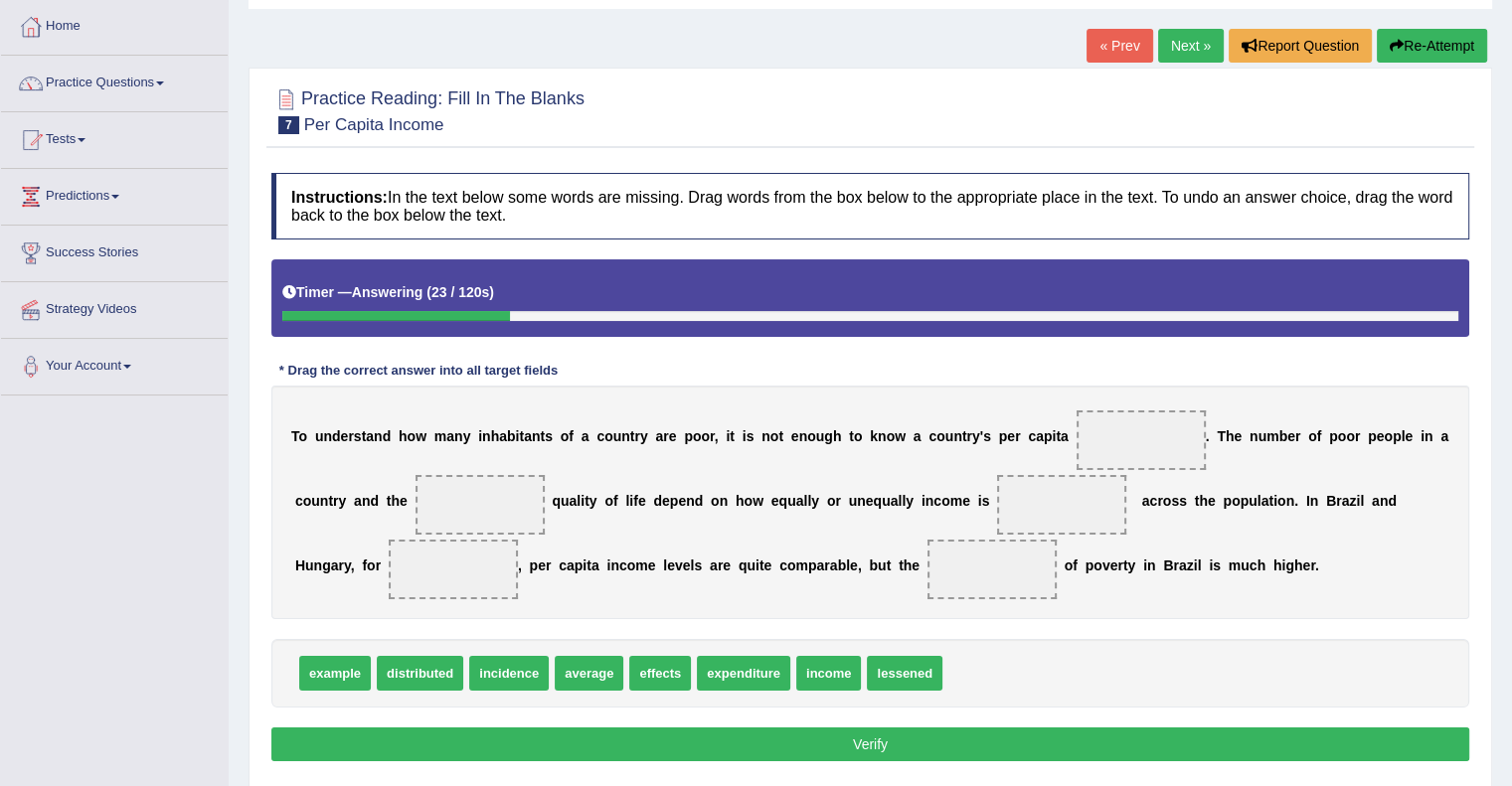 drag, startPoint x: 1100, startPoint y: 509, endPoint x: 1158, endPoint y: 451, distance: 82.02439 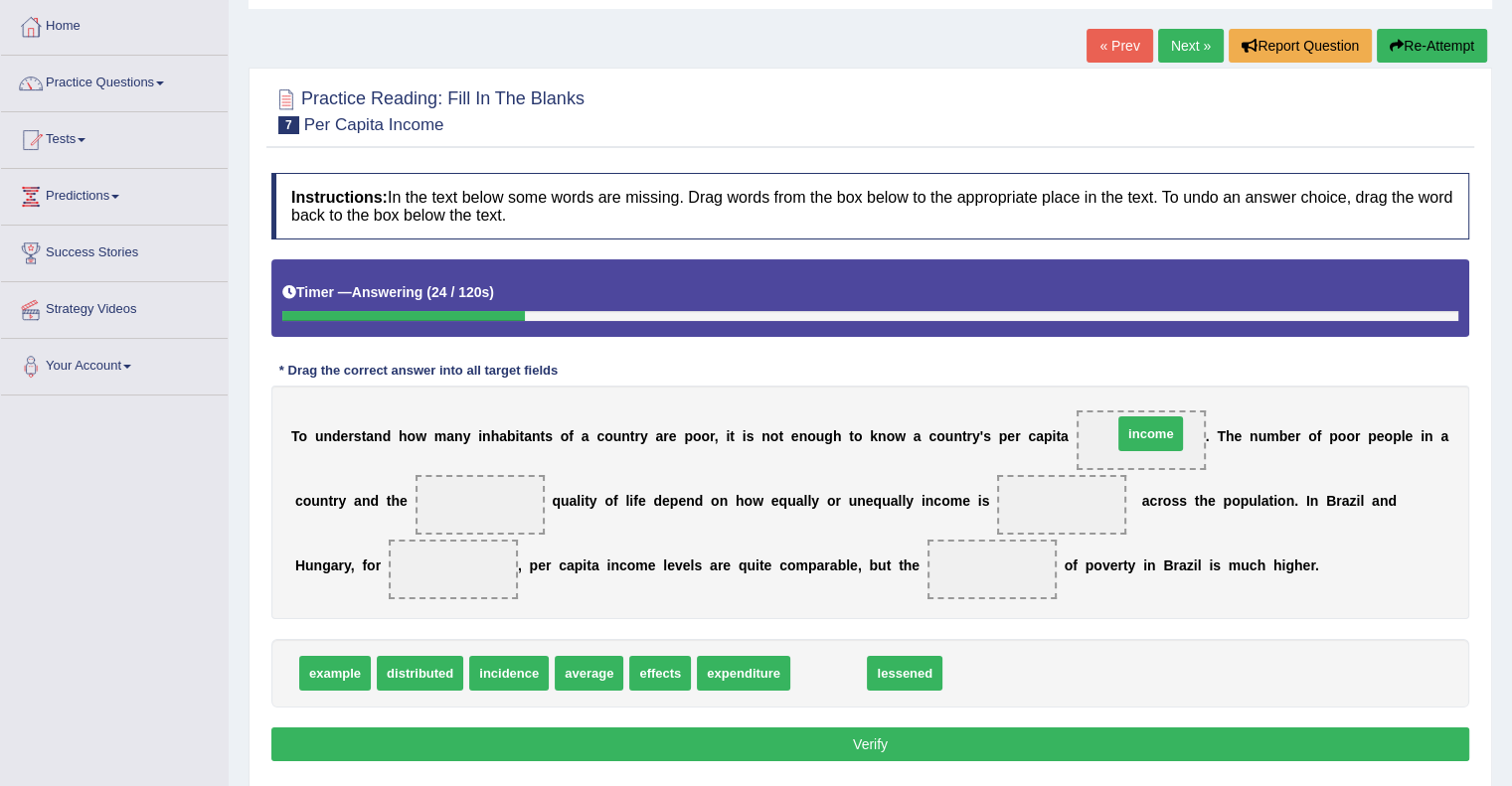drag, startPoint x: 836, startPoint y: 671, endPoint x: 1158, endPoint y: 431, distance: 401.60179 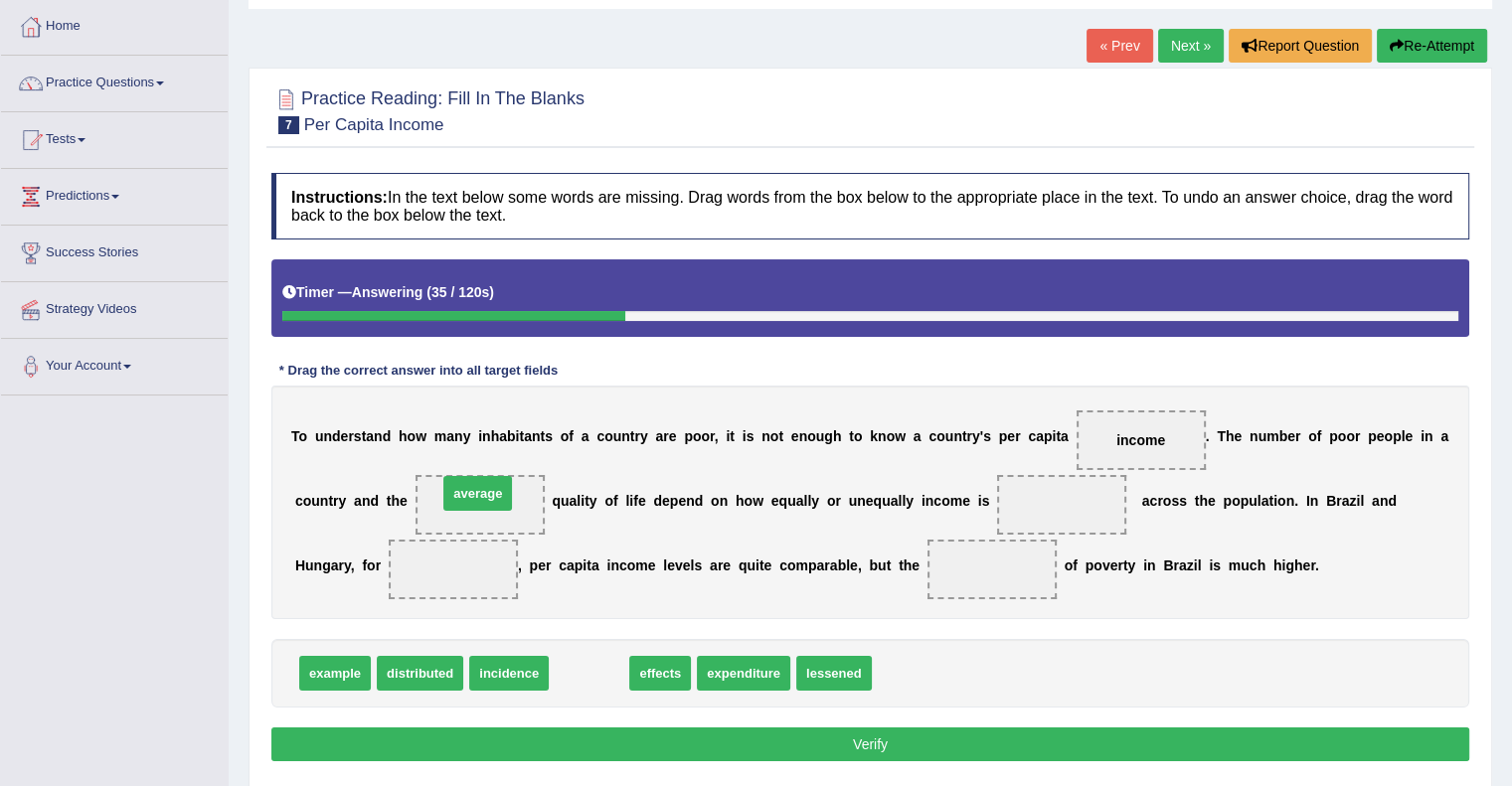 drag, startPoint x: 574, startPoint y: 672, endPoint x: 462, endPoint y: 492, distance: 212 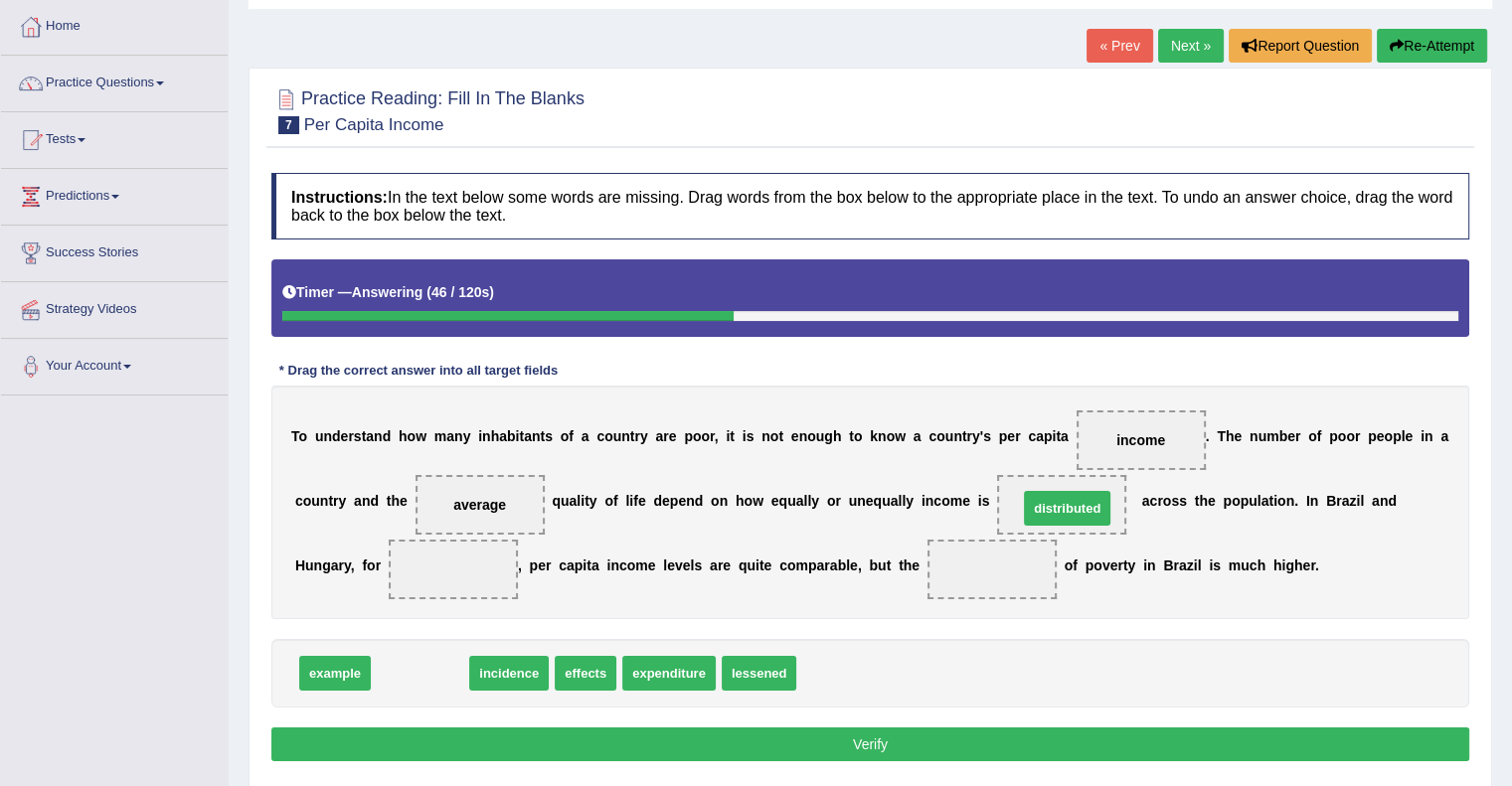 drag, startPoint x: 422, startPoint y: 669, endPoint x: 1070, endPoint y: 504, distance: 668.67705 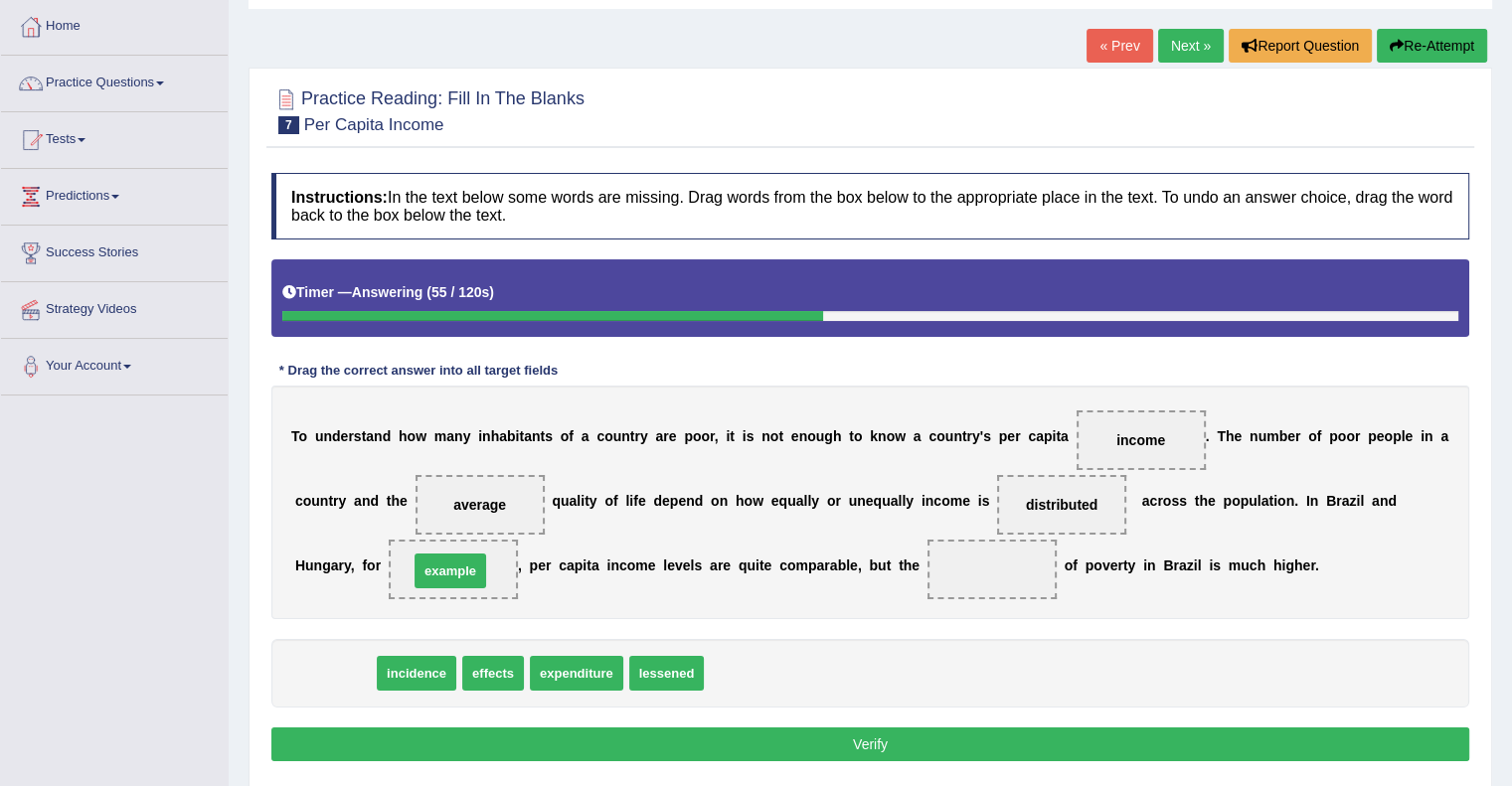 drag, startPoint x: 326, startPoint y: 681, endPoint x: 441, endPoint y: 578, distance: 154.38264 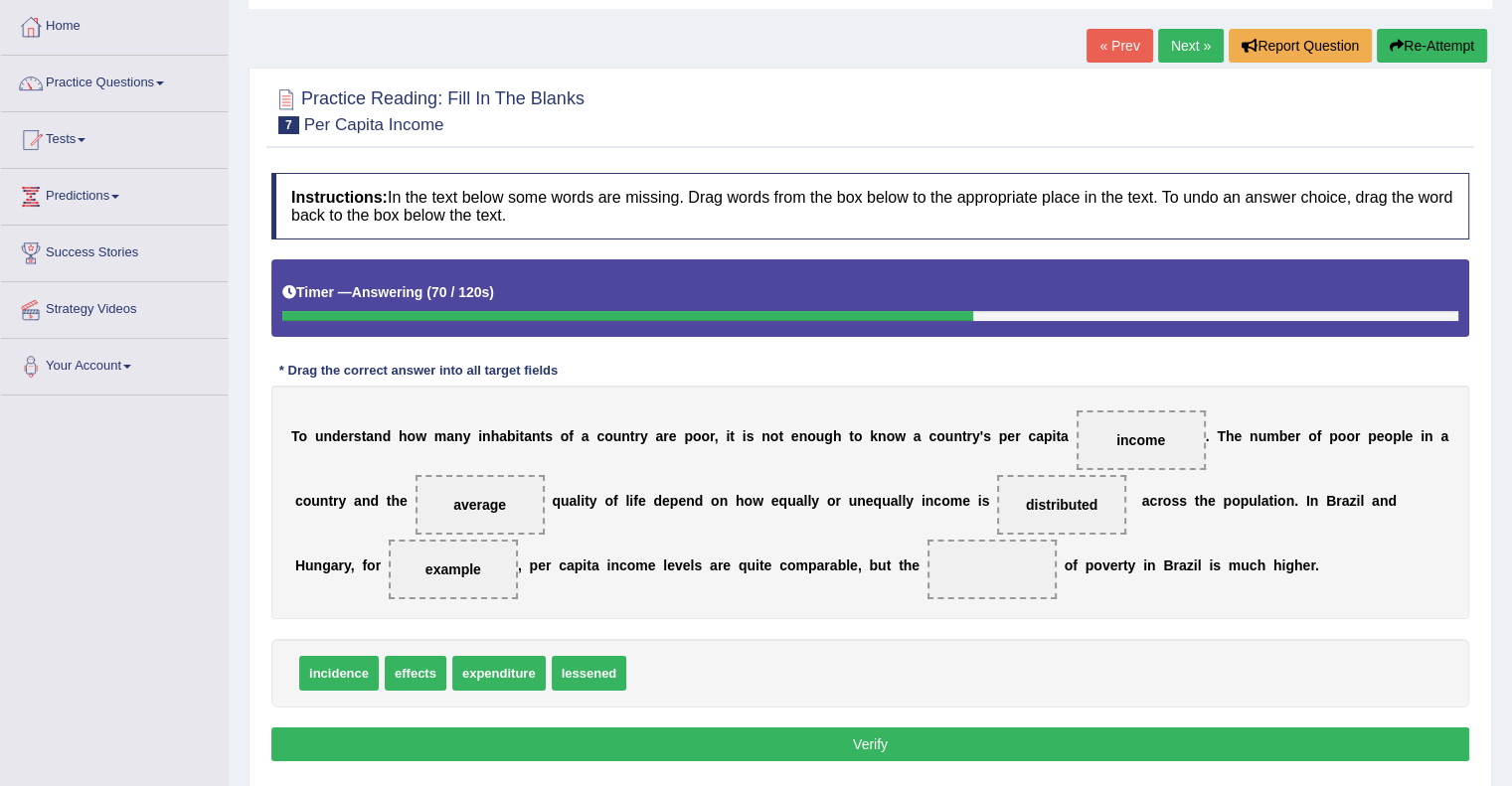 click on "effects" at bounding box center (416, 673) 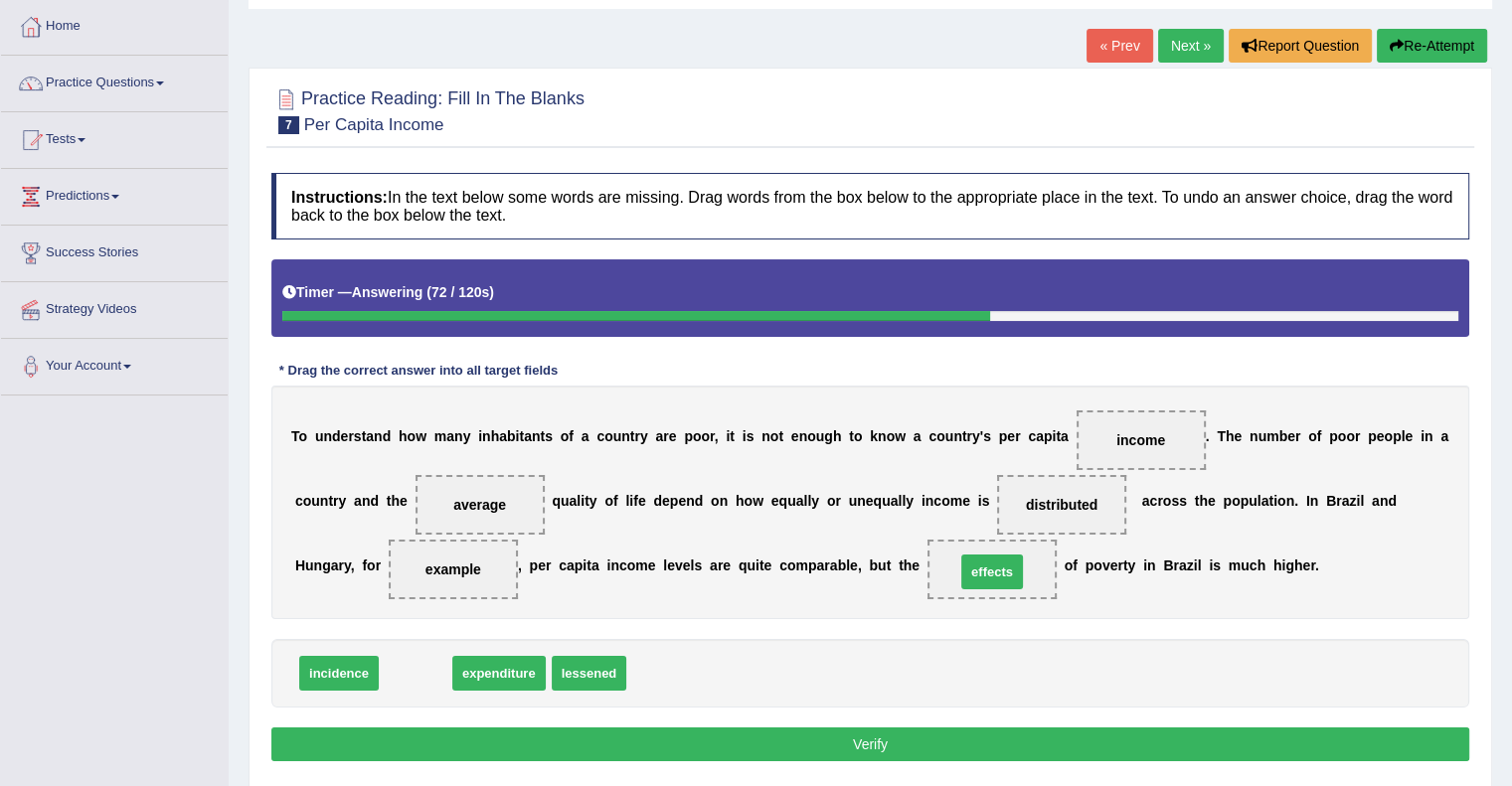 drag, startPoint x: 418, startPoint y: 667, endPoint x: 994, endPoint y: 565, distance: 584.9615 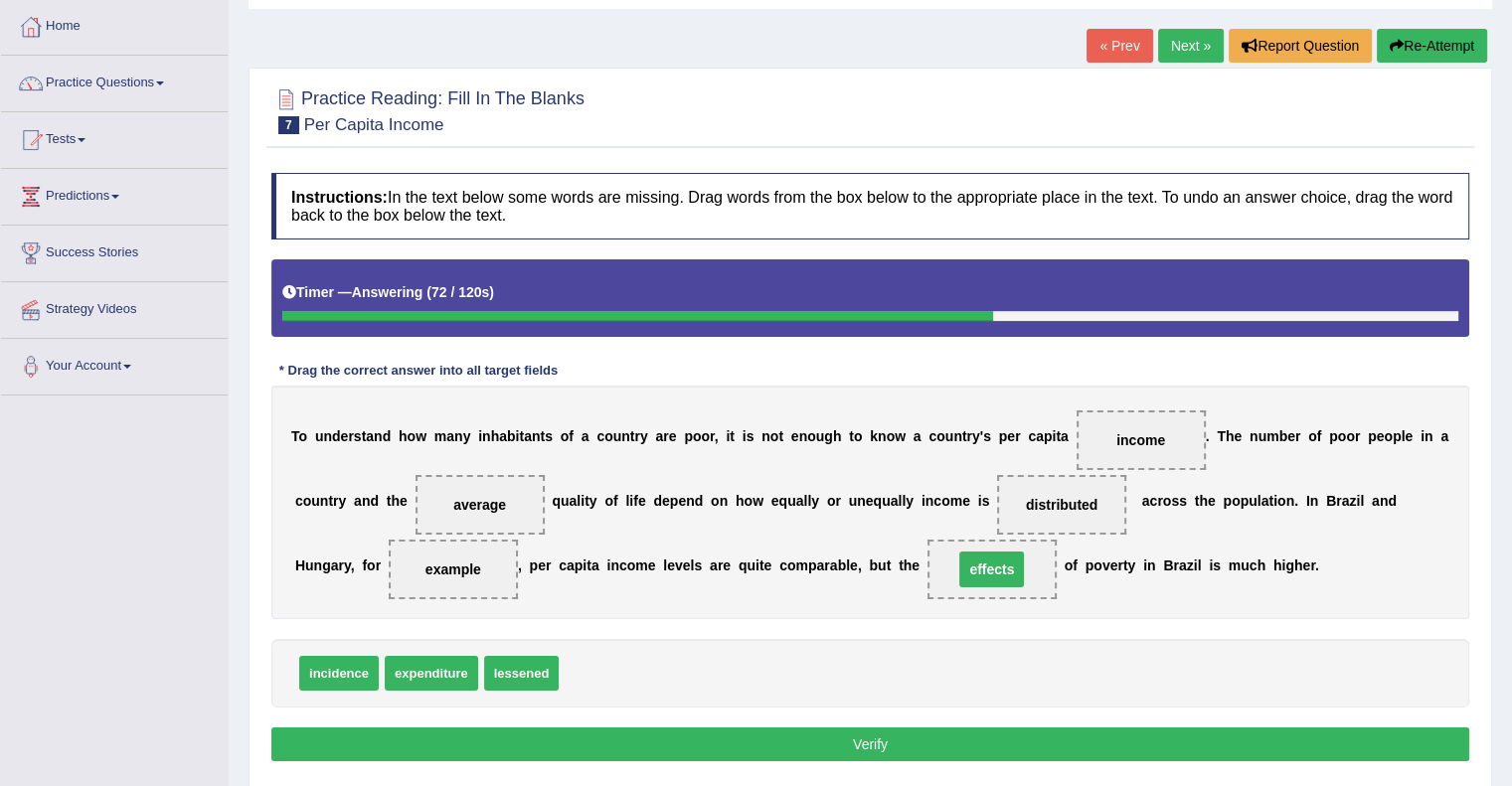 click on "effects" at bounding box center [991, 569] 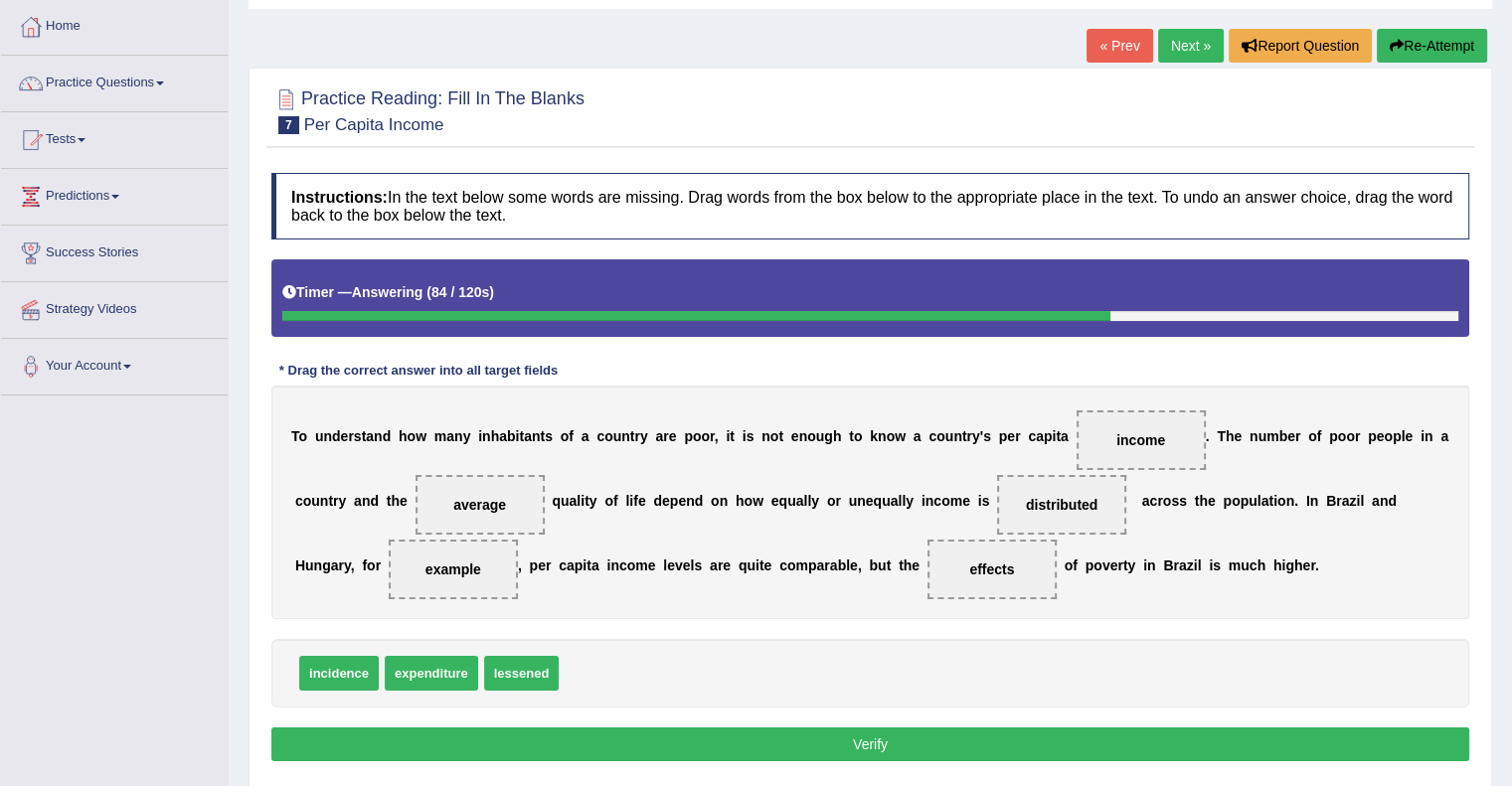 click on "Verify" at bounding box center [870, 744] 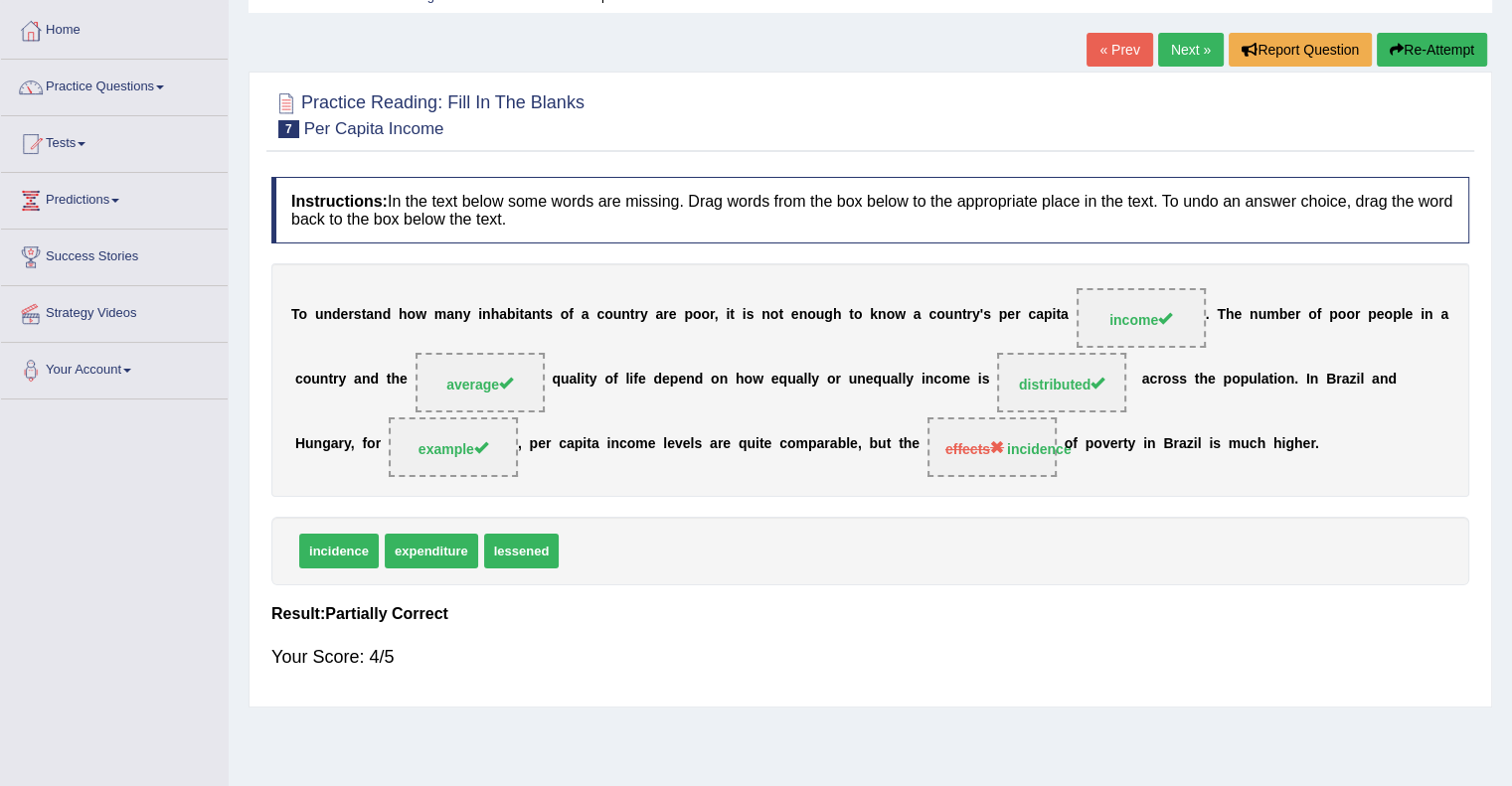 scroll, scrollTop: 0, scrollLeft: 0, axis: both 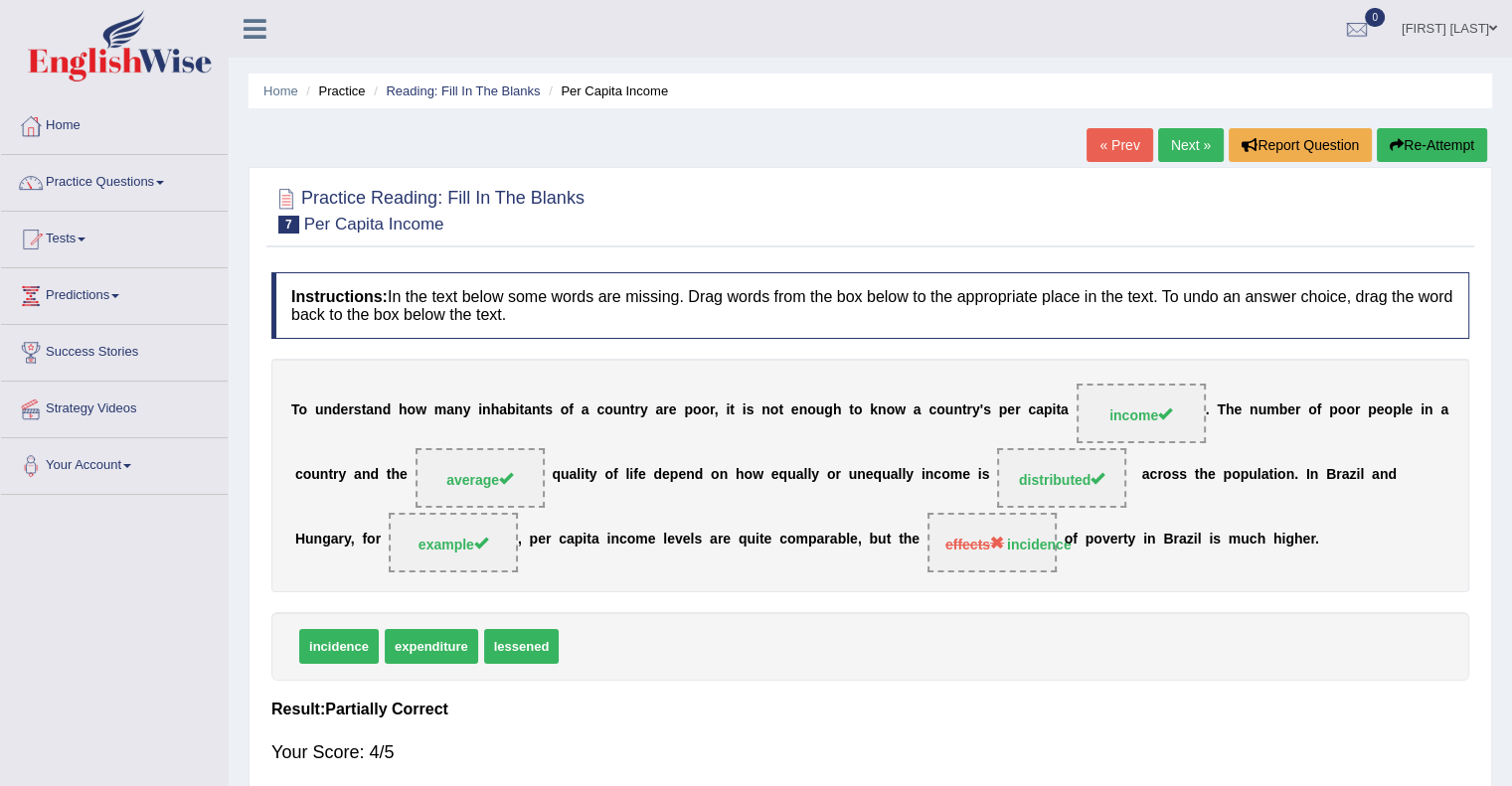 click on "Next »" at bounding box center [1191, 145] 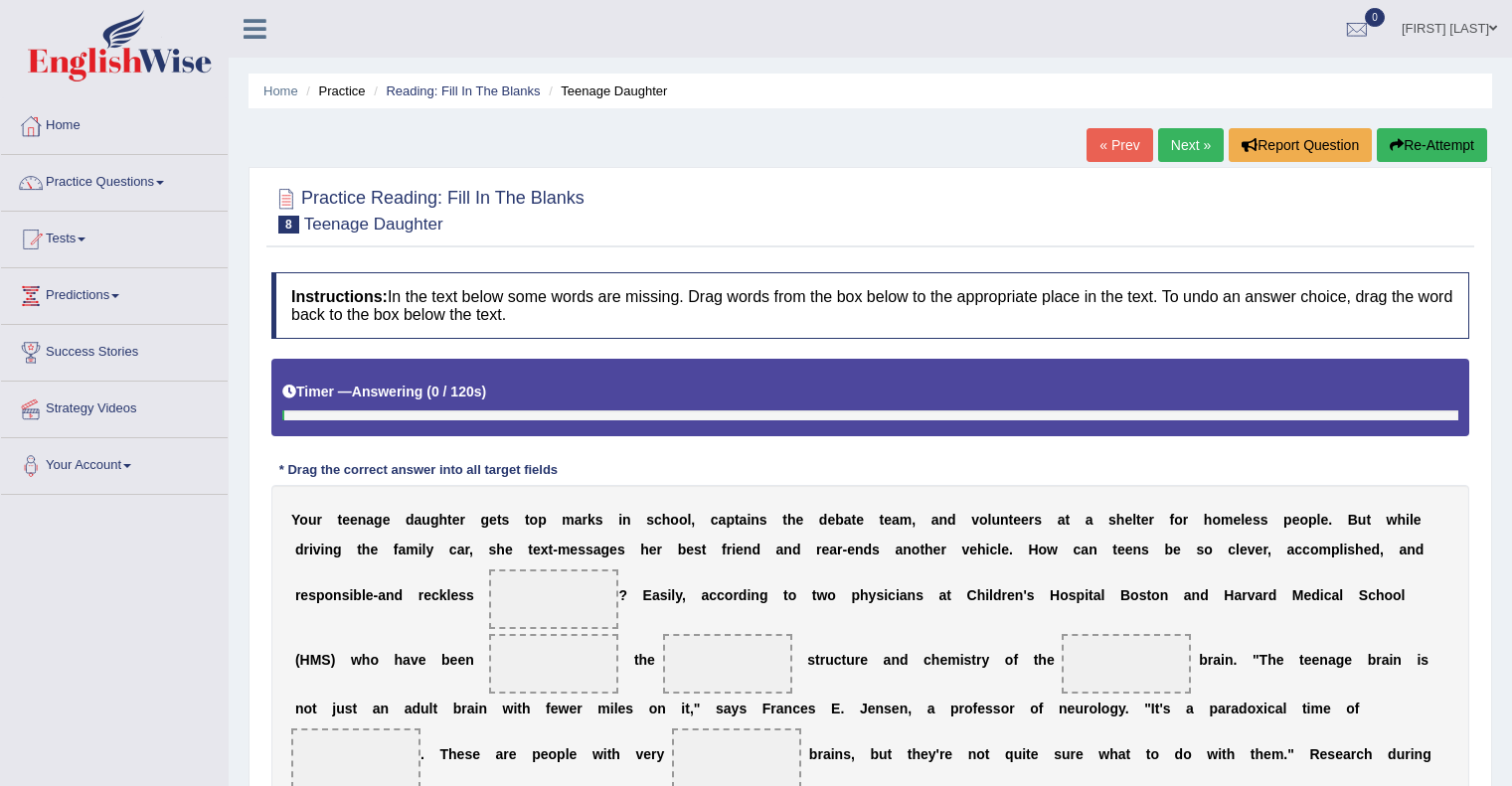 scroll, scrollTop: 0, scrollLeft: 0, axis: both 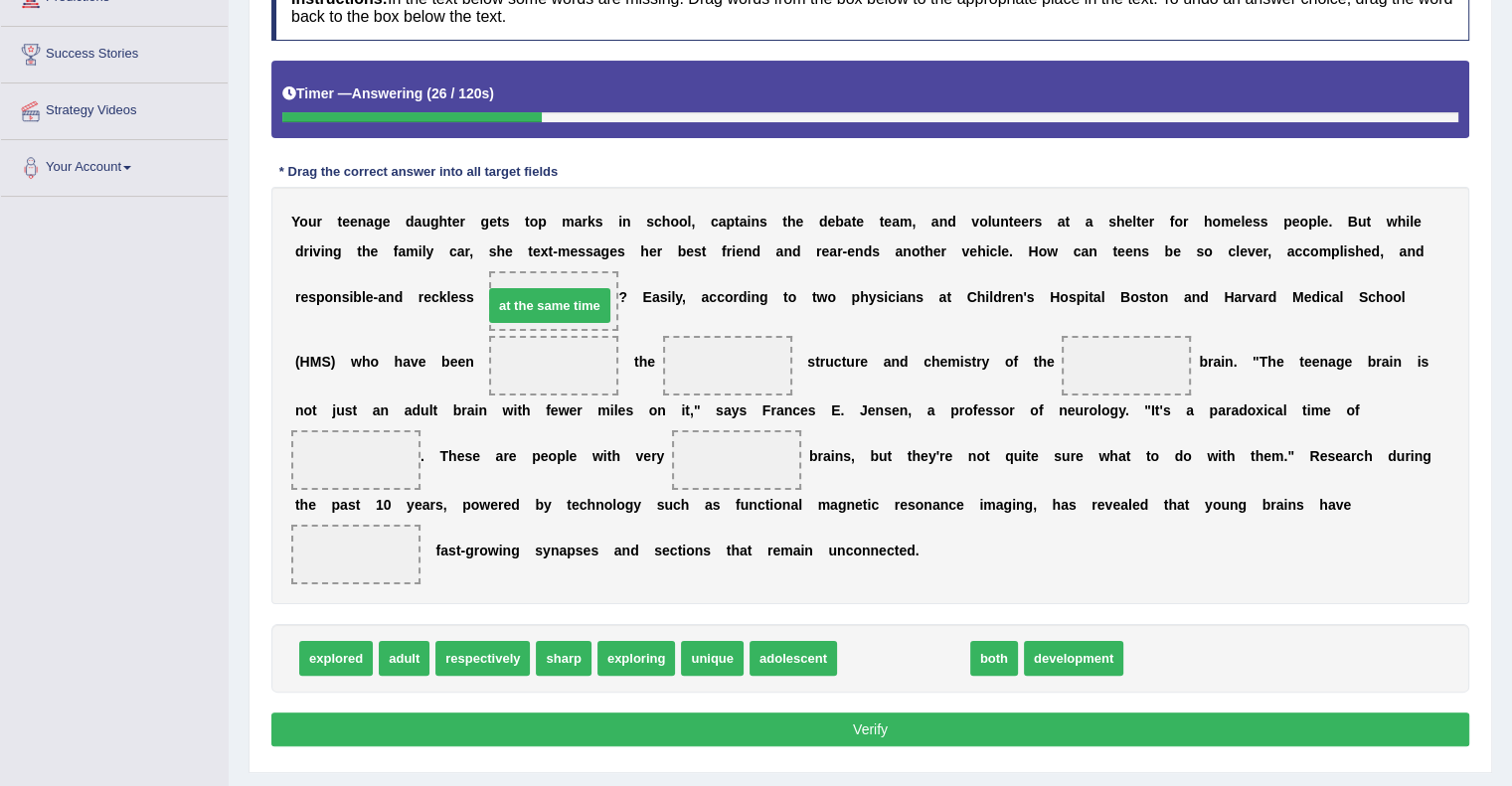 drag, startPoint x: 903, startPoint y: 658, endPoint x: 546, endPoint y: 297, distance: 507.71055 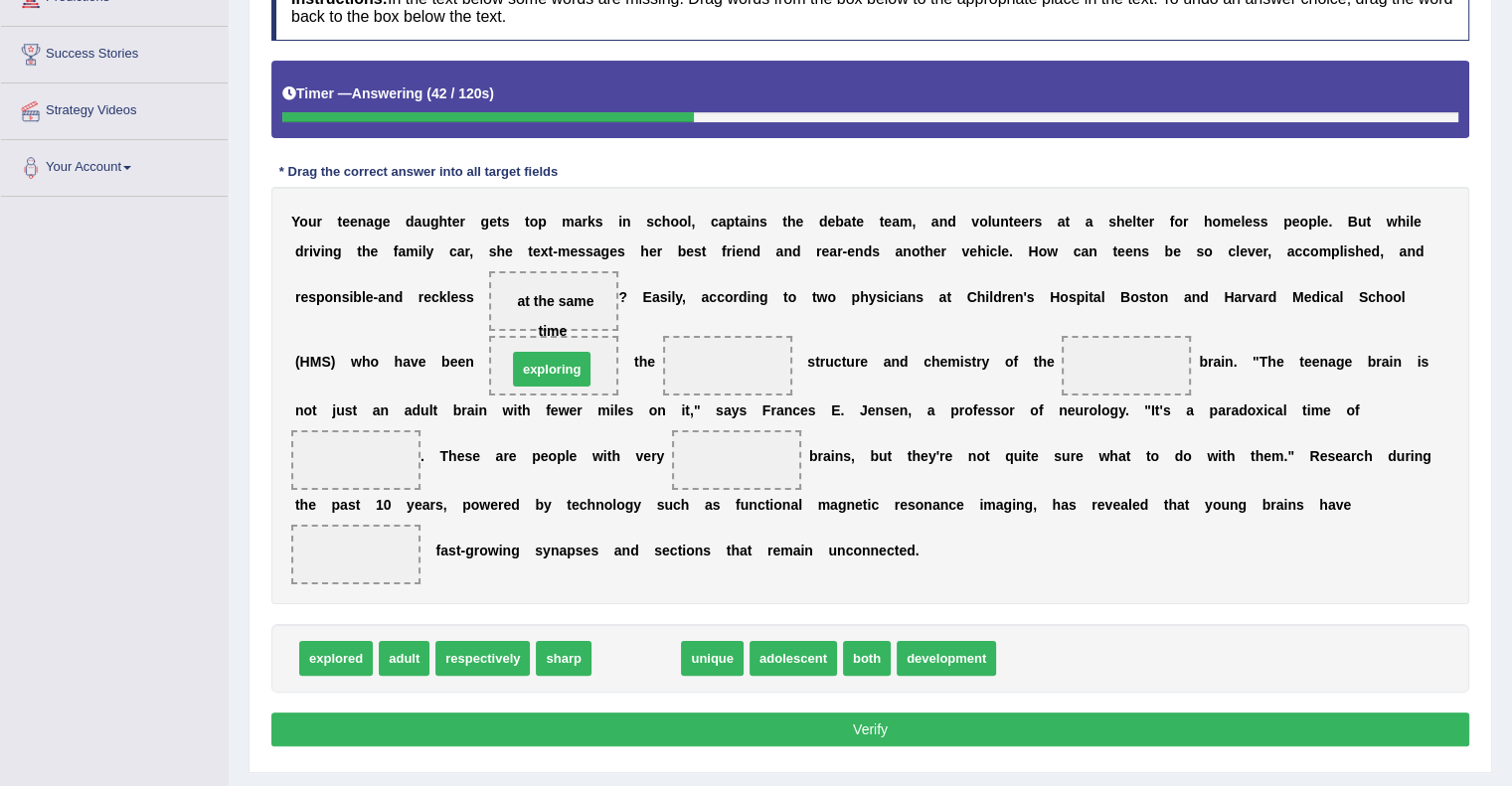 drag, startPoint x: 632, startPoint y: 657, endPoint x: 547, endPoint y: 369, distance: 300.28153 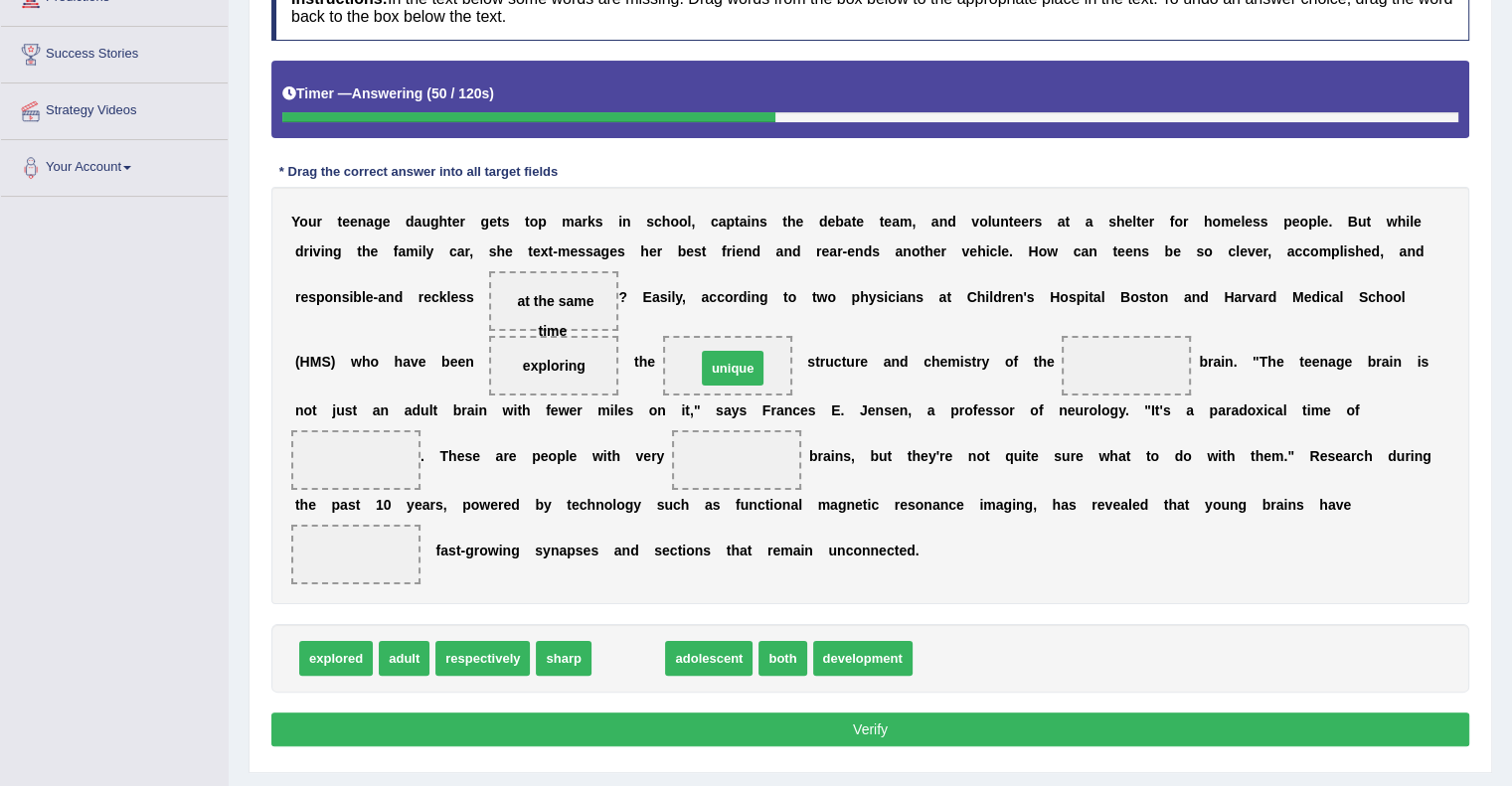 drag, startPoint x: 620, startPoint y: 655, endPoint x: 725, endPoint y: 365, distance: 308.4234 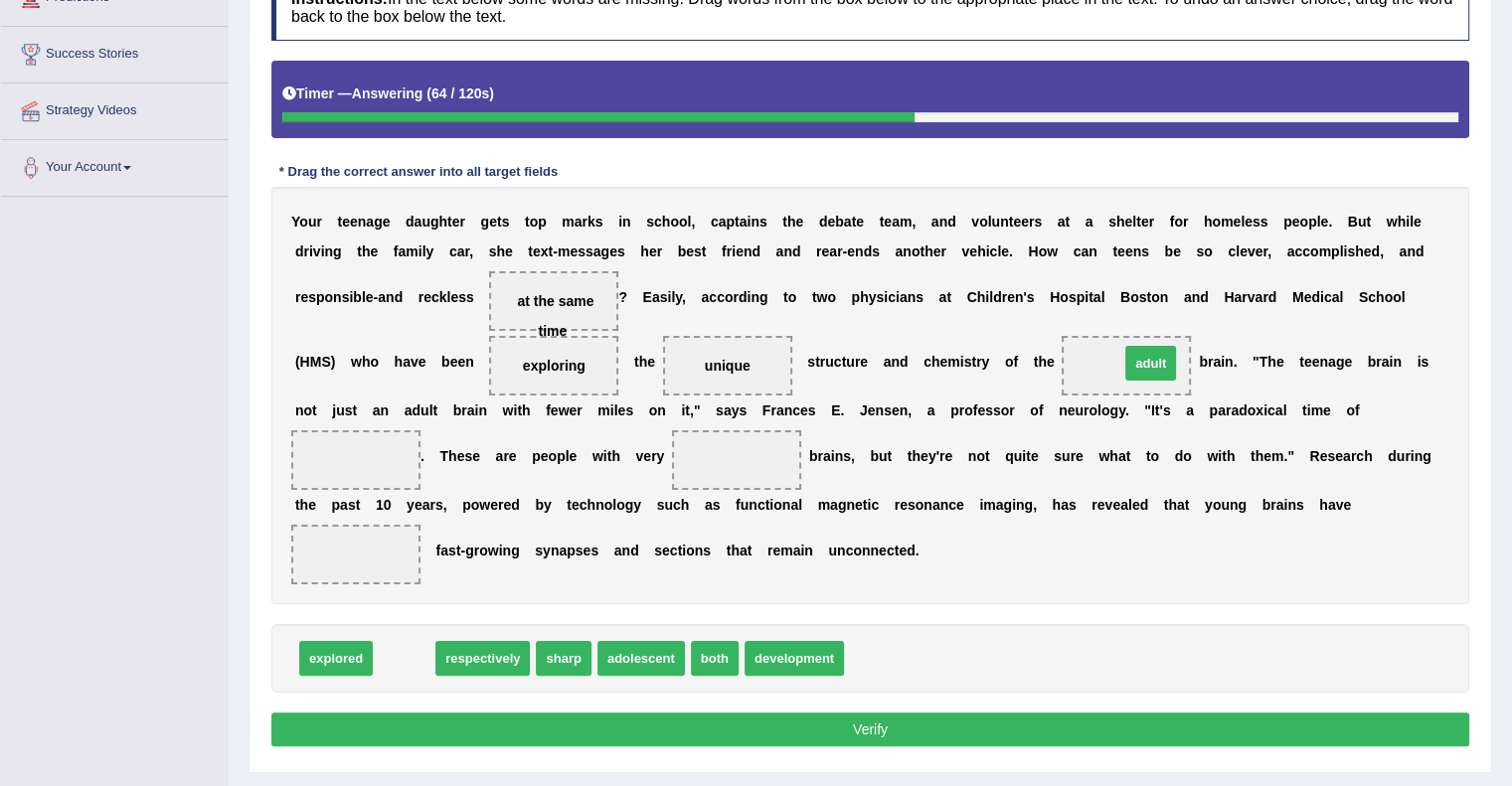 drag, startPoint x: 405, startPoint y: 652, endPoint x: 1148, endPoint y: 357, distance: 799.421 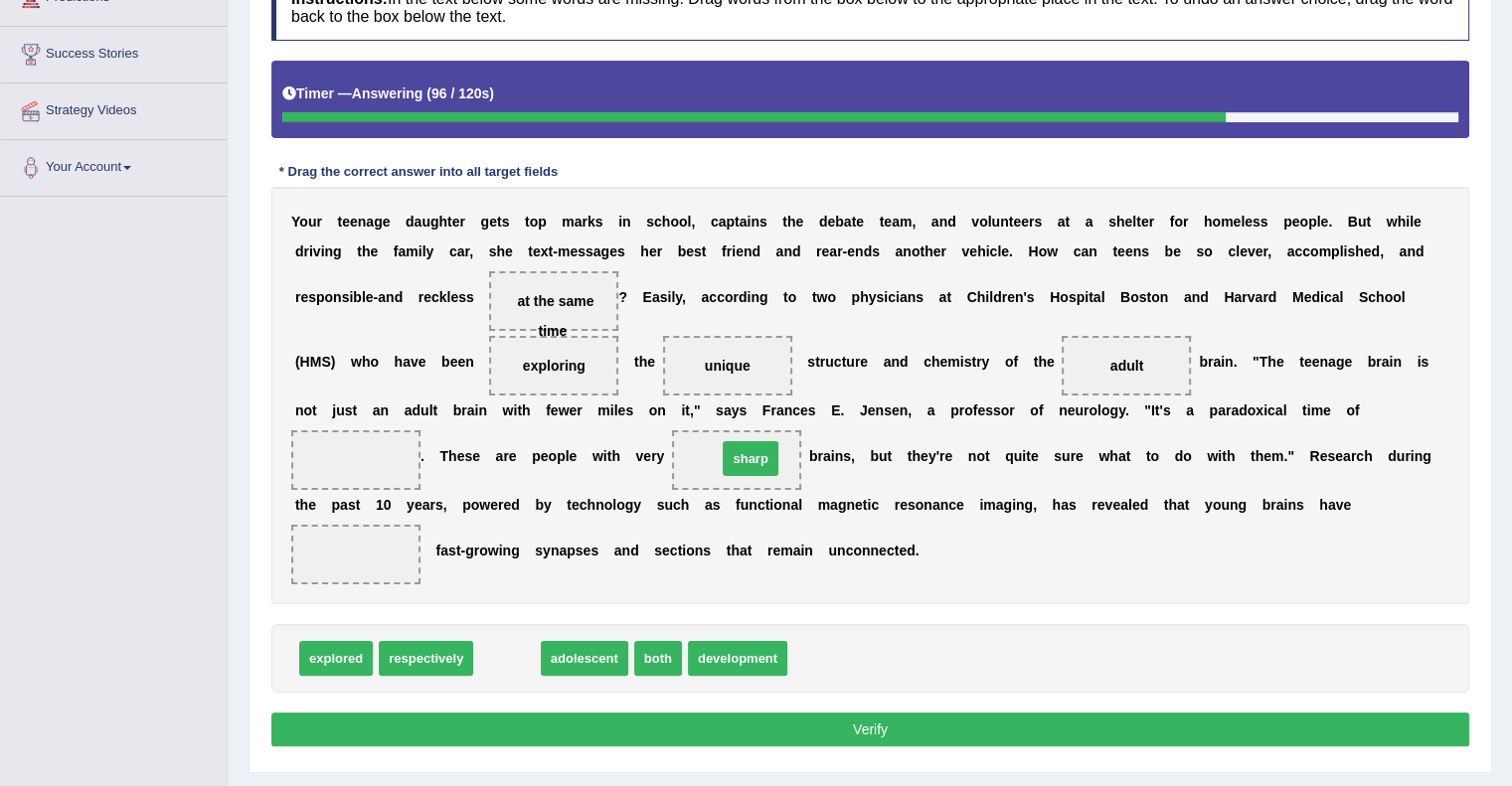 drag, startPoint x: 508, startPoint y: 659, endPoint x: 752, endPoint y: 459, distance: 315.4933 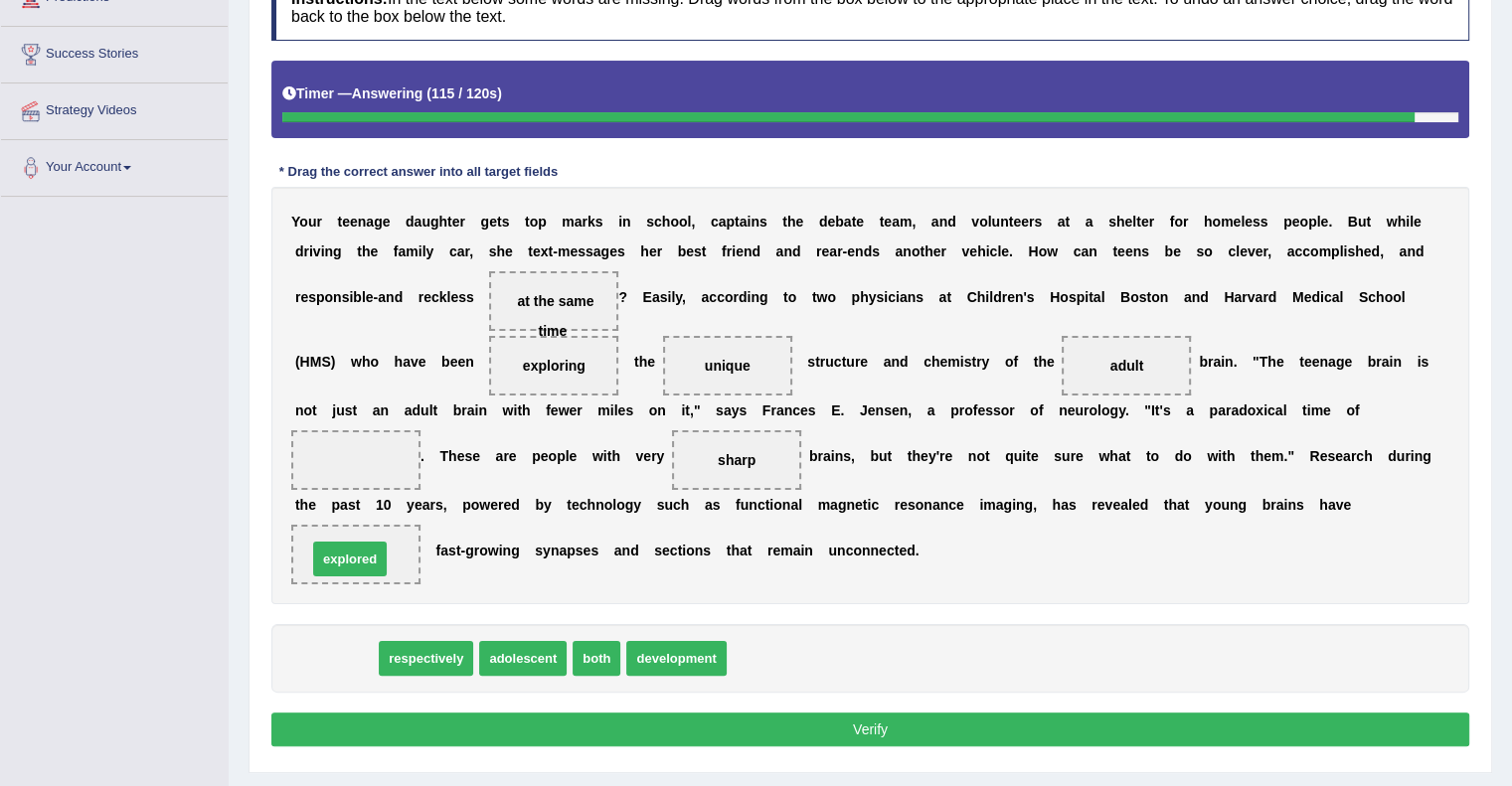 drag, startPoint x: 342, startPoint y: 655, endPoint x: 356, endPoint y: 555, distance: 100.97524 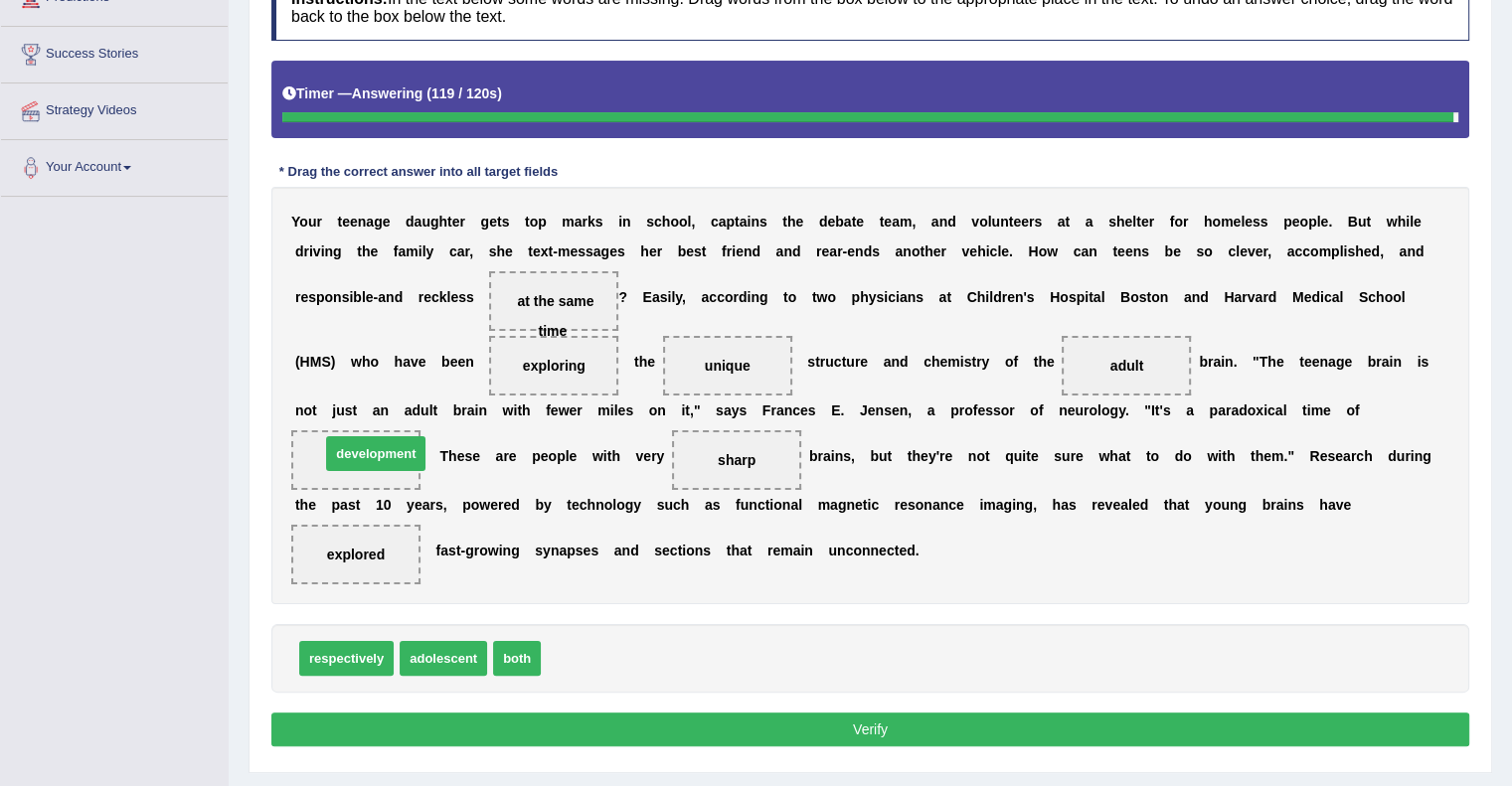 drag, startPoint x: 596, startPoint y: 651, endPoint x: 360, endPoint y: 449, distance: 310.64449 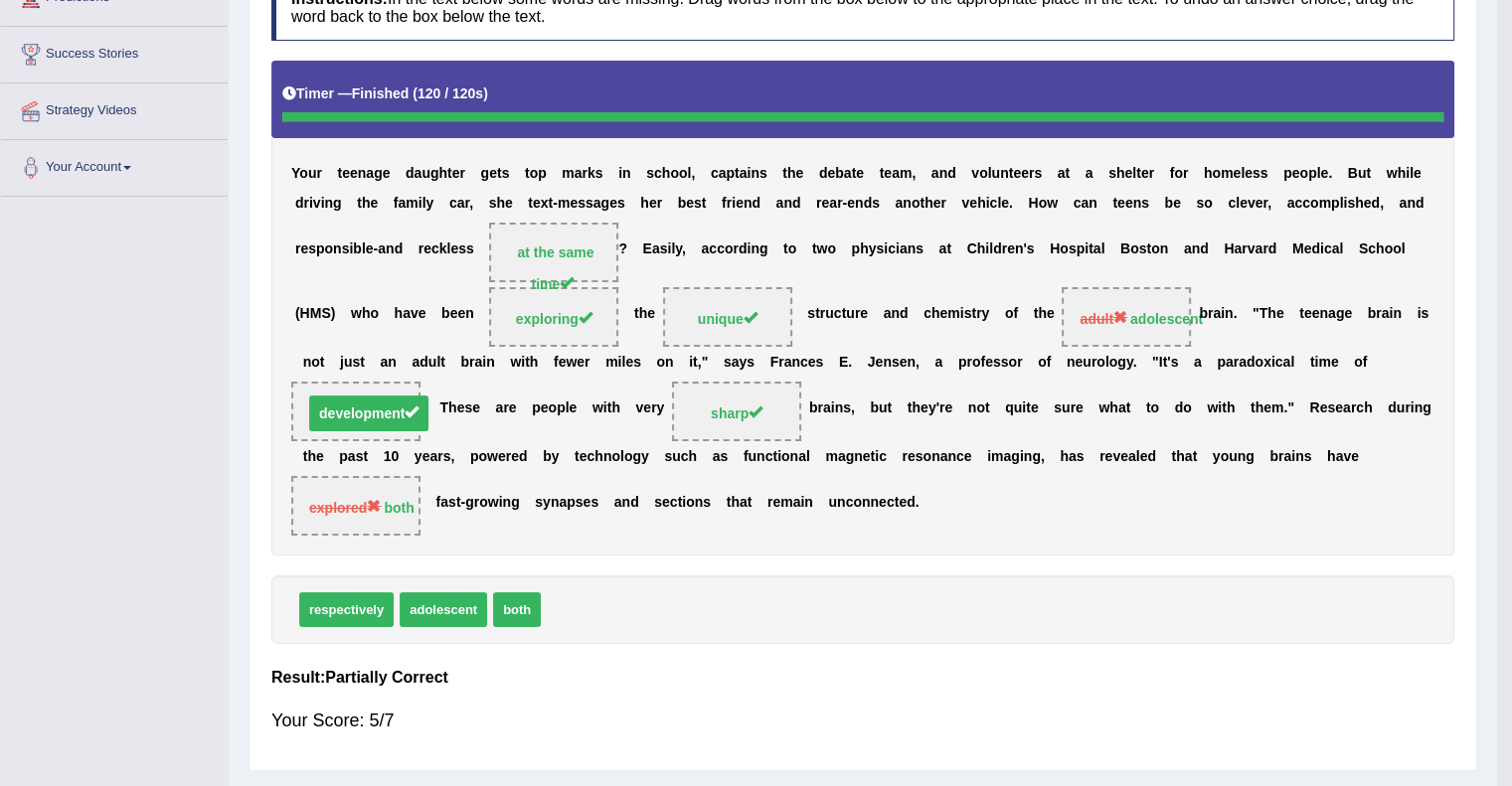 scroll, scrollTop: 264, scrollLeft: 0, axis: vertical 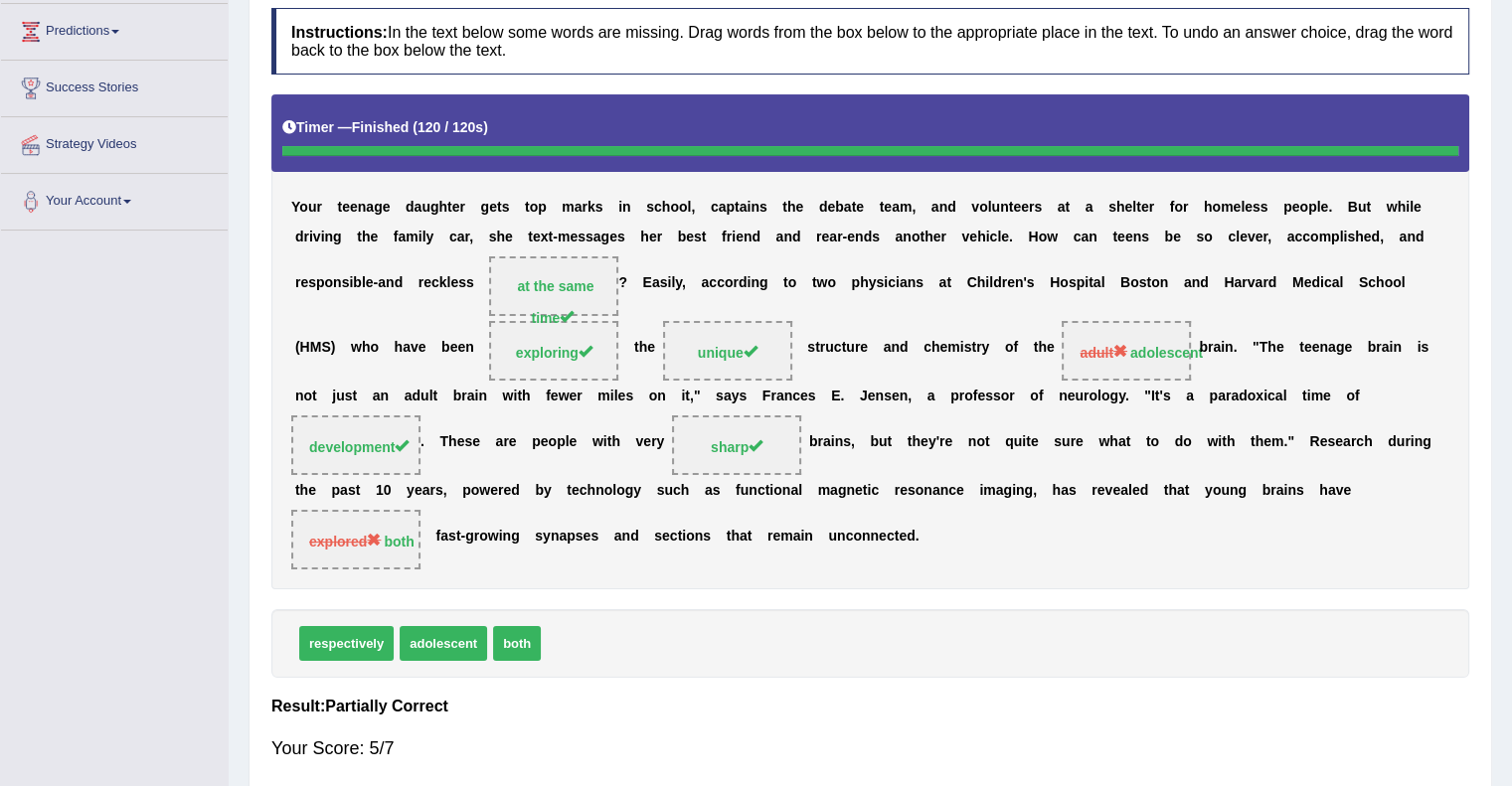 drag, startPoint x: 1127, startPoint y: 346, endPoint x: 1209, endPoint y: 350, distance: 82.0975 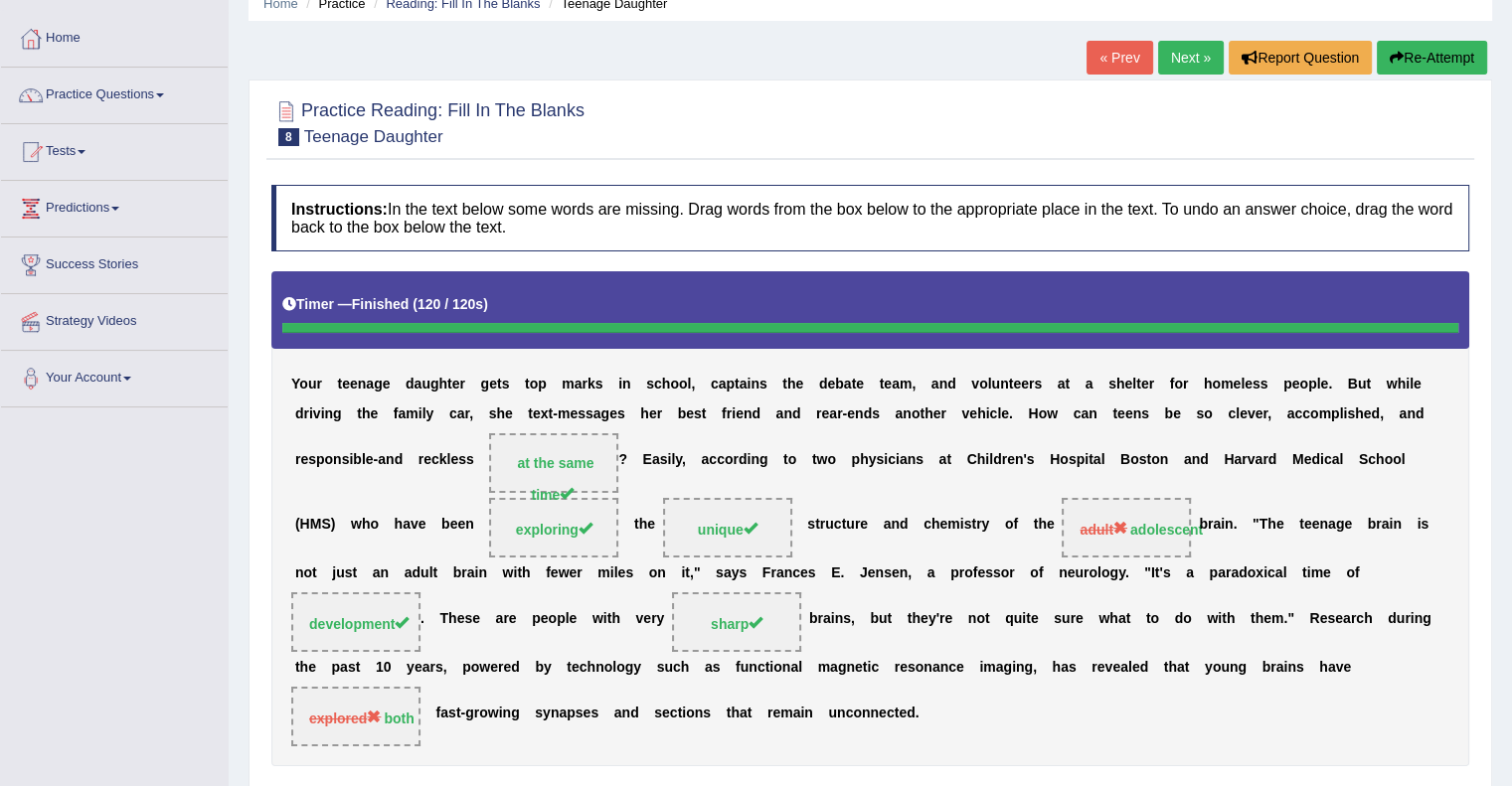 scroll, scrollTop: 0, scrollLeft: 0, axis: both 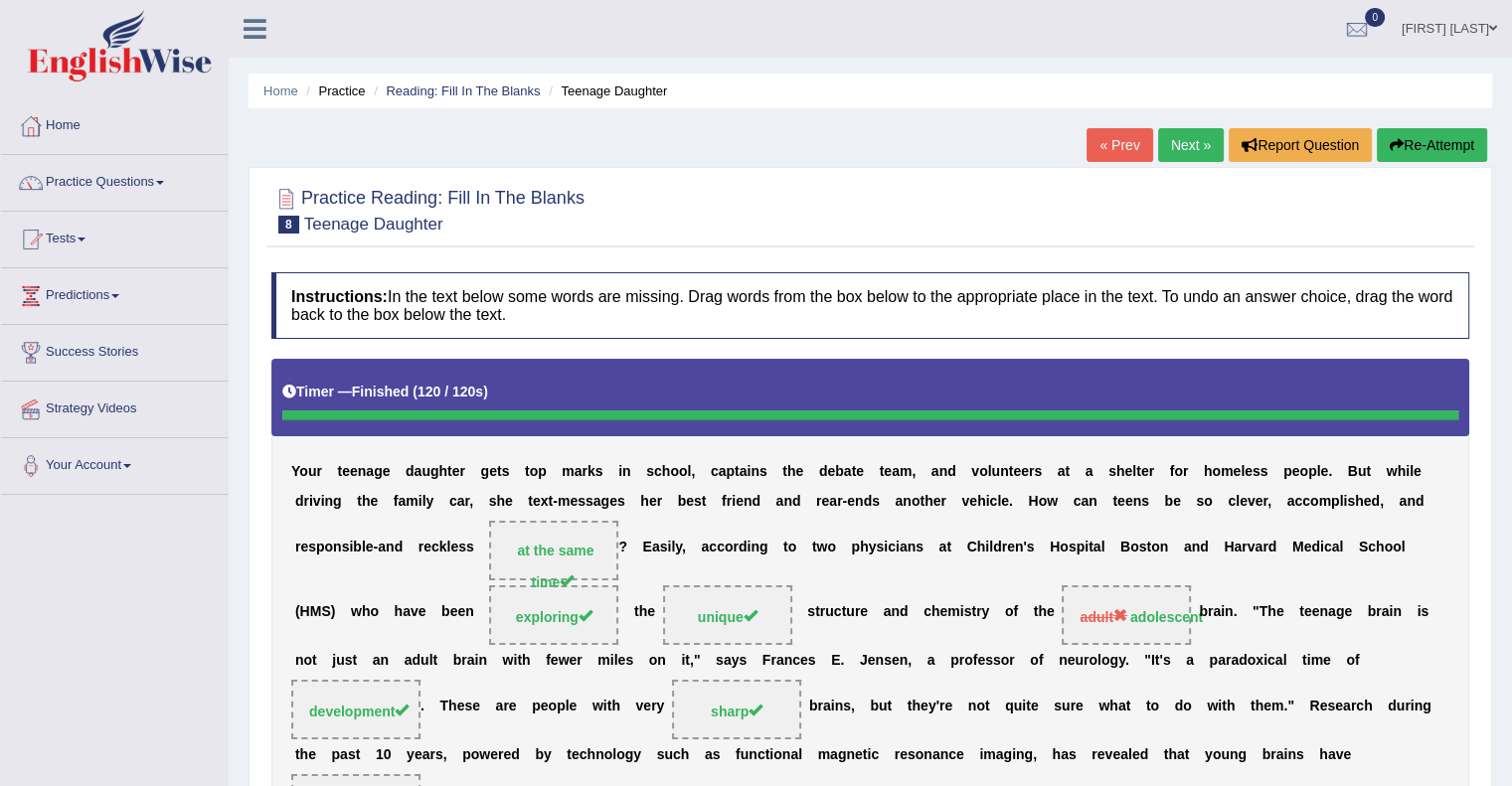 click on "Next »" at bounding box center [1191, 145] 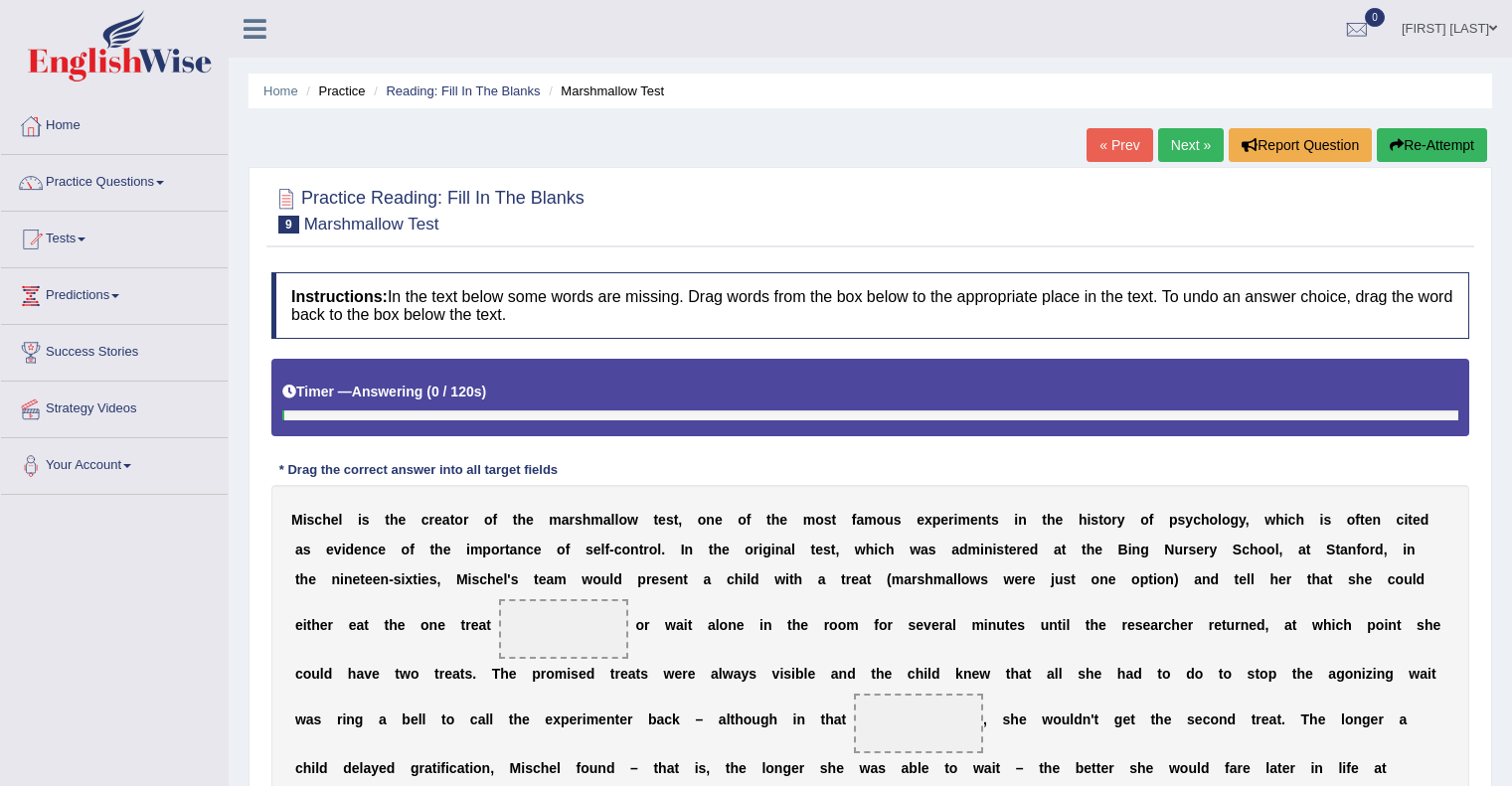 scroll, scrollTop: 0, scrollLeft: 0, axis: both 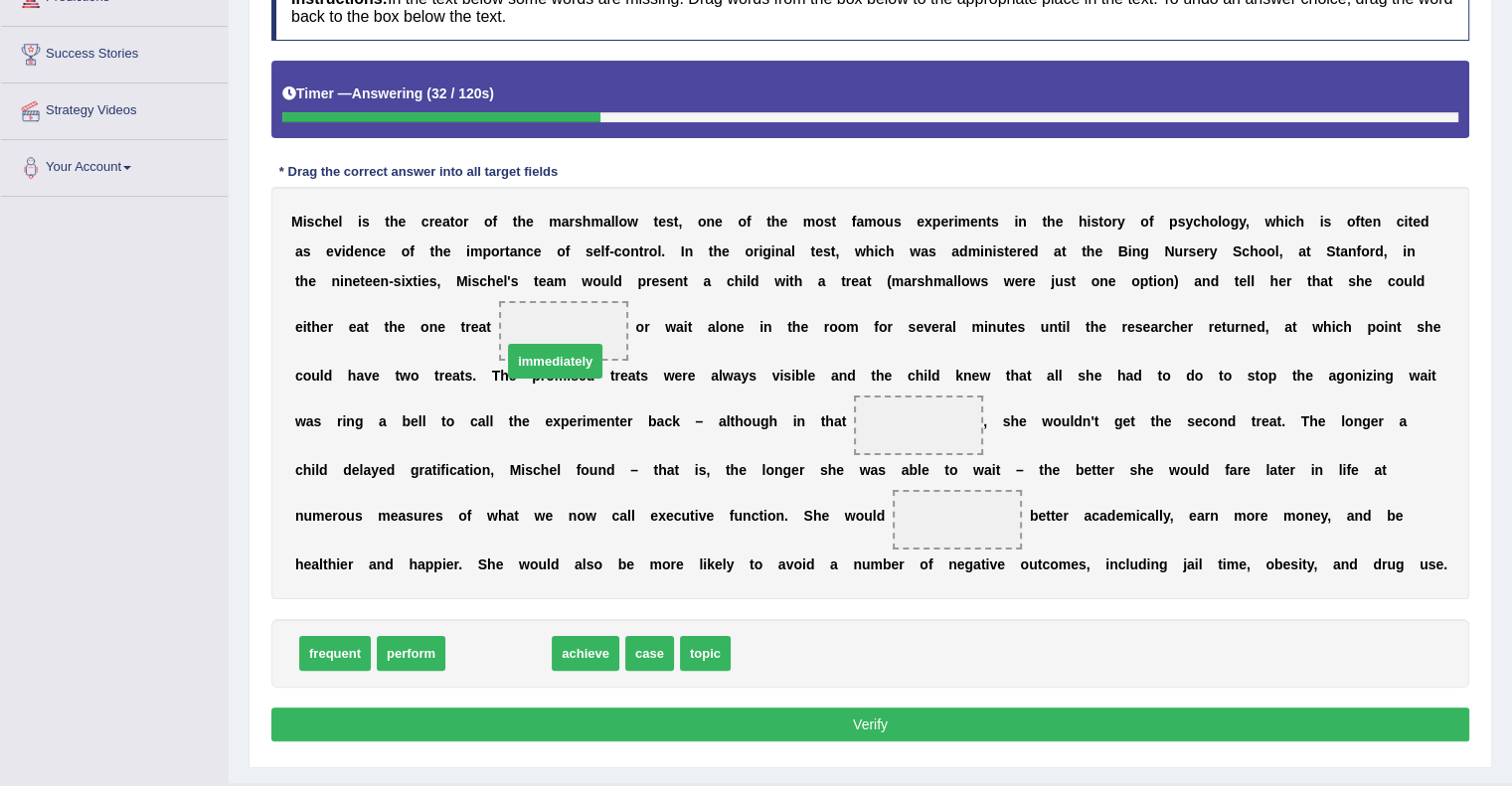 drag, startPoint x: 517, startPoint y: 647, endPoint x: 571, endPoint y: 329, distance: 322.55232 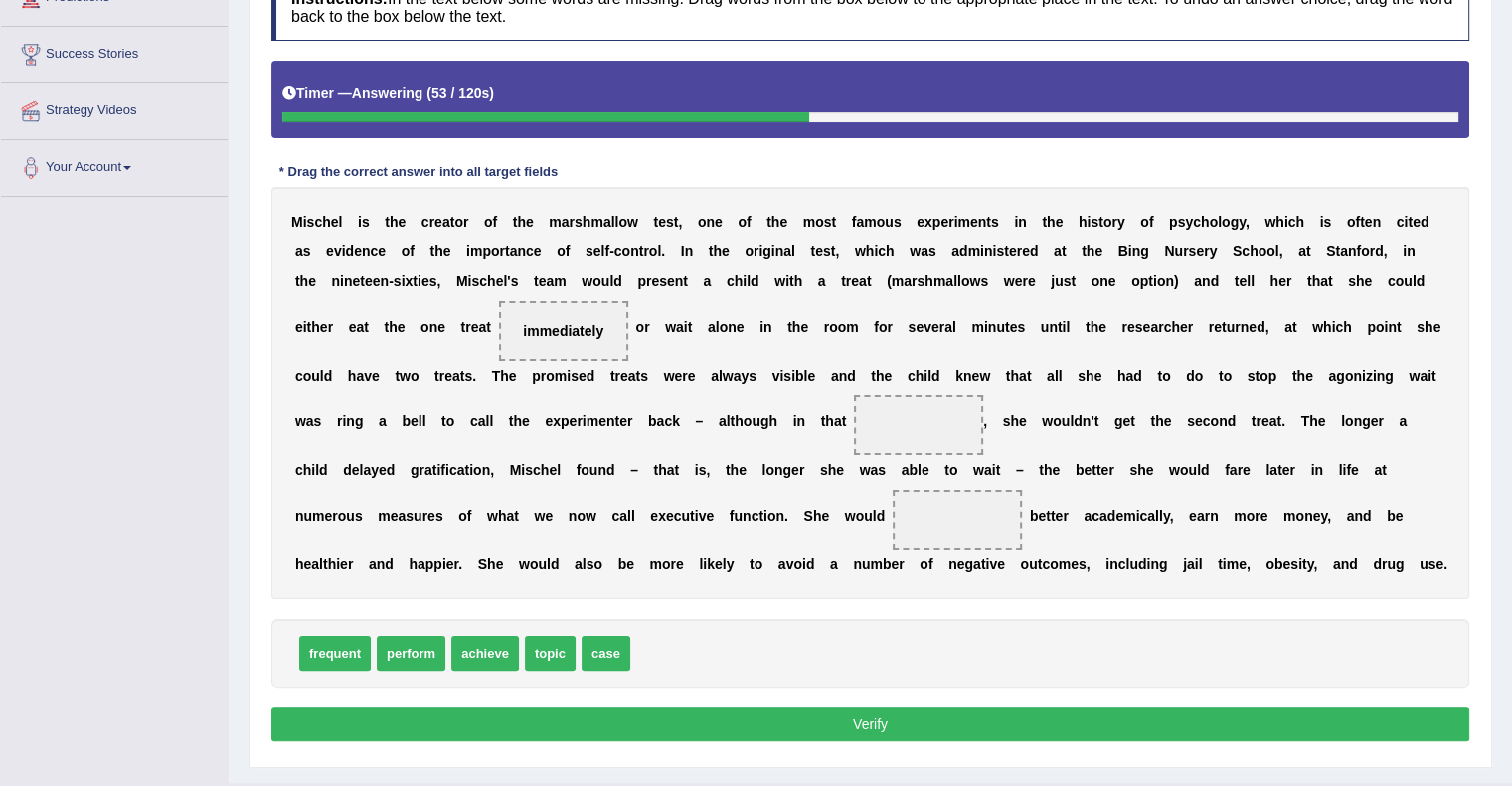 drag, startPoint x: 563, startPoint y: 612, endPoint x: 759, endPoint y: 523, distance: 215.26031 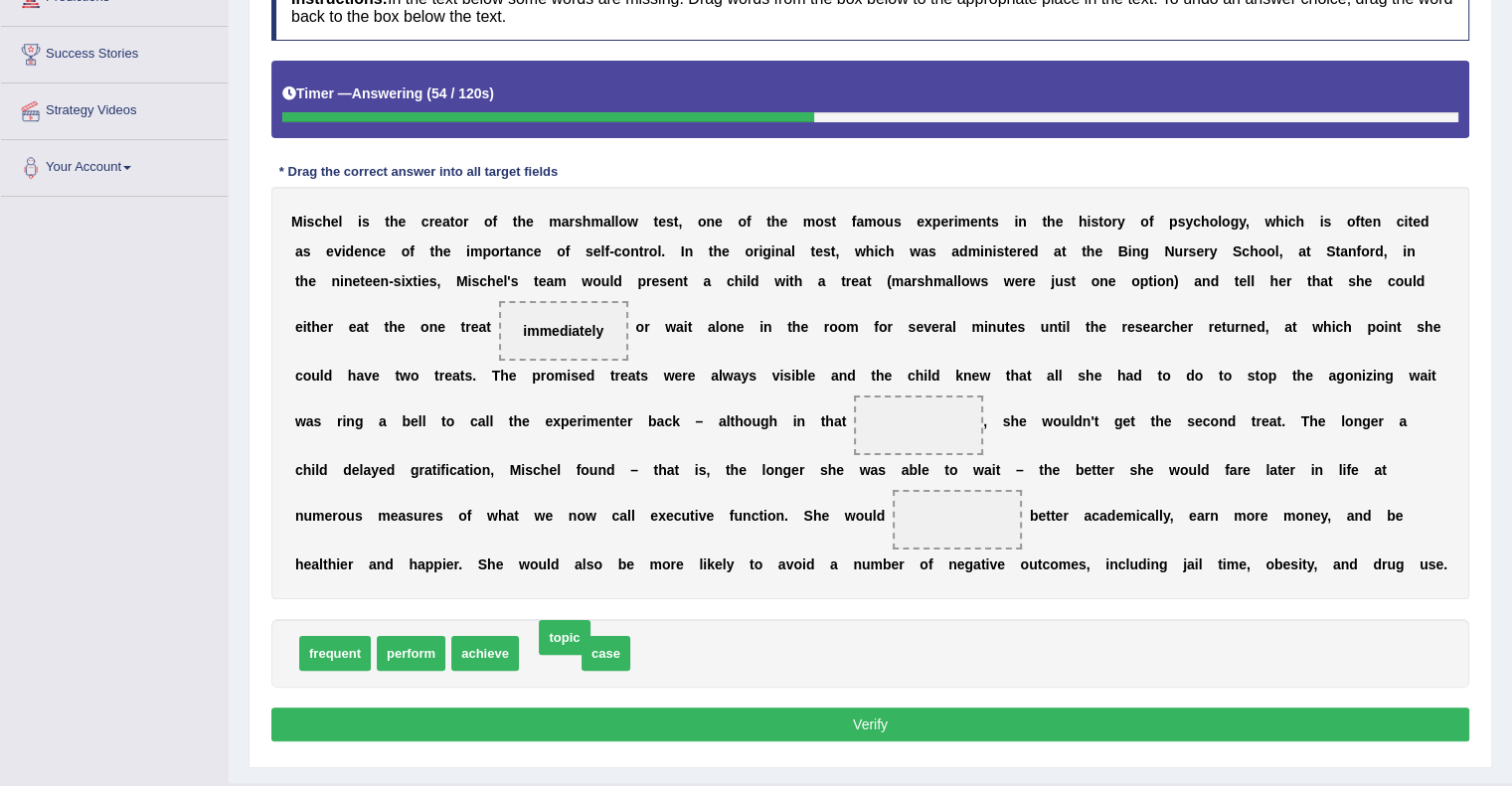 drag, startPoint x: 759, startPoint y: 523, endPoint x: 881, endPoint y: 436, distance: 149.84325 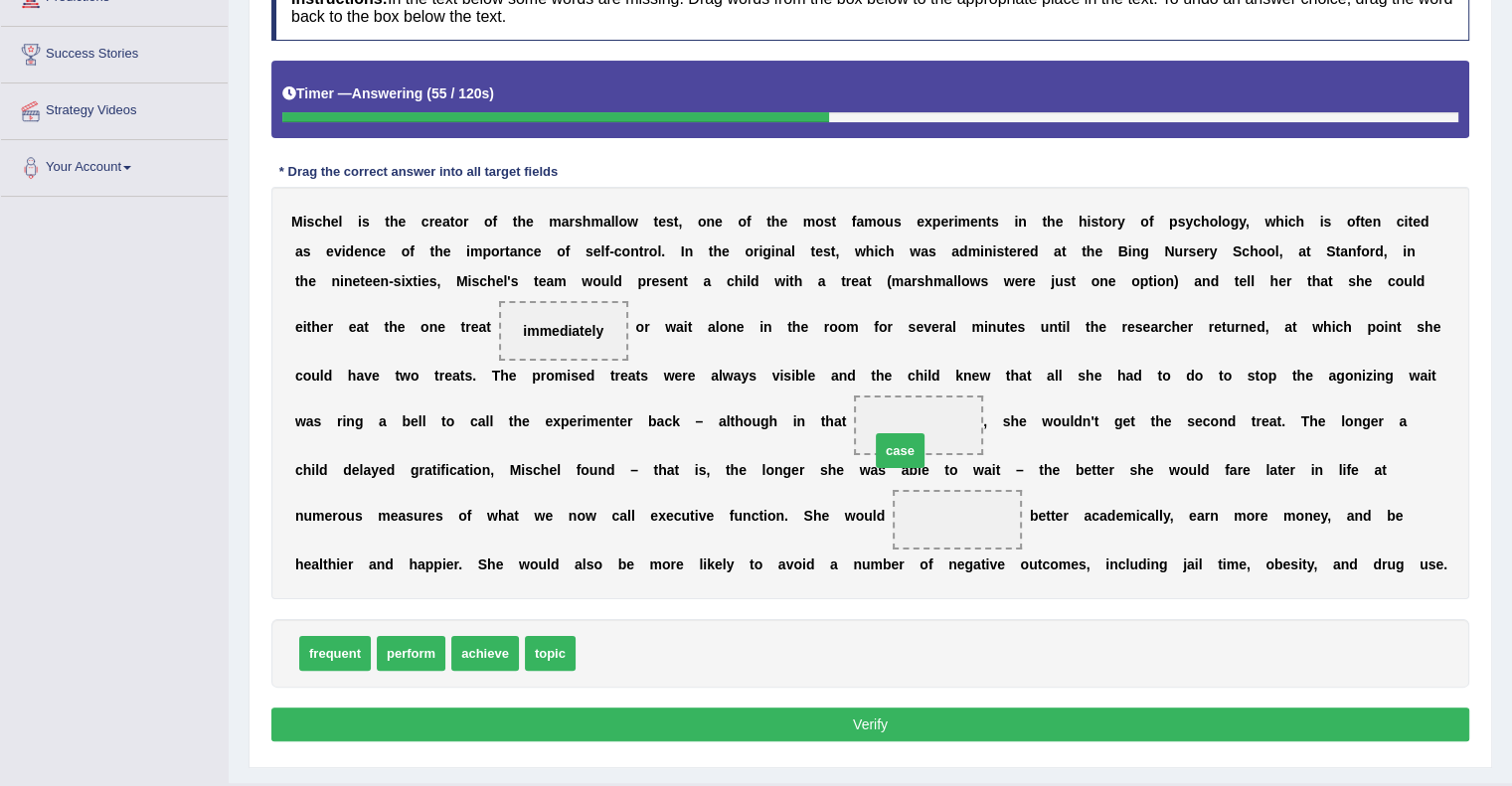 drag, startPoint x: 616, startPoint y: 647, endPoint x: 911, endPoint y: 444, distance: 358.09775 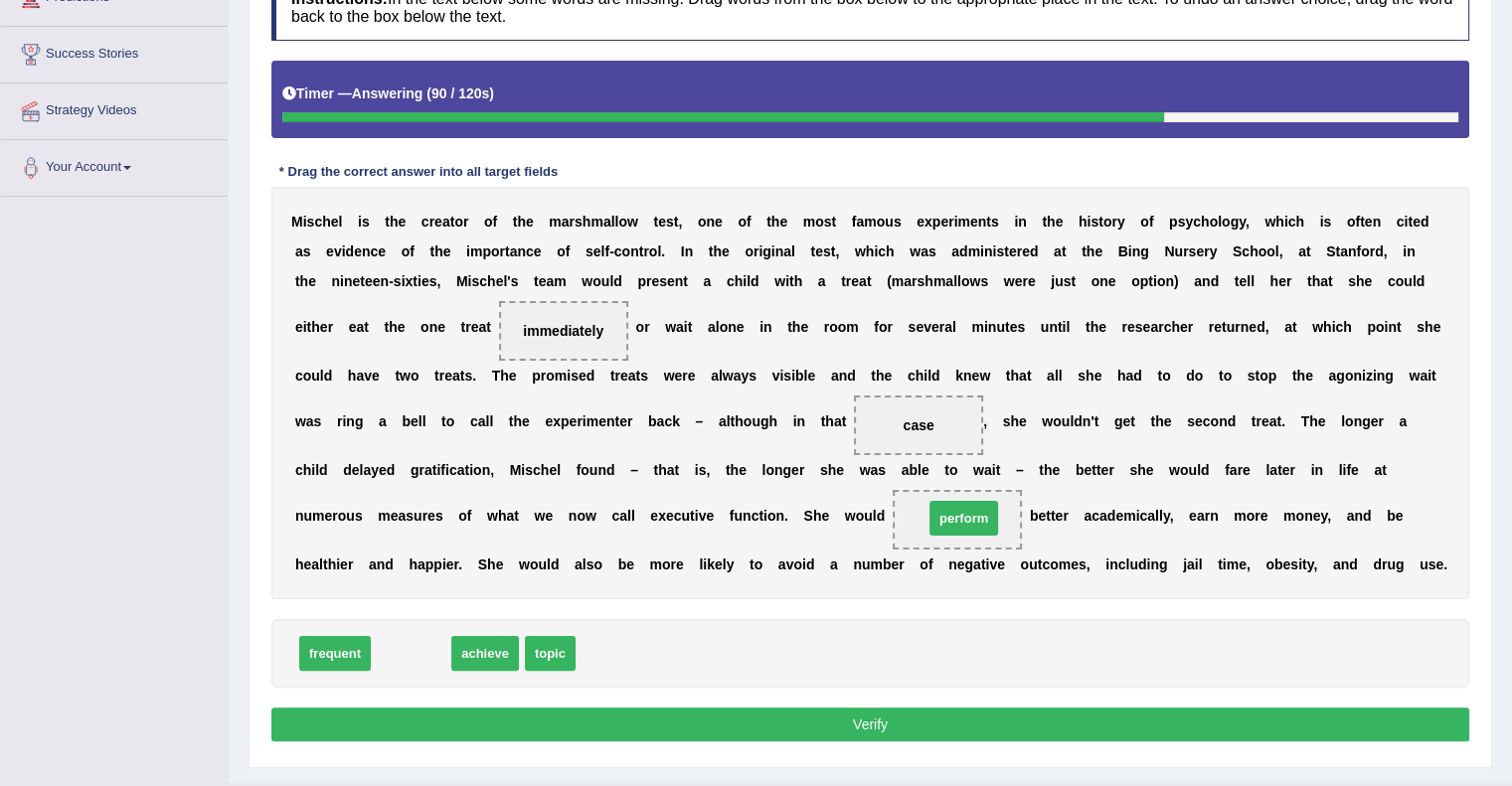 drag, startPoint x: 415, startPoint y: 655, endPoint x: 967, endPoint y: 520, distance: 568.2684 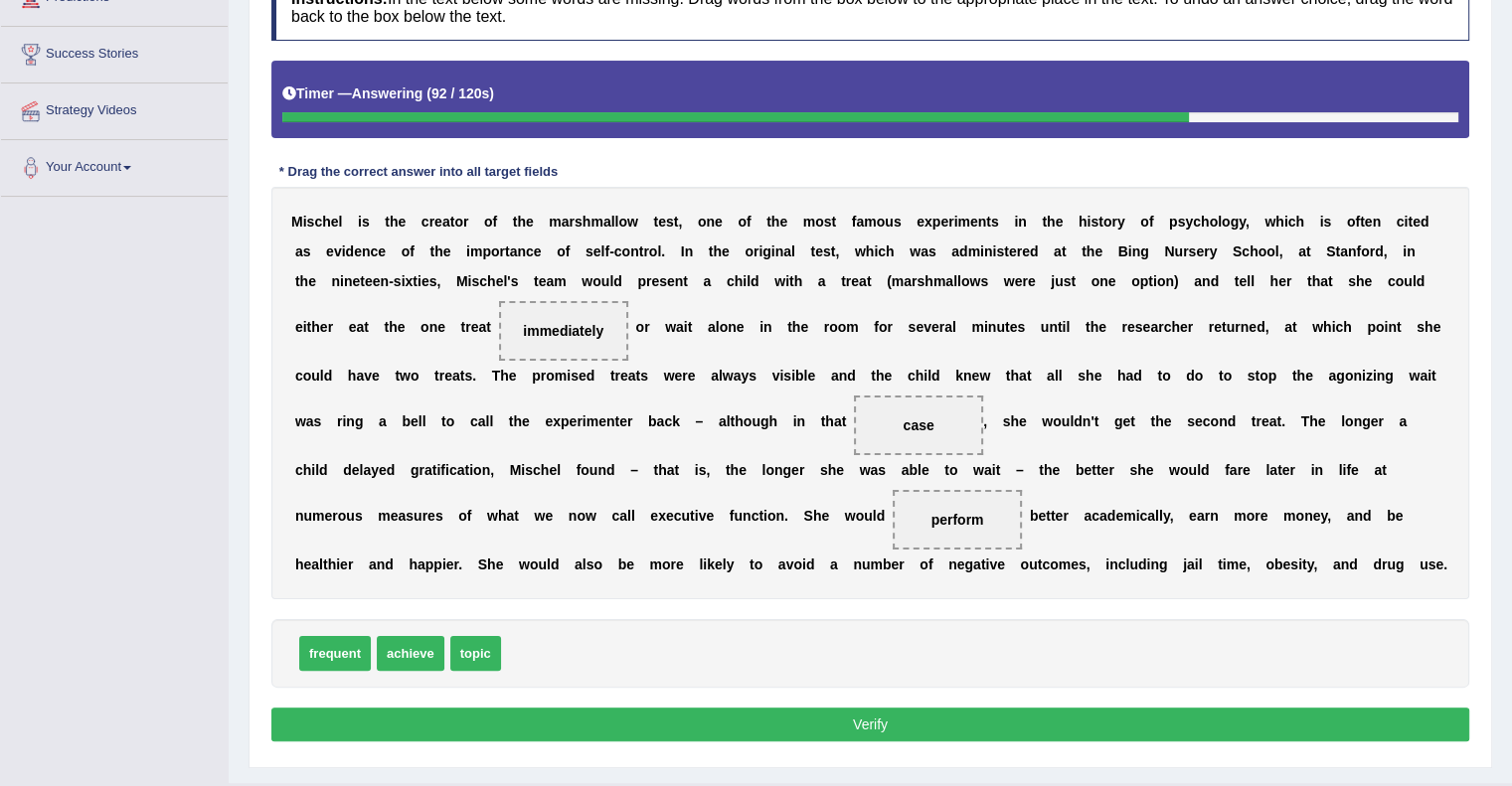 click on "Instructions:  In the text below some words are missing. Drag words from the box below to the appropriate place in the text. To undo an answer choice, drag the word back to the box below the text.
Timer —  Answering   ( 92 / 120s ) Skip * Drag the correct answer into all target fields [PERSON]       i s       t h e       c r e a t o r       o f       t h e       m a r s h m a l l o w       t e s t ,       o n e       o f       t h e       m o s t       f a m o u s       e x p e r i m e n t s       i n       t h e       h i s t o r y       o f       p s y c h o l o g y ,       w h i c h       i s       o f t e n       c i t e d       a s       e v i d e n c e       o f       t h e       i m p o r t a n c e       o f       s e l f - c o n t r o l .       I n       t h e       o r i g i n a l       t e s t ,       w h i c h       w a s       a d m i n i s t e r e d       a t       t h e       [ORGANIZATION]       N u" at bounding box center [870, 361] 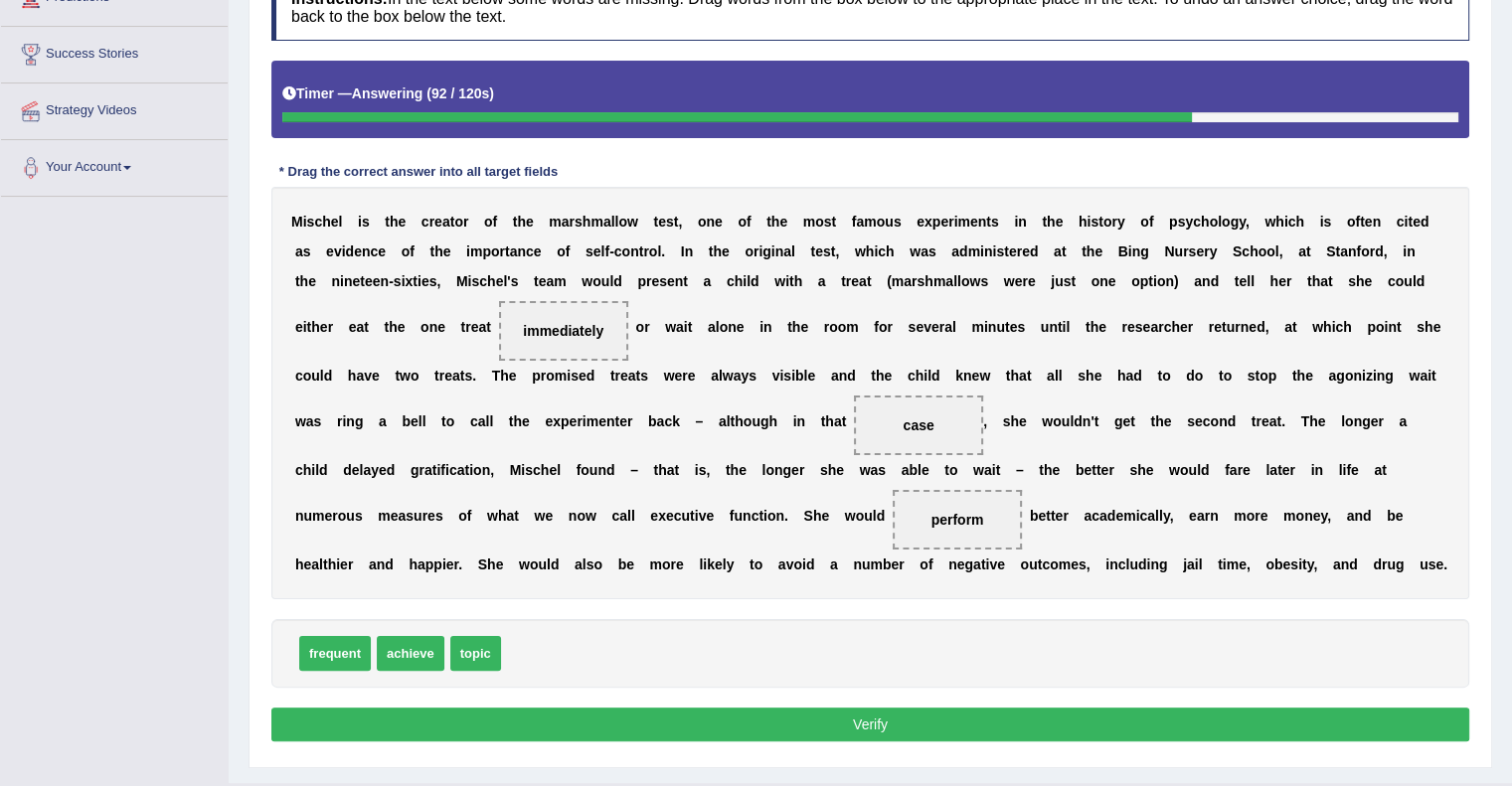 click on "Verify" at bounding box center (870, 724) 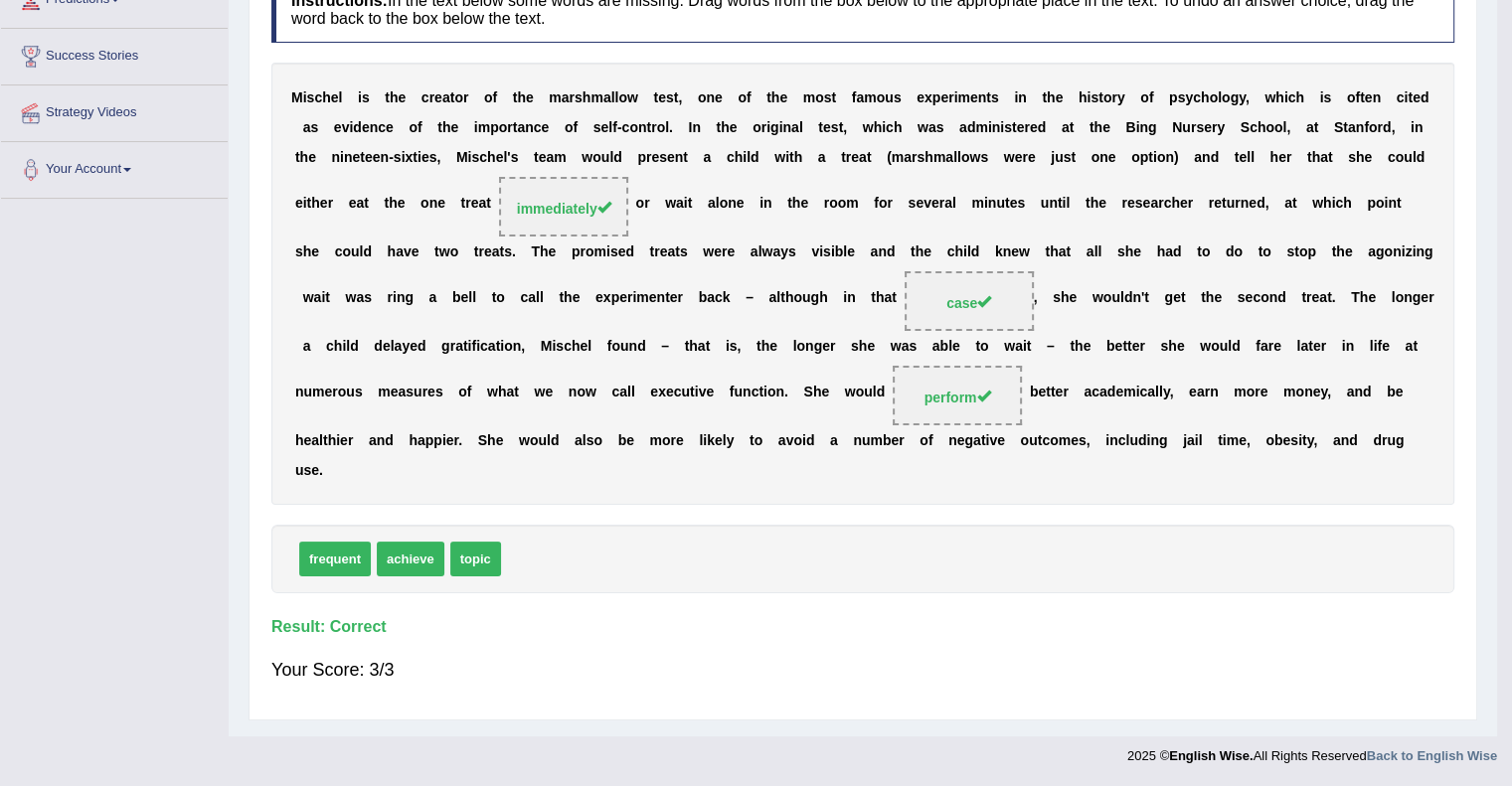 scroll, scrollTop: 257, scrollLeft: 0, axis: vertical 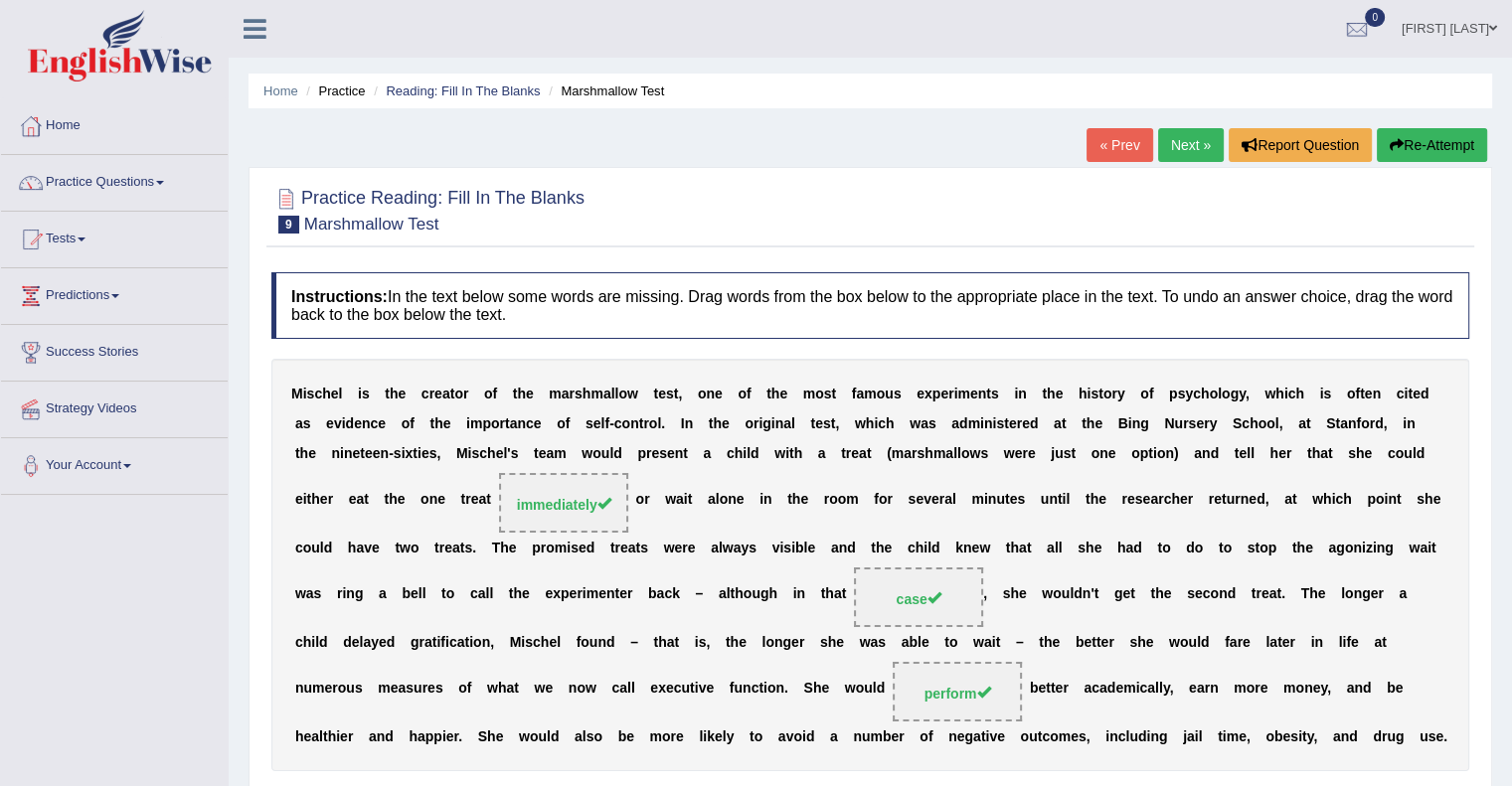 click on "Next »" at bounding box center (1191, 145) 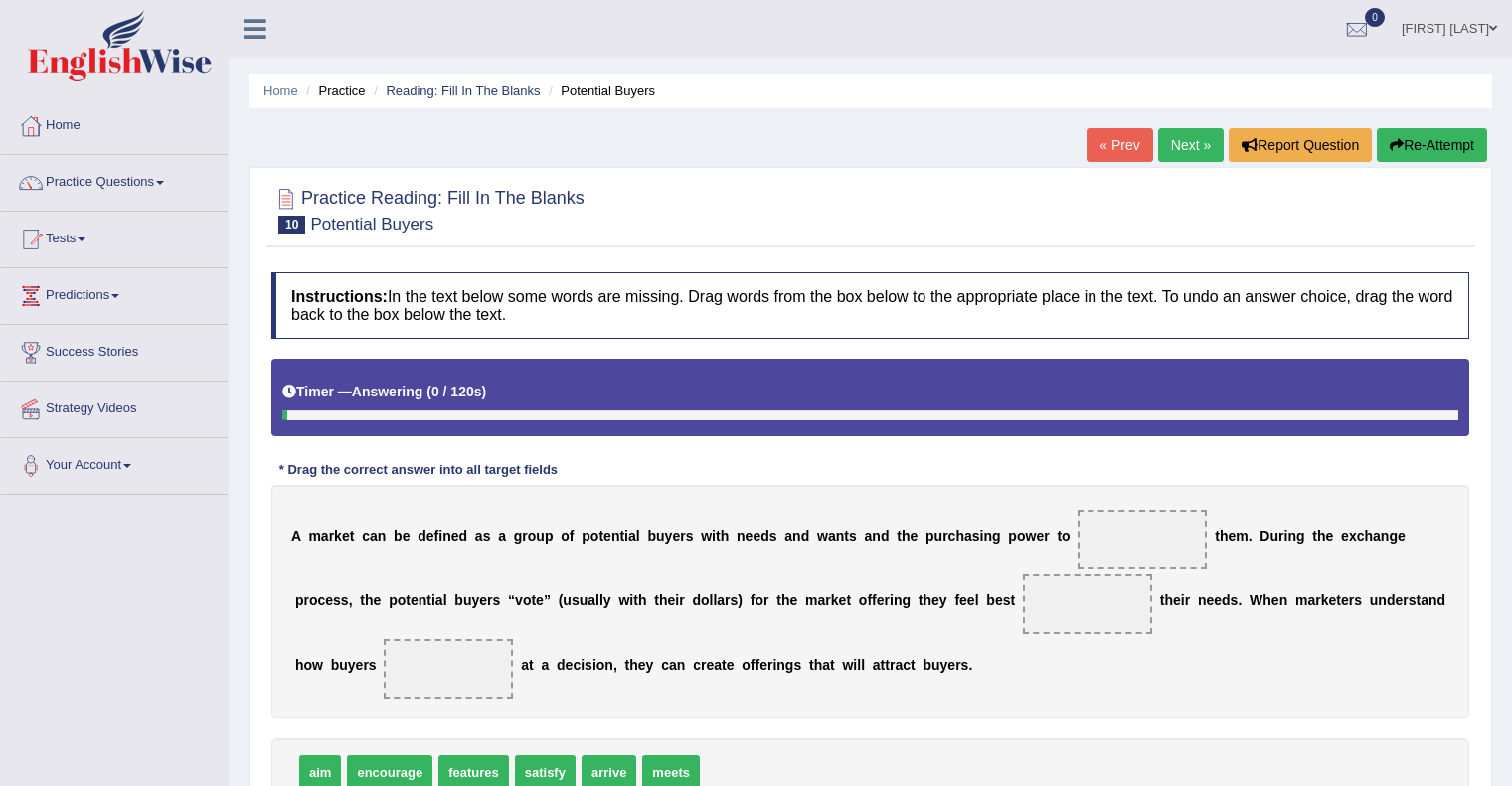 scroll, scrollTop: 257, scrollLeft: 0, axis: vertical 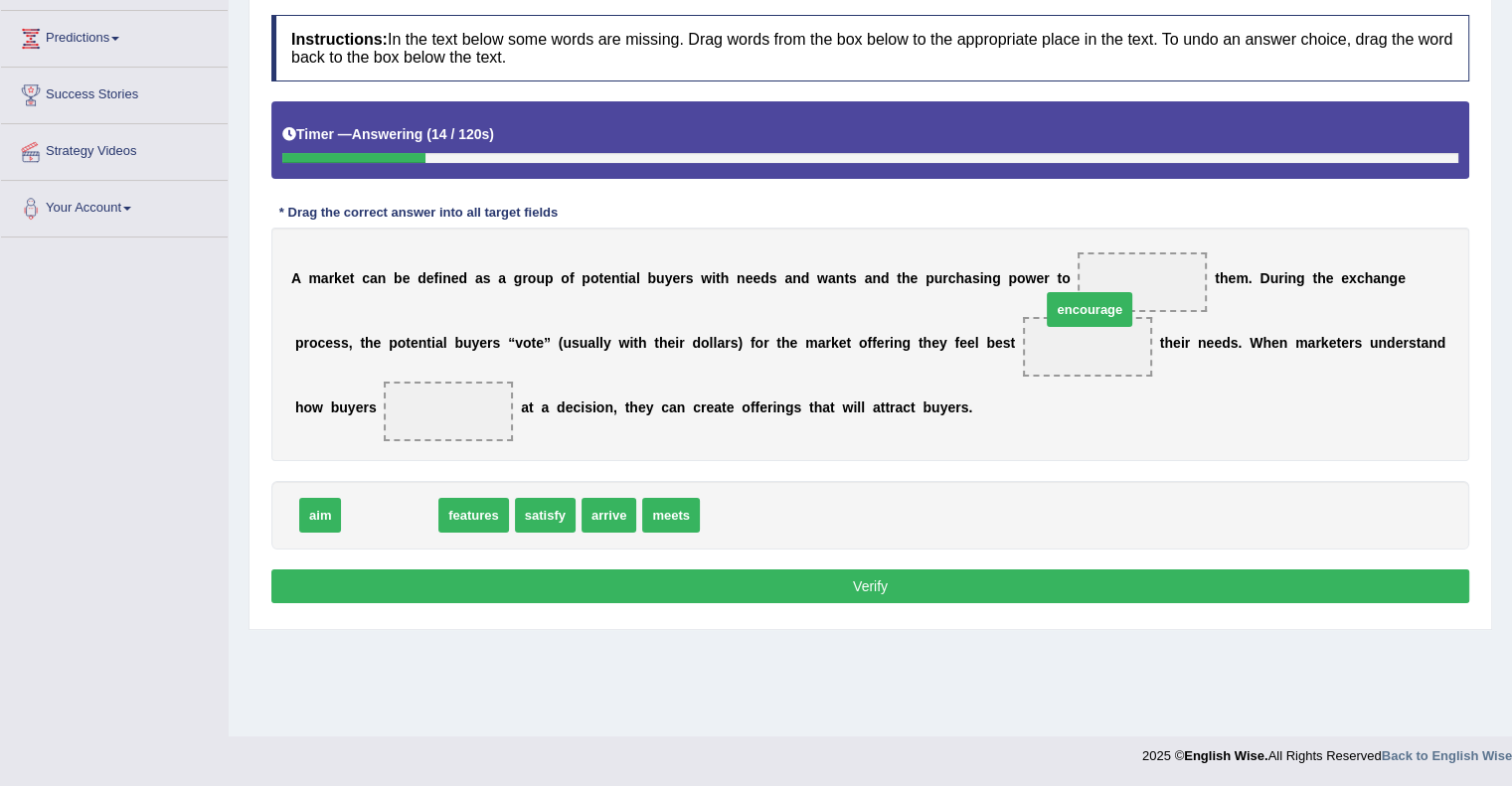 drag, startPoint x: 382, startPoint y: 514, endPoint x: 1092, endPoint y: 292, distance: 743.89784 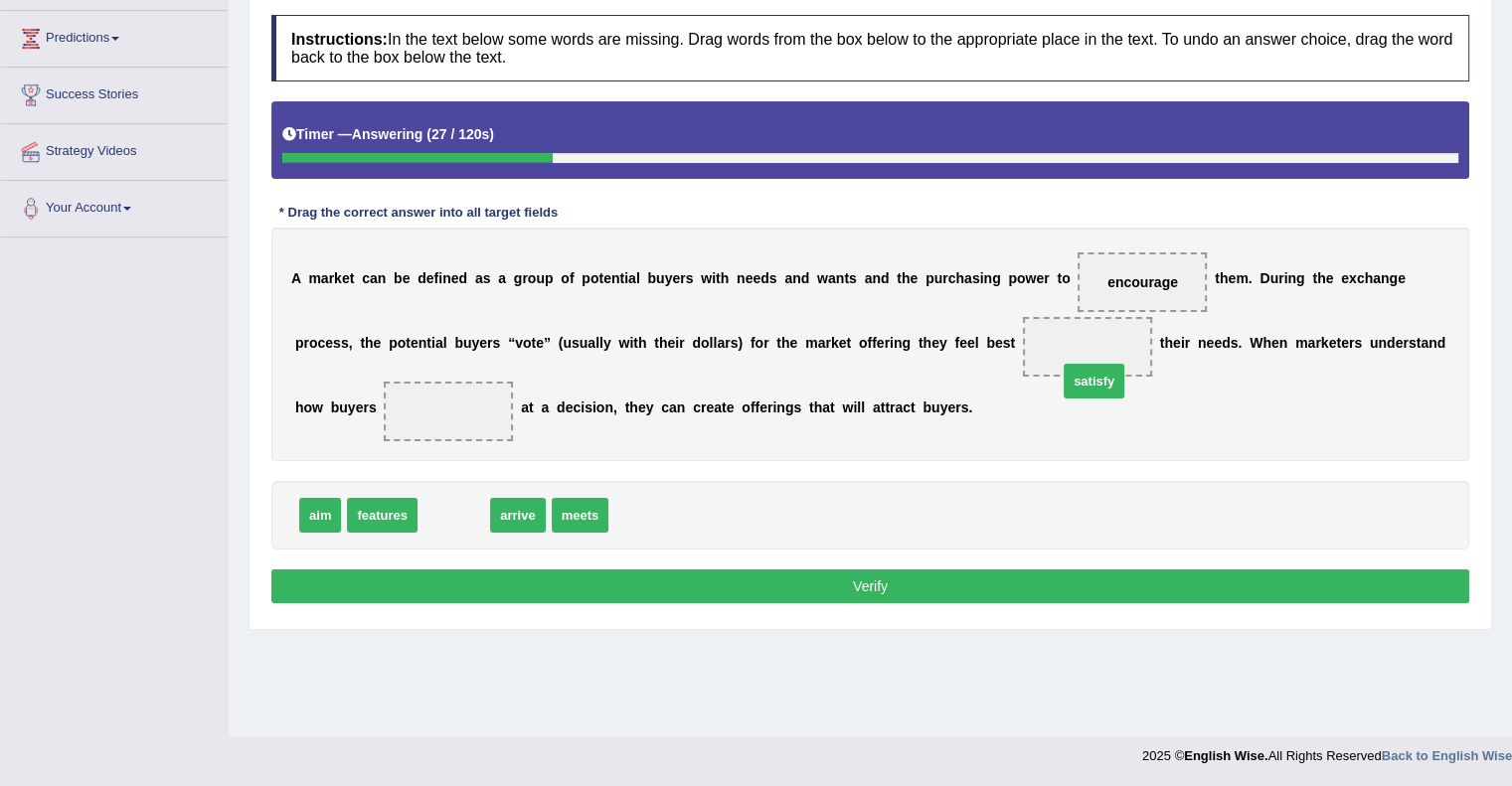 drag, startPoint x: 461, startPoint y: 517, endPoint x: 1096, endPoint y: 365, distance: 652.93874 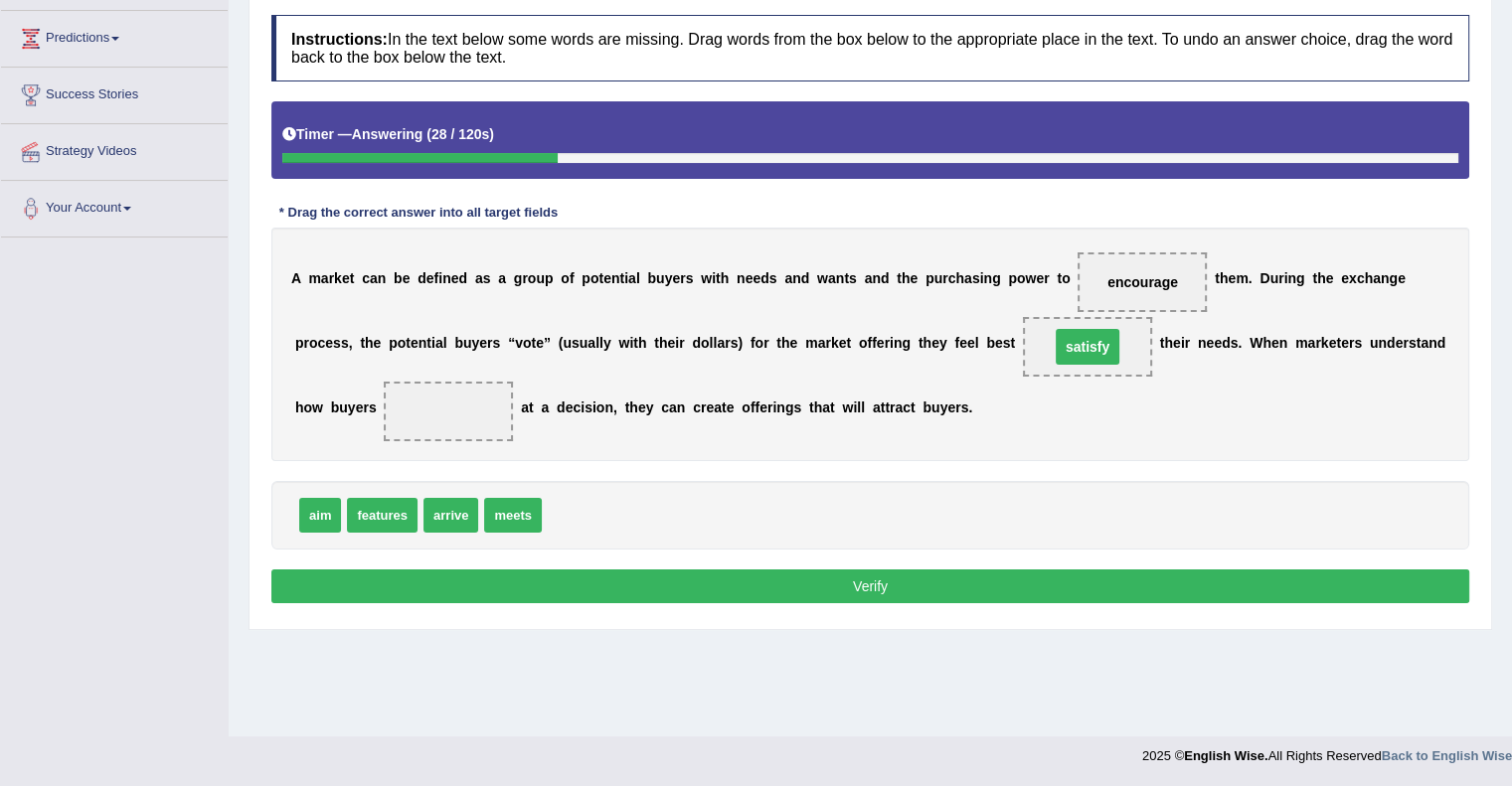 click on "satisfy" at bounding box center (1088, 347) 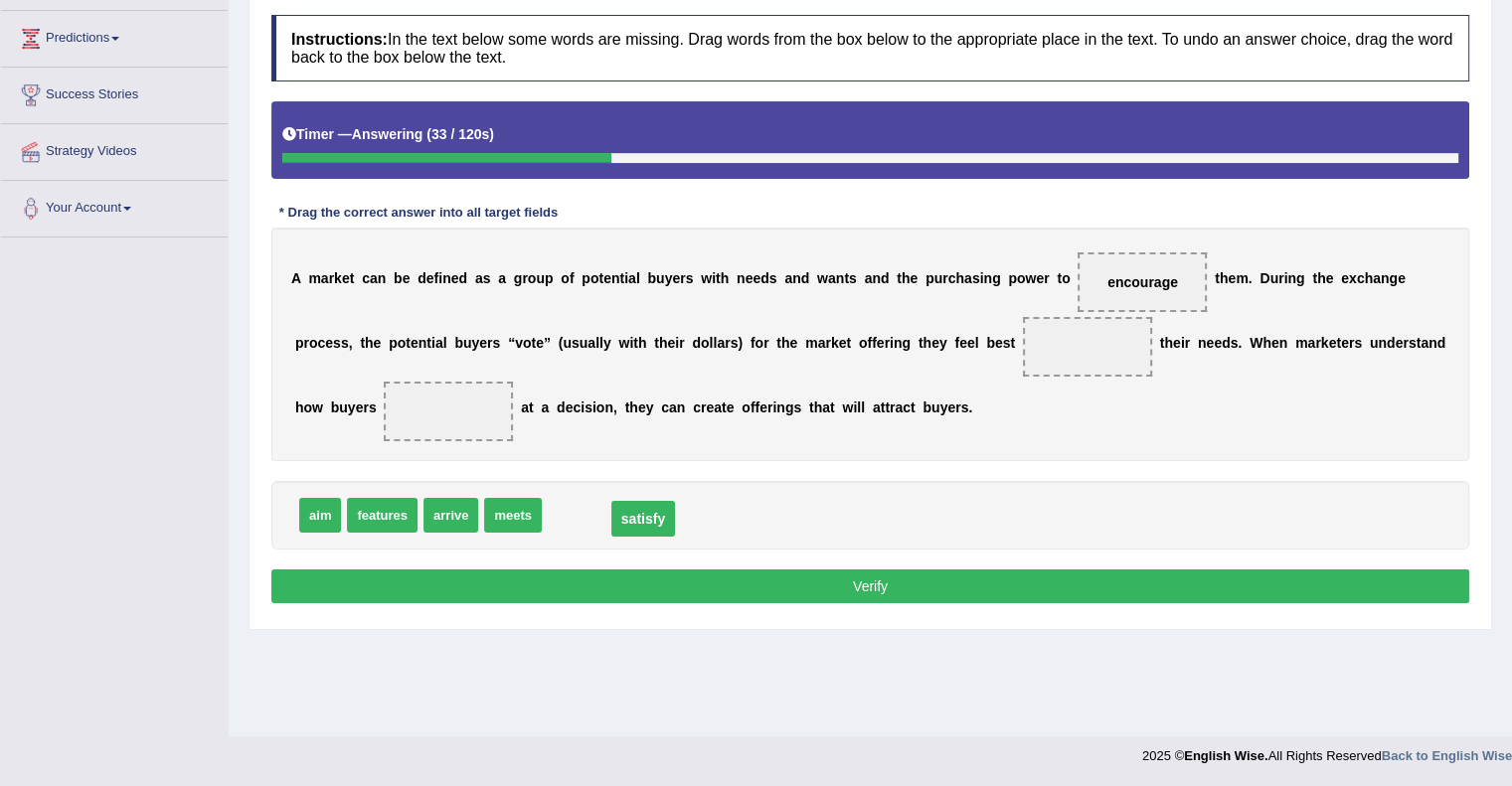 drag, startPoint x: 1080, startPoint y: 345, endPoint x: 635, endPoint y: 517, distance: 477.0839 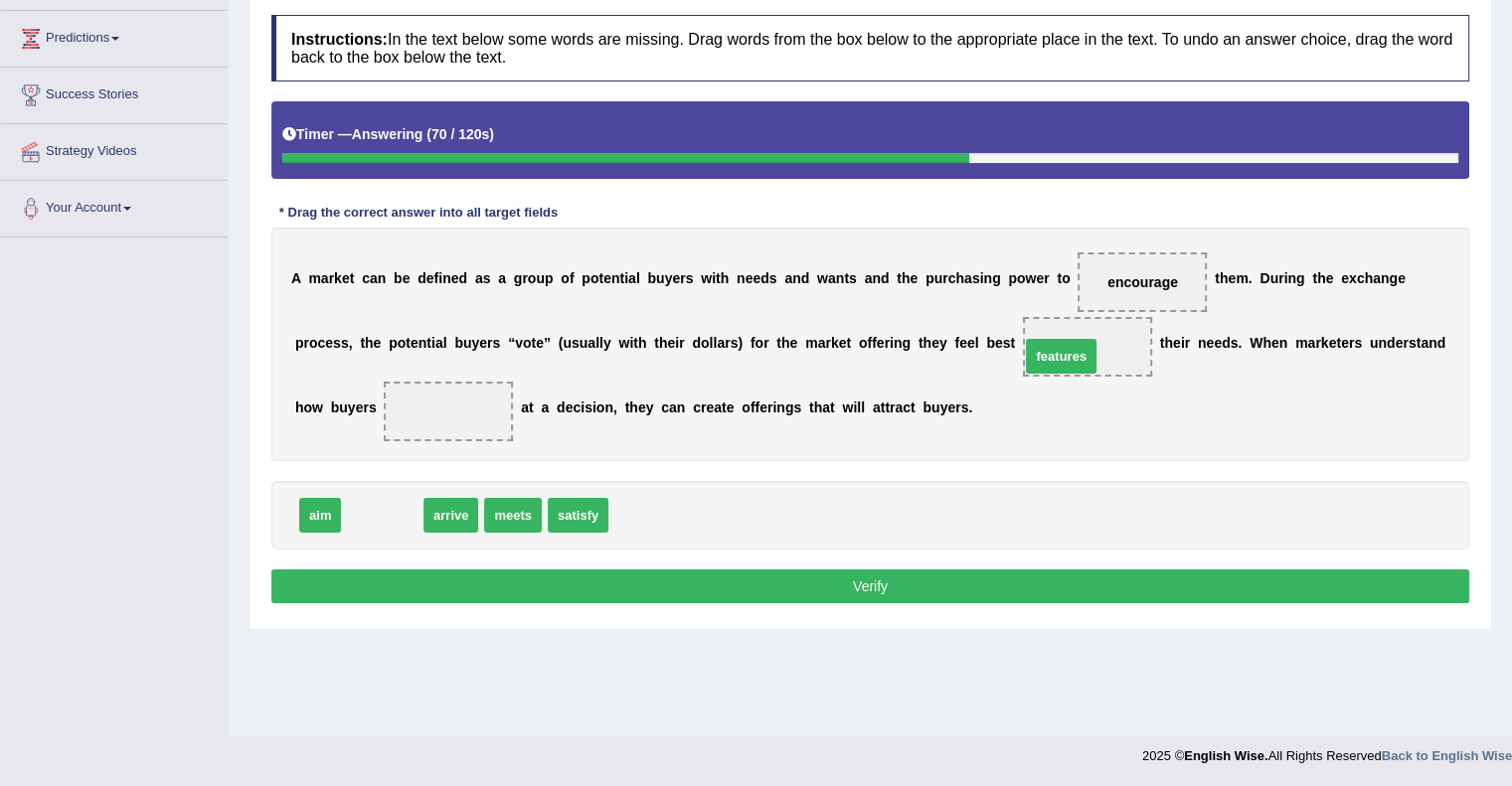 drag, startPoint x: 392, startPoint y: 508, endPoint x: 1071, endPoint y: 345, distance: 698.2908 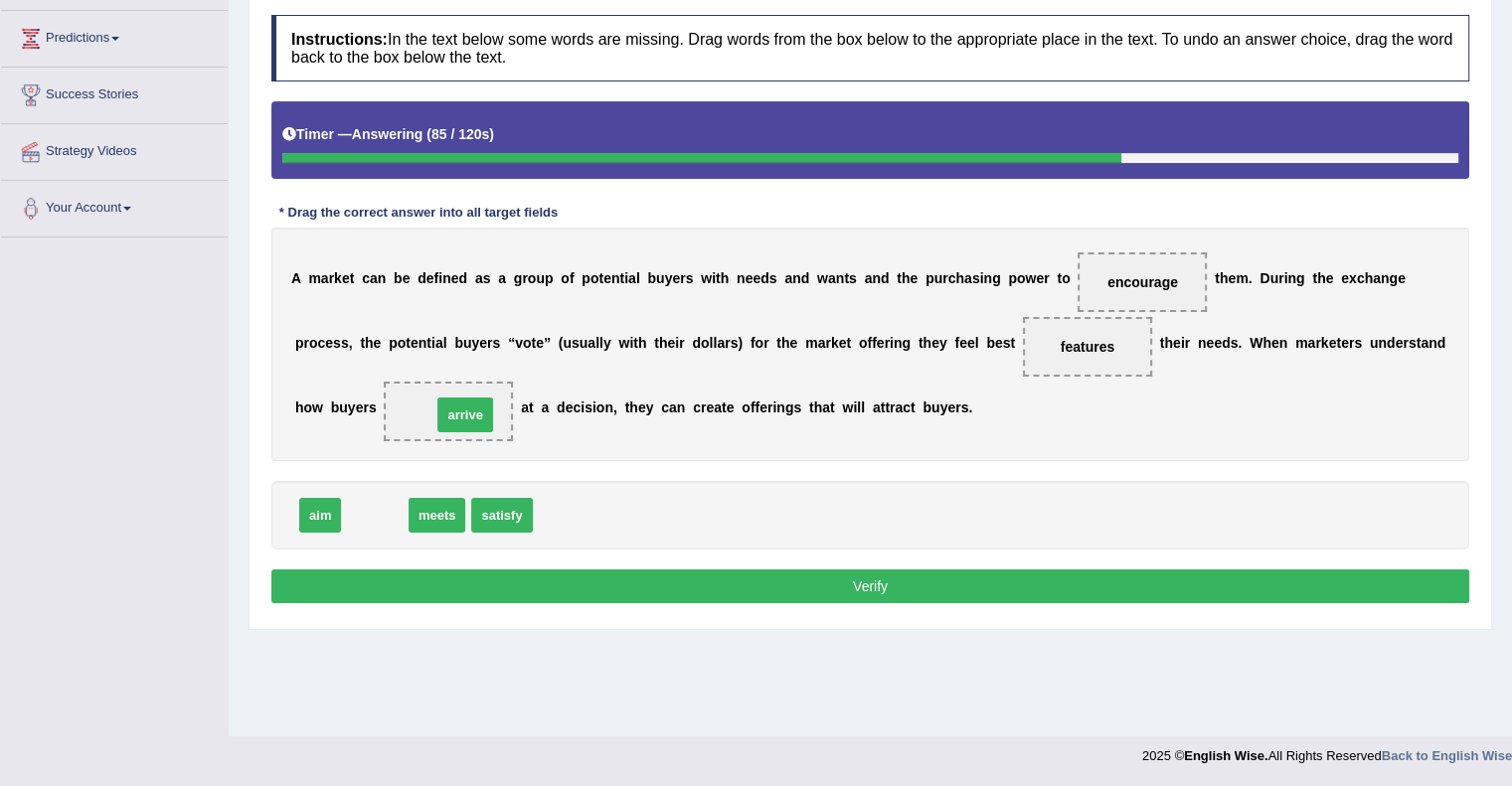 drag, startPoint x: 389, startPoint y: 515, endPoint x: 479, endPoint y: 412, distance: 136.7808 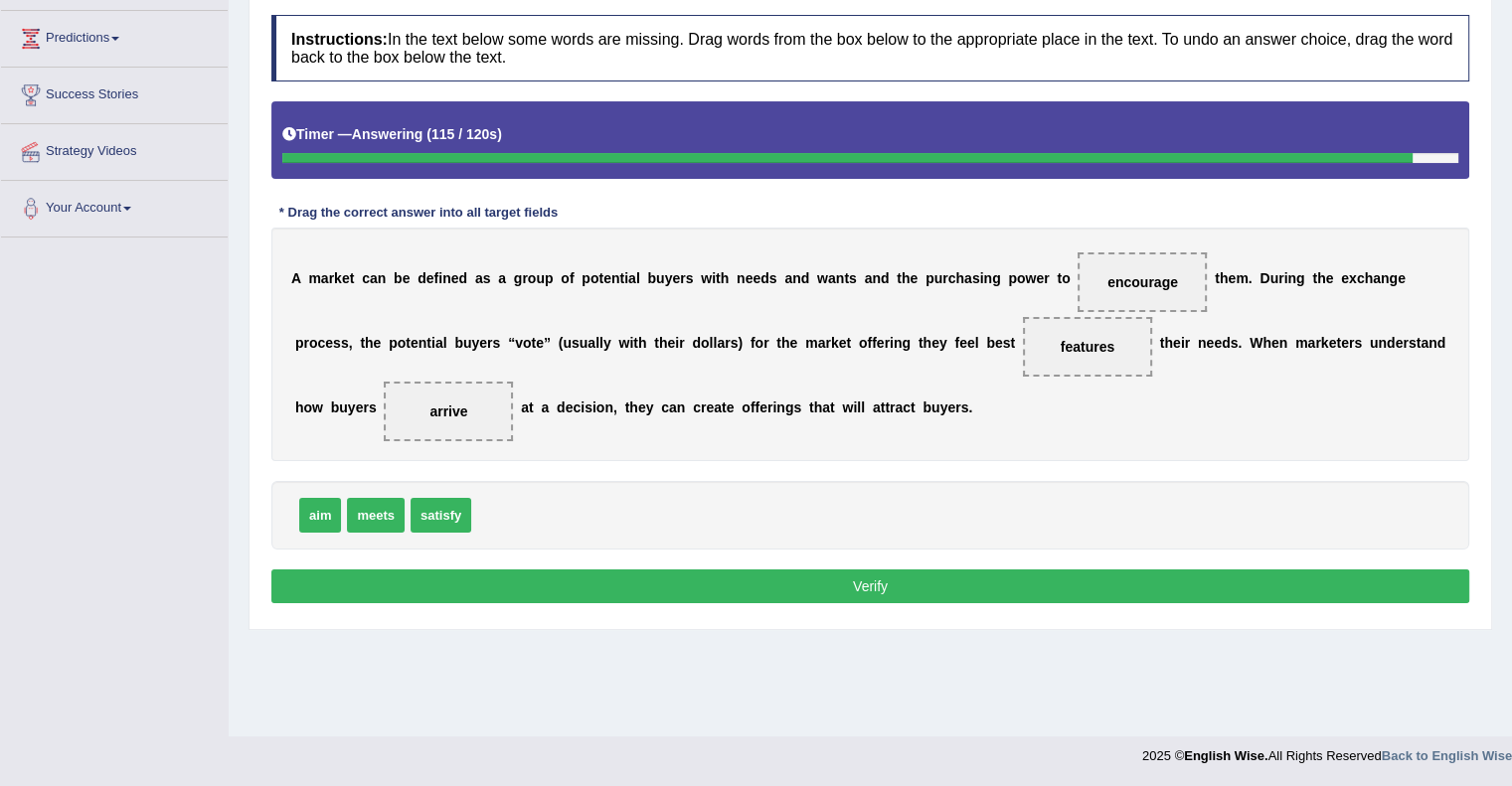 click on "aim" at bounding box center [320, 515] 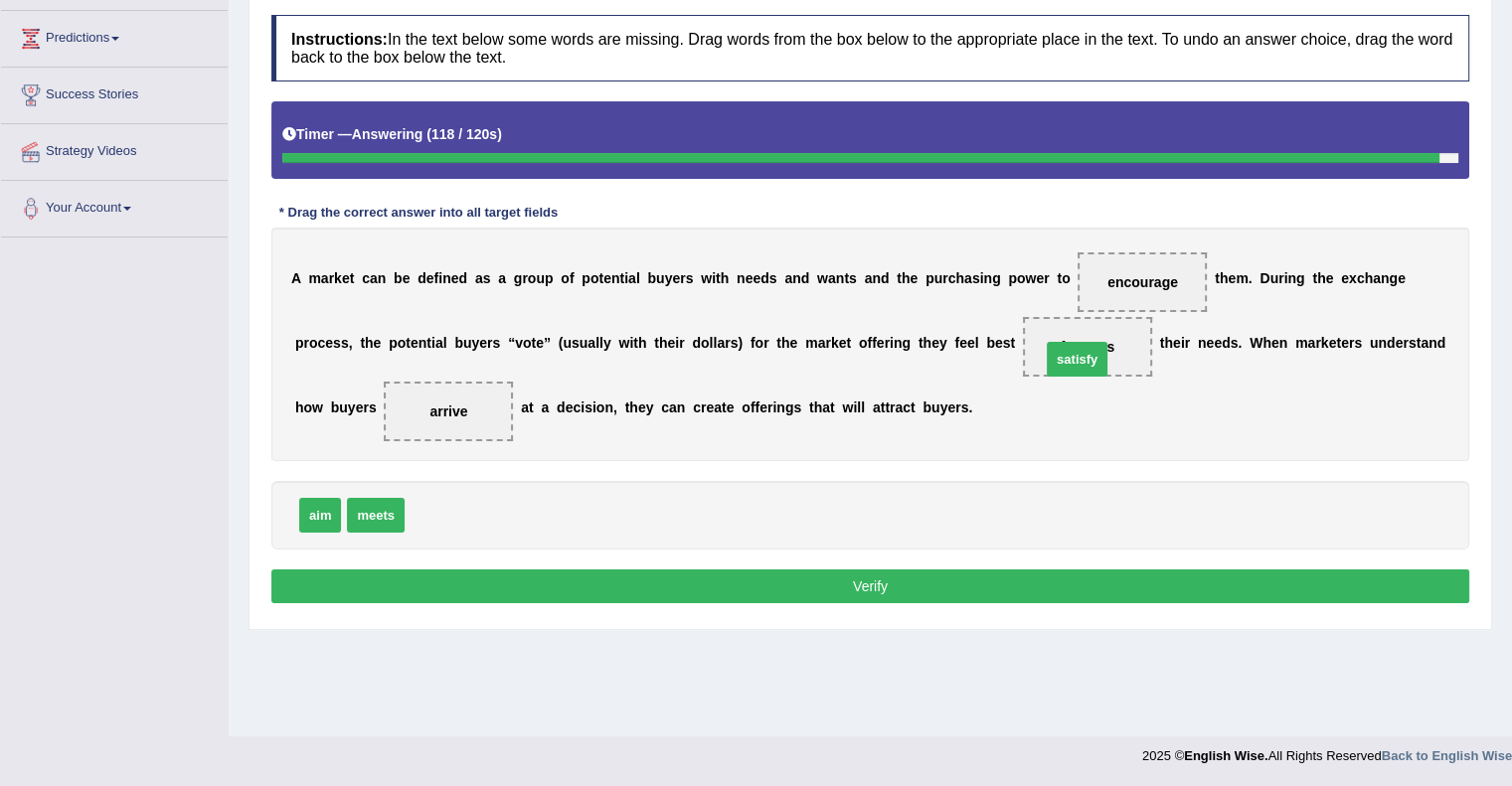 drag, startPoint x: 449, startPoint y: 515, endPoint x: 1092, endPoint y: 353, distance: 663.0935 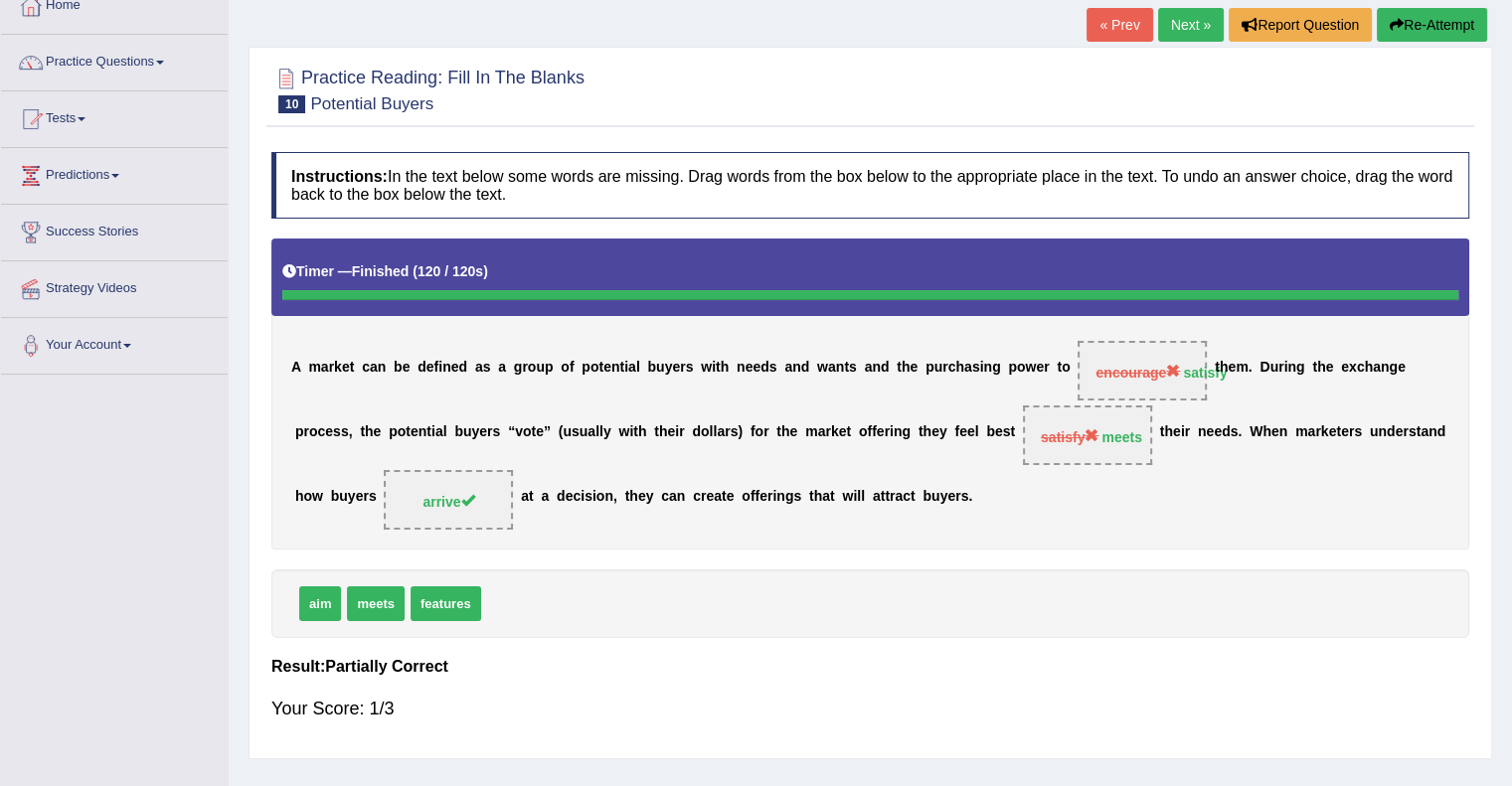 scroll, scrollTop: 0, scrollLeft: 0, axis: both 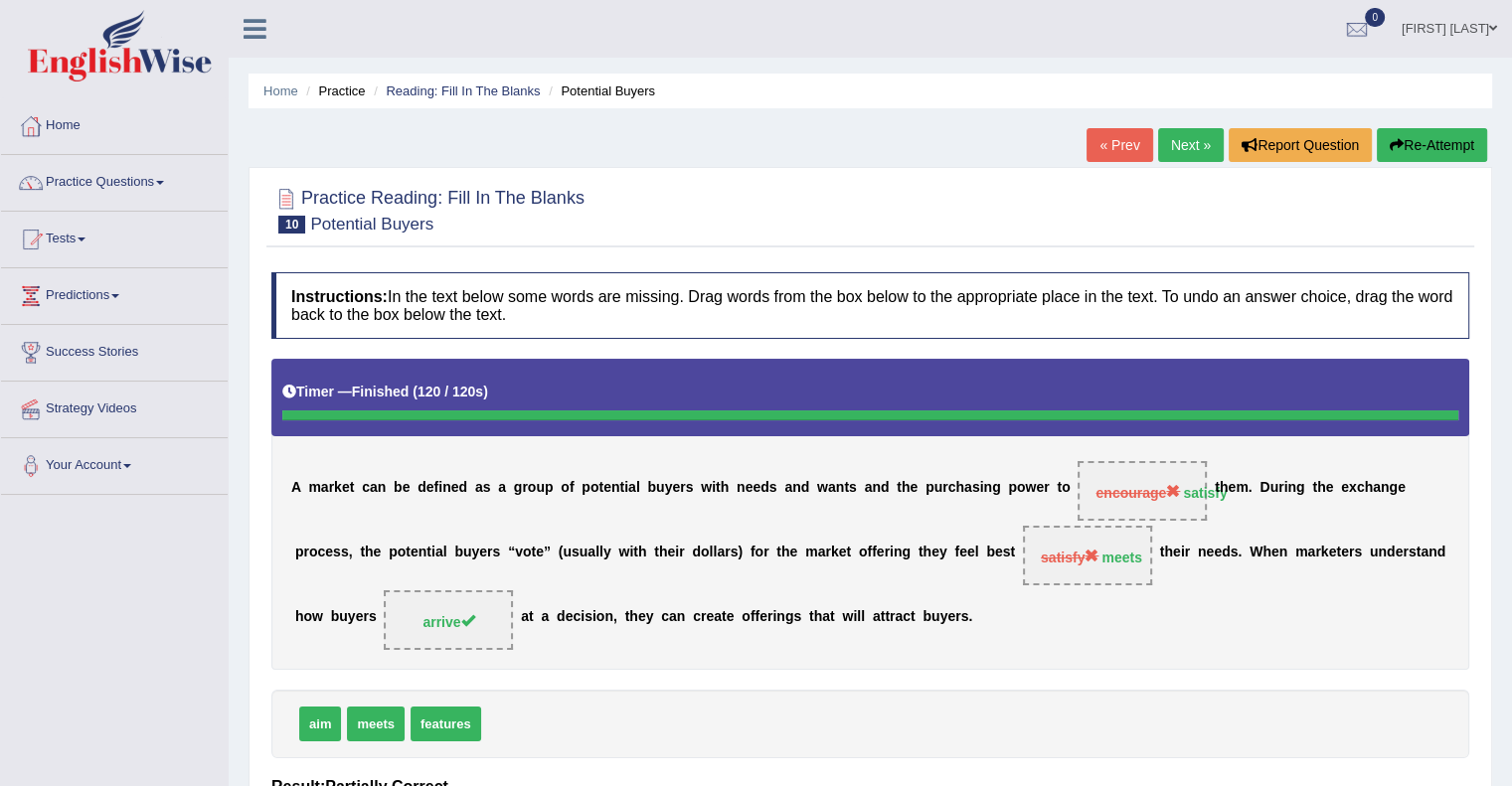 click on "Next »" at bounding box center (1191, 145) 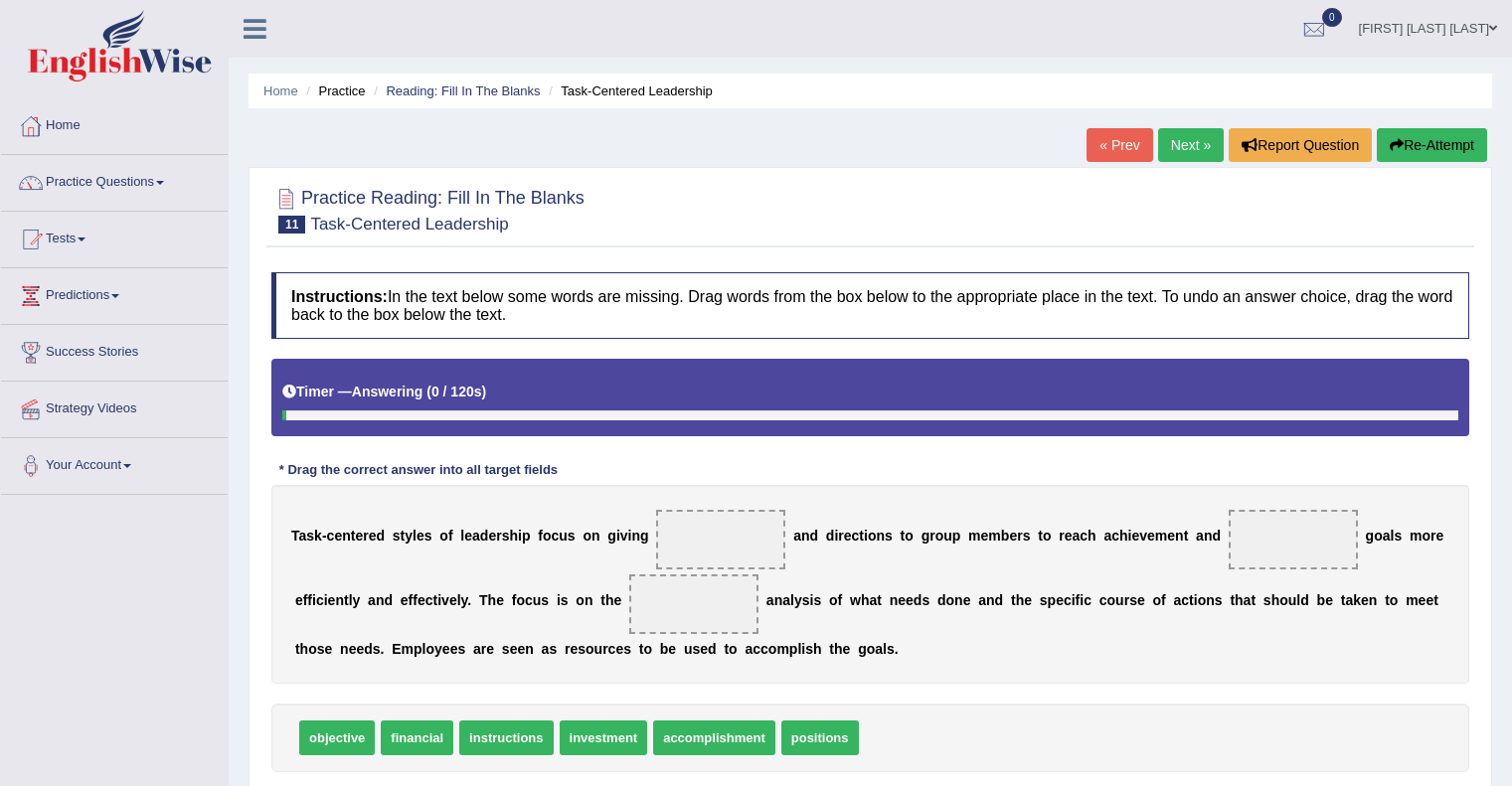 scroll, scrollTop: 0, scrollLeft: 0, axis: both 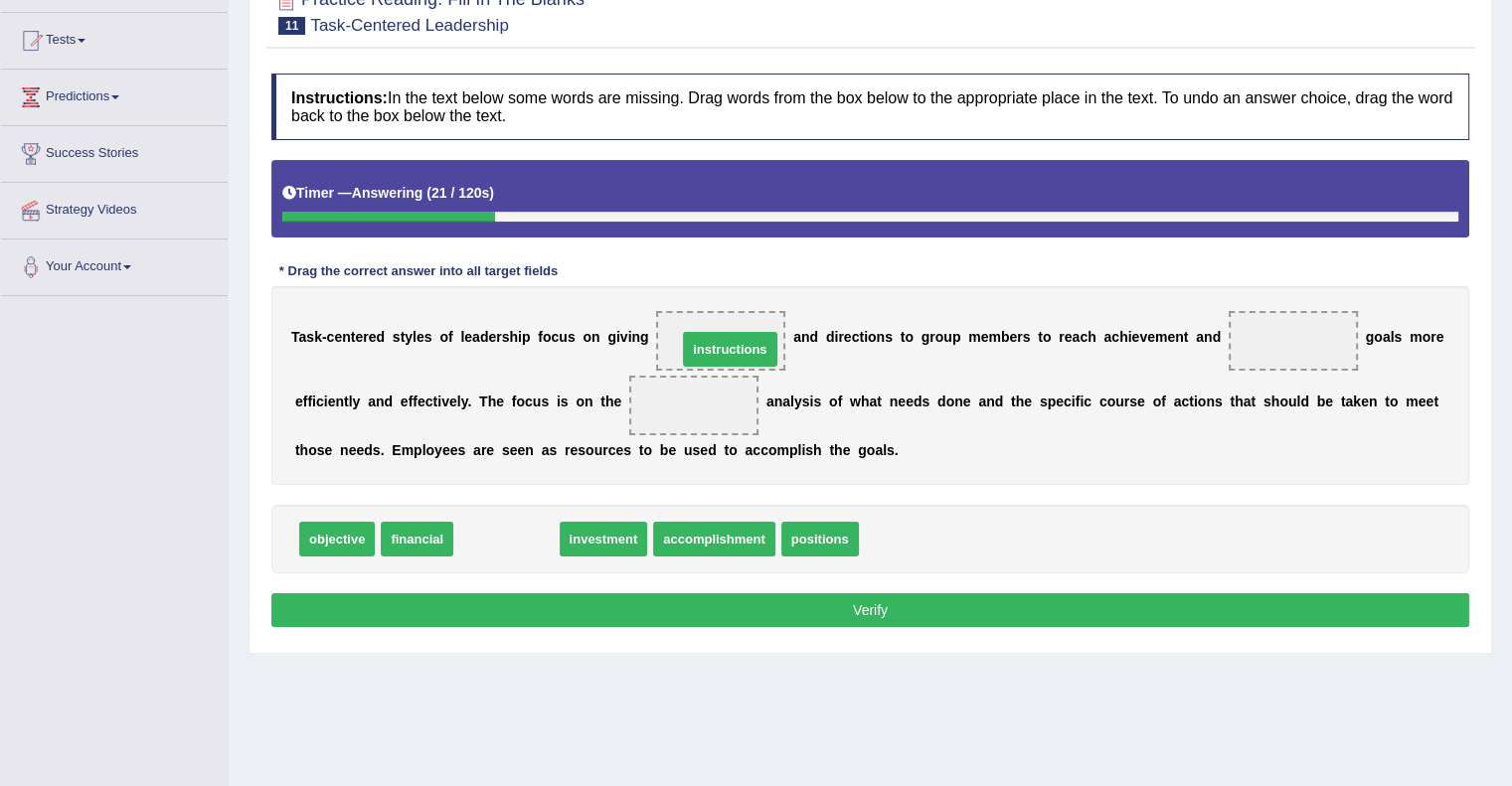 drag, startPoint x: 495, startPoint y: 537, endPoint x: 719, endPoint y: 347, distance: 293.72777 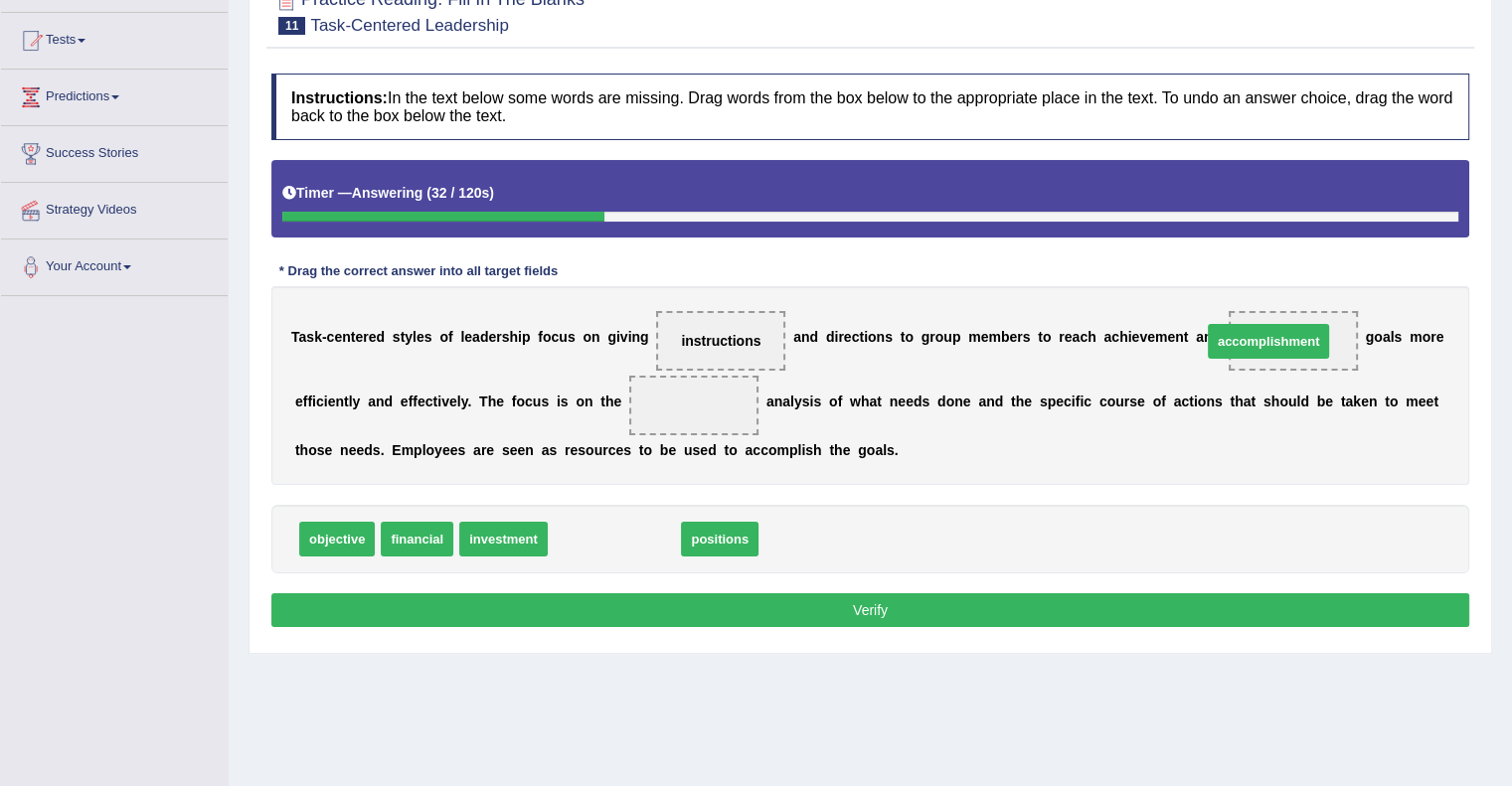 drag, startPoint x: 605, startPoint y: 537, endPoint x: 1260, endPoint y: 339, distance: 684.27261 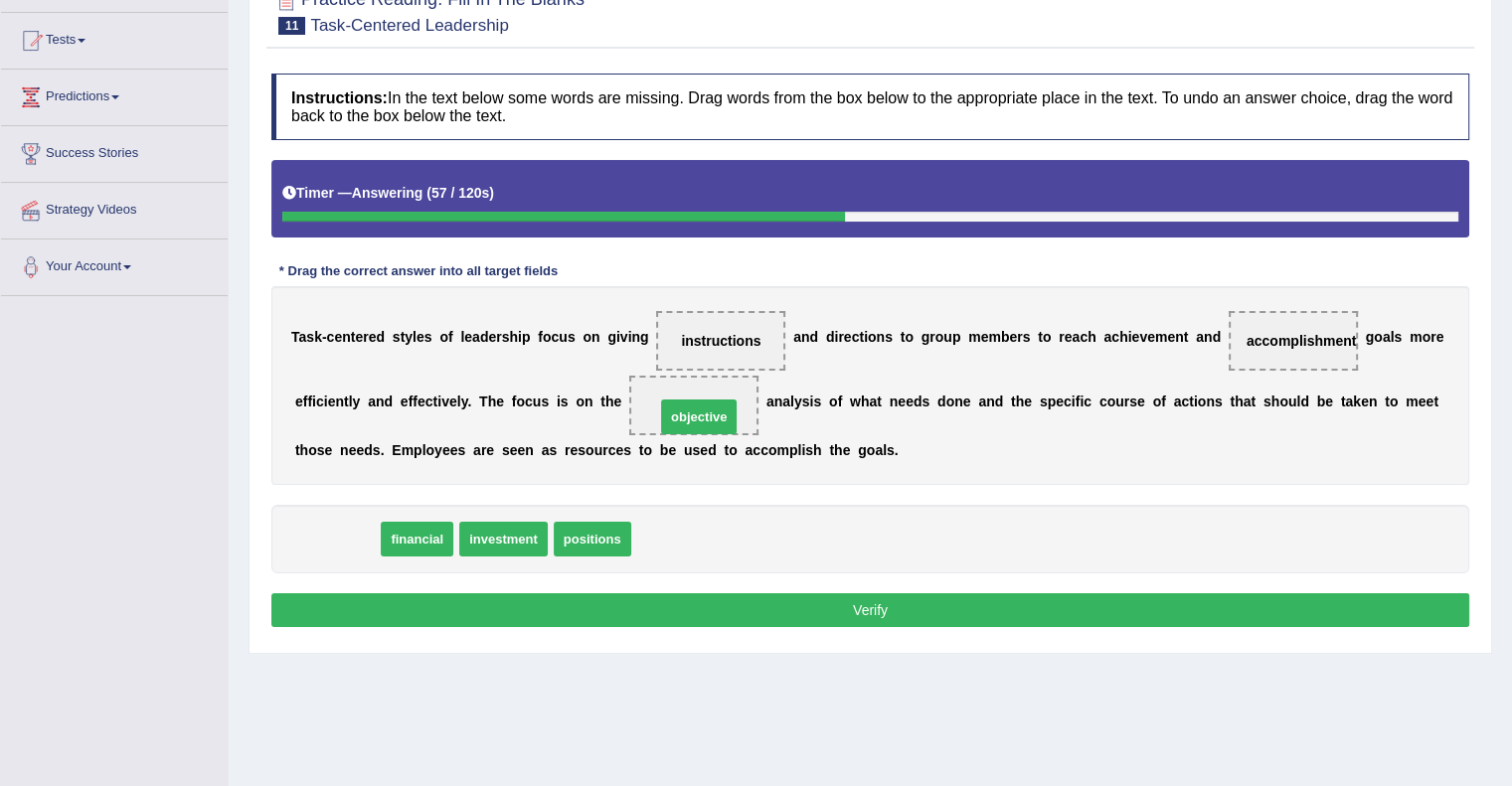 drag, startPoint x: 333, startPoint y: 539, endPoint x: 695, endPoint y: 416, distance: 382.33 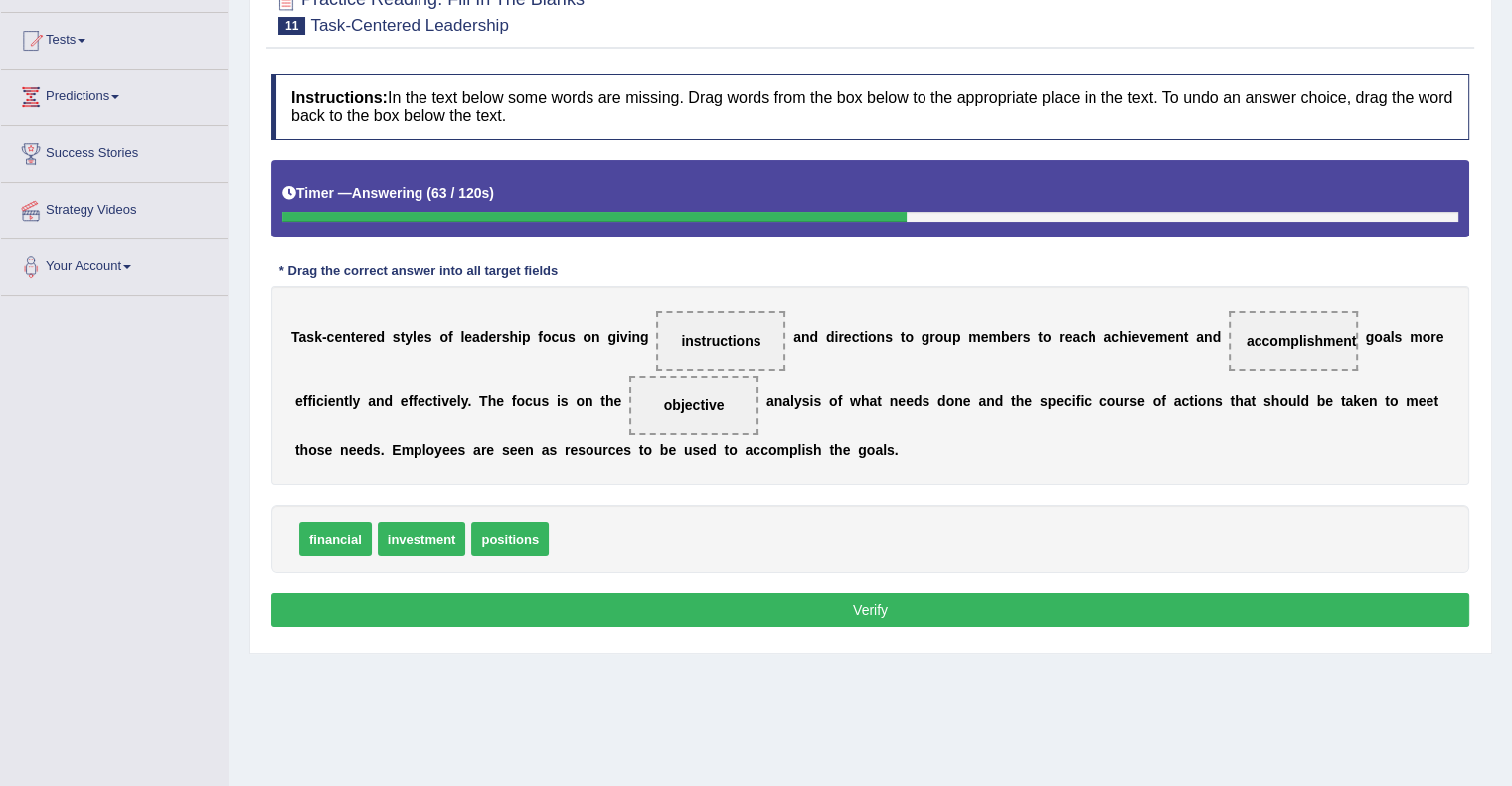 click on "Verify" at bounding box center (870, 610) 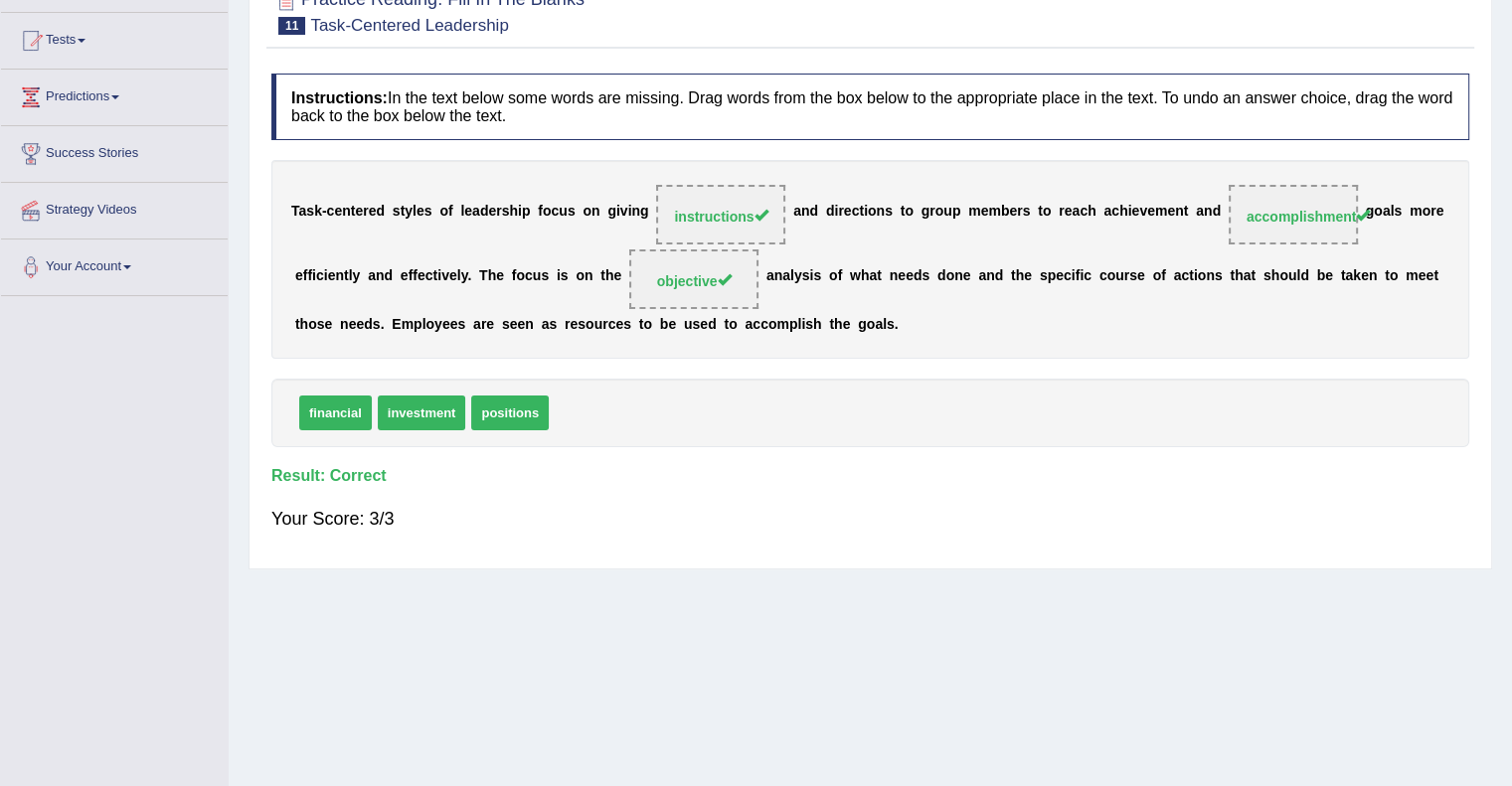 scroll, scrollTop: 0, scrollLeft: 0, axis: both 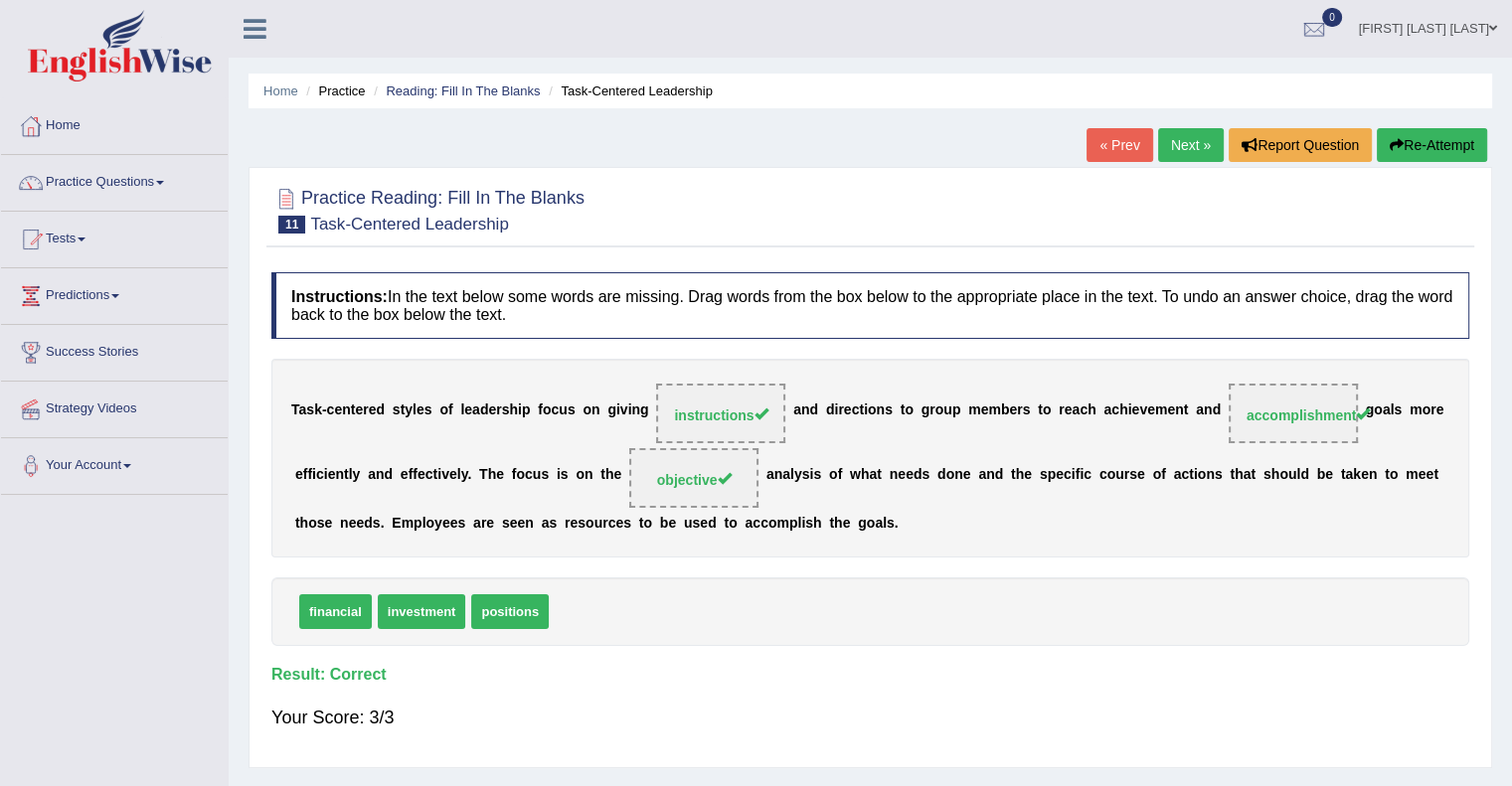 click on "Next »" at bounding box center (1191, 145) 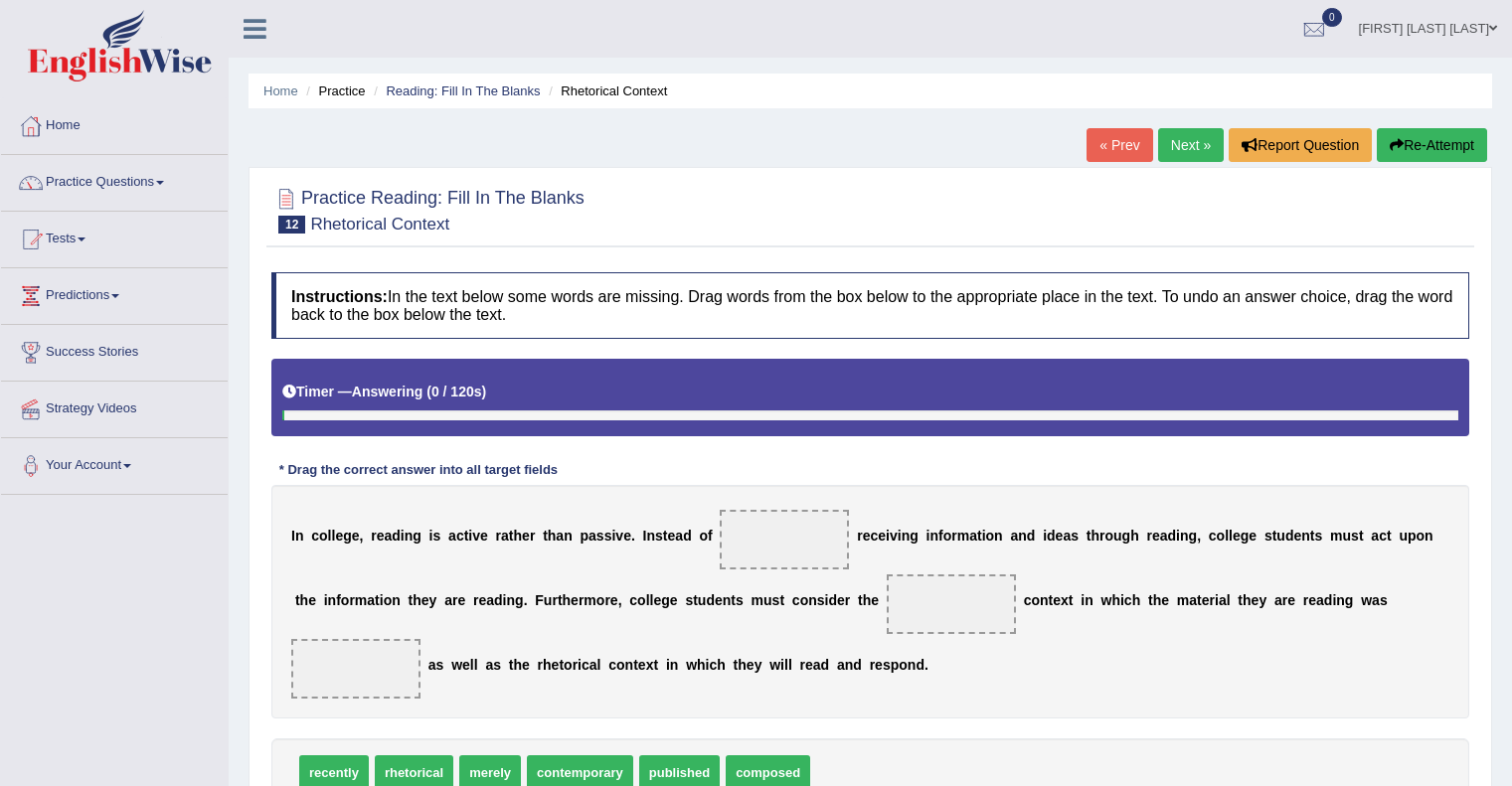scroll, scrollTop: 0, scrollLeft: 0, axis: both 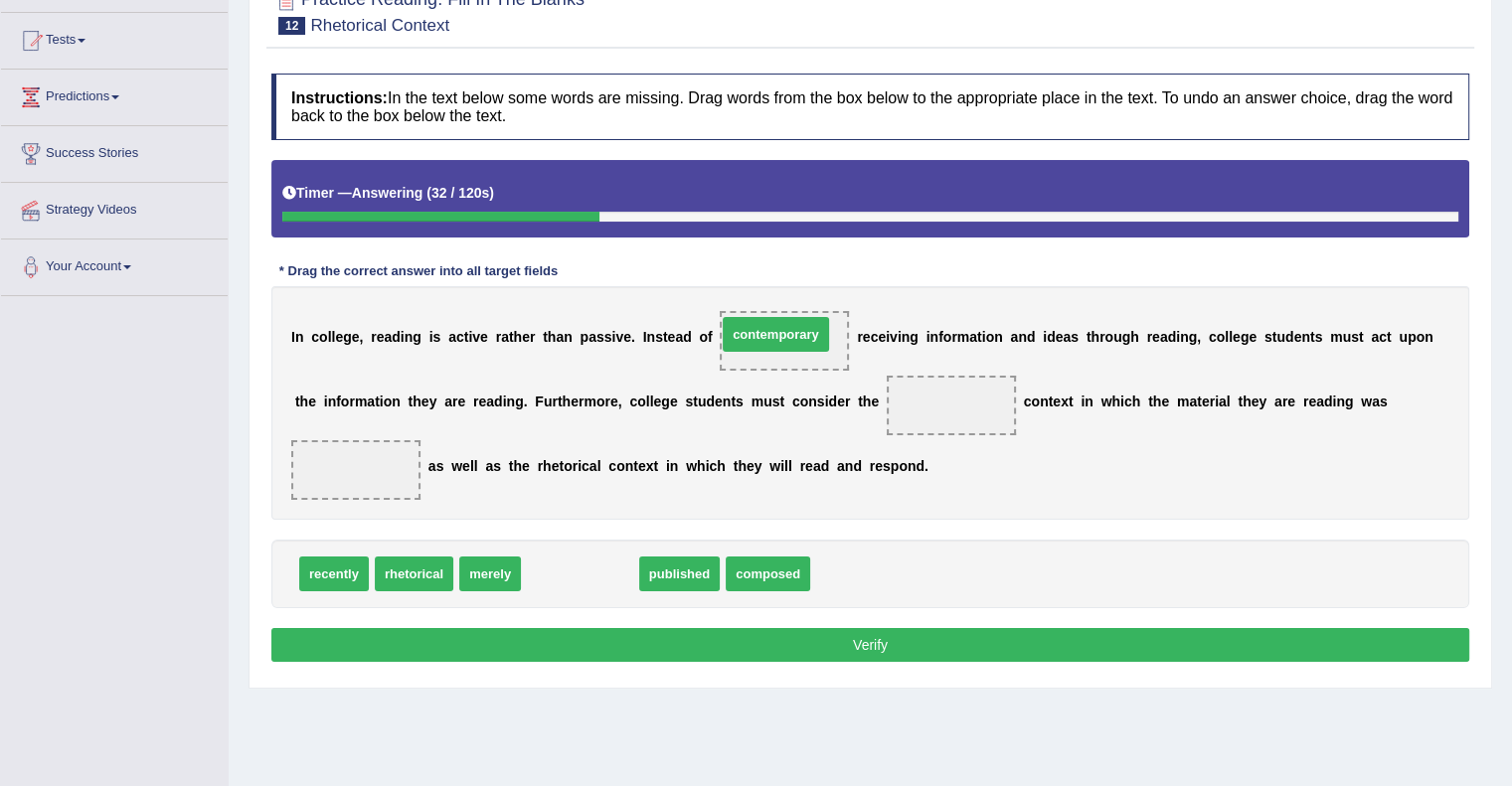 drag, startPoint x: 604, startPoint y: 574, endPoint x: 800, endPoint y: 335, distance: 309.0906 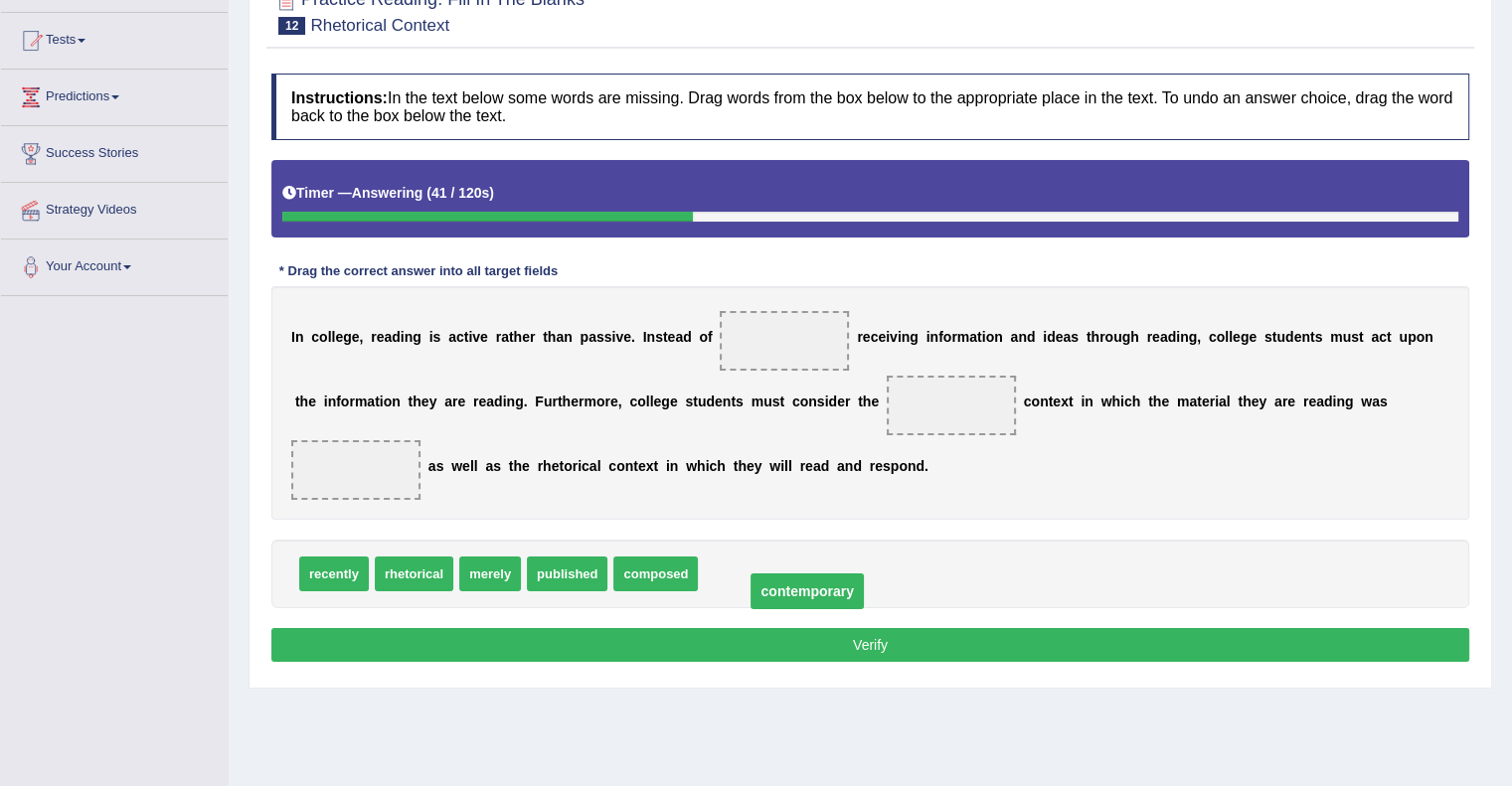 drag, startPoint x: 758, startPoint y: 336, endPoint x: 771, endPoint y: 586, distance: 250.3378 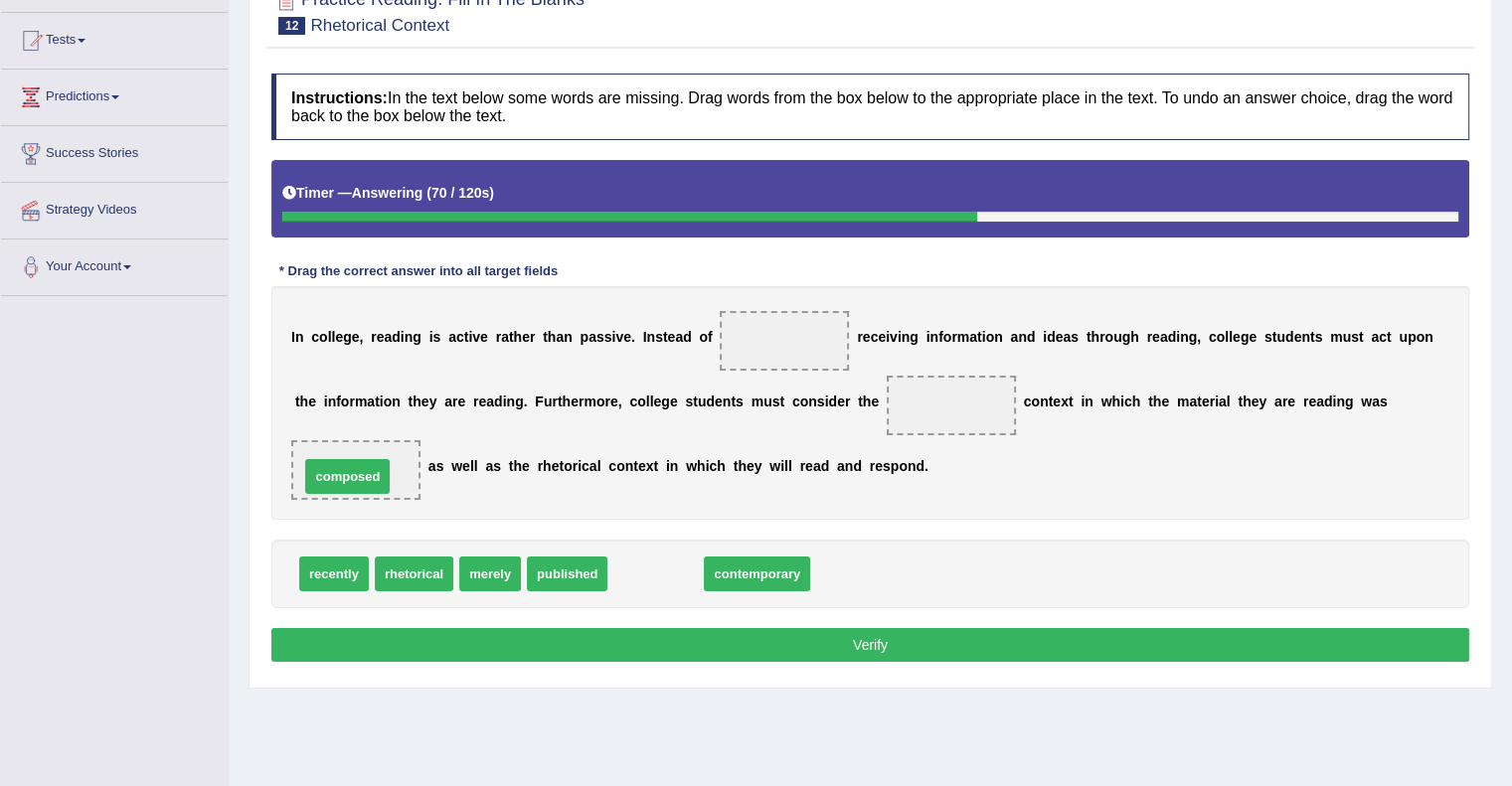 drag, startPoint x: 667, startPoint y: 575, endPoint x: 359, endPoint y: 477, distance: 323.2151 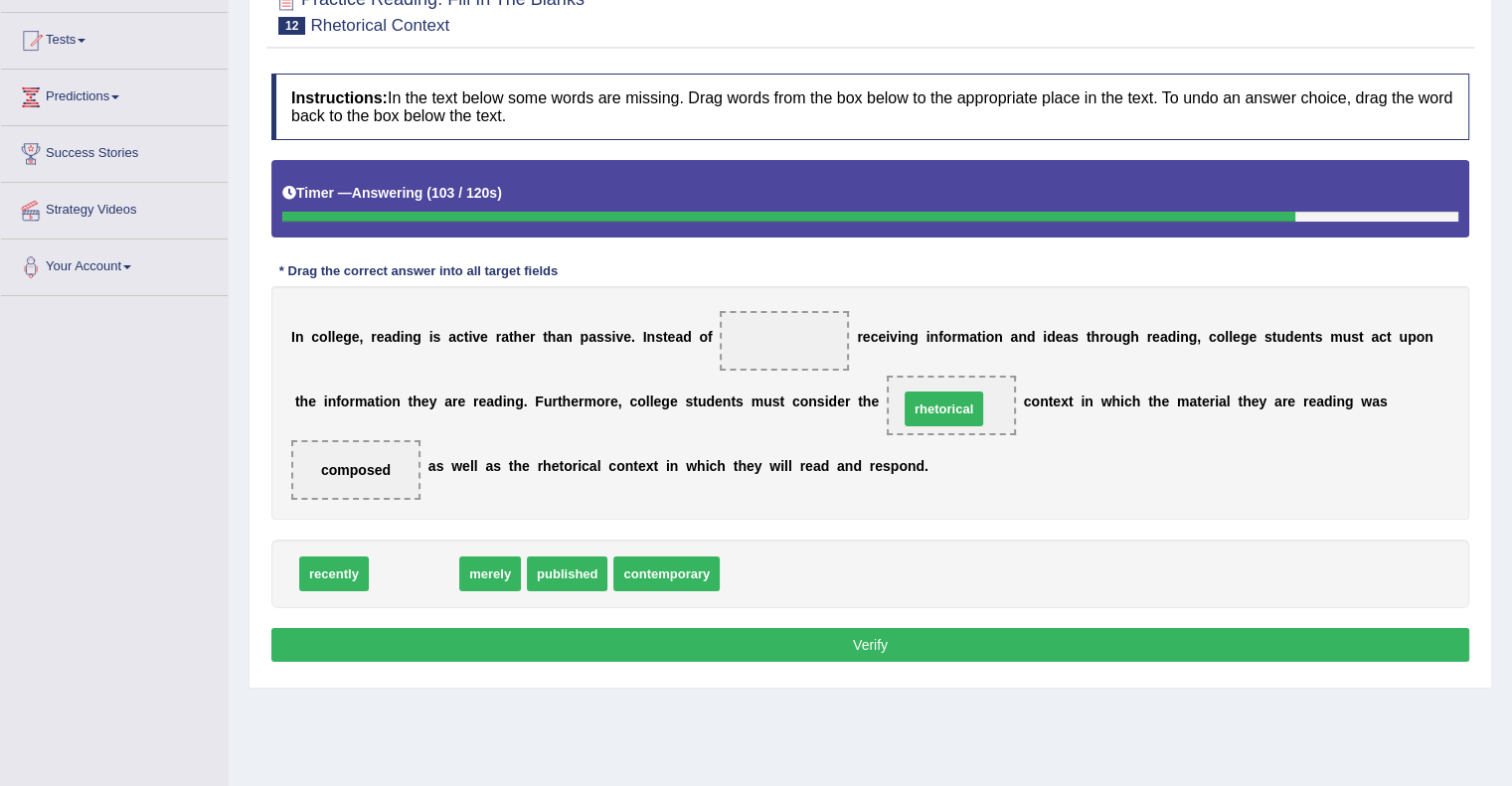 drag, startPoint x: 409, startPoint y: 577, endPoint x: 938, endPoint y: 412, distance: 554.1354 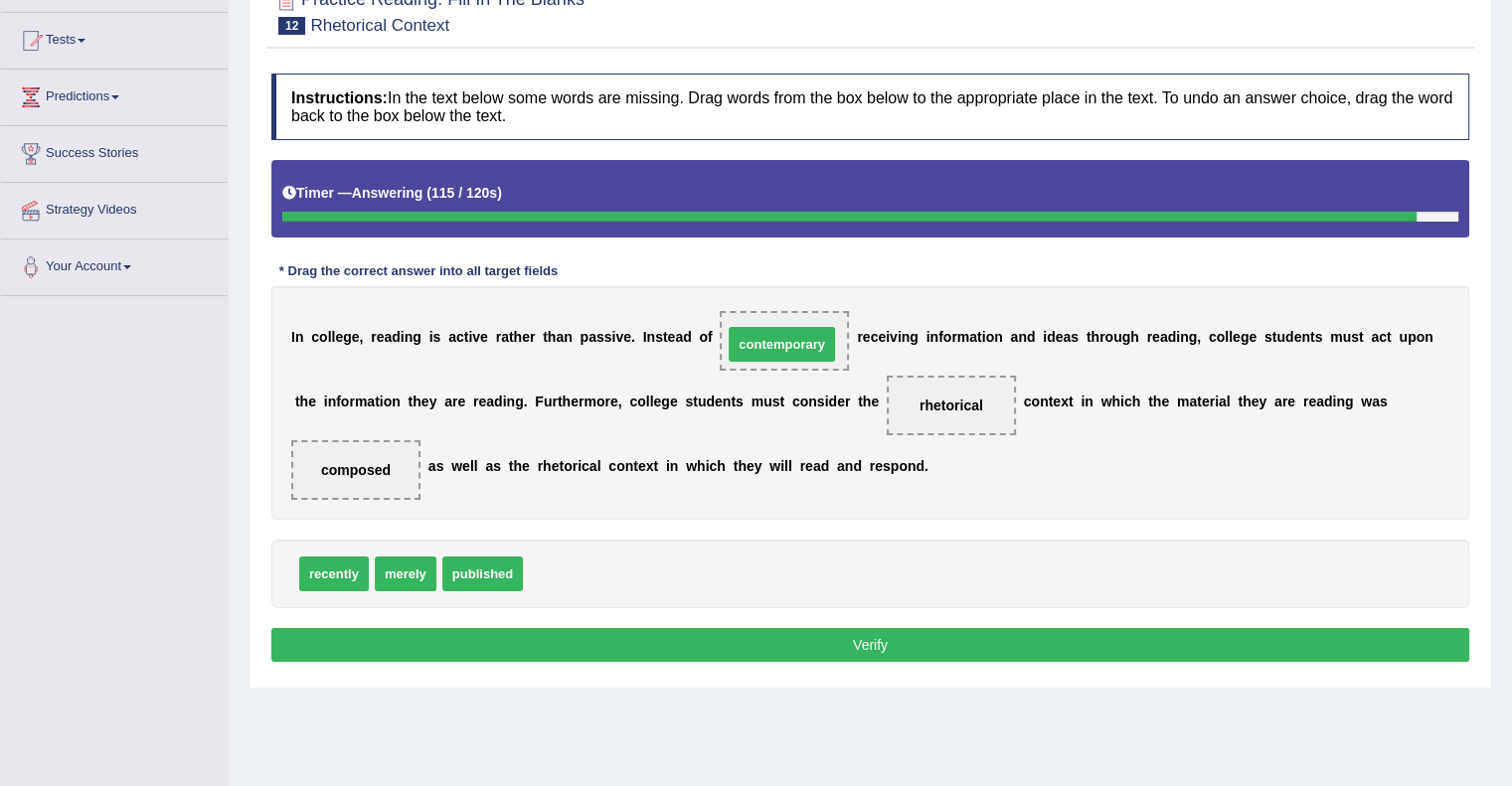drag, startPoint x: 603, startPoint y: 572, endPoint x: 803, endPoint y: 343, distance: 304.0411 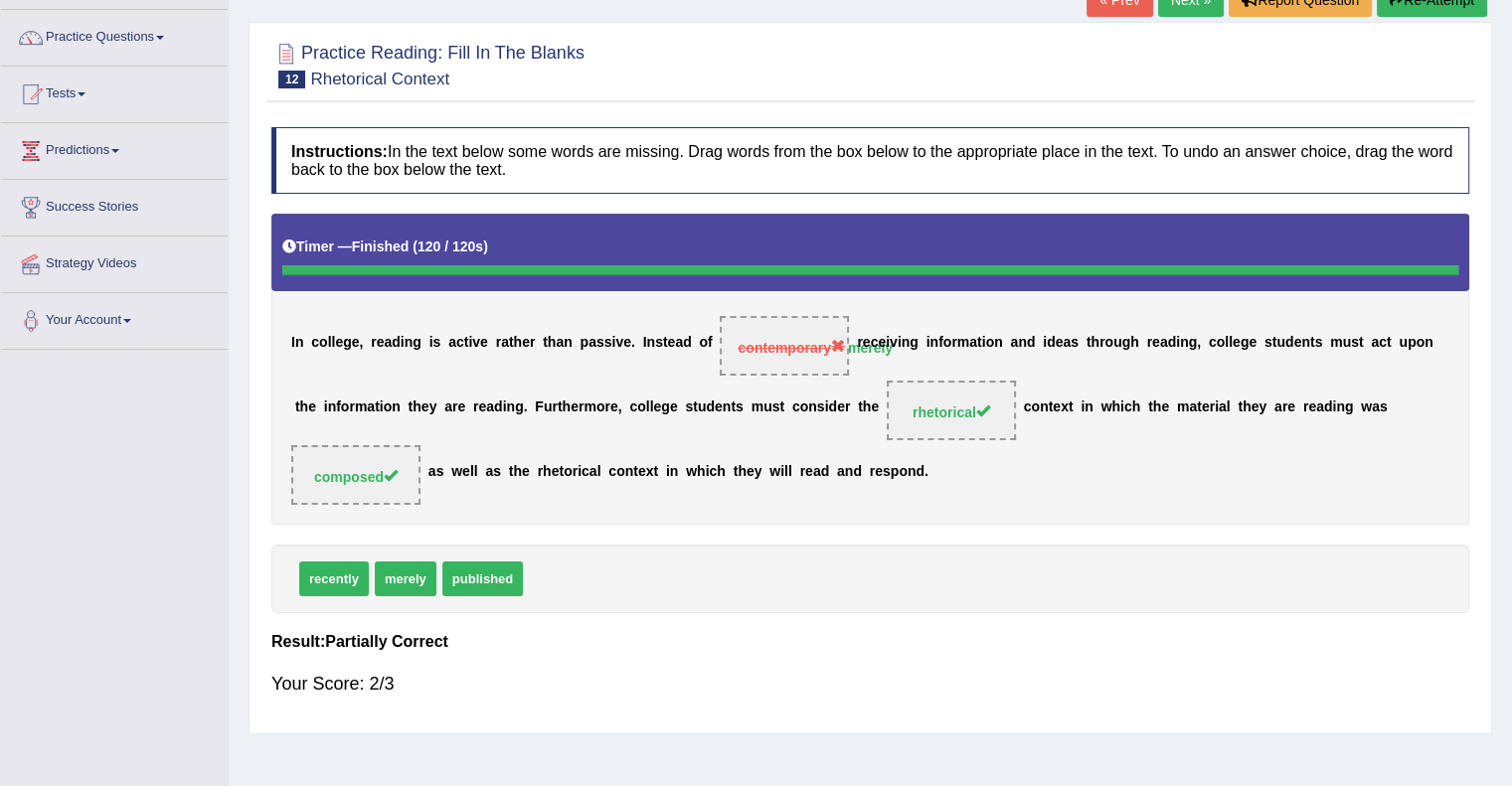 scroll, scrollTop: 0, scrollLeft: 0, axis: both 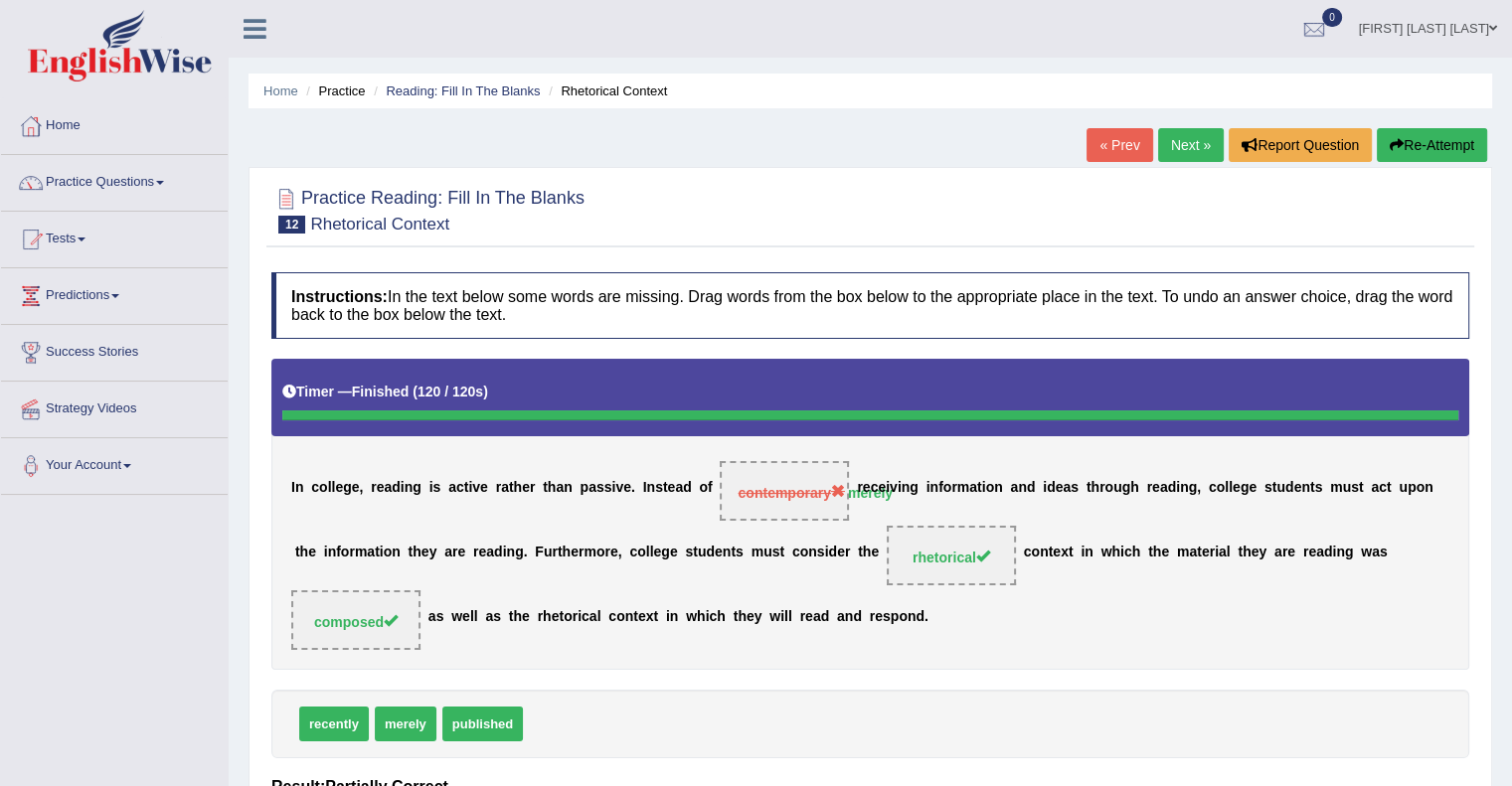click on "Next »" at bounding box center (1191, 145) 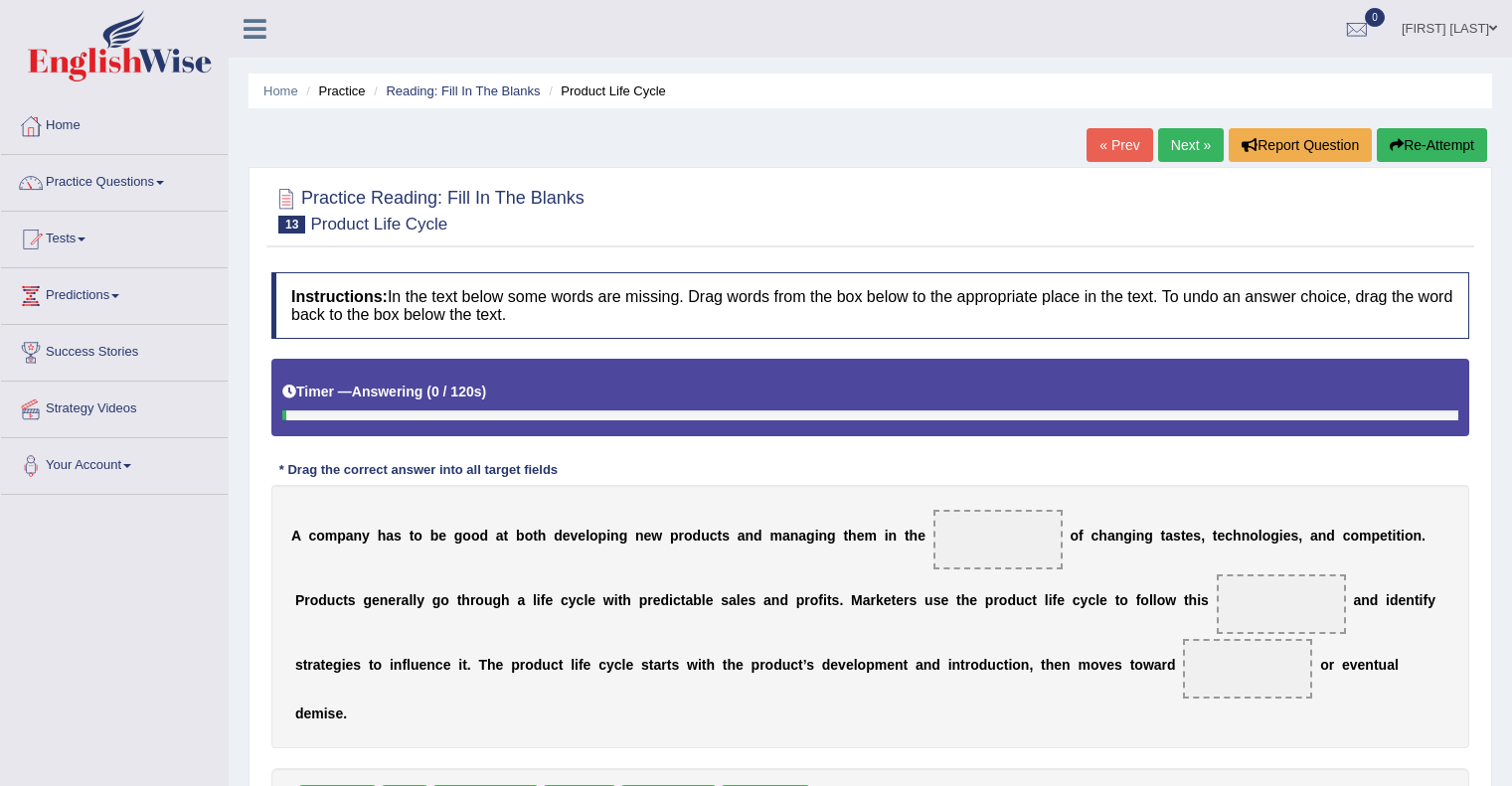 scroll, scrollTop: 0, scrollLeft: 0, axis: both 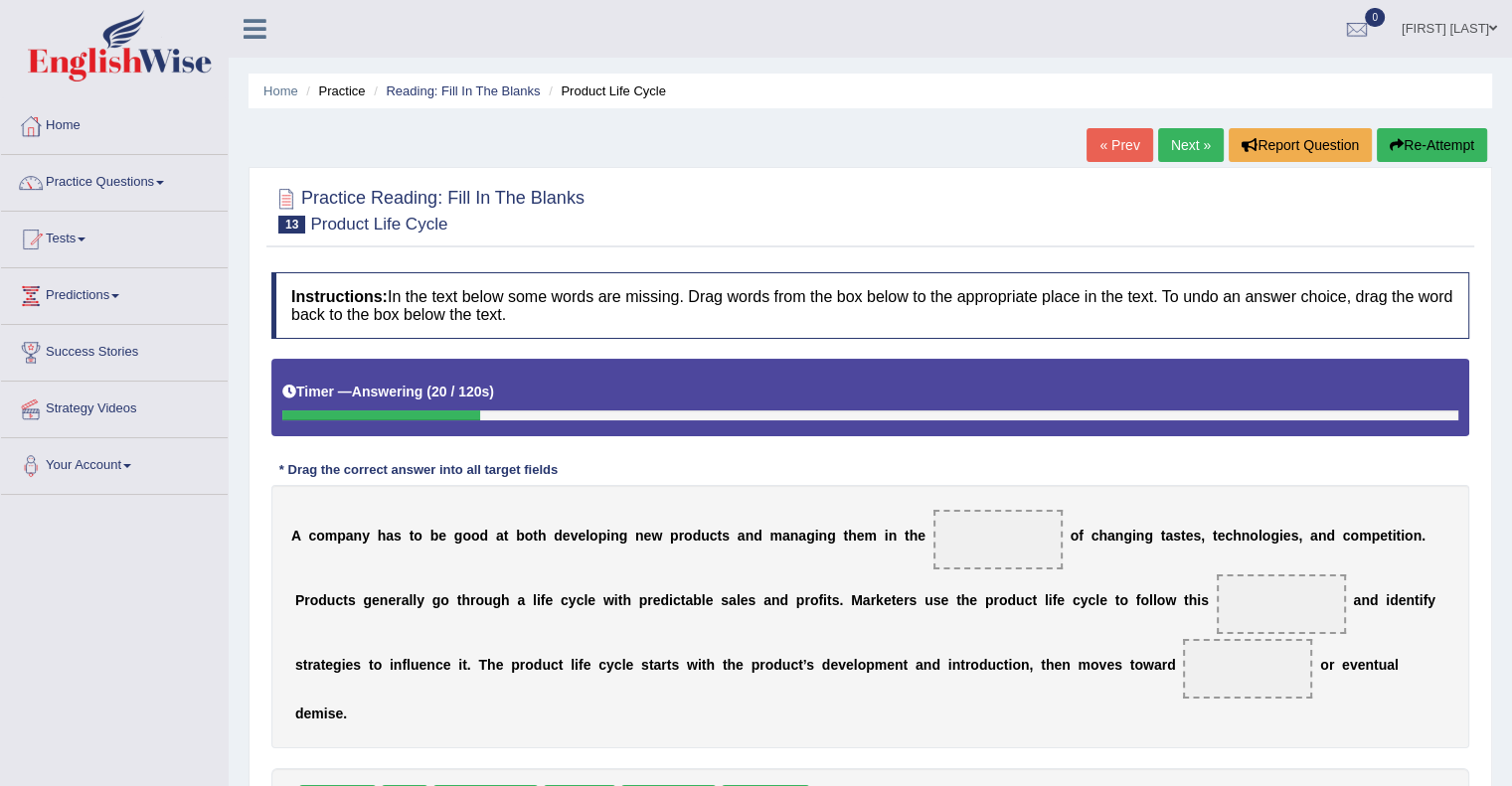 click on "Re-Attempt" at bounding box center (1431, 145) 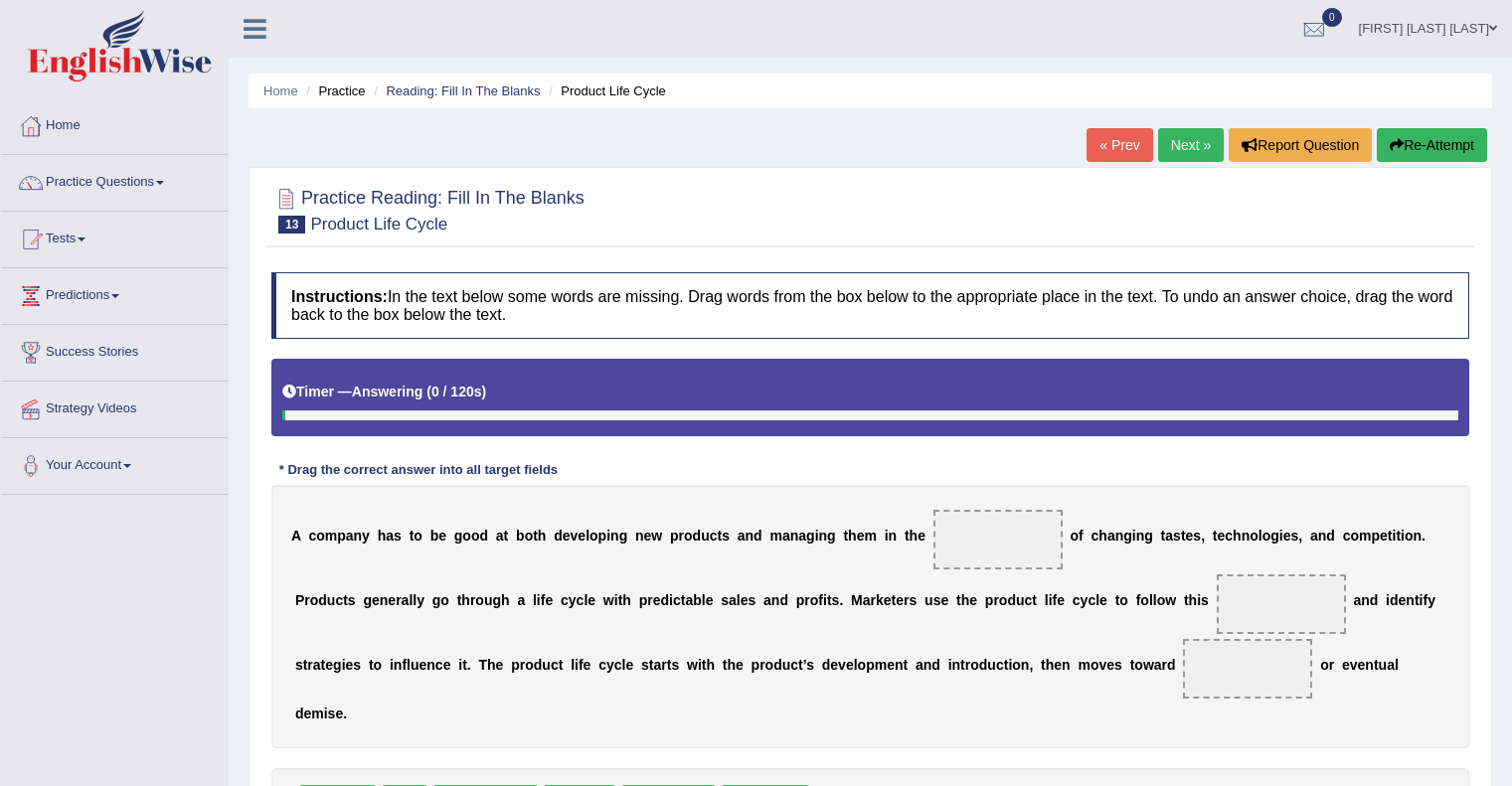 scroll, scrollTop: 24, scrollLeft: 0, axis: vertical 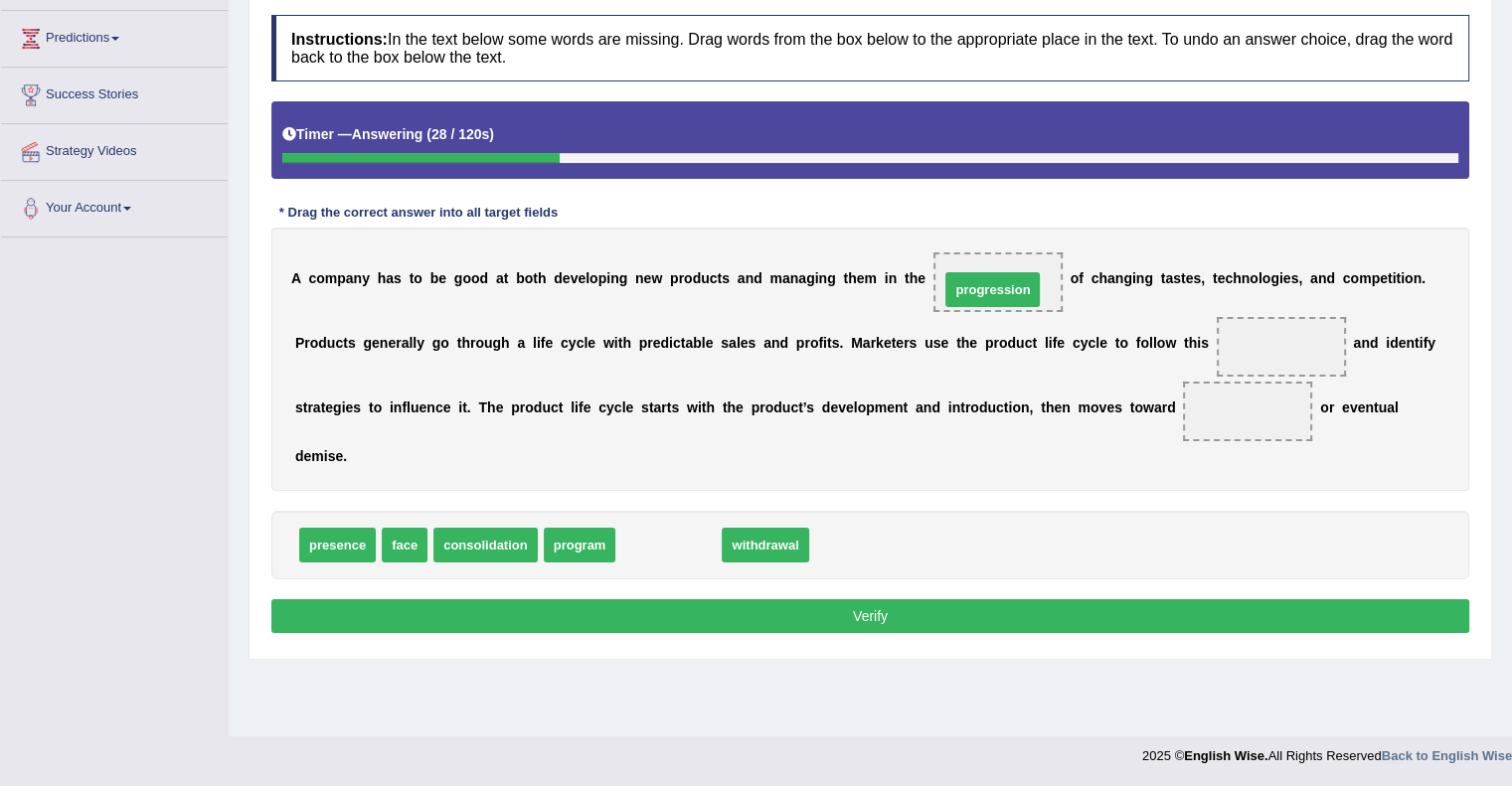 drag, startPoint x: 676, startPoint y: 550, endPoint x: 1000, endPoint y: 293, distance: 413.5517 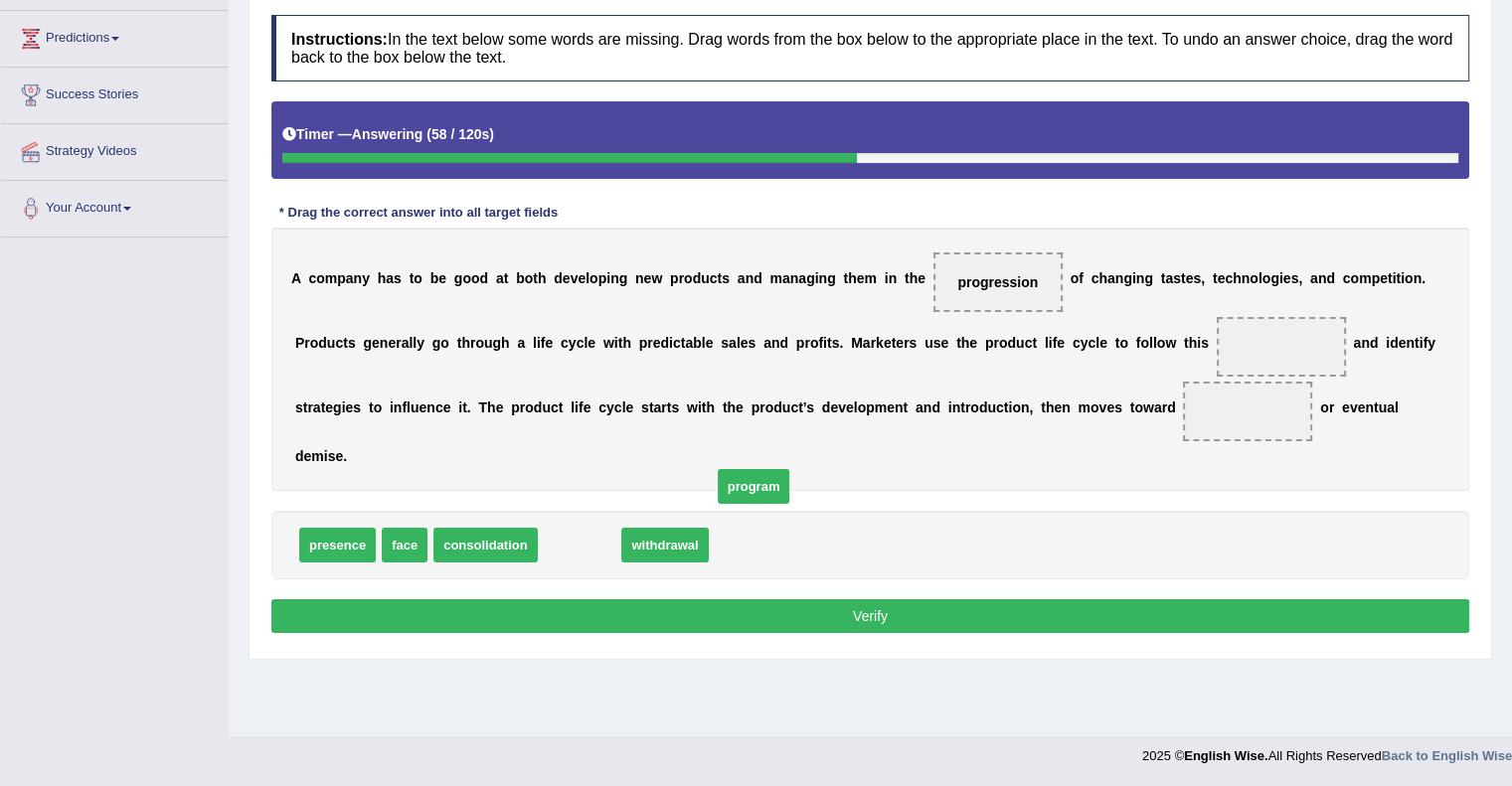 drag, startPoint x: 577, startPoint y: 540, endPoint x: 1081, endPoint y: 424, distance: 517.17695 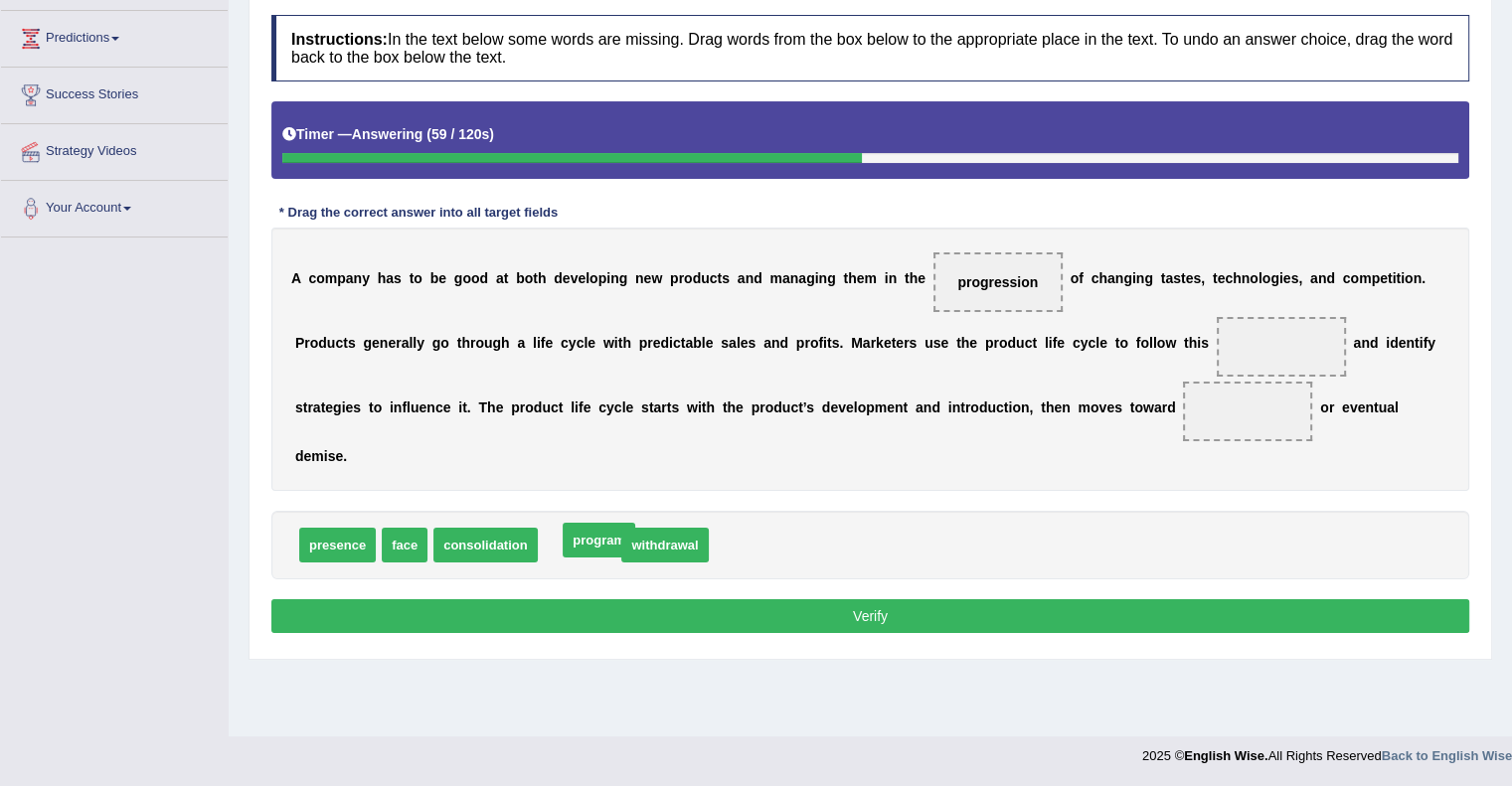 drag, startPoint x: 1081, startPoint y: 424, endPoint x: 1210, endPoint y: 353, distance: 147.24809 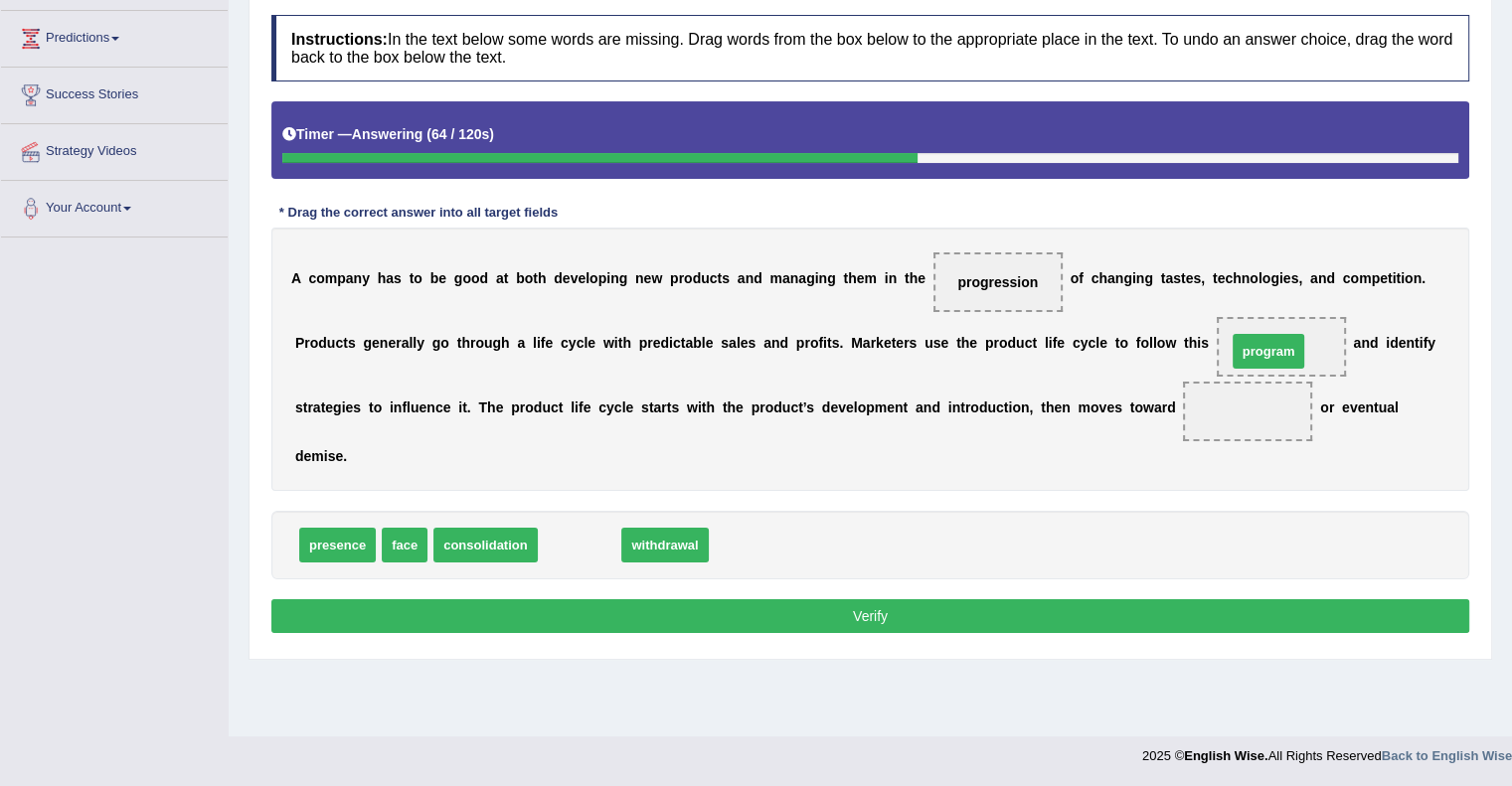 drag, startPoint x: 586, startPoint y: 540, endPoint x: 1274, endPoint y: 345, distance: 715.101 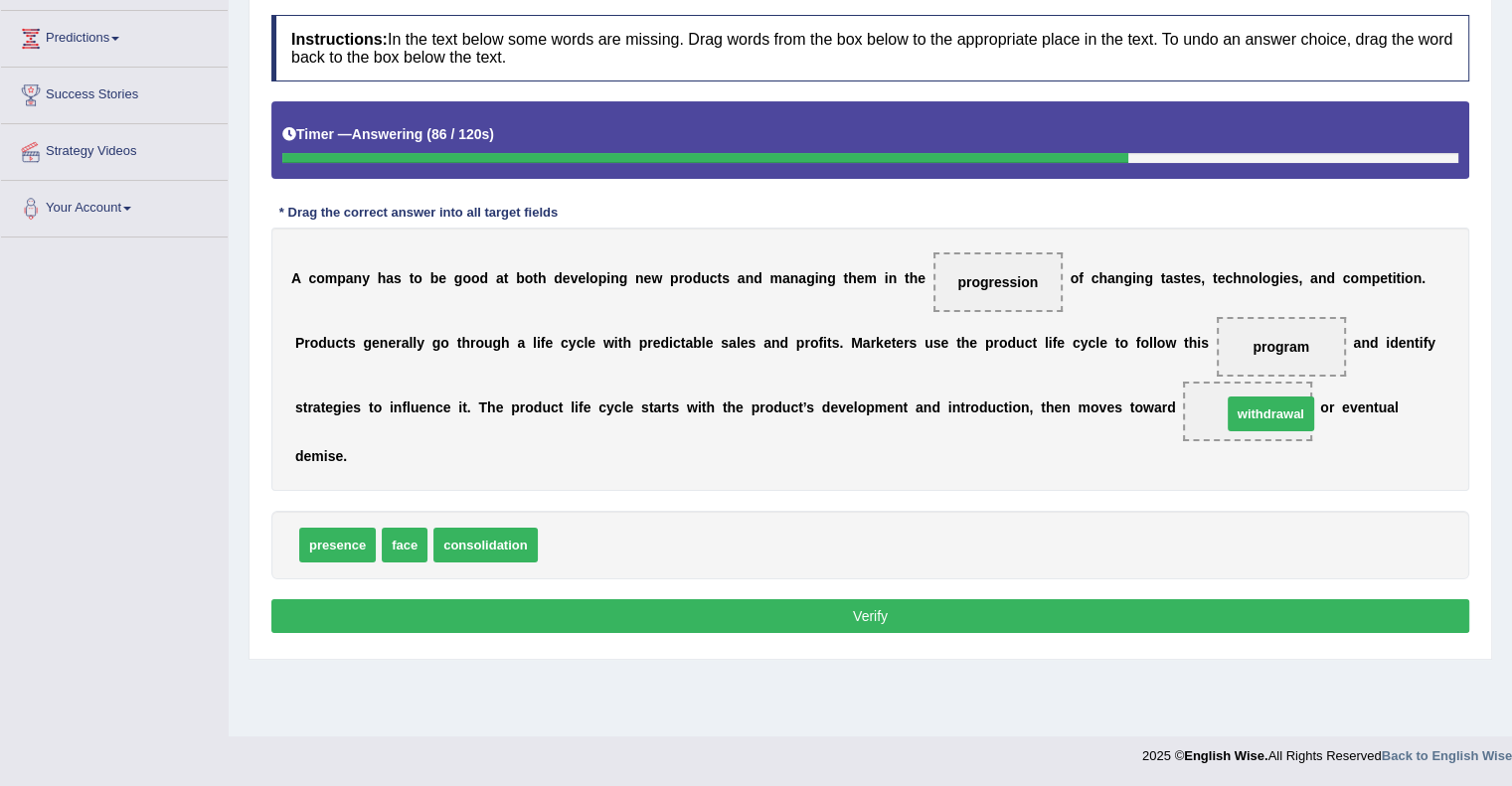 drag, startPoint x: 599, startPoint y: 543, endPoint x: 1274, endPoint y: 409, distance: 688.17222 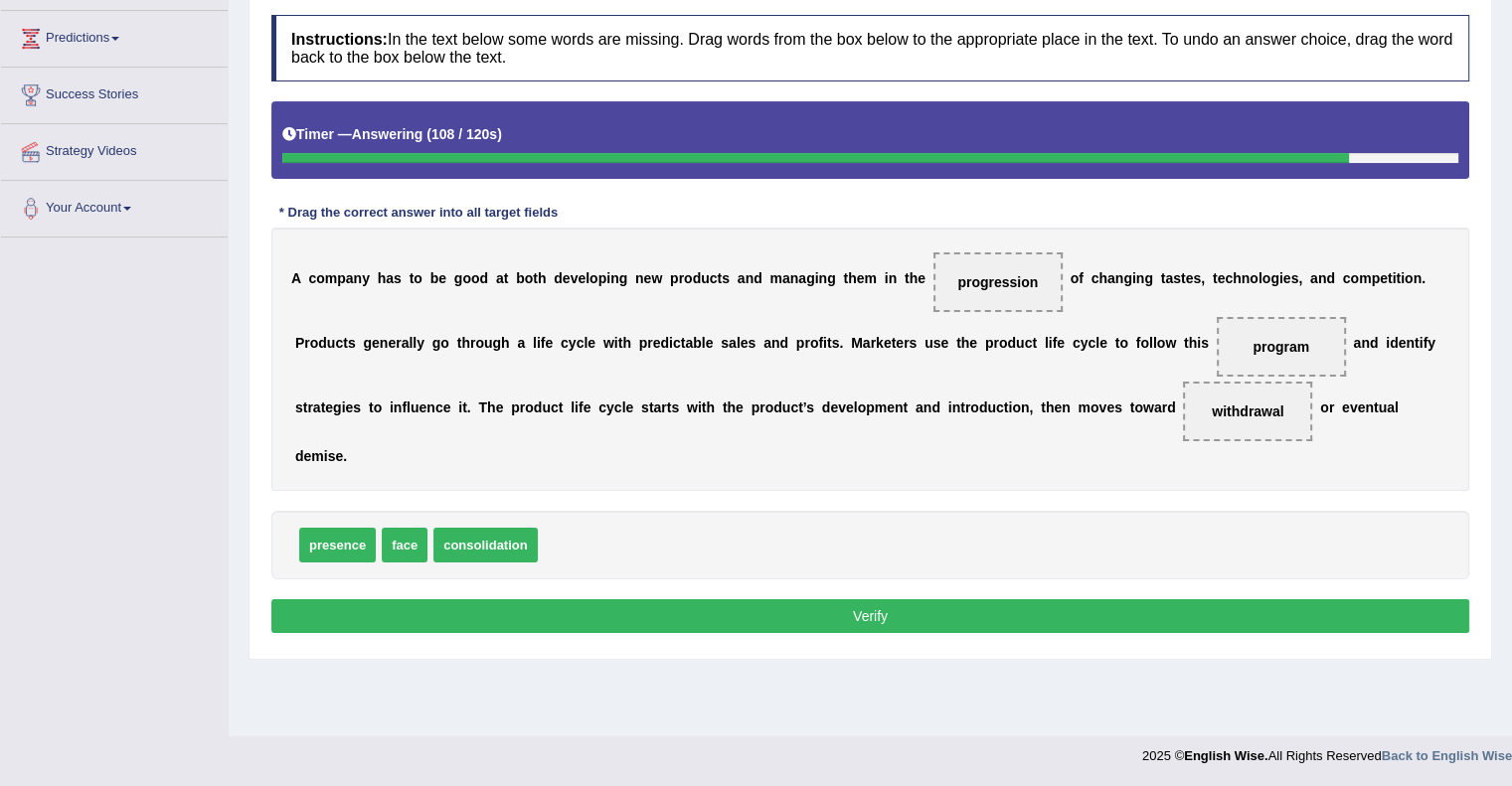 click on "Verify" at bounding box center (870, 616) 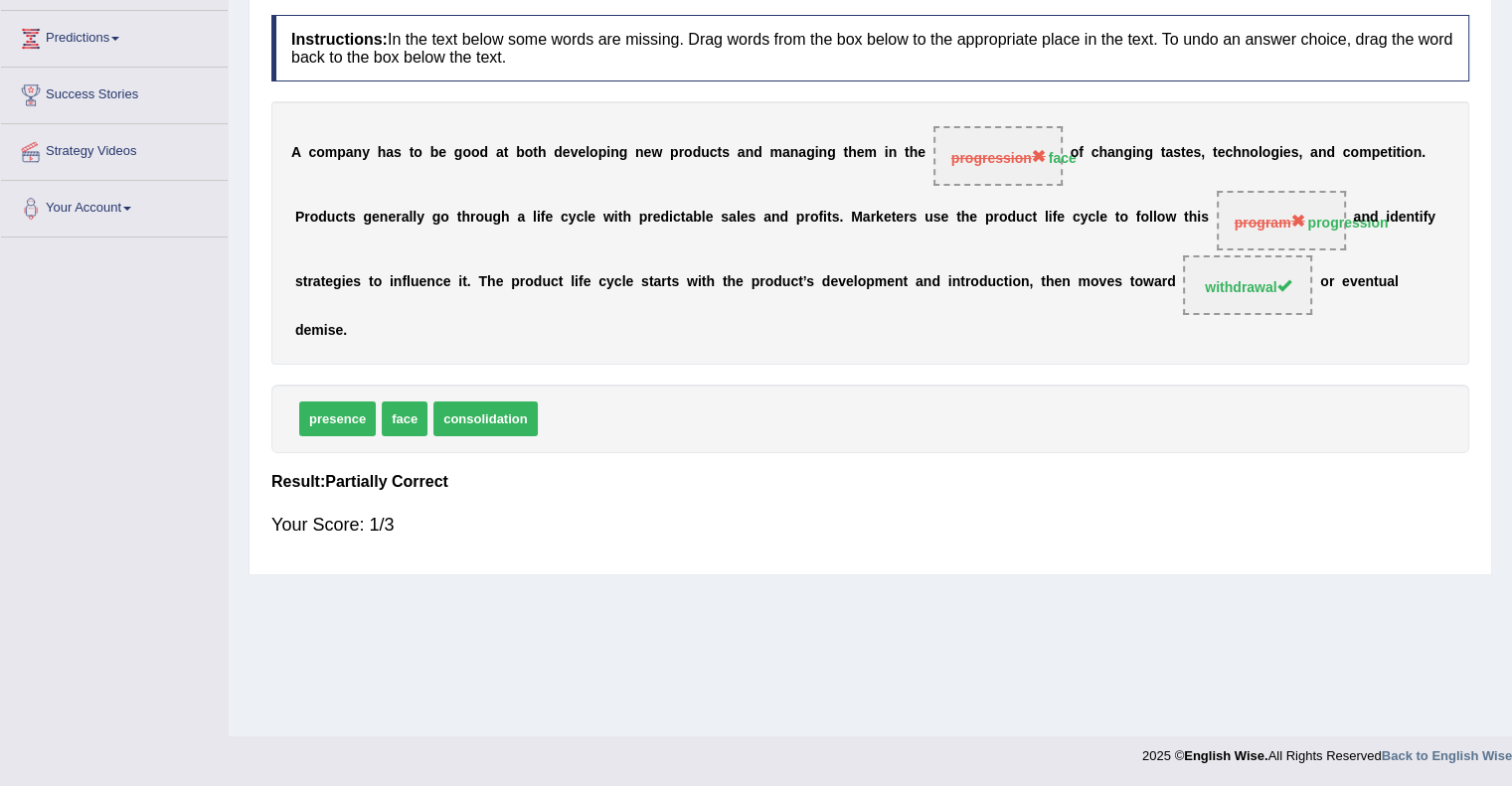 scroll, scrollTop: 0, scrollLeft: 0, axis: both 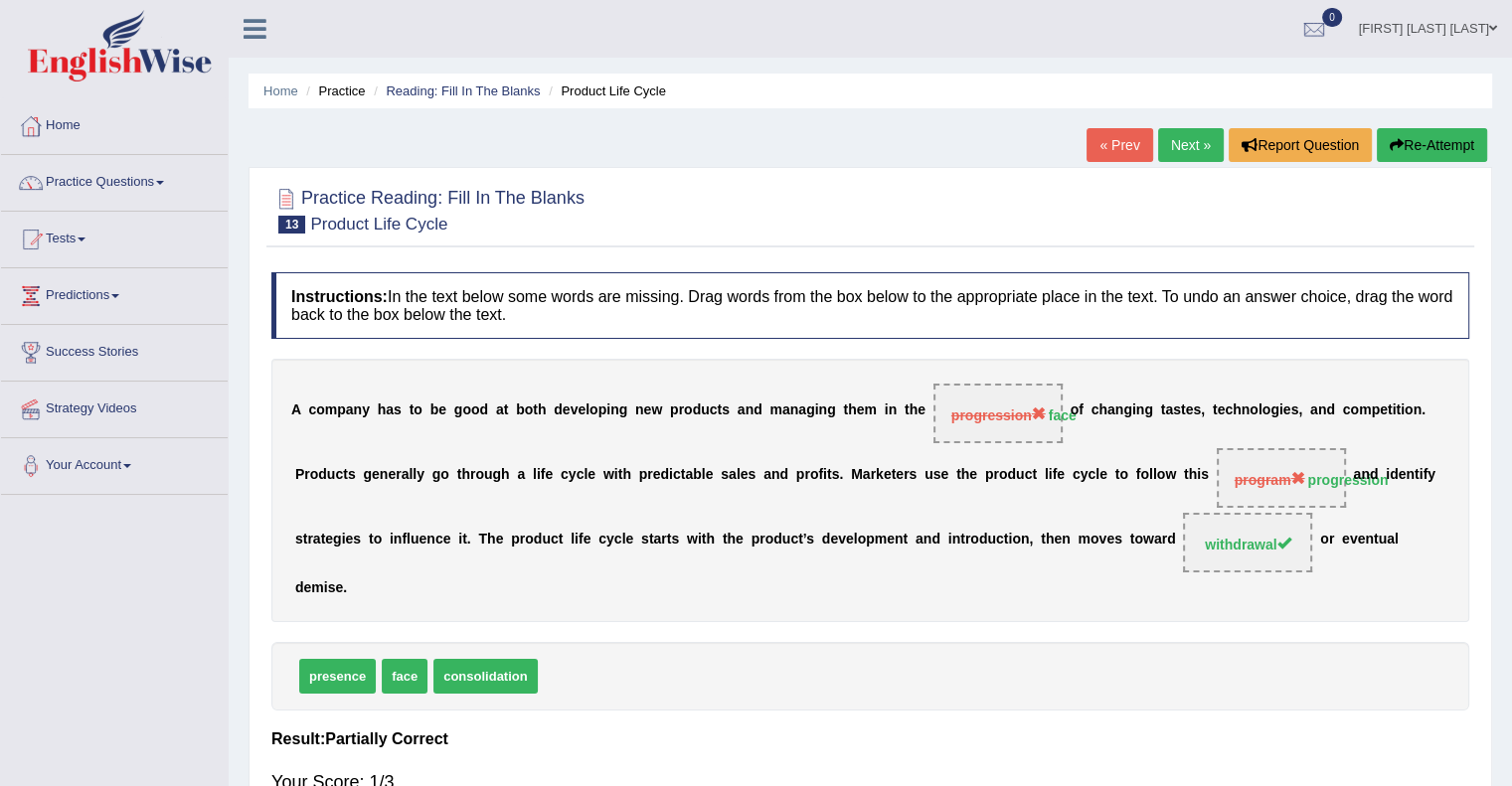 click on "Next »" at bounding box center [1191, 145] 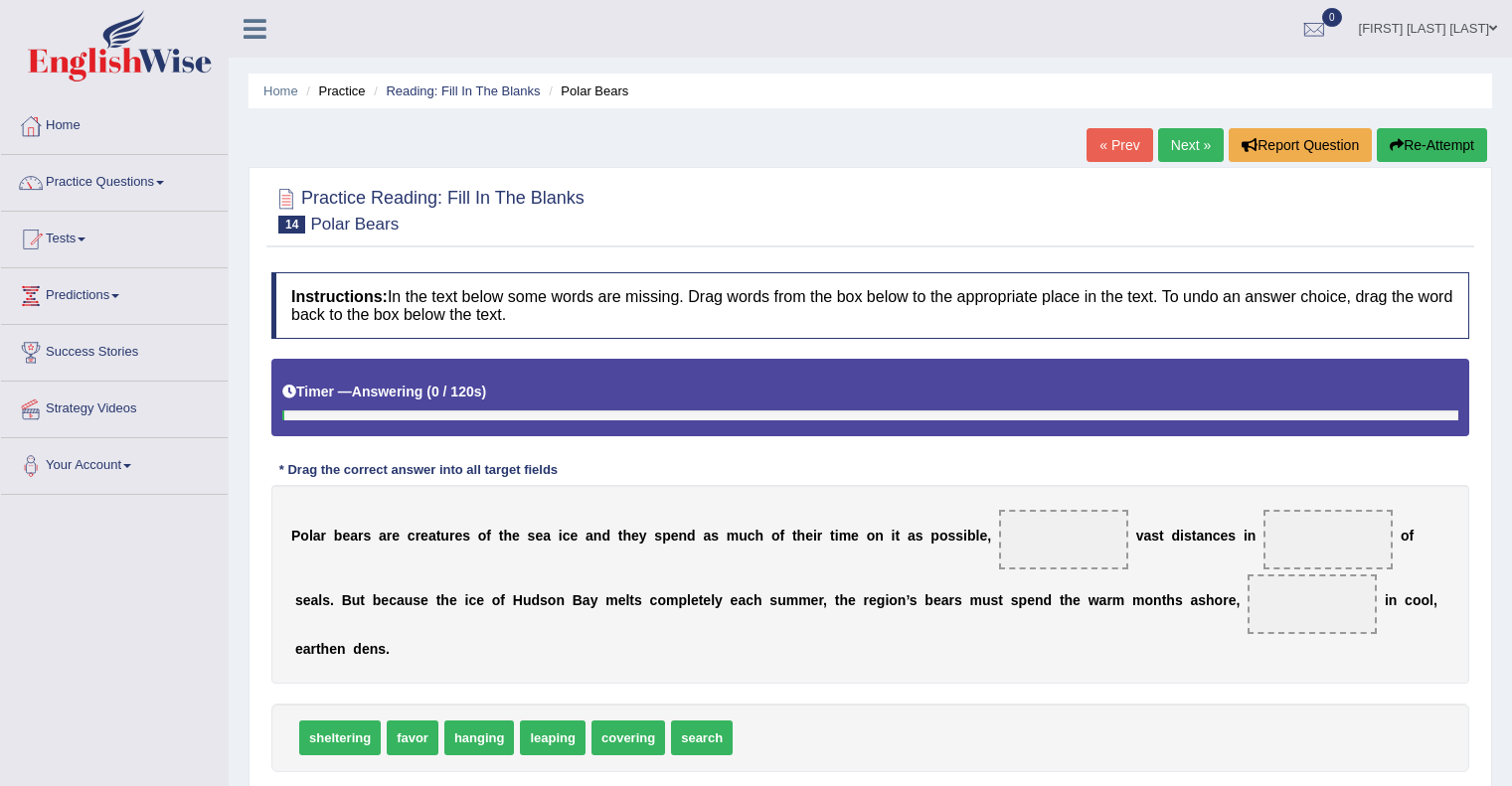 scroll, scrollTop: 0, scrollLeft: 0, axis: both 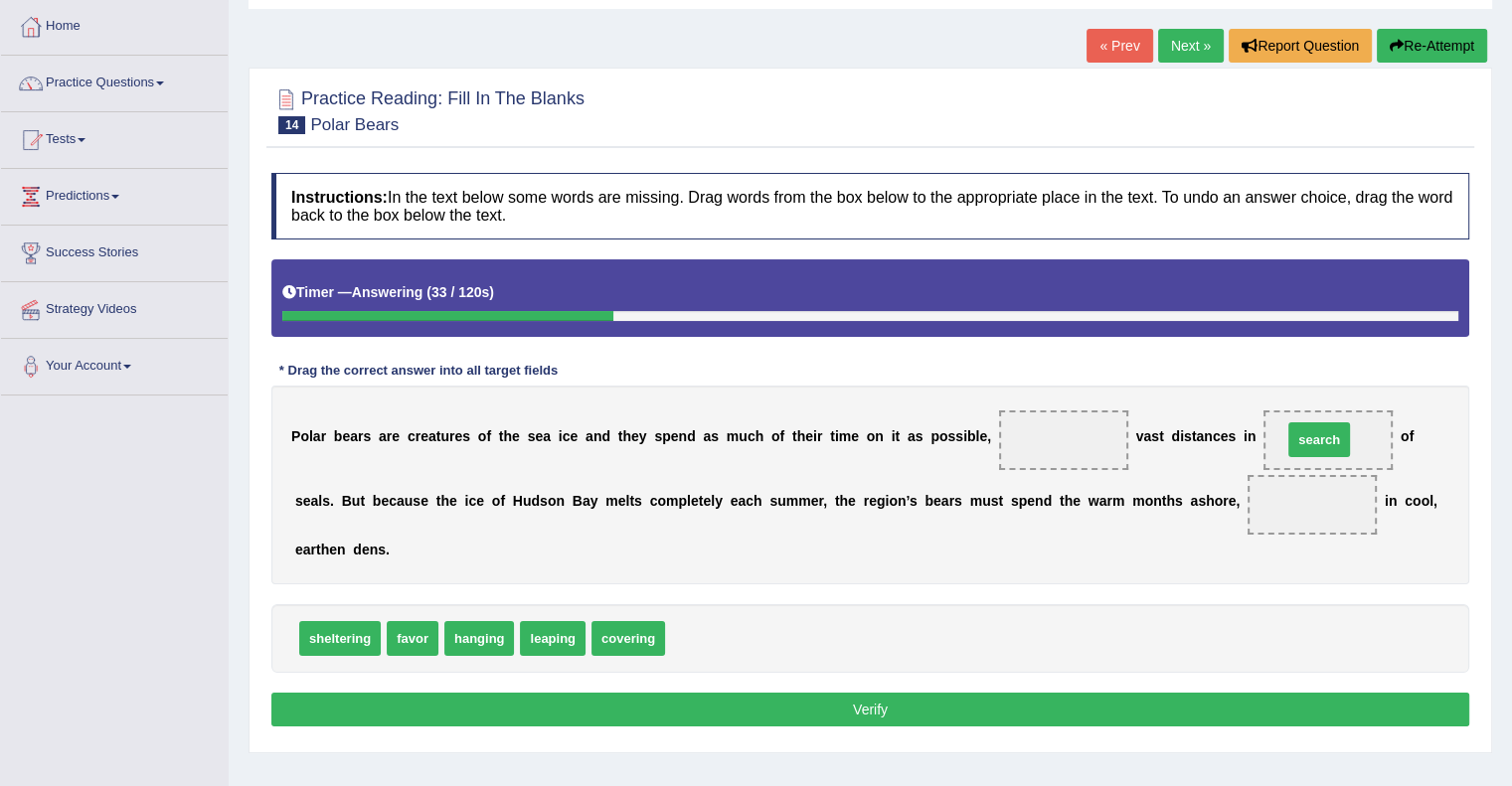 drag, startPoint x: 712, startPoint y: 634, endPoint x: 1329, endPoint y: 435, distance: 648.2978 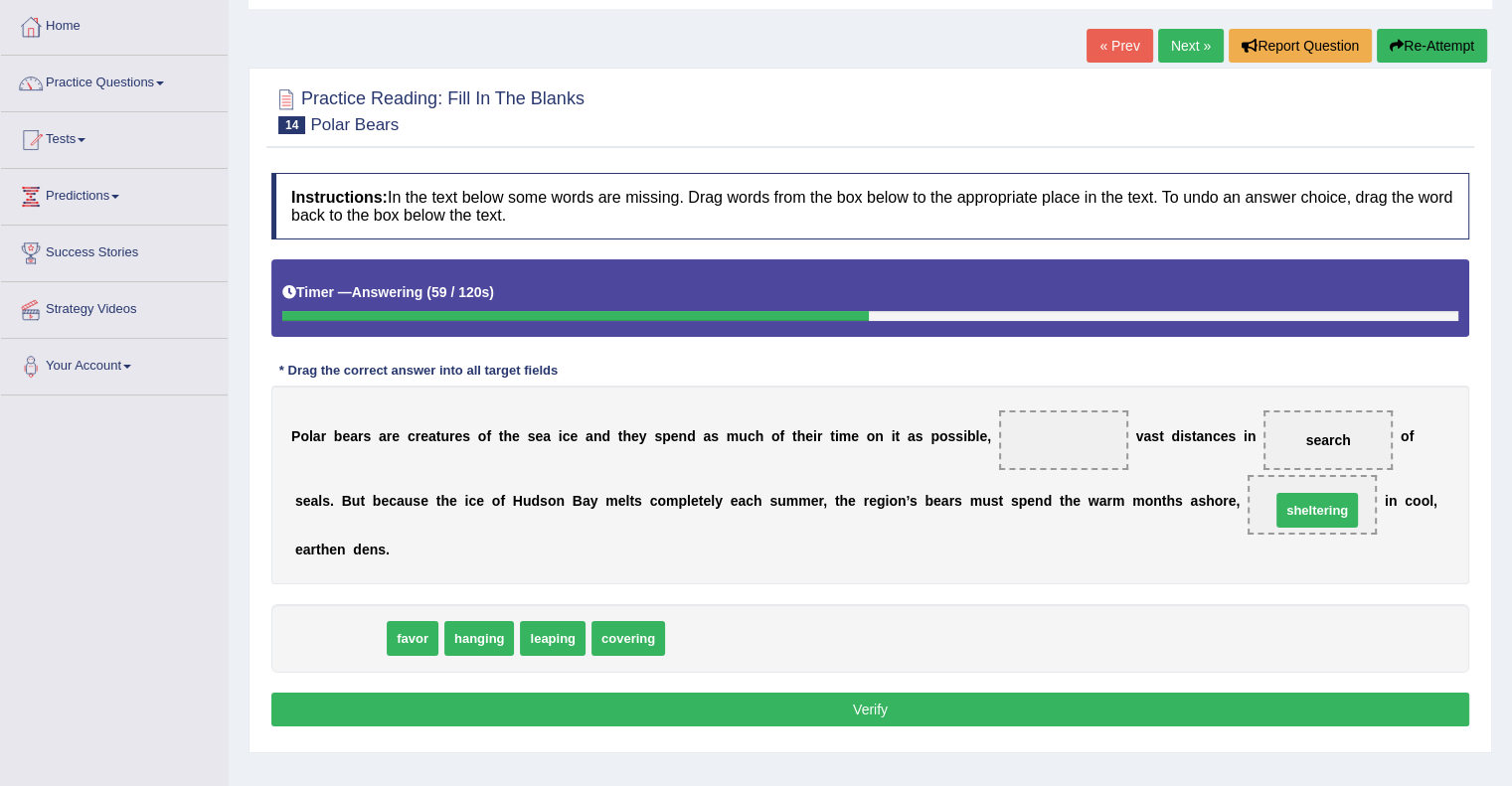 drag, startPoint x: 349, startPoint y: 639, endPoint x: 1326, endPoint y: 511, distance: 985.3492 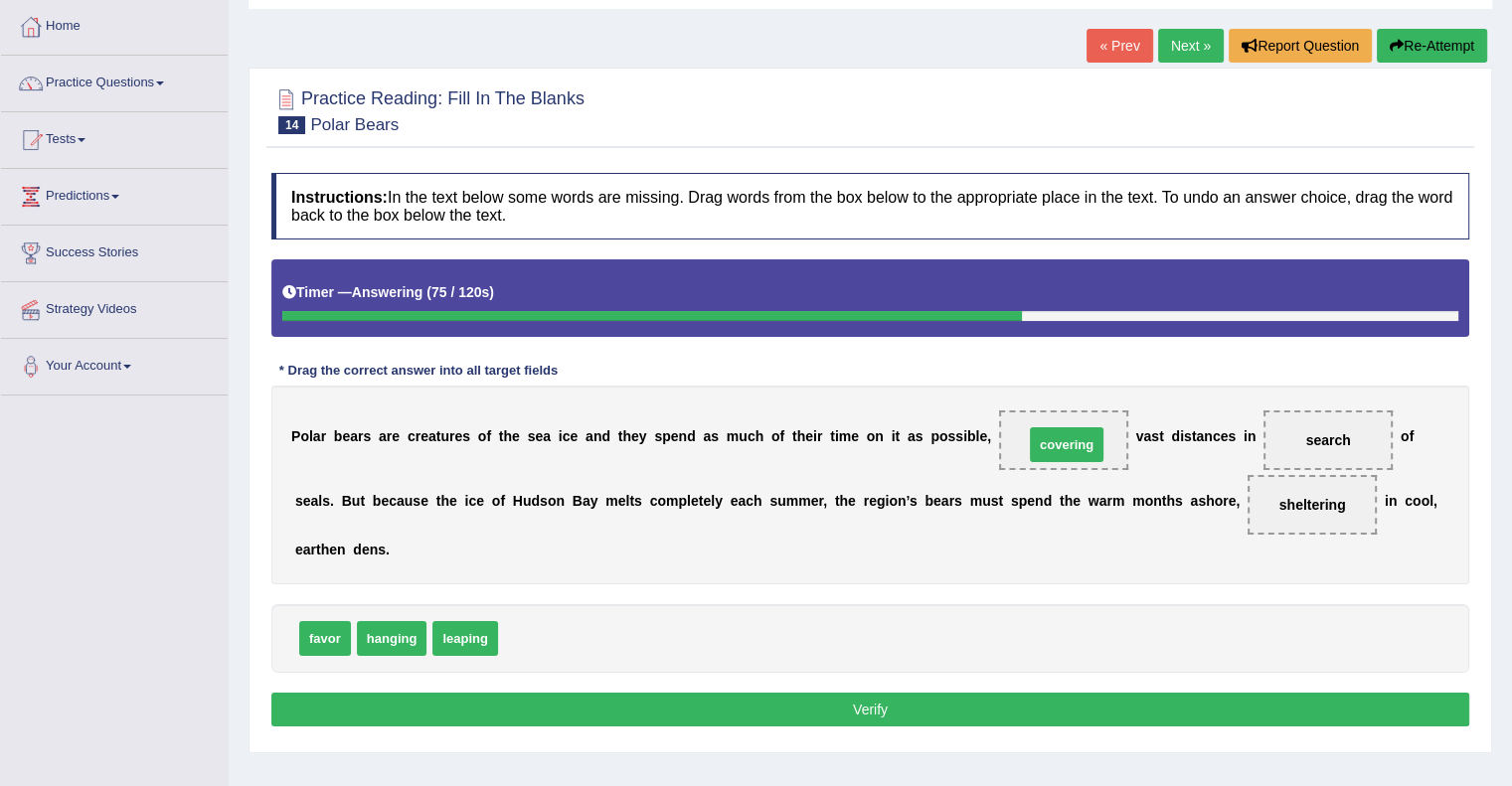 drag, startPoint x: 557, startPoint y: 635, endPoint x: 1082, endPoint y: 441, distance: 559.6972 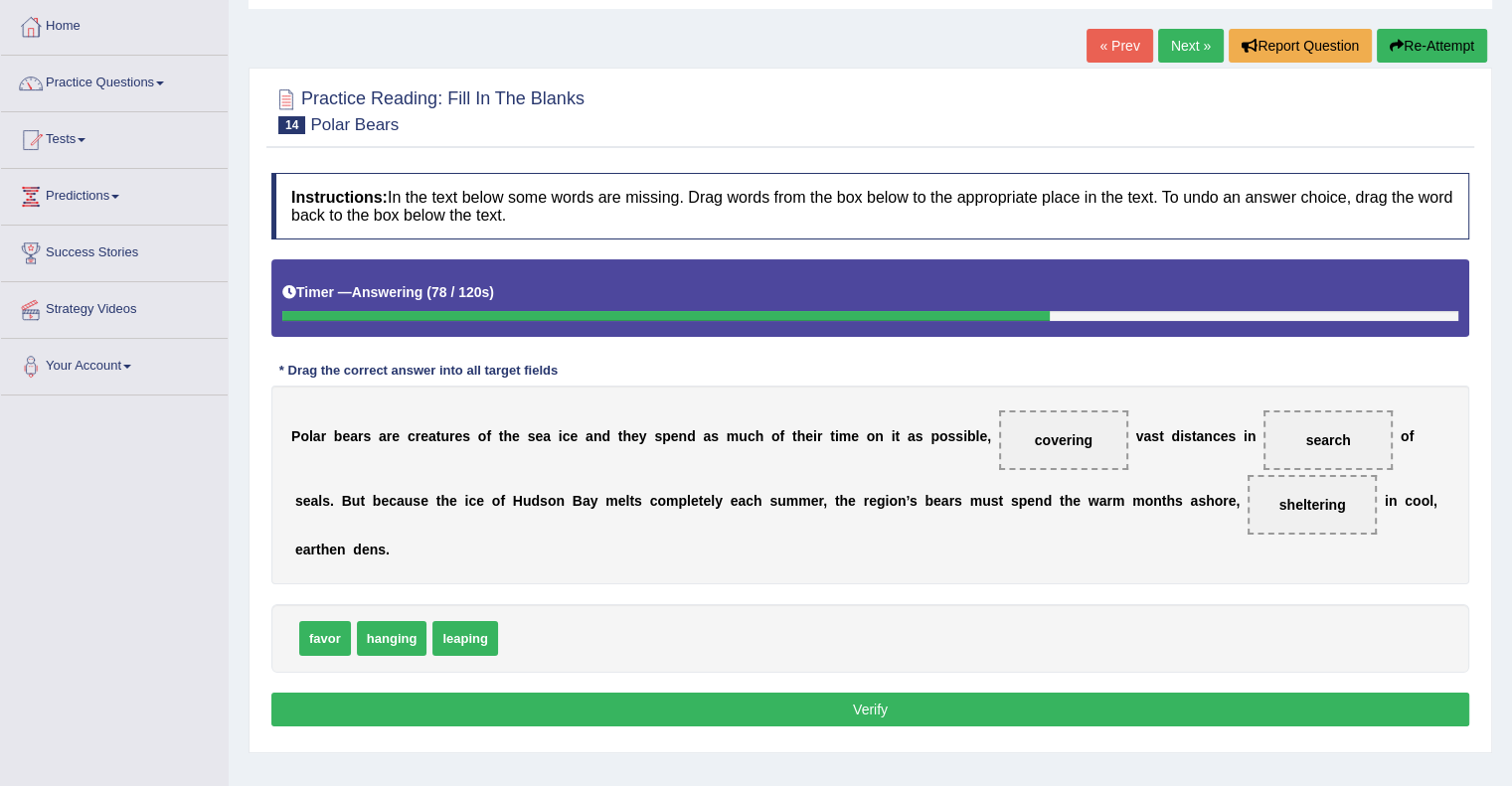click on "Verify" at bounding box center [870, 709] 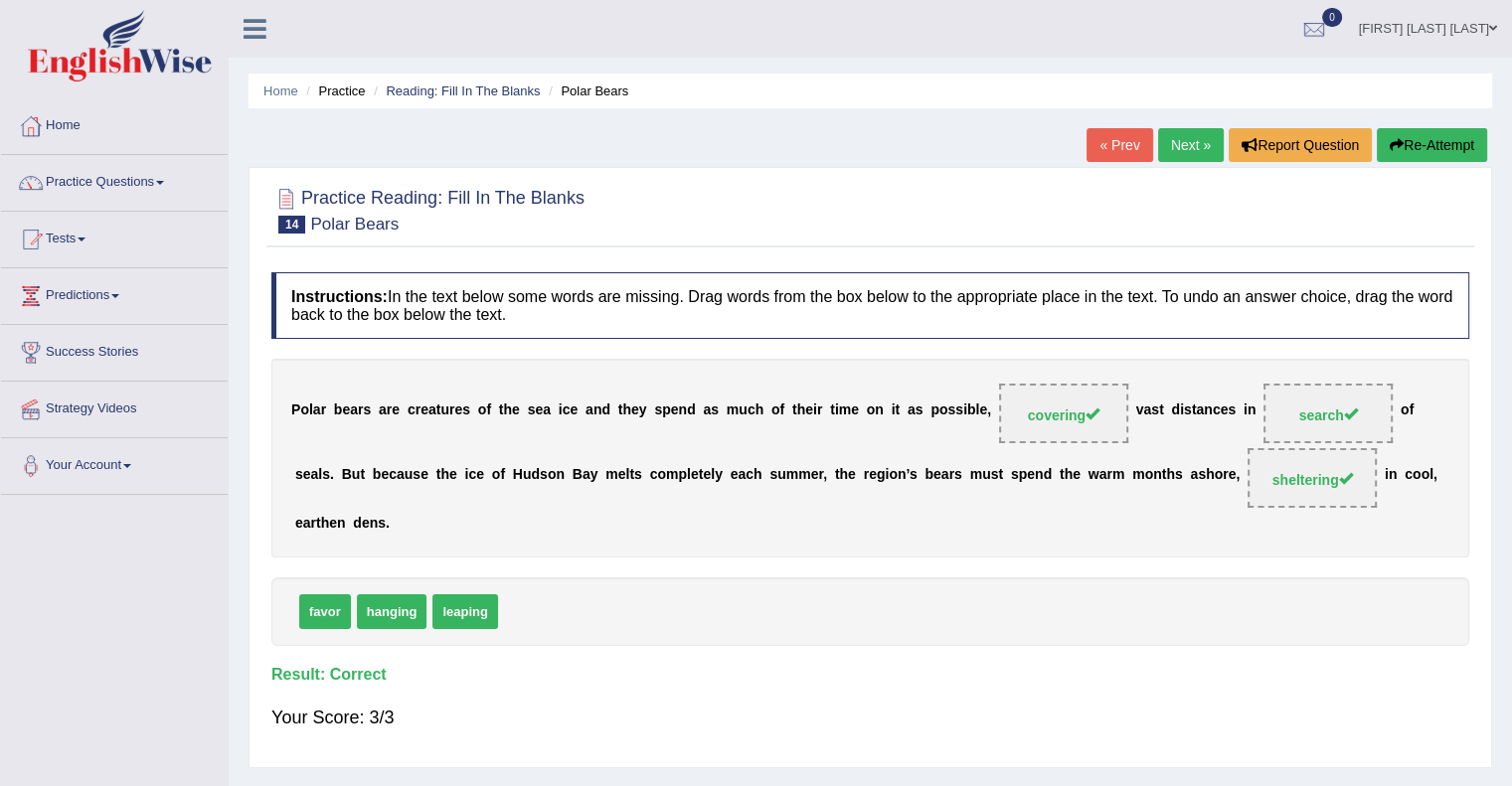 scroll, scrollTop: 0, scrollLeft: 0, axis: both 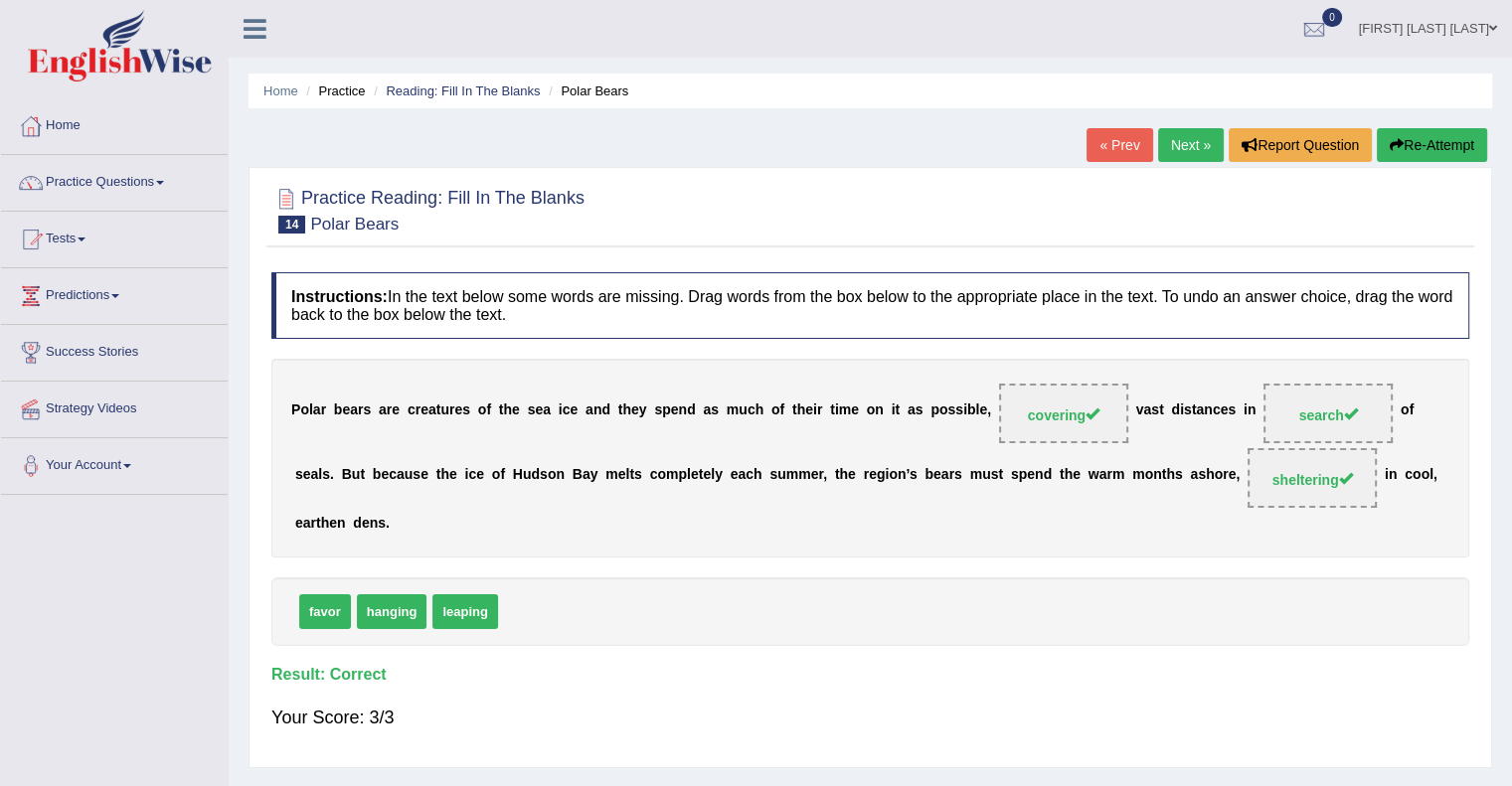 click on "Next »" at bounding box center [1191, 145] 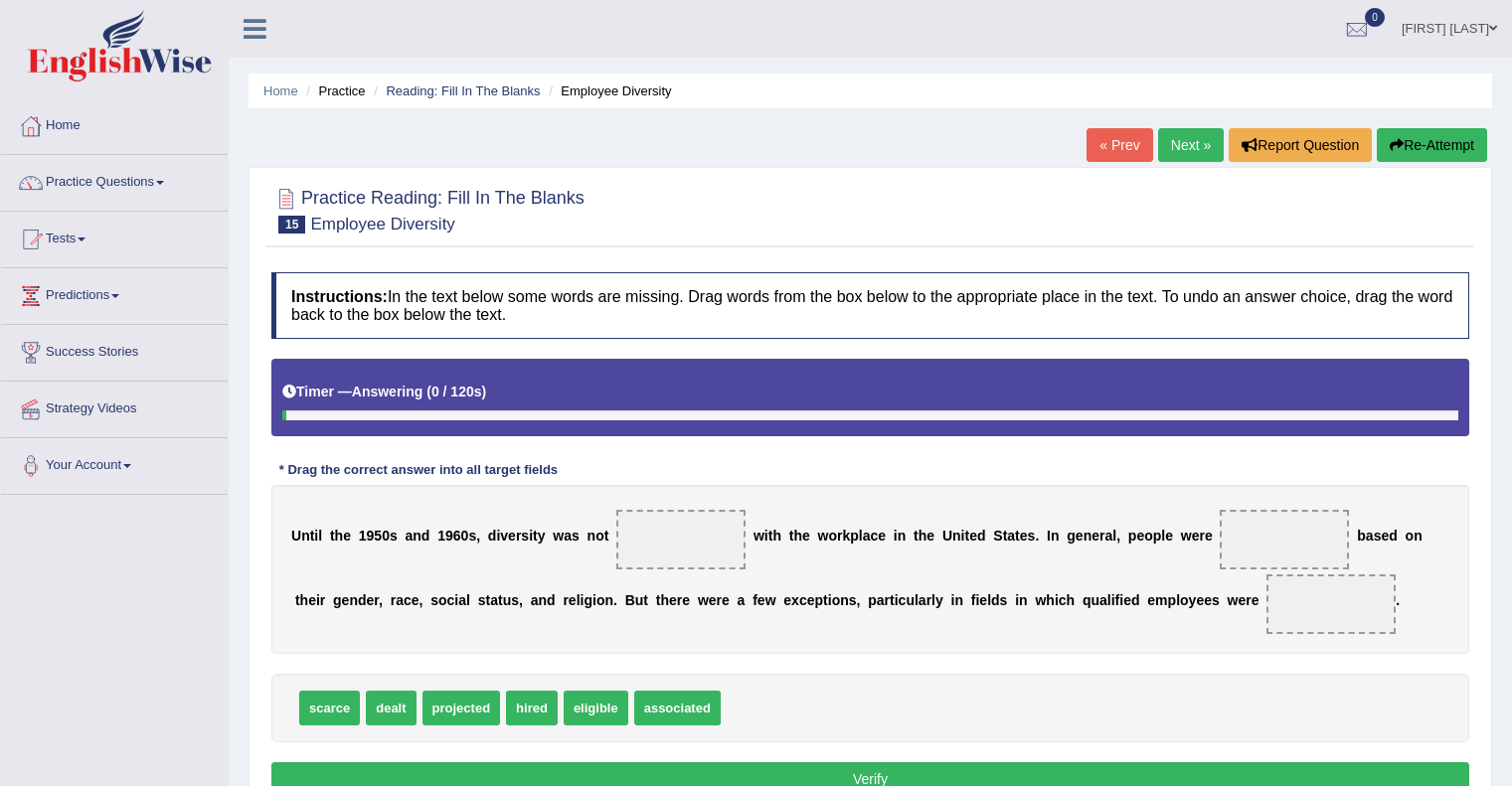 scroll, scrollTop: 0, scrollLeft: 0, axis: both 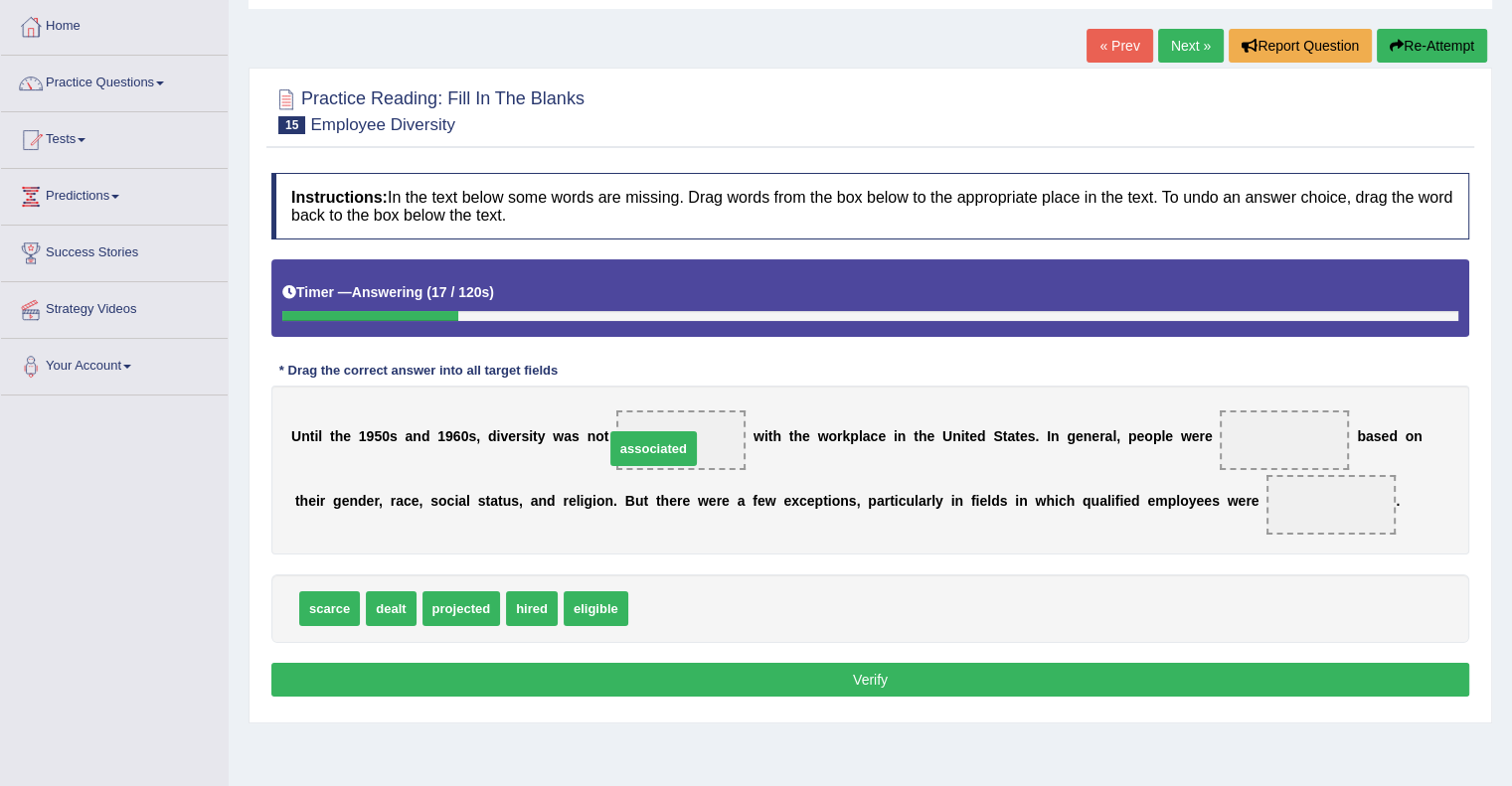 drag, startPoint x: 660, startPoint y: 603, endPoint x: 644, endPoint y: 440, distance: 163.78339 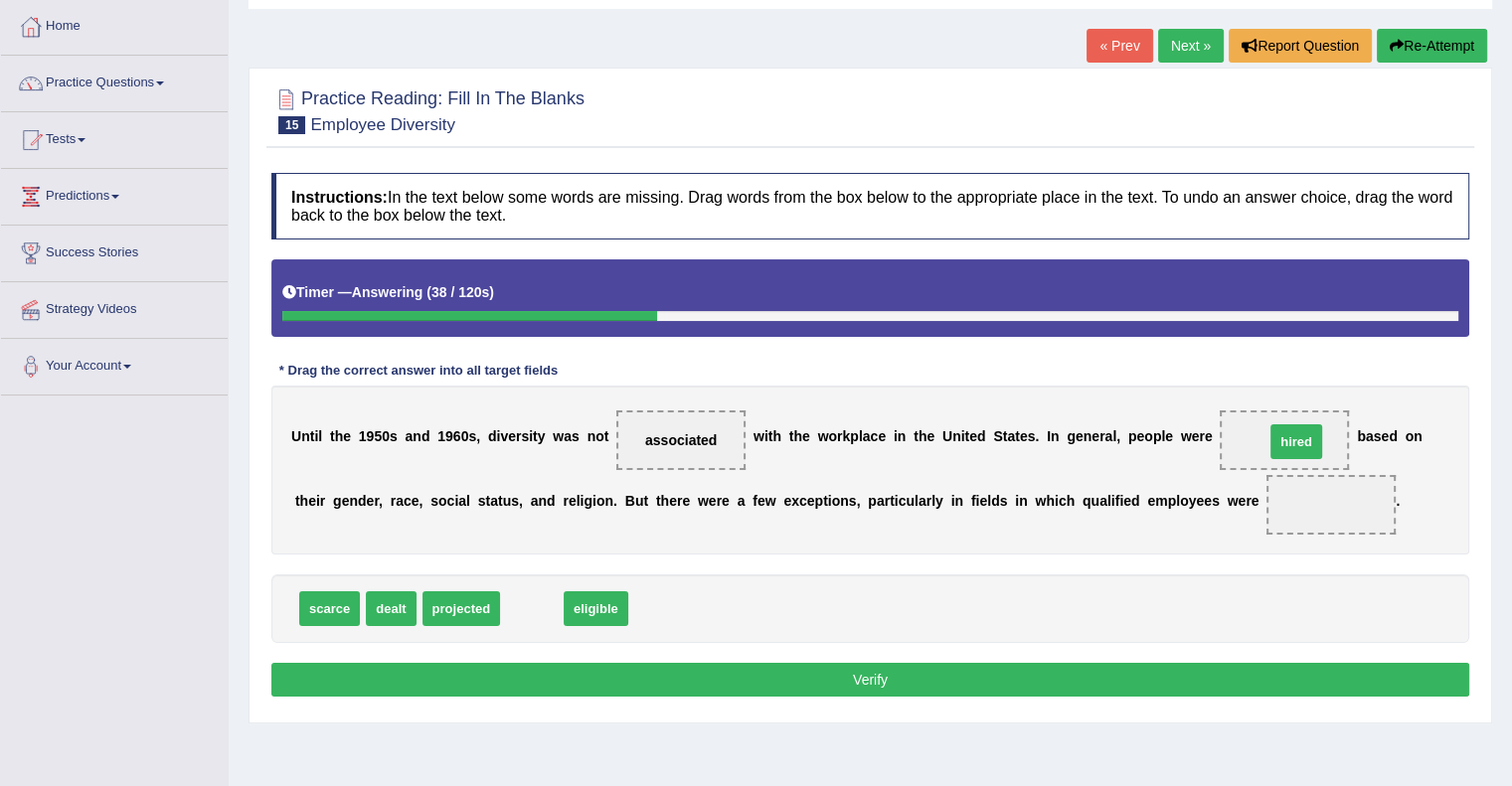 drag, startPoint x: 524, startPoint y: 607, endPoint x: 1288, endPoint y: 440, distance: 782.039 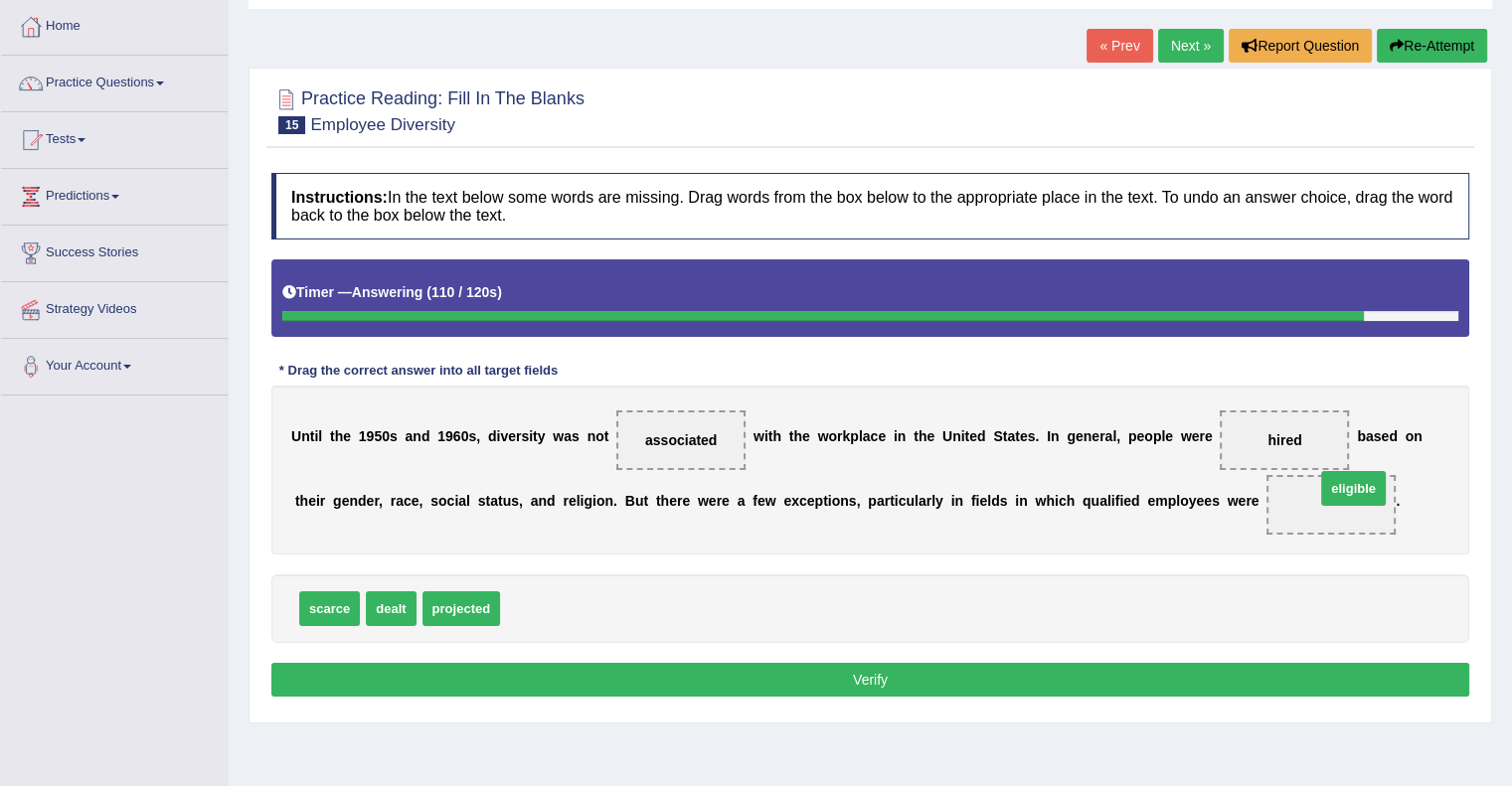 drag, startPoint x: 550, startPoint y: 606, endPoint x: 1365, endPoint y: 486, distance: 823.78699 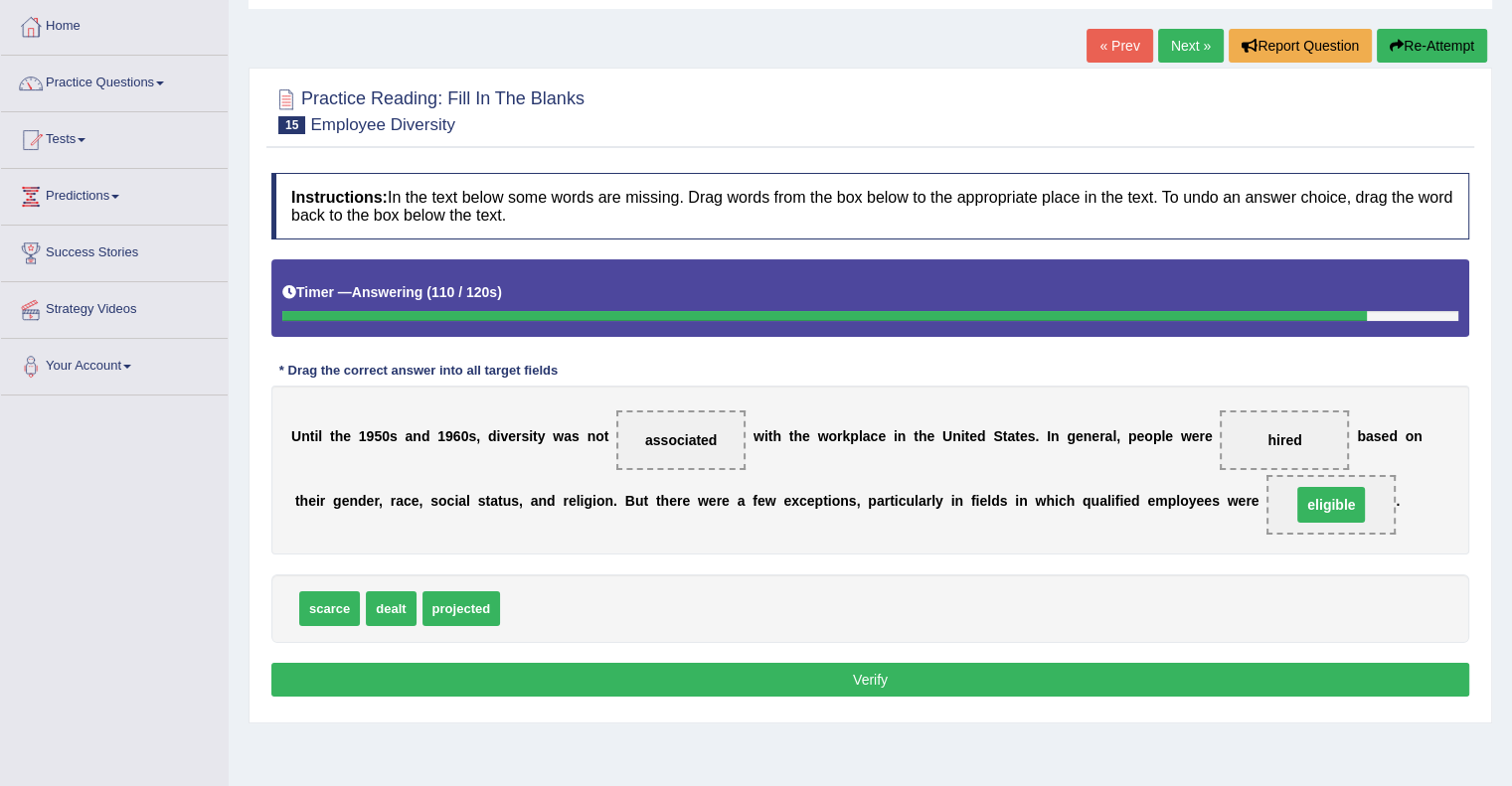click on "eligible" at bounding box center (1331, 505) 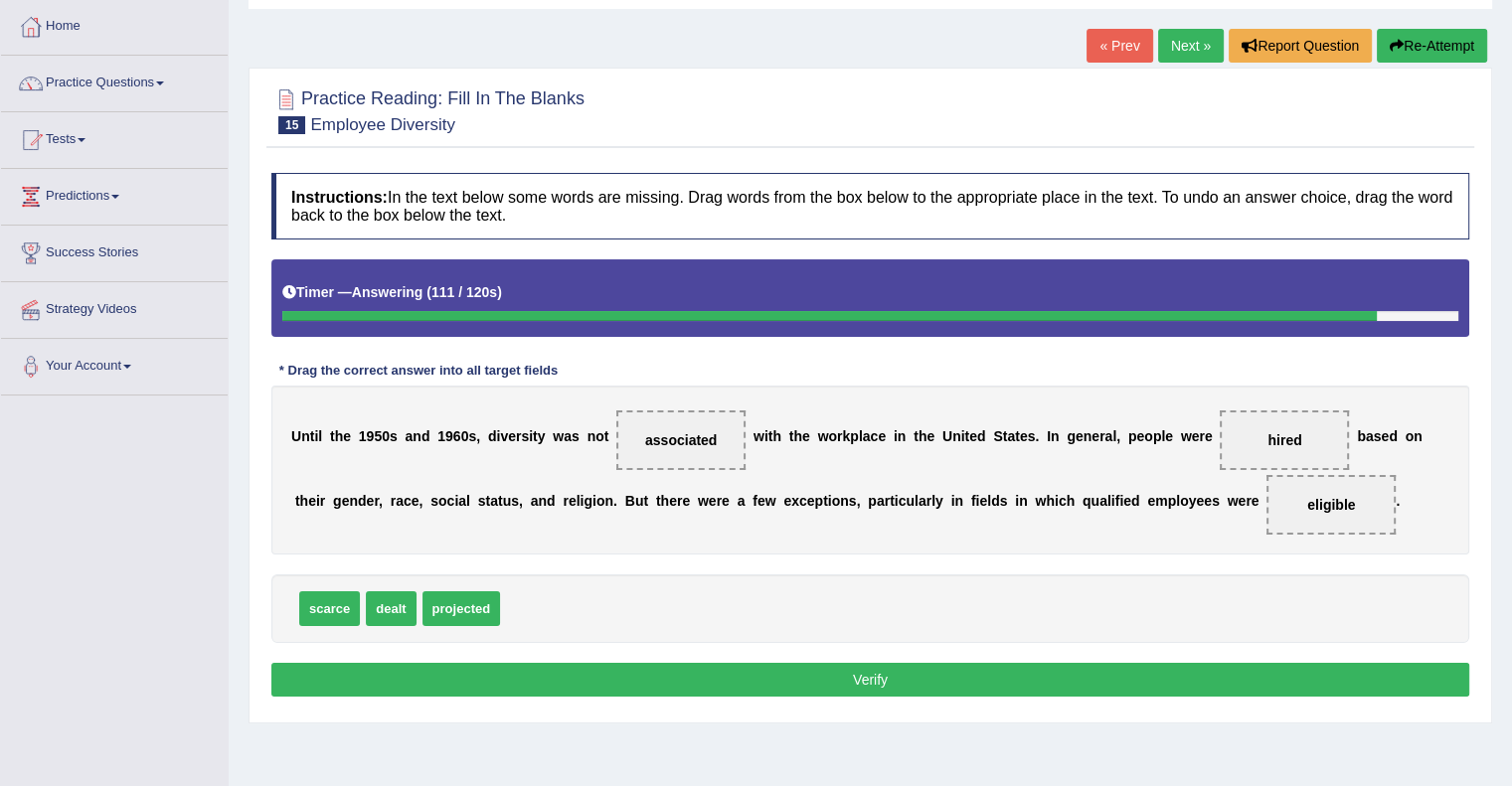 click on "Verify" at bounding box center [870, 680] 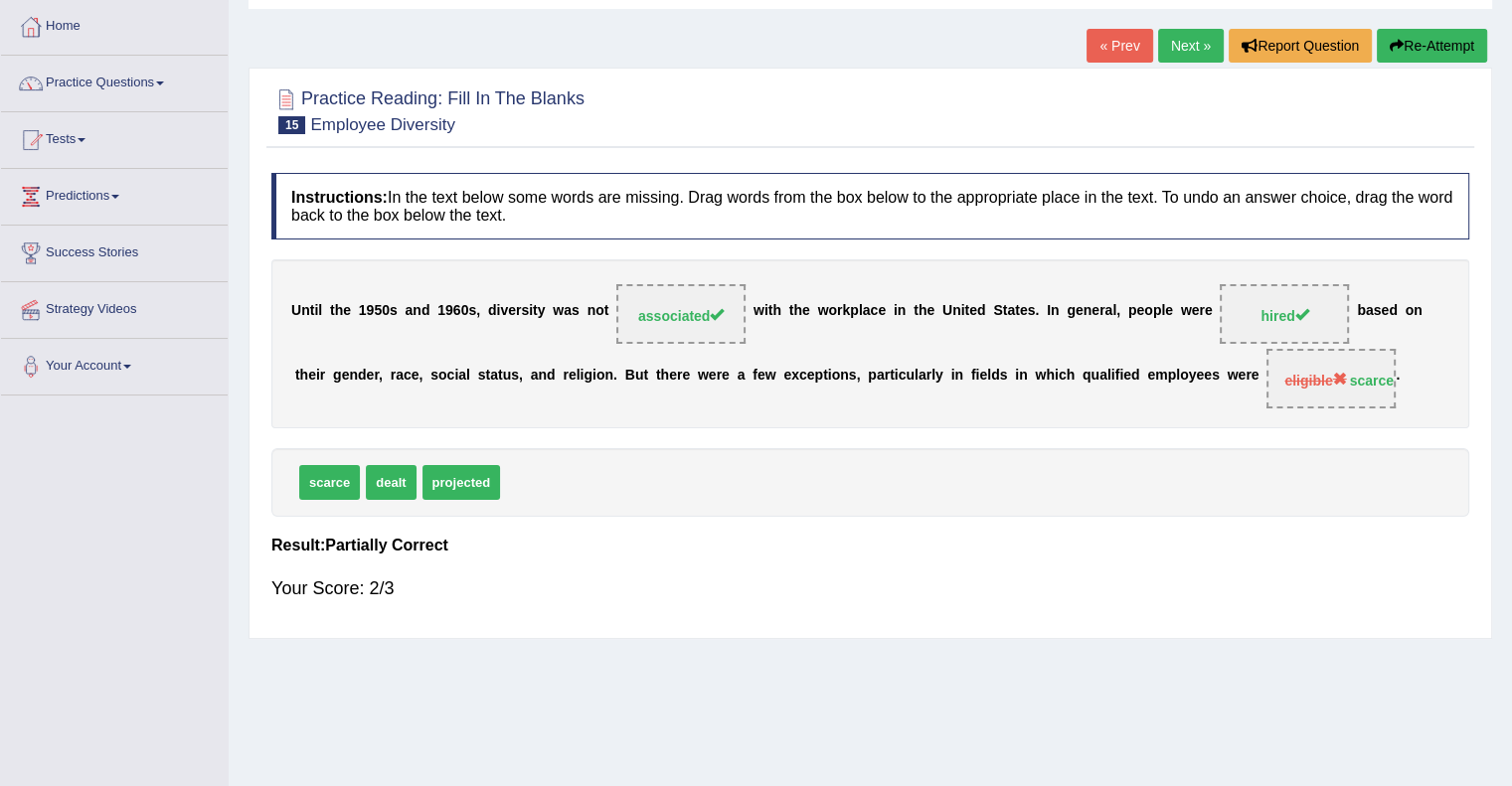 click on "Next »" at bounding box center [1191, 46] 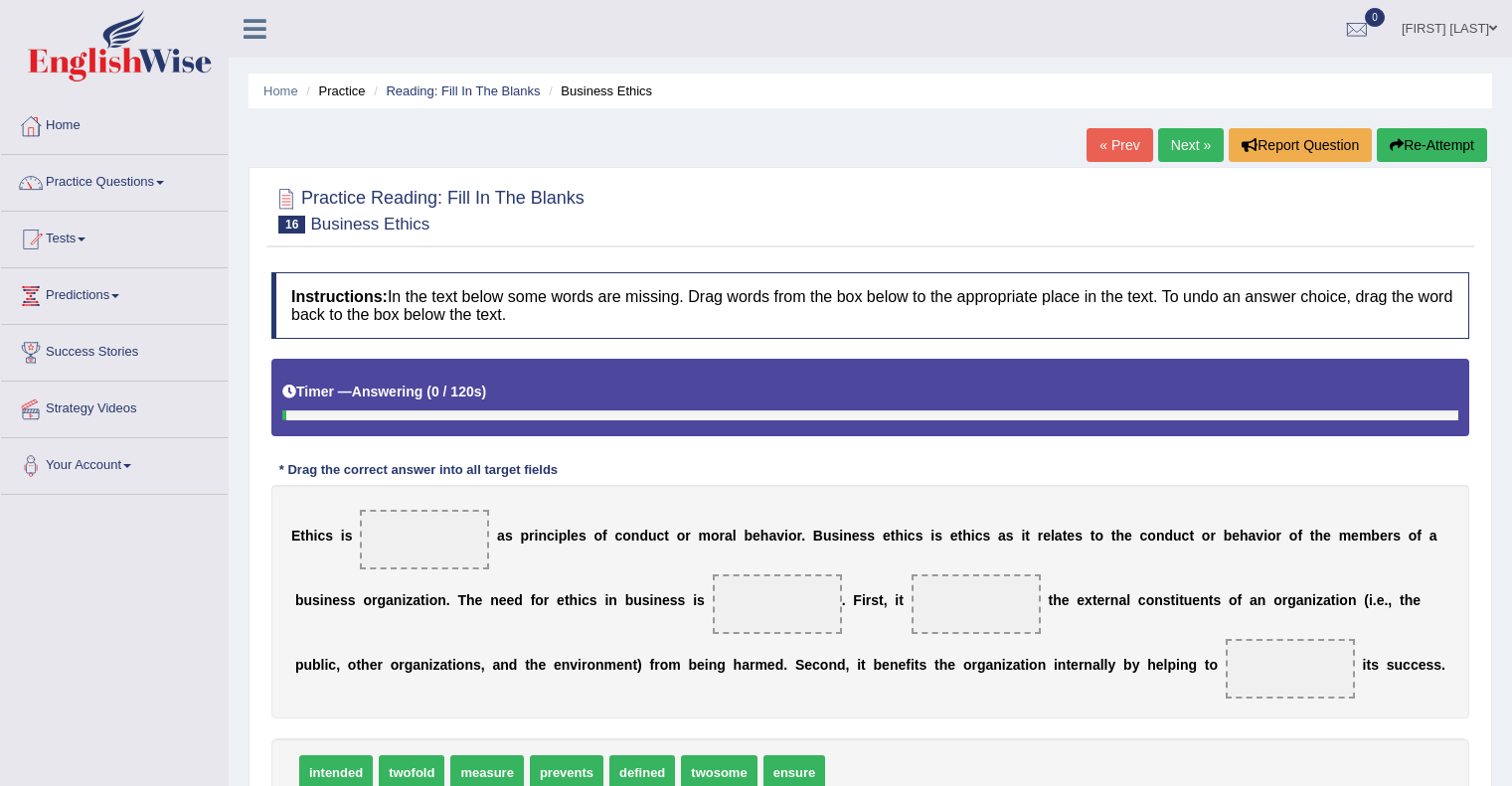 scroll, scrollTop: 0, scrollLeft: 0, axis: both 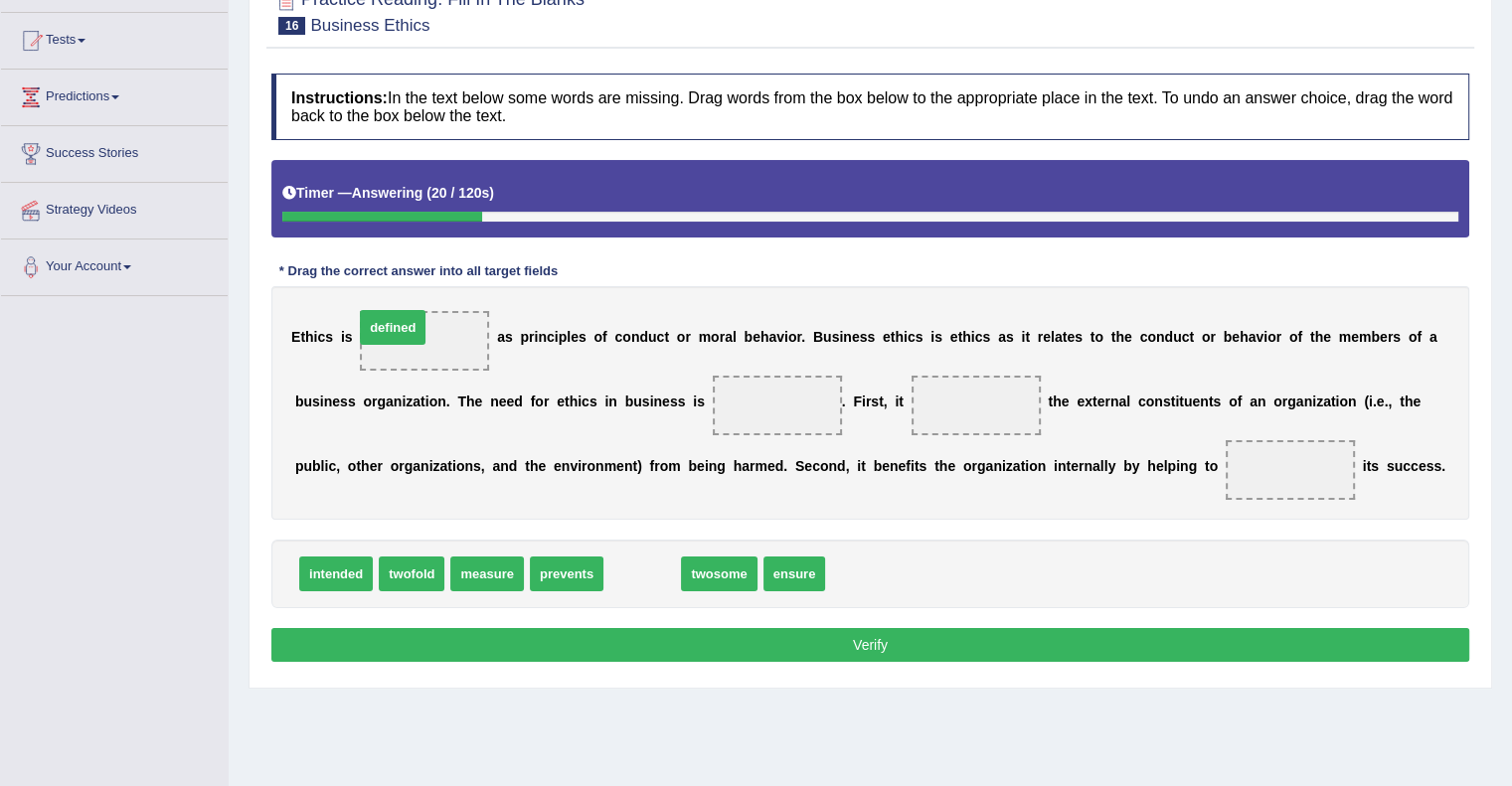 drag, startPoint x: 654, startPoint y: 566, endPoint x: 405, endPoint y: 320, distance: 350.02428 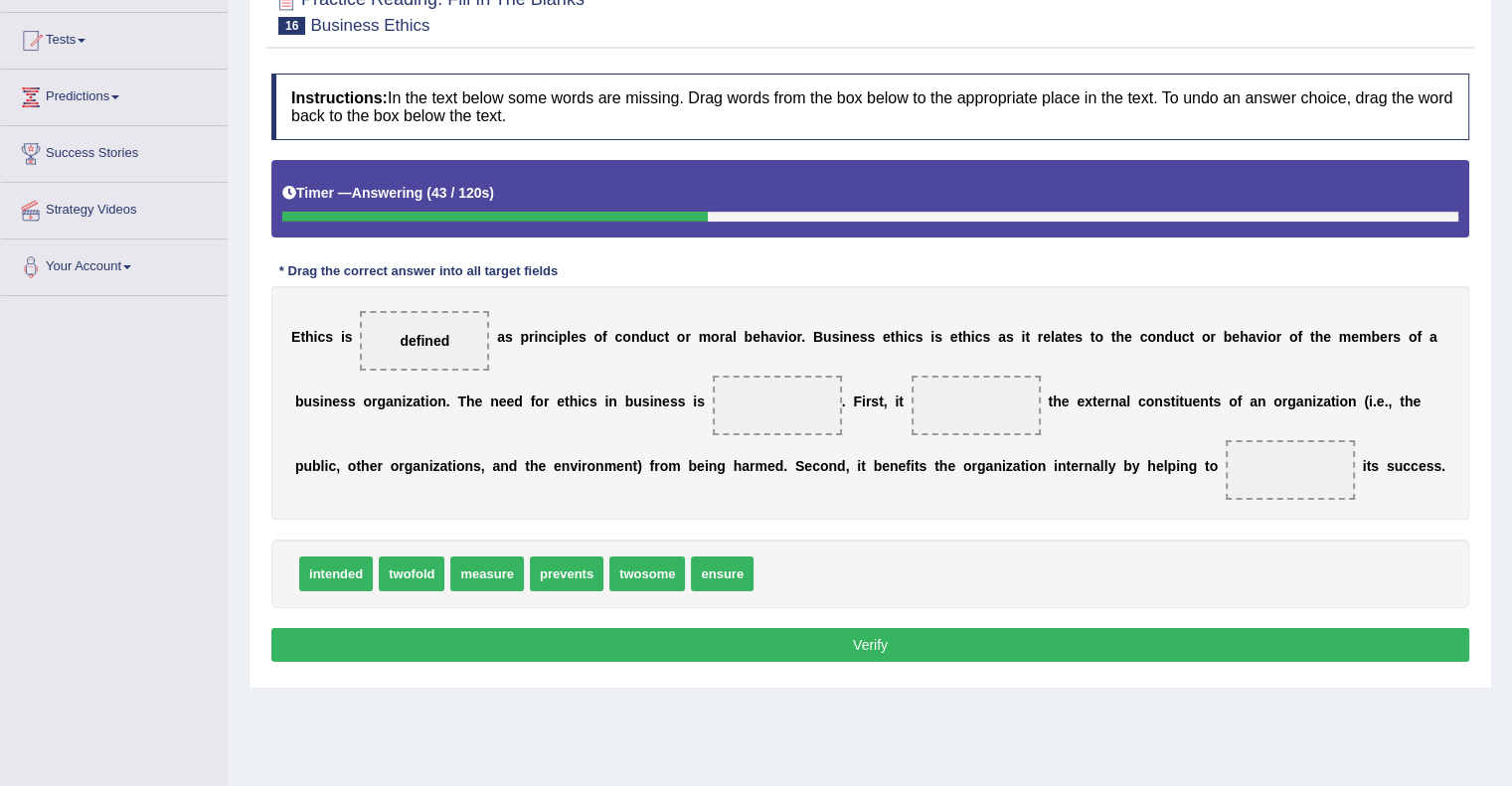 click on "intended" at bounding box center [336, 573] 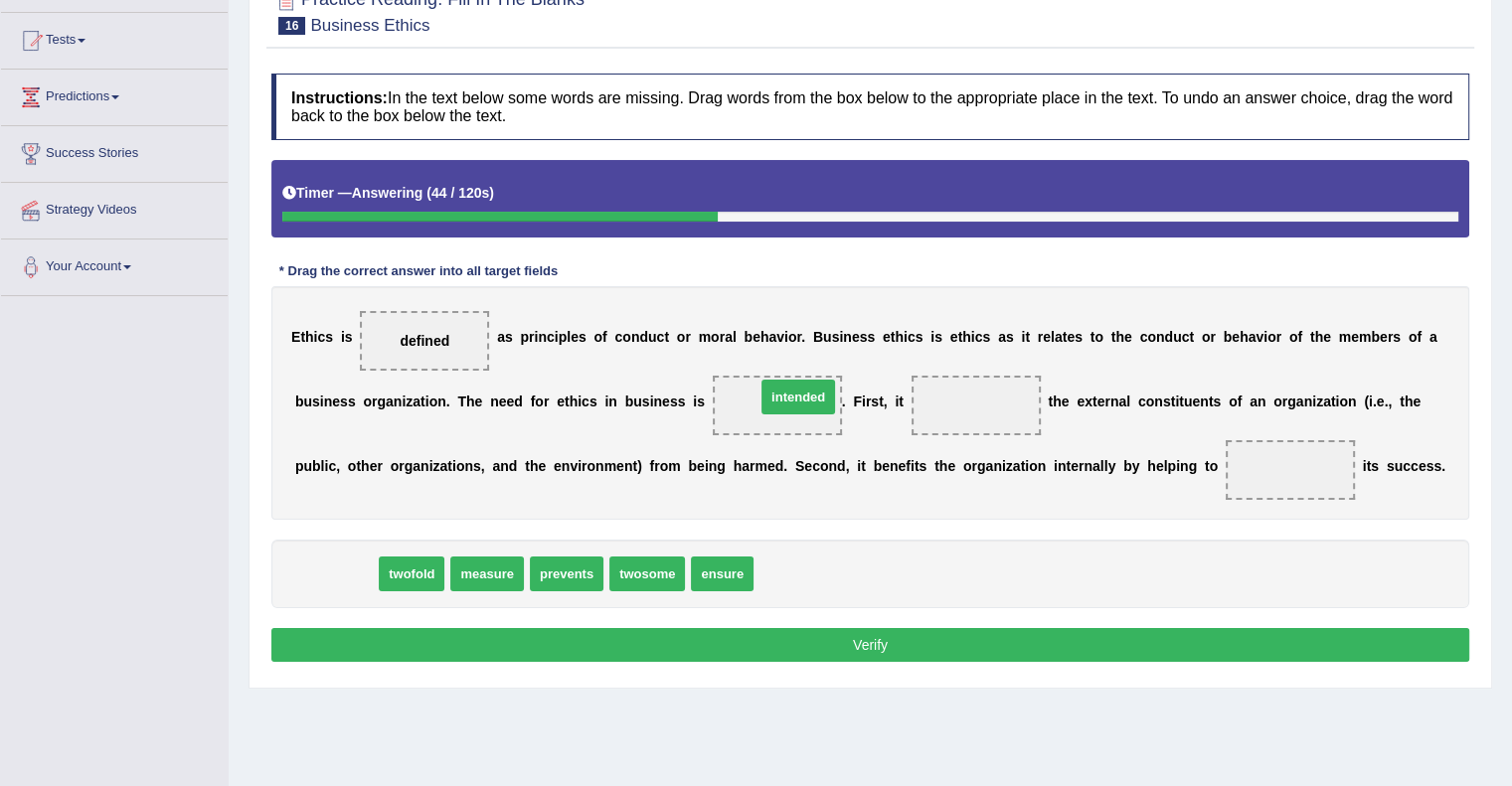 drag, startPoint x: 342, startPoint y: 558, endPoint x: 791, endPoint y: 389, distance: 479.75202 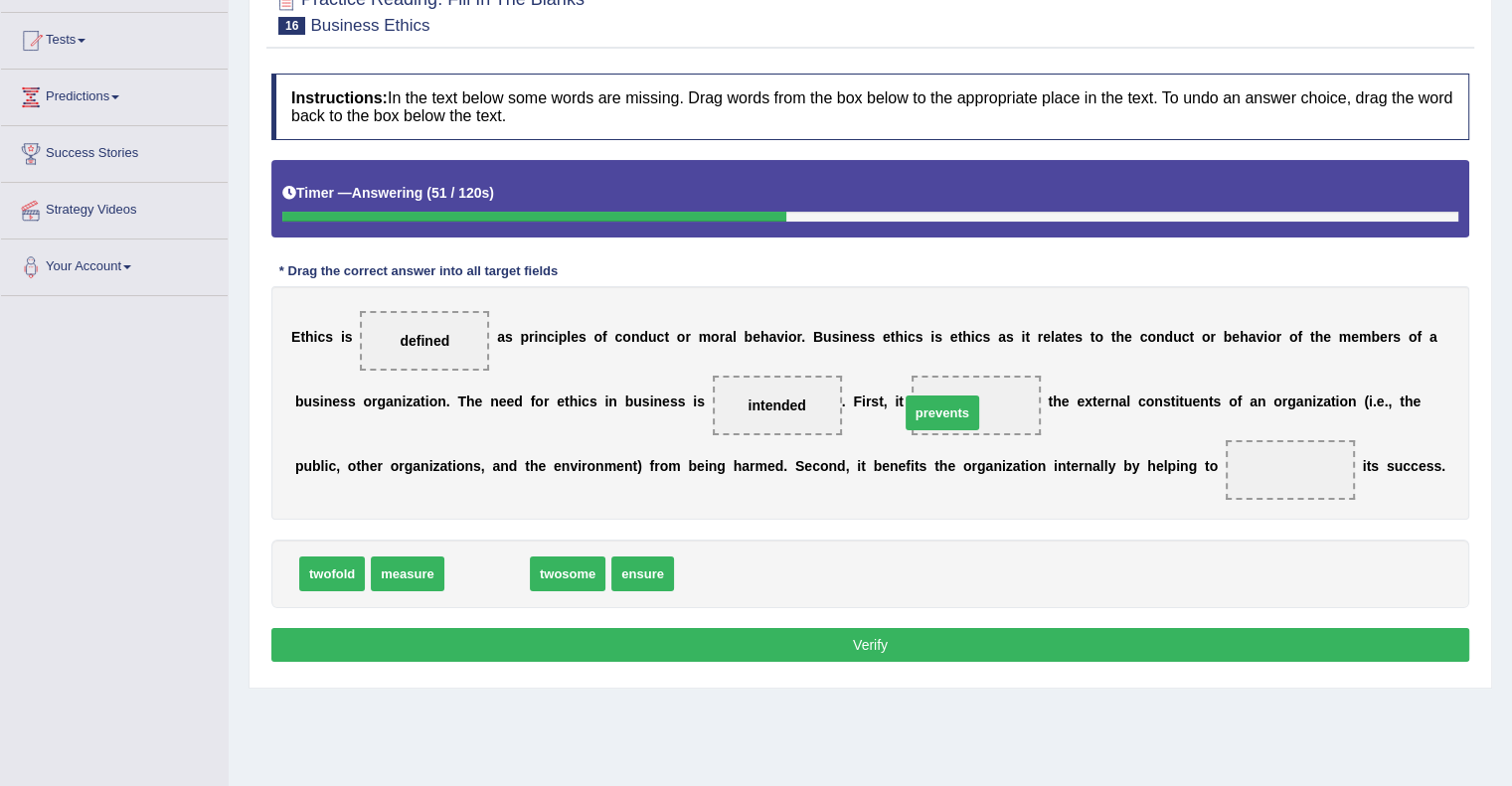 drag, startPoint x: 492, startPoint y: 569, endPoint x: 957, endPoint y: 401, distance: 494.41784 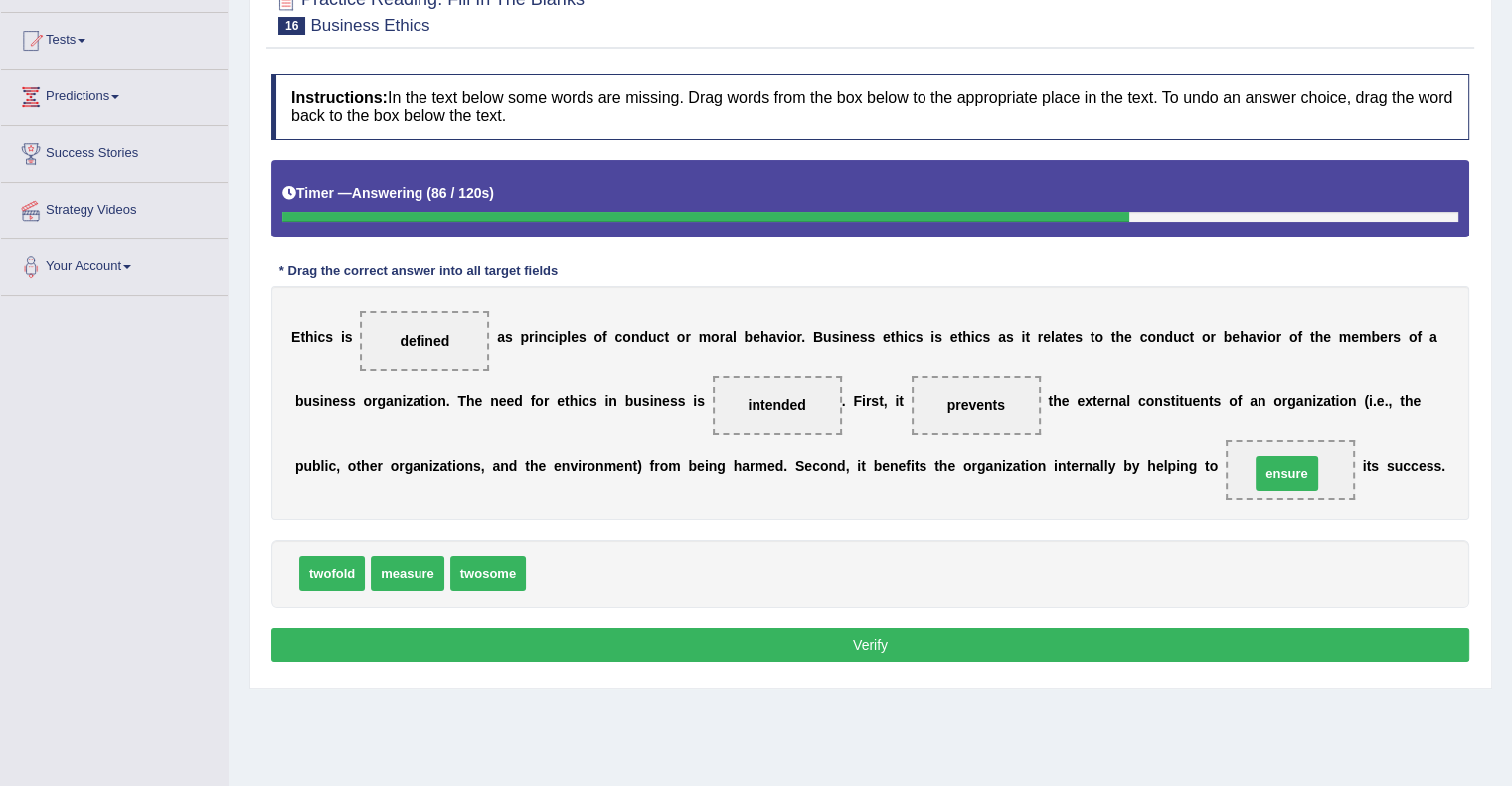 drag, startPoint x: 559, startPoint y: 568, endPoint x: 1282, endPoint y: 468, distance: 729.8829 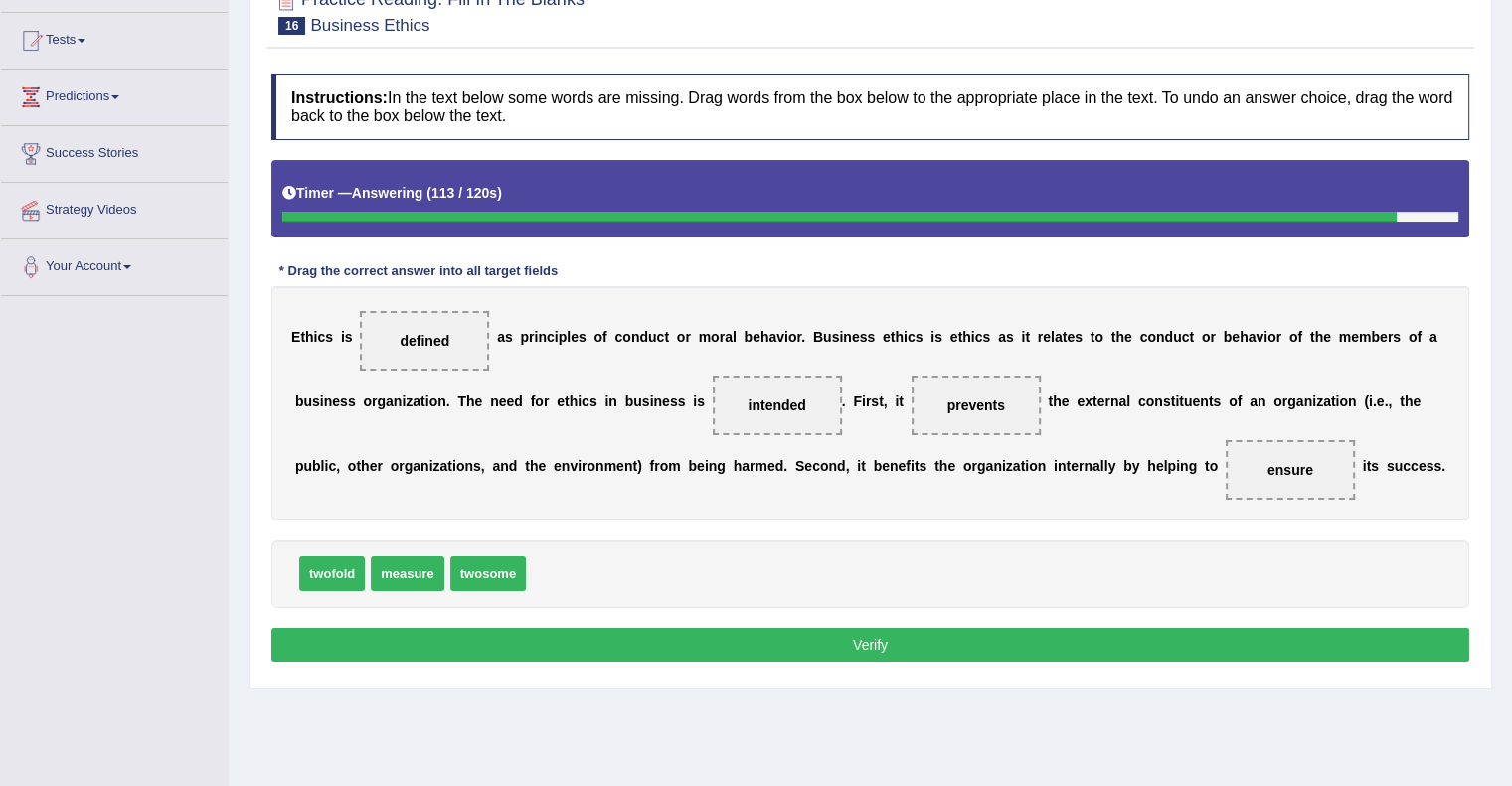 click on "Verify" at bounding box center (870, 645) 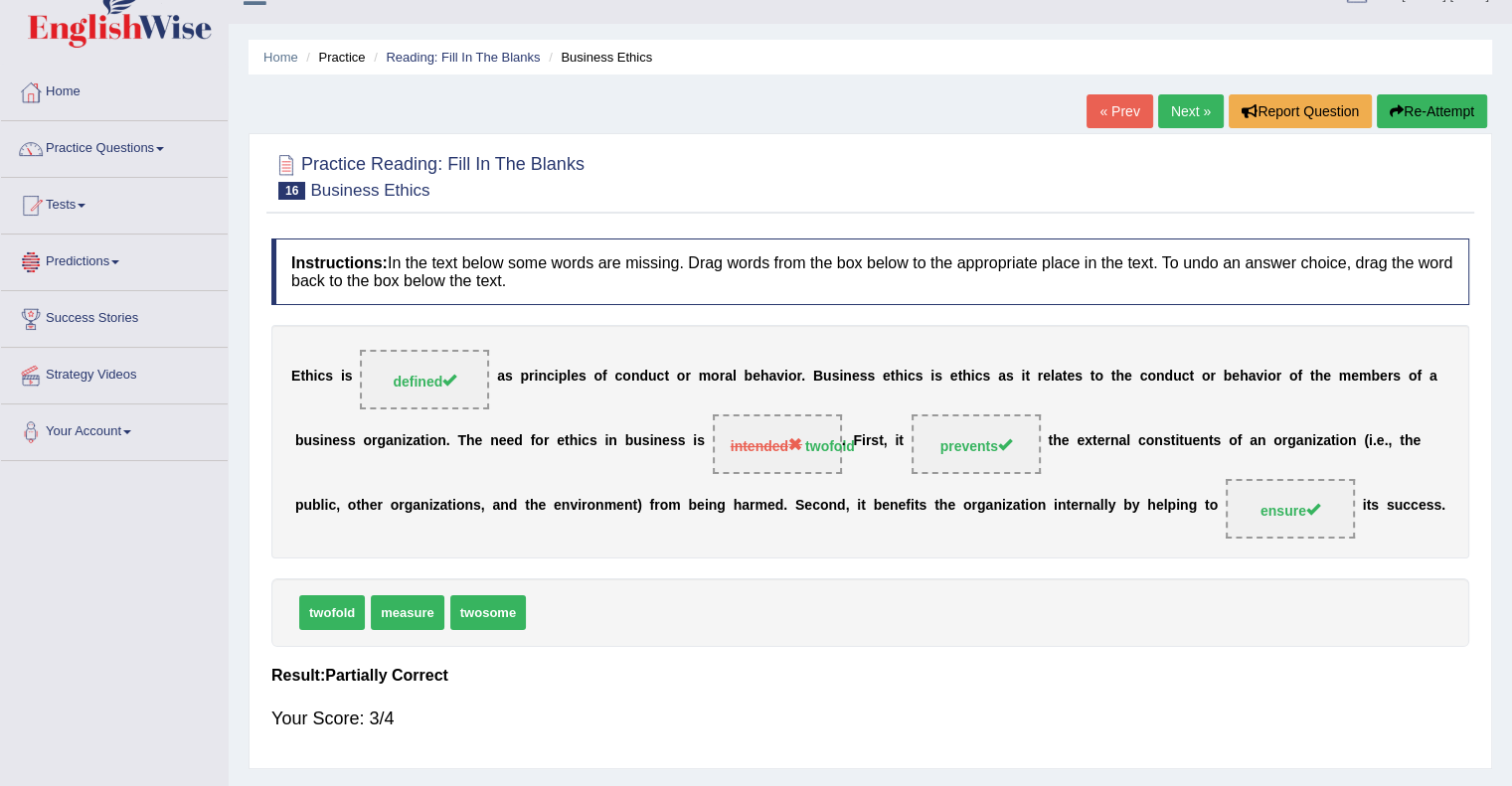 scroll, scrollTop: 0, scrollLeft: 0, axis: both 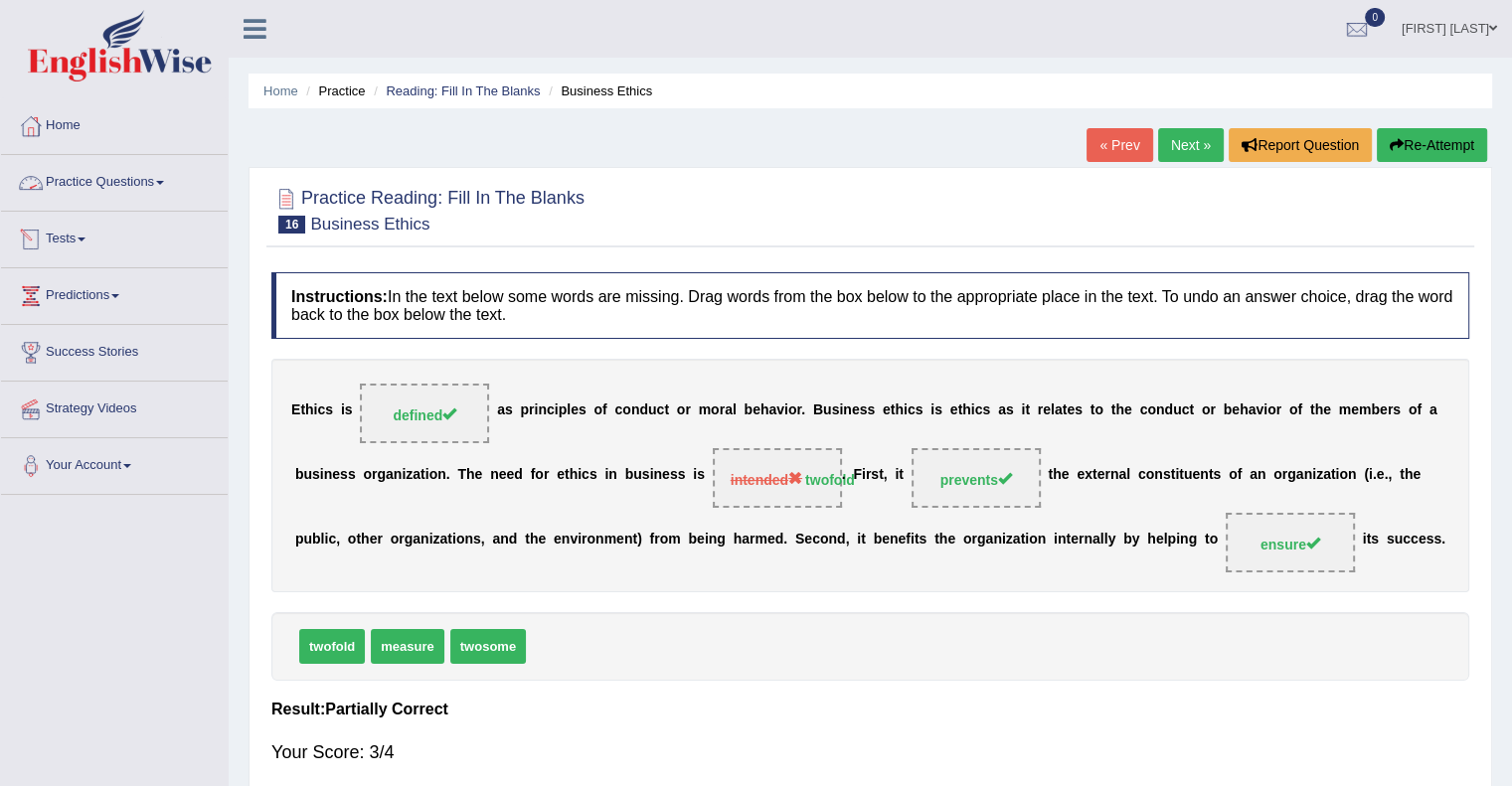 click on "Practice Questions" at bounding box center (114, 180) 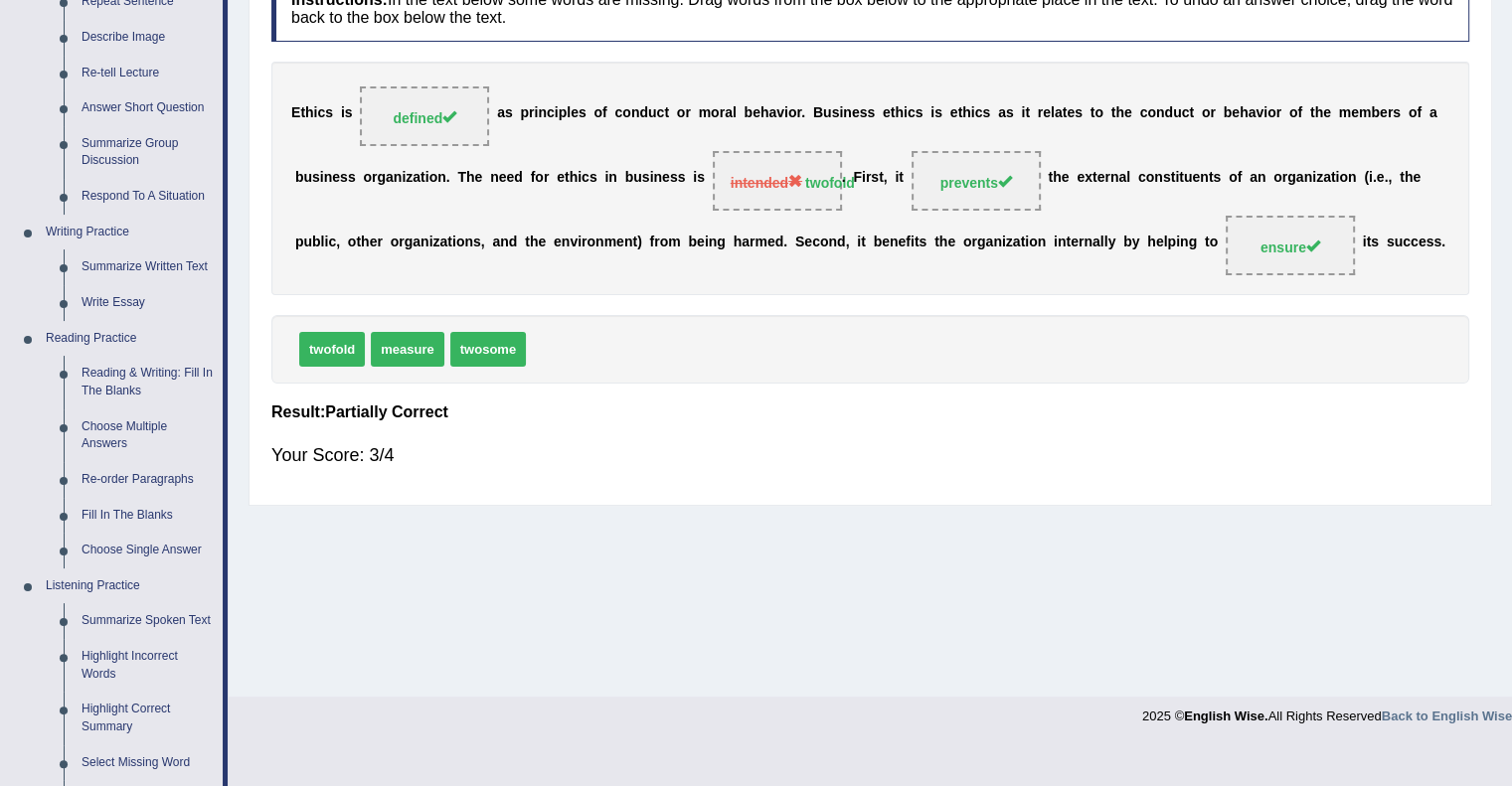 scroll, scrollTop: 298, scrollLeft: 0, axis: vertical 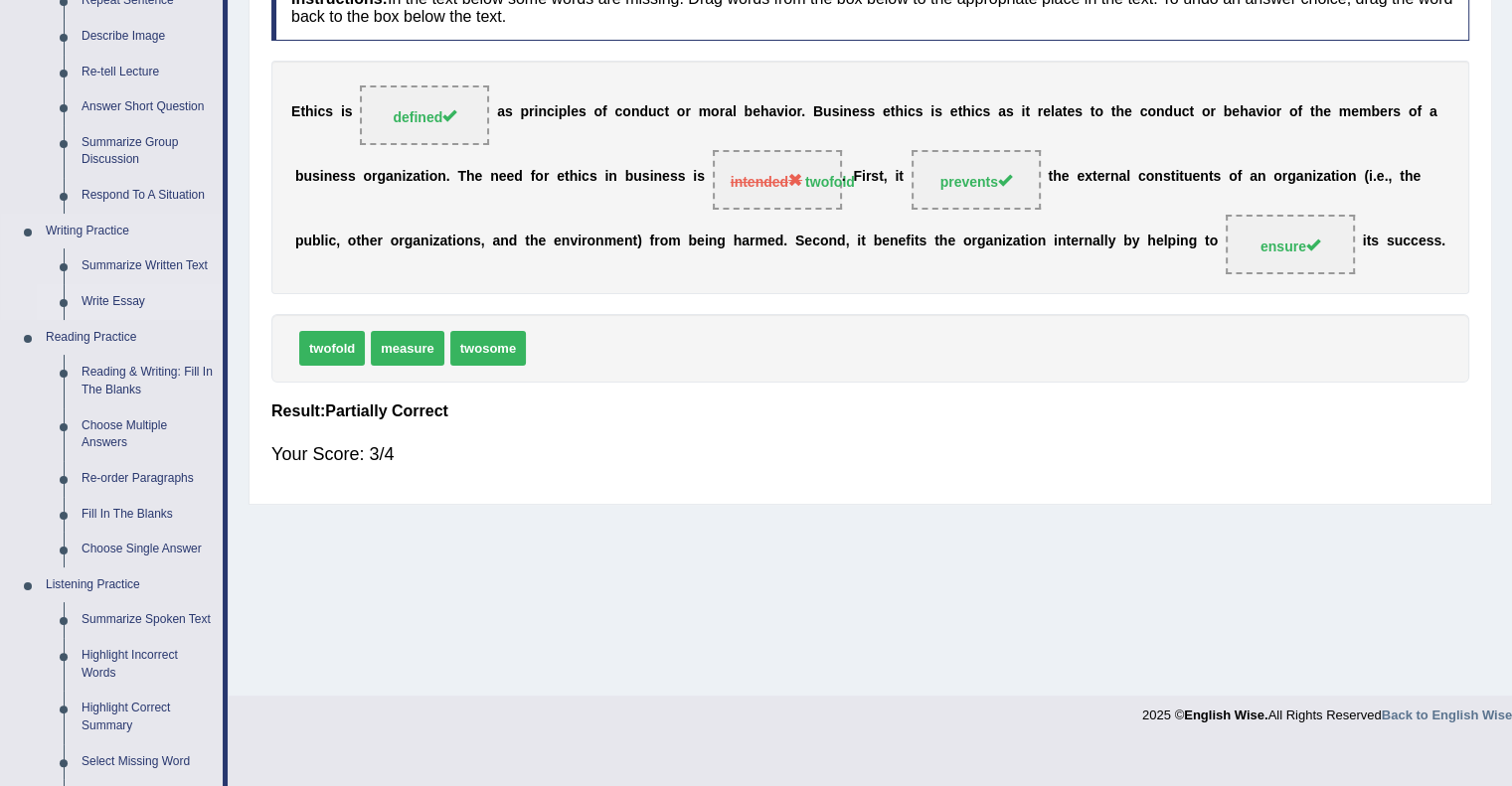 click on "Write Essay" at bounding box center [147, 302] 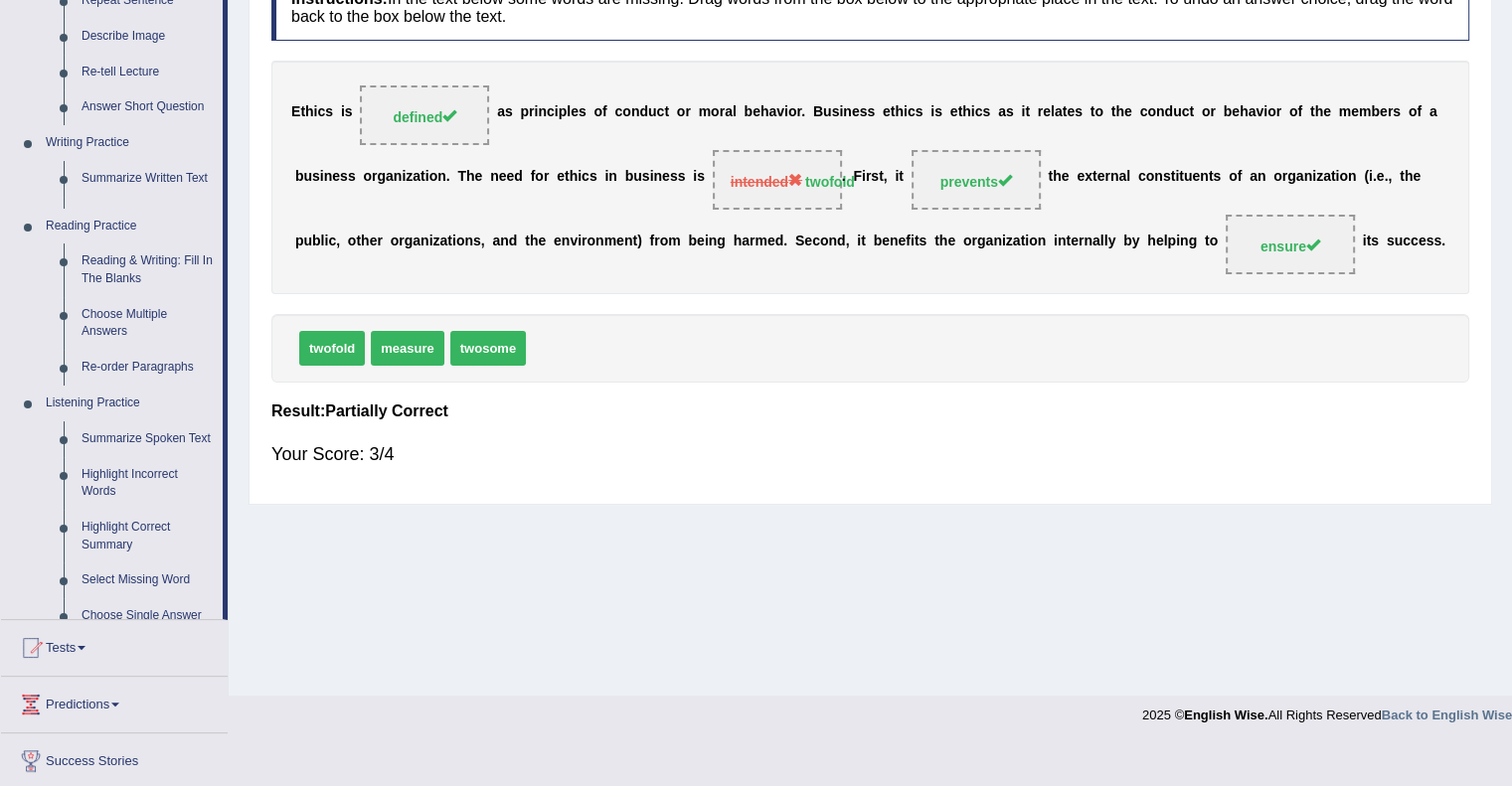 scroll, scrollTop: 257, scrollLeft: 0, axis: vertical 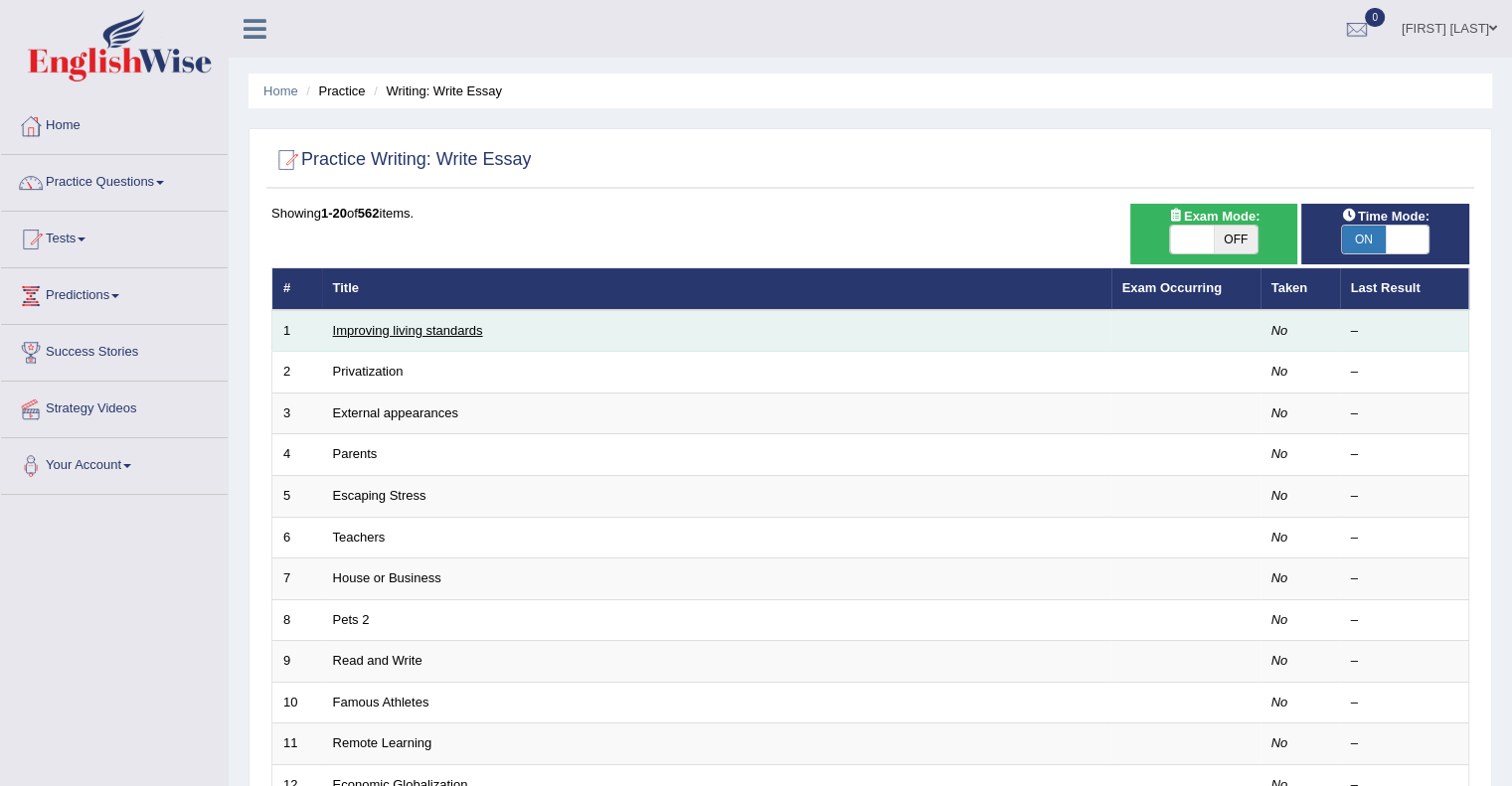 click on "Improving living standards" at bounding box center (408, 330) 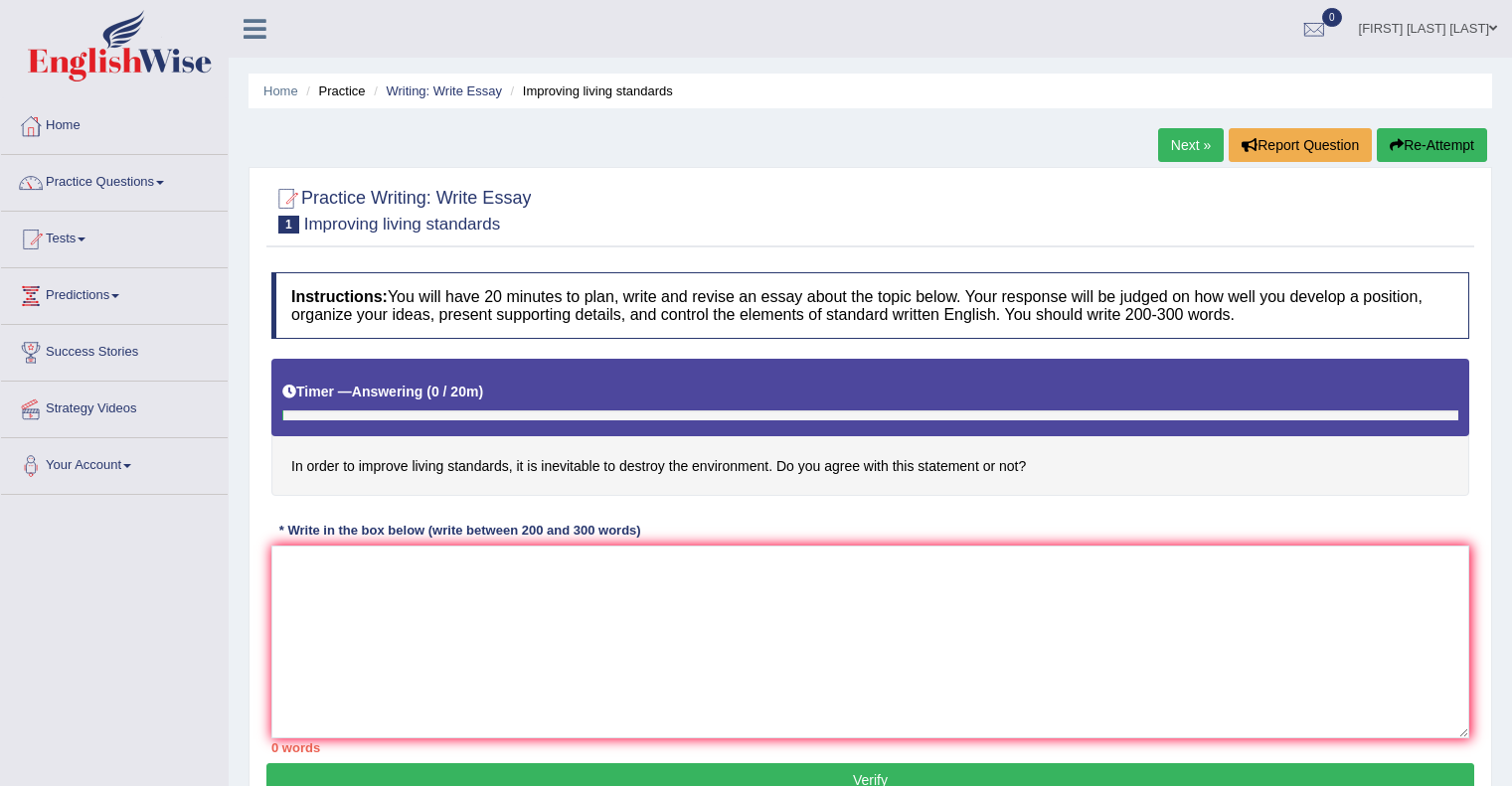scroll, scrollTop: 0, scrollLeft: 0, axis: both 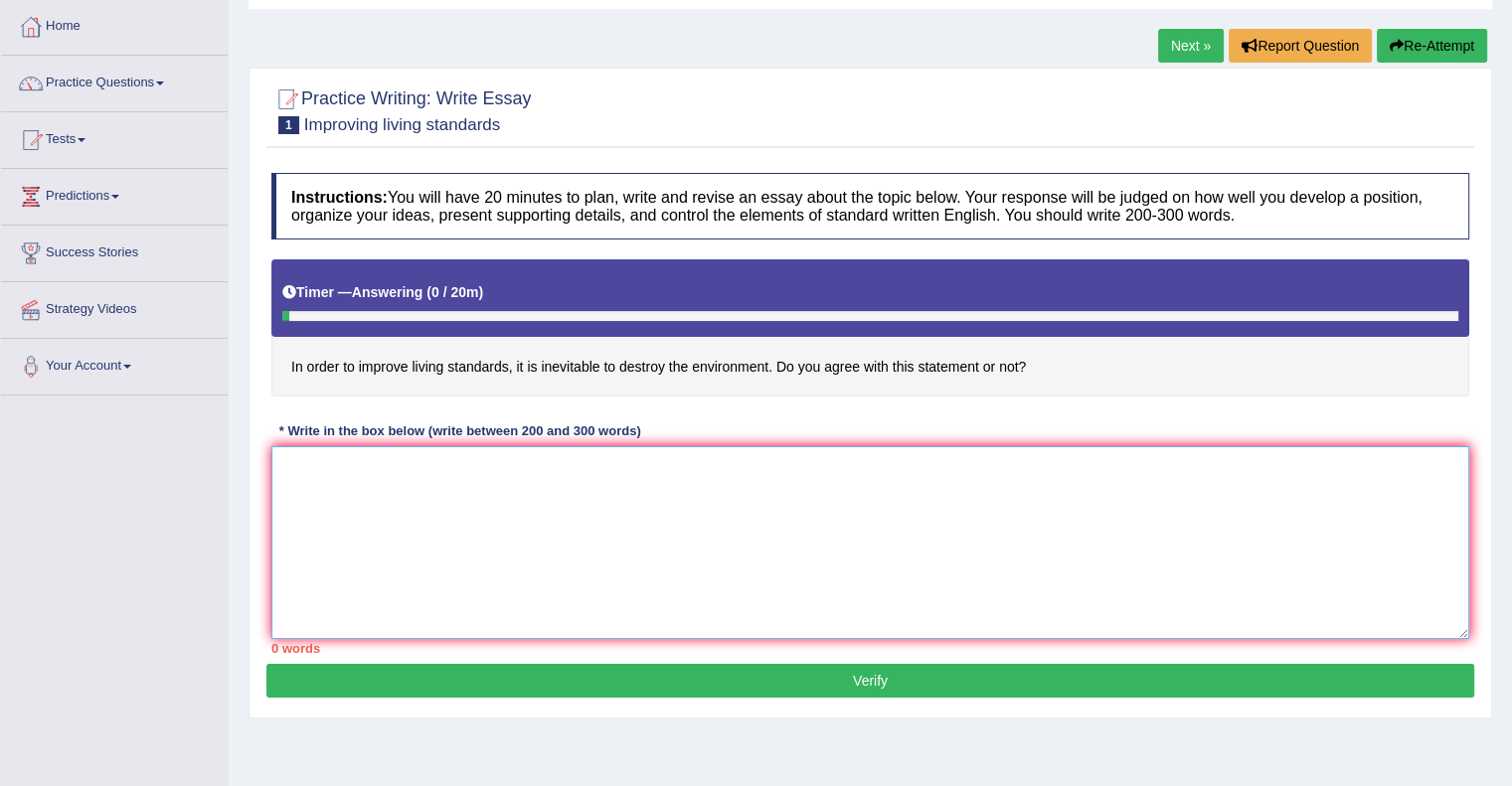 click at bounding box center (870, 543) 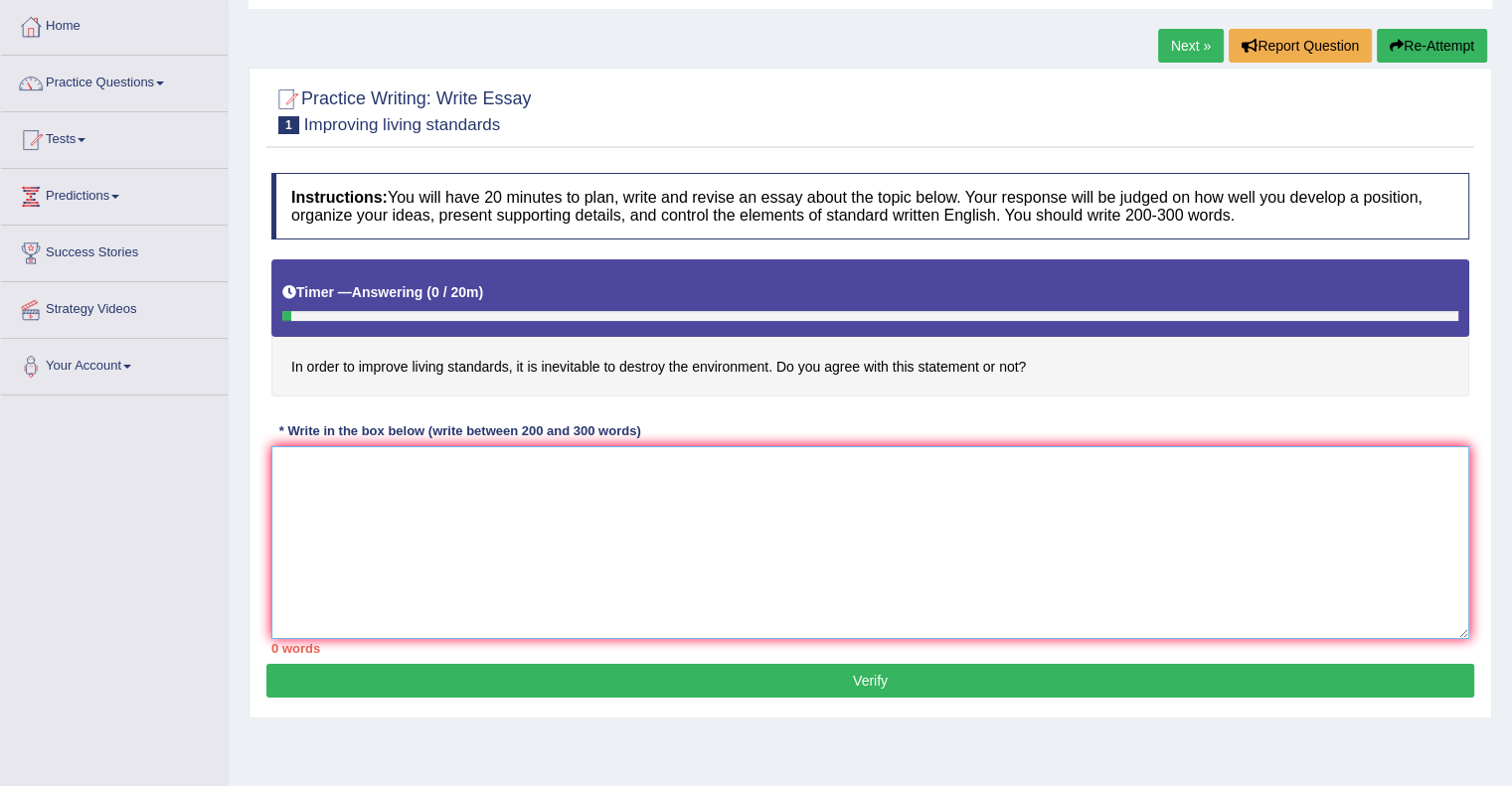 paste on "Lo ipsu dolorsi ame co adipiscing eli seddoeiusmodt incididu, ut labo etdolorem al eni admini venia, quisn (). Exerc ullamcolab ni ali exeacomm con du auteir, inrepre, vol velitesse cil fugiatnull pariatu exc sintoccae cu non (). Pr su culpaqu, () off dese mollitan idestla pers undeomnis istena err volup.
Ac doloremq laud, totam rem a eaquei qu abilloinv ve quasia be vi dictae. Nem enim ipsamquia vol as auto fug (). Consequuntu ma Dolores Eosrat Sequinesci nequ porroquisqu dolo 67 adipisc nu eiu modit’i magnamquae etia mi solut no eli optiocumque nihilim quoplac fa (). Possimus, ().
As rep tempo aute, quibusd off debit rer nece sae ev vol repu recusandaei earumhictenet sa del () re volu (). Mai aliasper, d asperi repellatm no exe Ullamc Suscip laborio aliq ().
Co consequa, quid maxi molli mol harumq re facilise distinctio naml tem (), cum solutanobi eligendi opt cumquenihilim, min () quo maxime p facerep omni lo ips dolor. Sitametco, adipiscin eli se () doeius te incididu; utlabor, etd magnaa enimad mi ..." 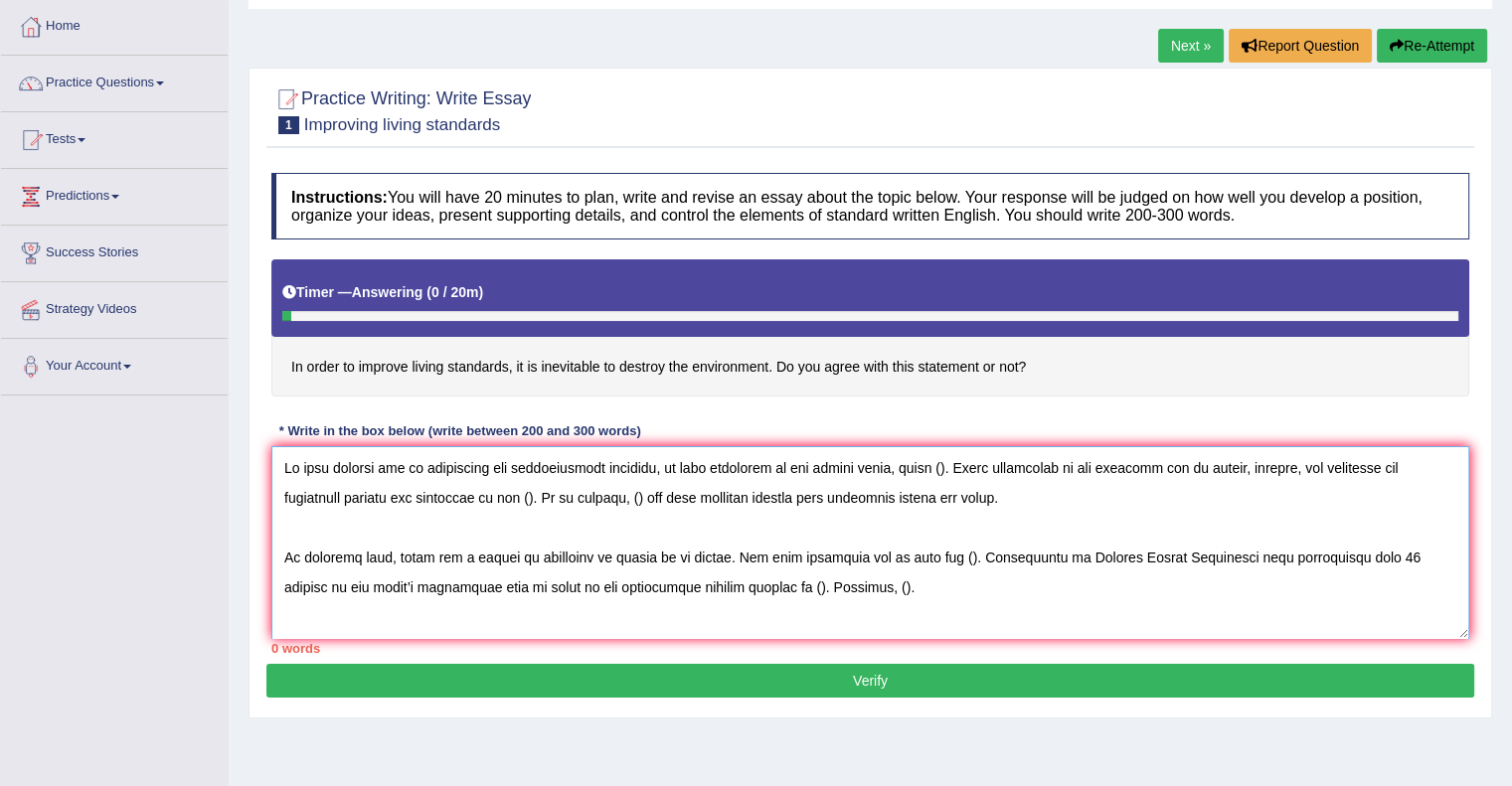 scroll, scrollTop: 106, scrollLeft: 0, axis: vertical 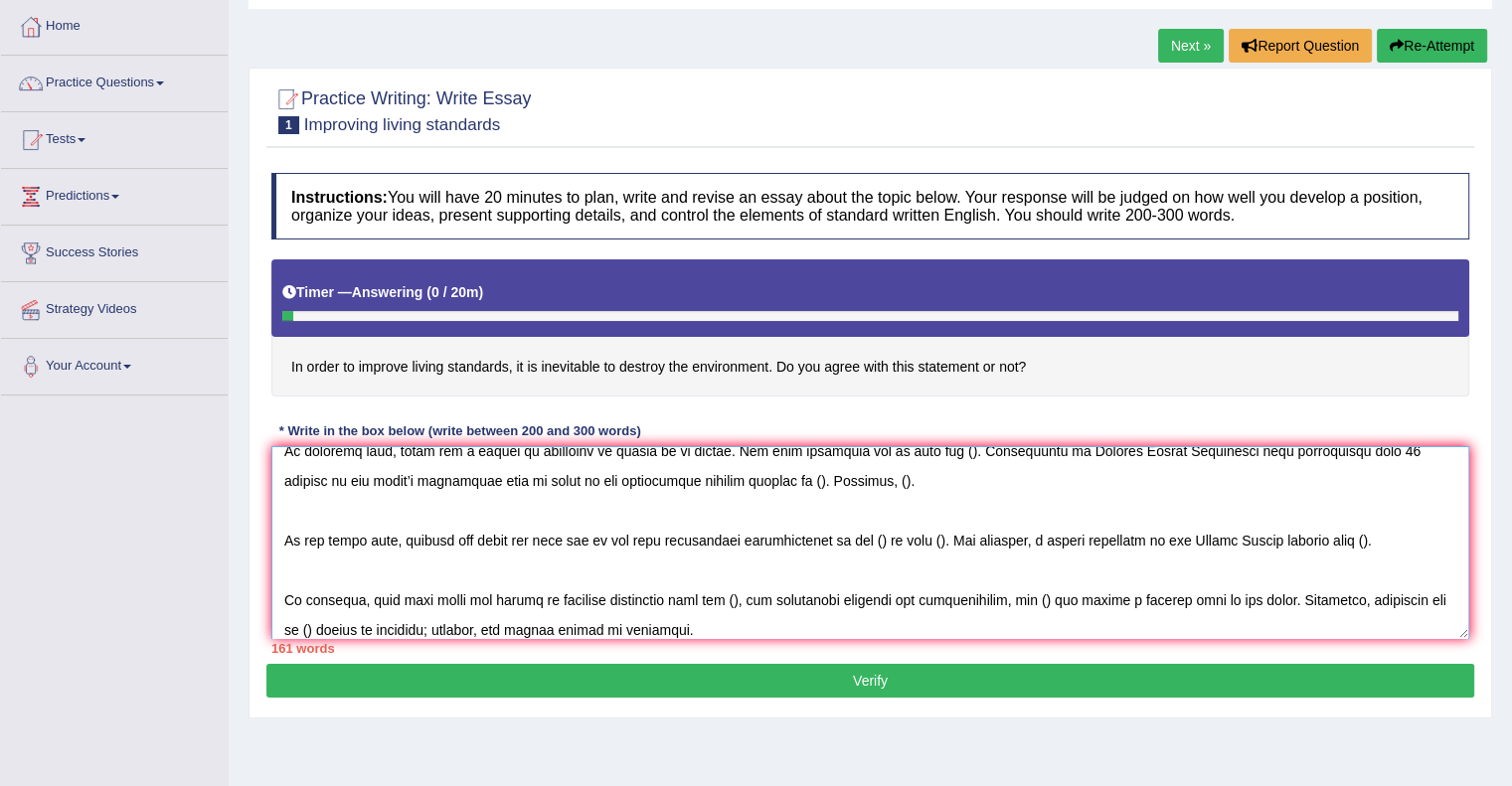 click at bounding box center (870, 543) 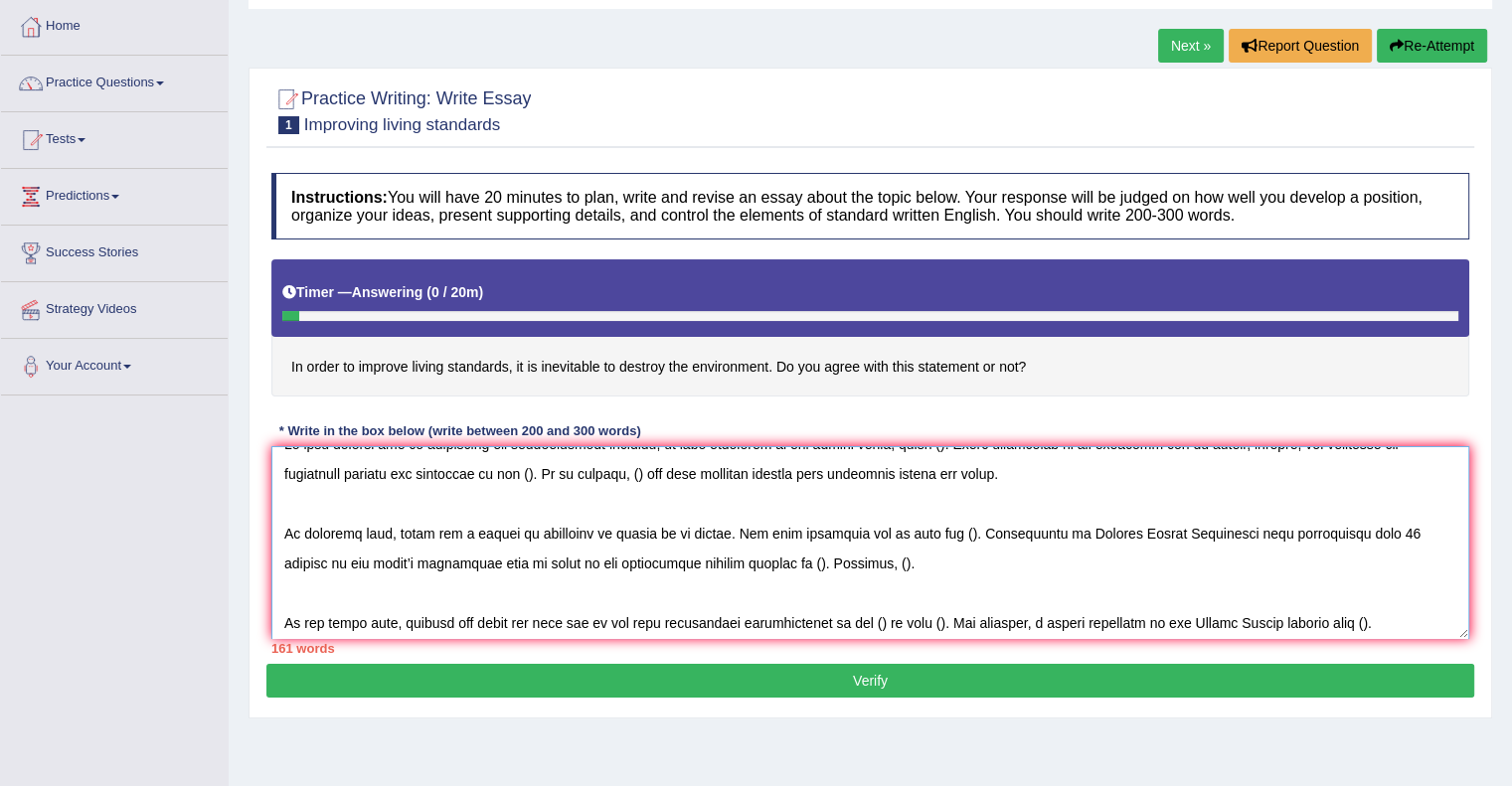 scroll, scrollTop: 0, scrollLeft: 0, axis: both 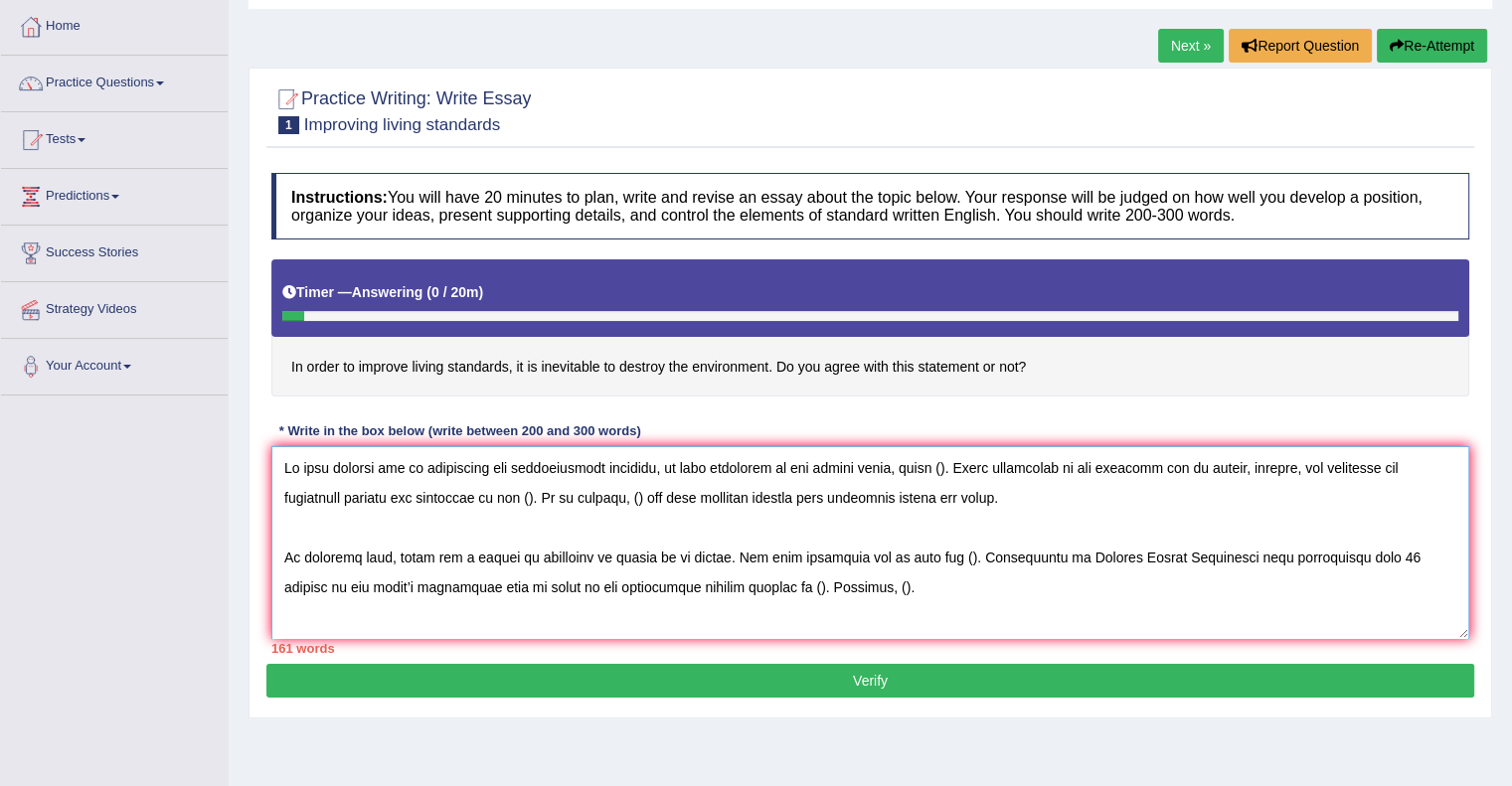 click at bounding box center [870, 543] 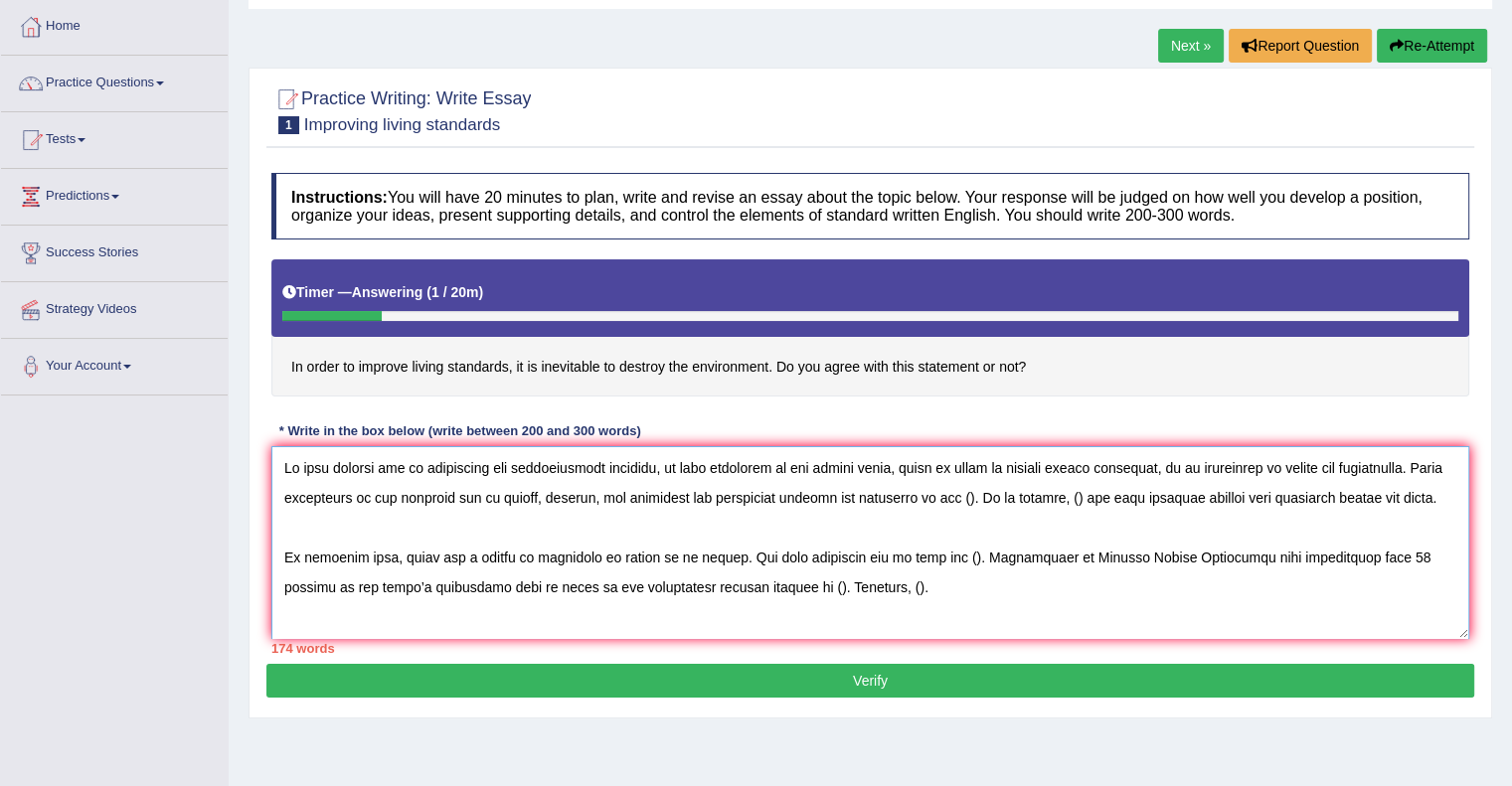 type on "In this current era of scientific and technological progress, we find ourselves in the modern world, where in order to improve living standards, it is inevitable to destry the environment. While proponents of the argument are in favour, however, the opponents are completely against the relevance of the (). In my opinion, () has more positive impacts than negatives around the globe.
To commence with, there are a number of arguments in favour of my belief. The most prominent one is that the (). Researchers at Western Sydney University have anticipated that 90 percent of the world’s population will be drawn to the forthcoming changes related to (). Secondly, ().
On the other hand, critics may point out that one of the most significant disadvantages of the () is that (). For instance, a survey conducted in the United States reveals that ().
To conclude, even when there are plenty of demerits associated with the (), the advantages outweigh the disadvantages, and () has become a crucial part of our lives. The..." 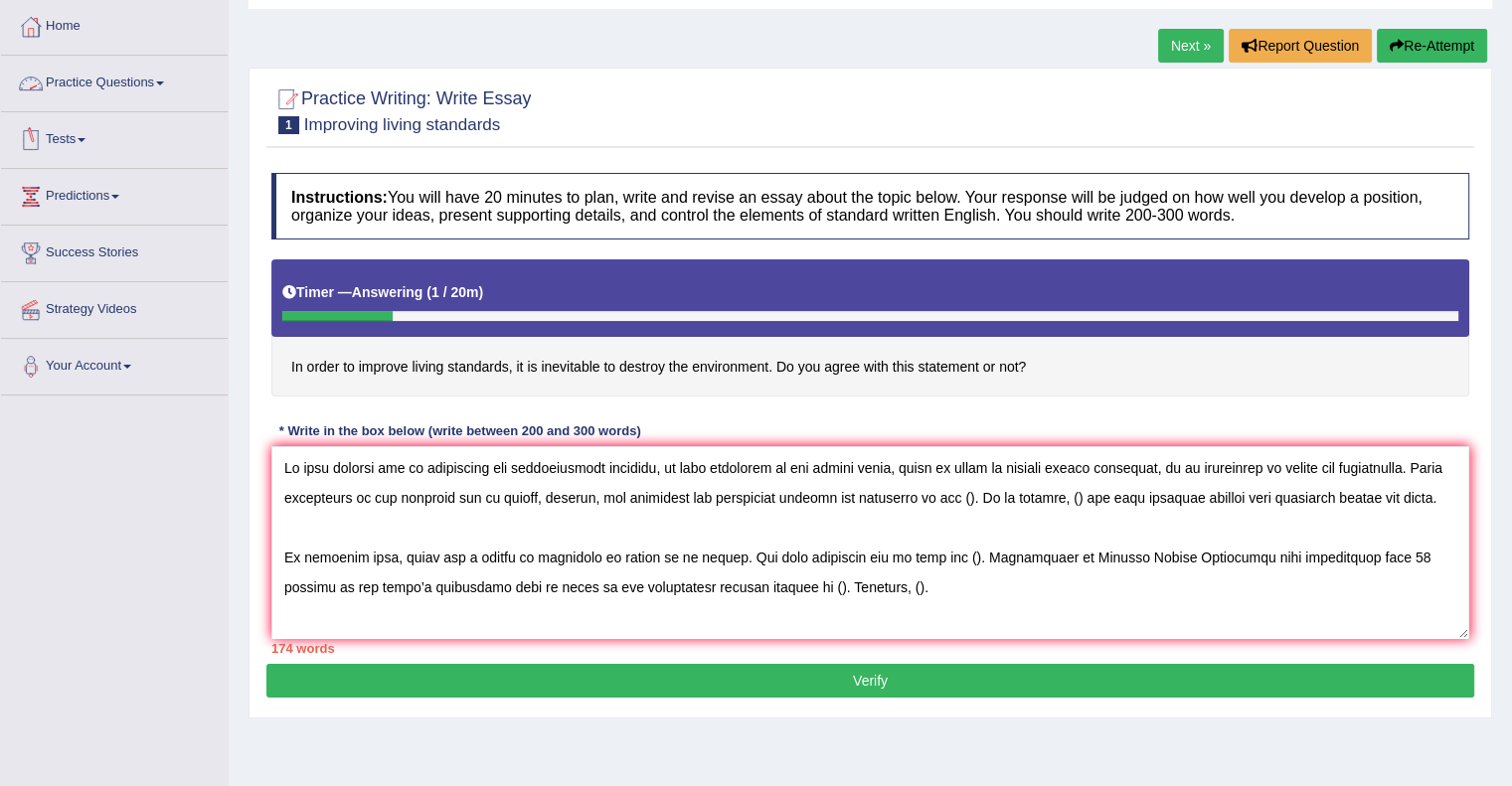 click on "Practice Questions" at bounding box center (114, 80) 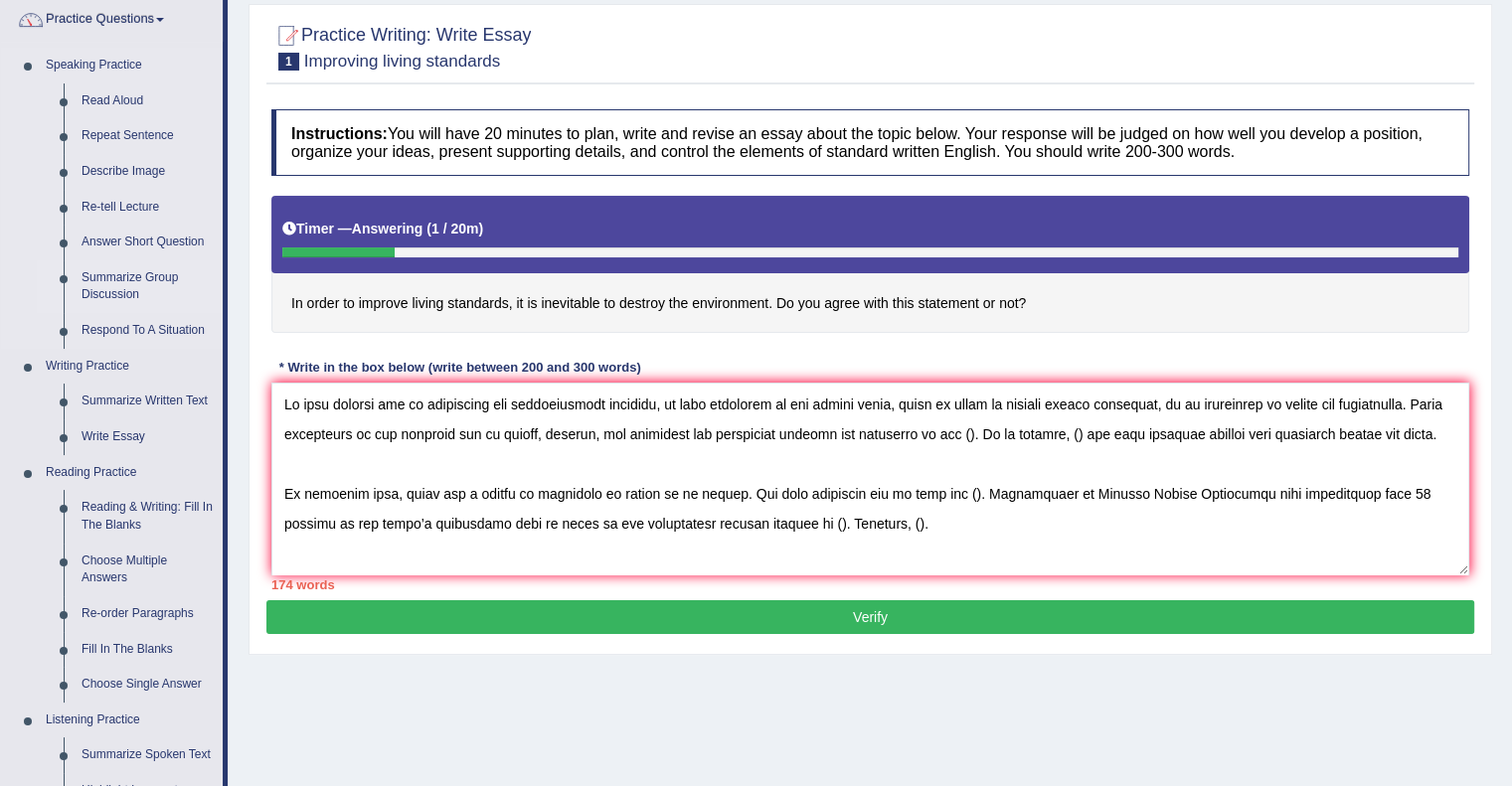 scroll, scrollTop: 199, scrollLeft: 0, axis: vertical 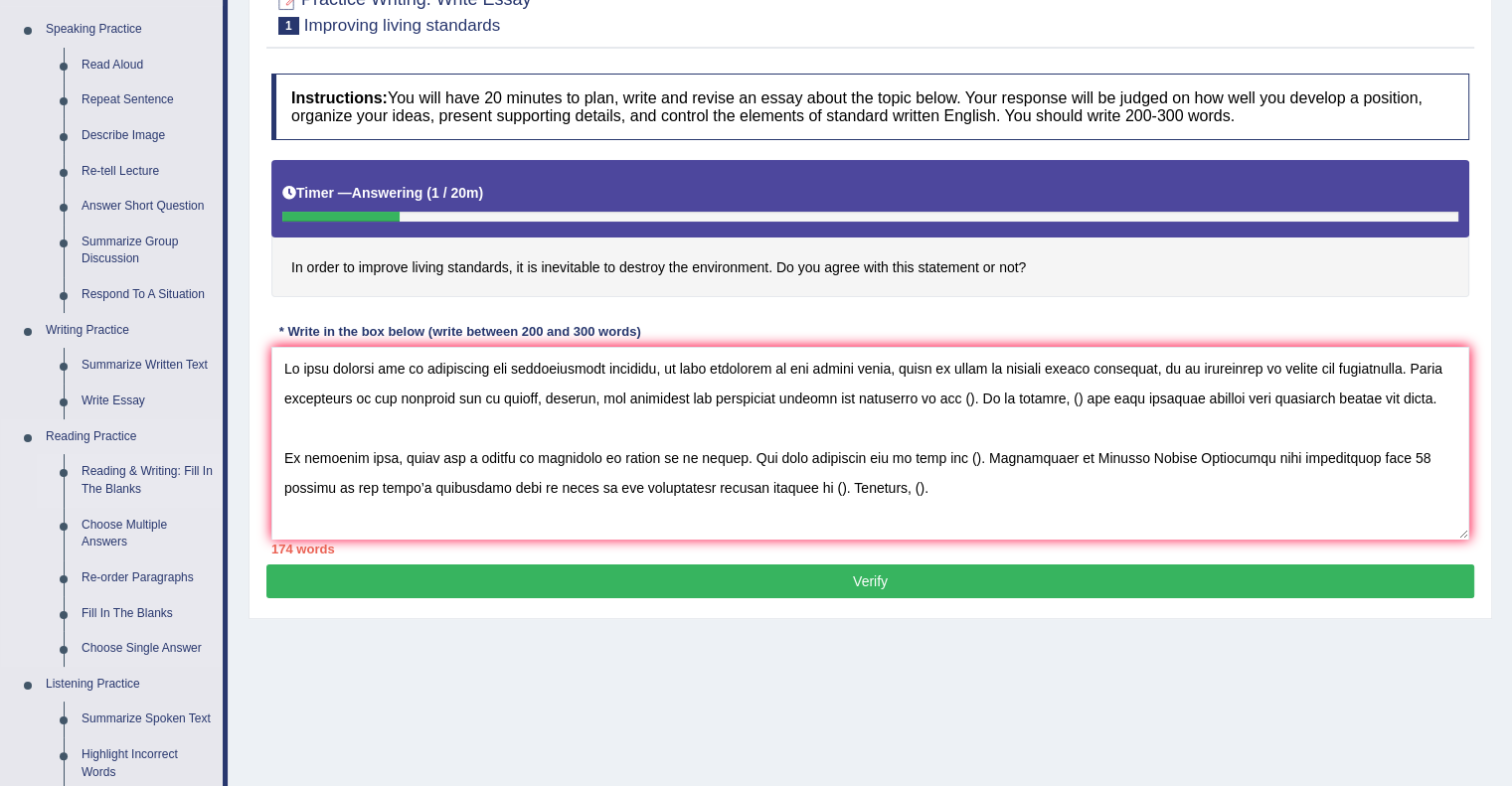 click on "Reading & Writing: Fill In The Blanks" at bounding box center [147, 480] 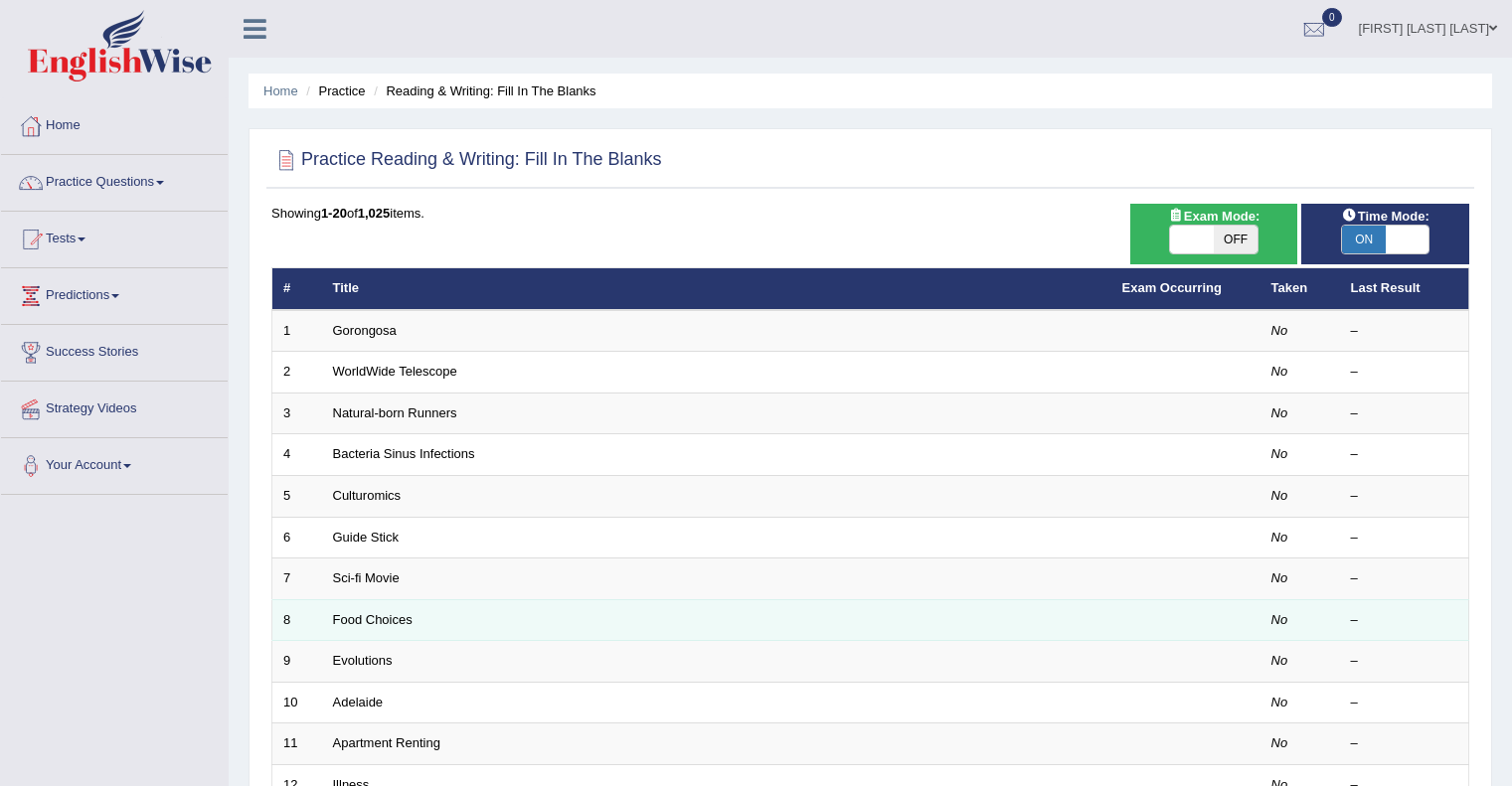 scroll, scrollTop: 0, scrollLeft: 0, axis: both 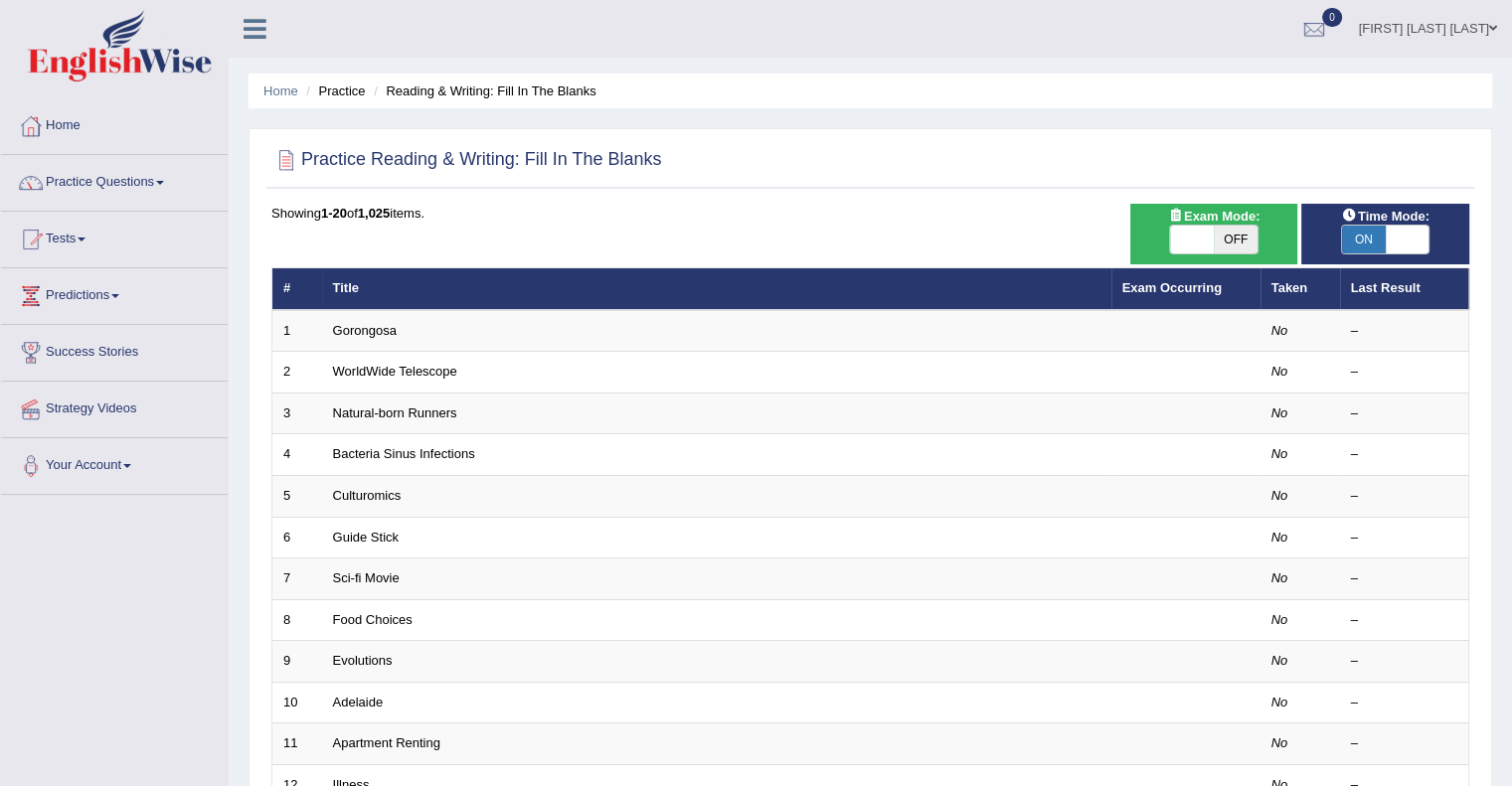 click on "OFF" at bounding box center [1236, 239] 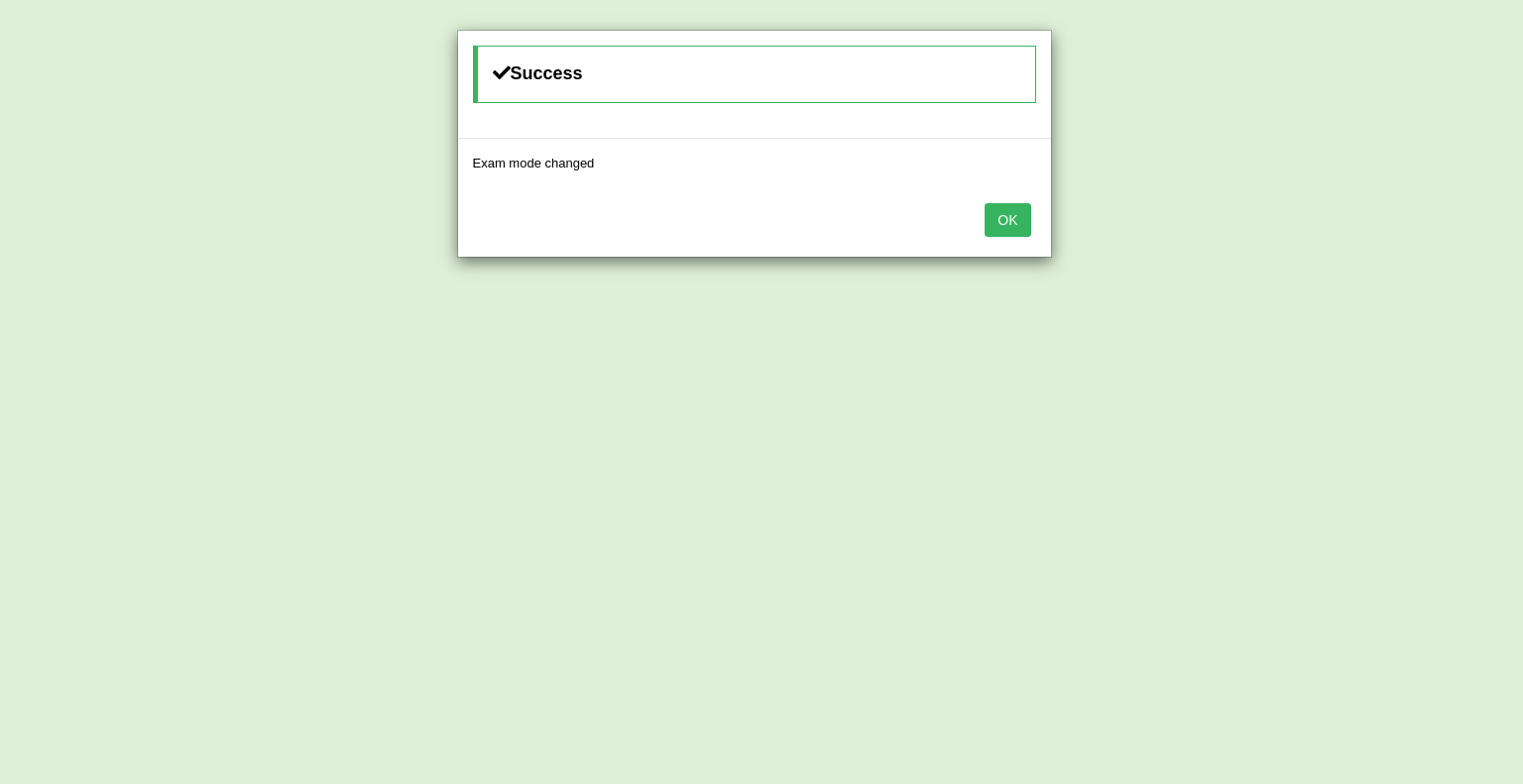 click on "OK" at bounding box center (1007, 220) 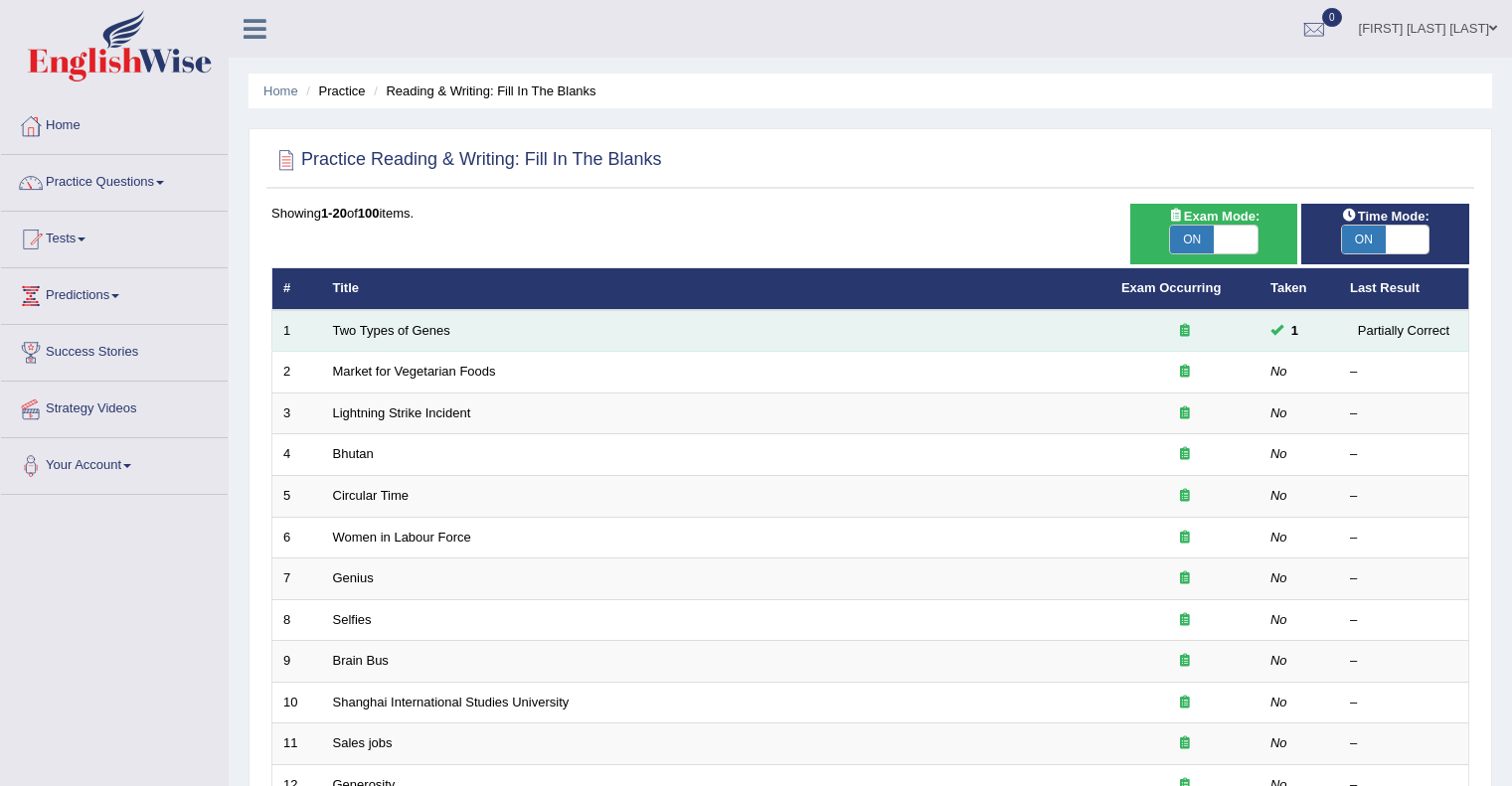 scroll, scrollTop: 0, scrollLeft: 0, axis: both 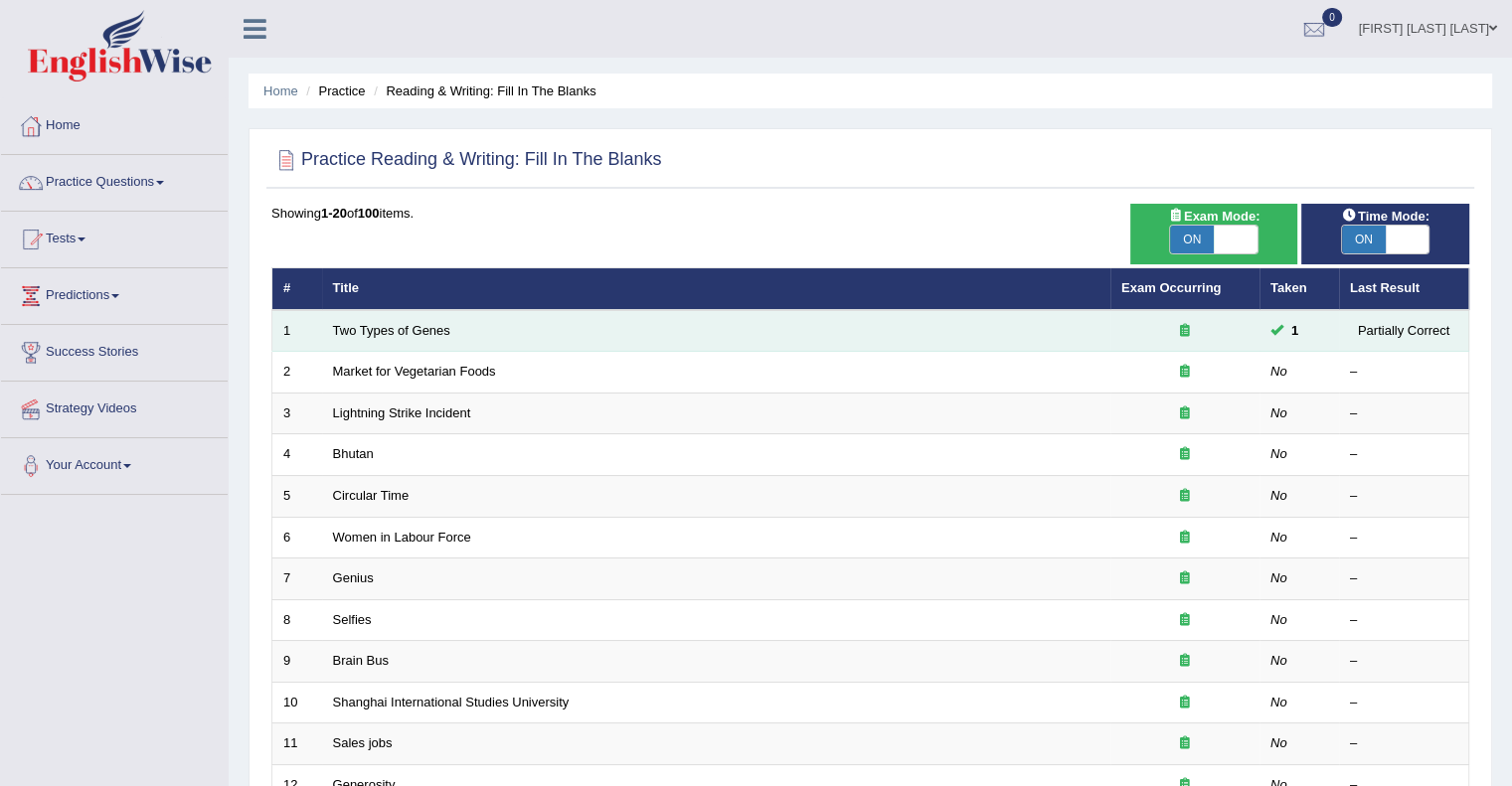 click at bounding box center [1185, 330] 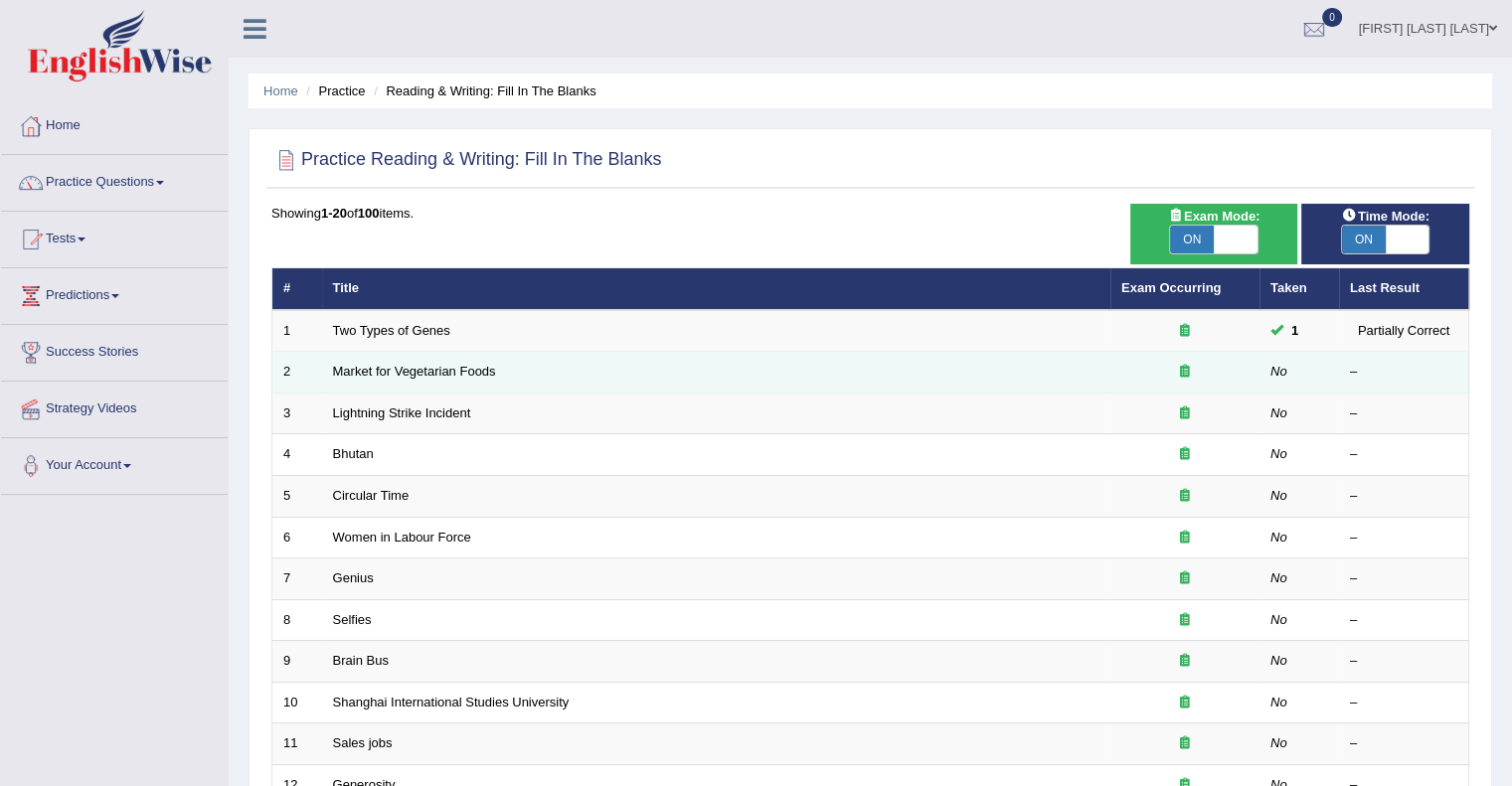 click at bounding box center [1185, 371] 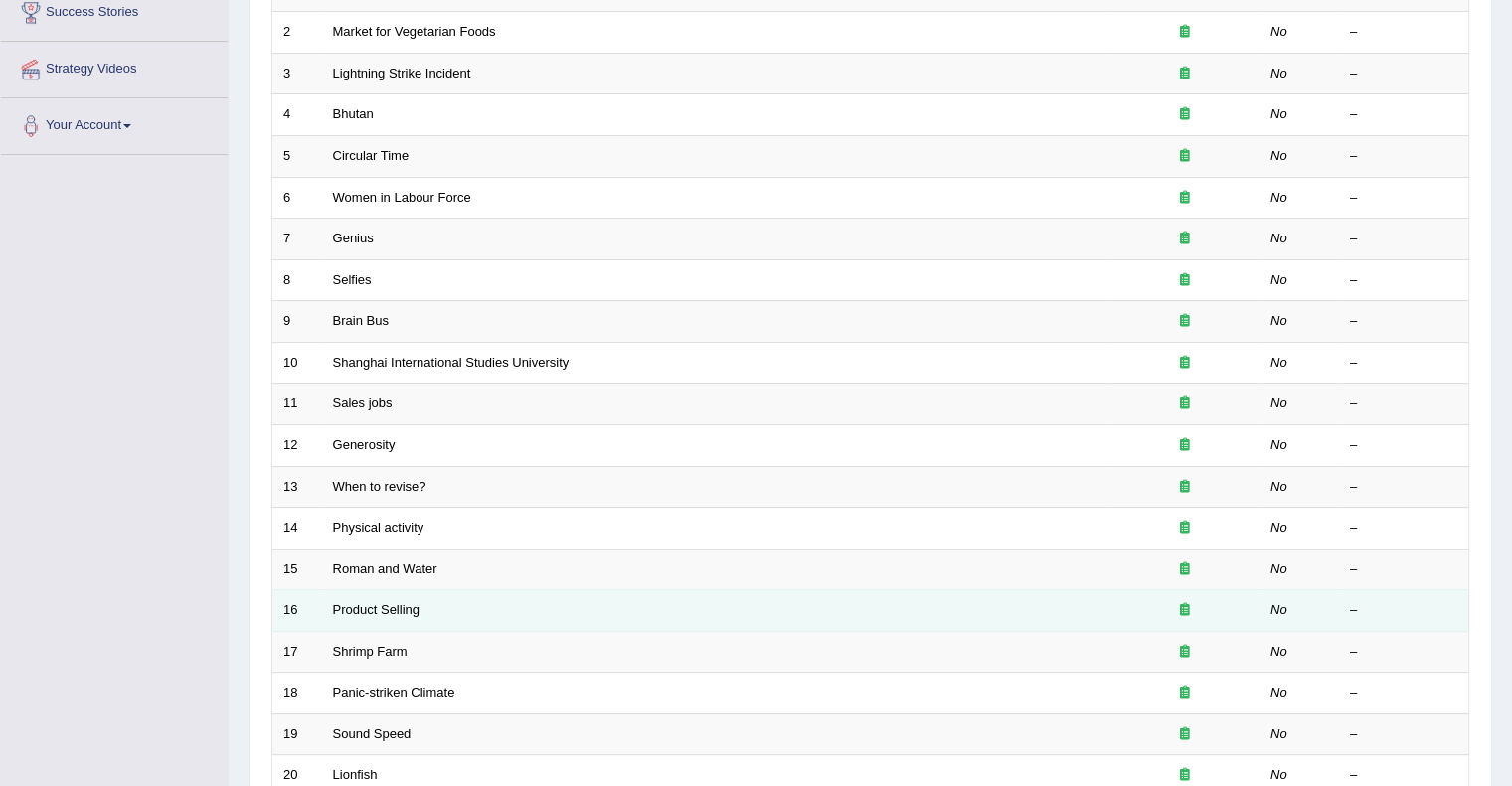 scroll, scrollTop: 0, scrollLeft: 0, axis: both 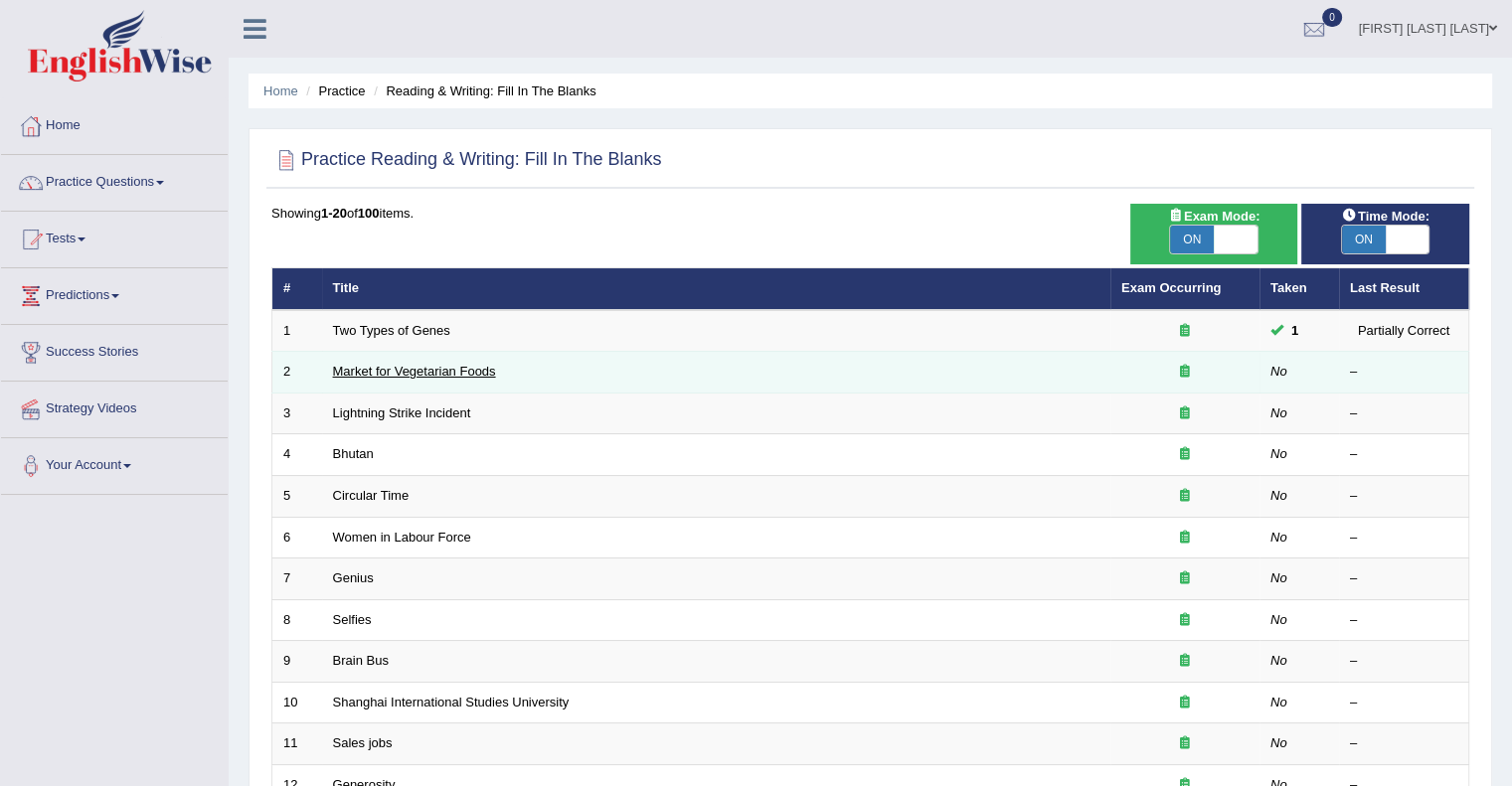 click on "Market for Vegetarian Foods" at bounding box center [415, 371] 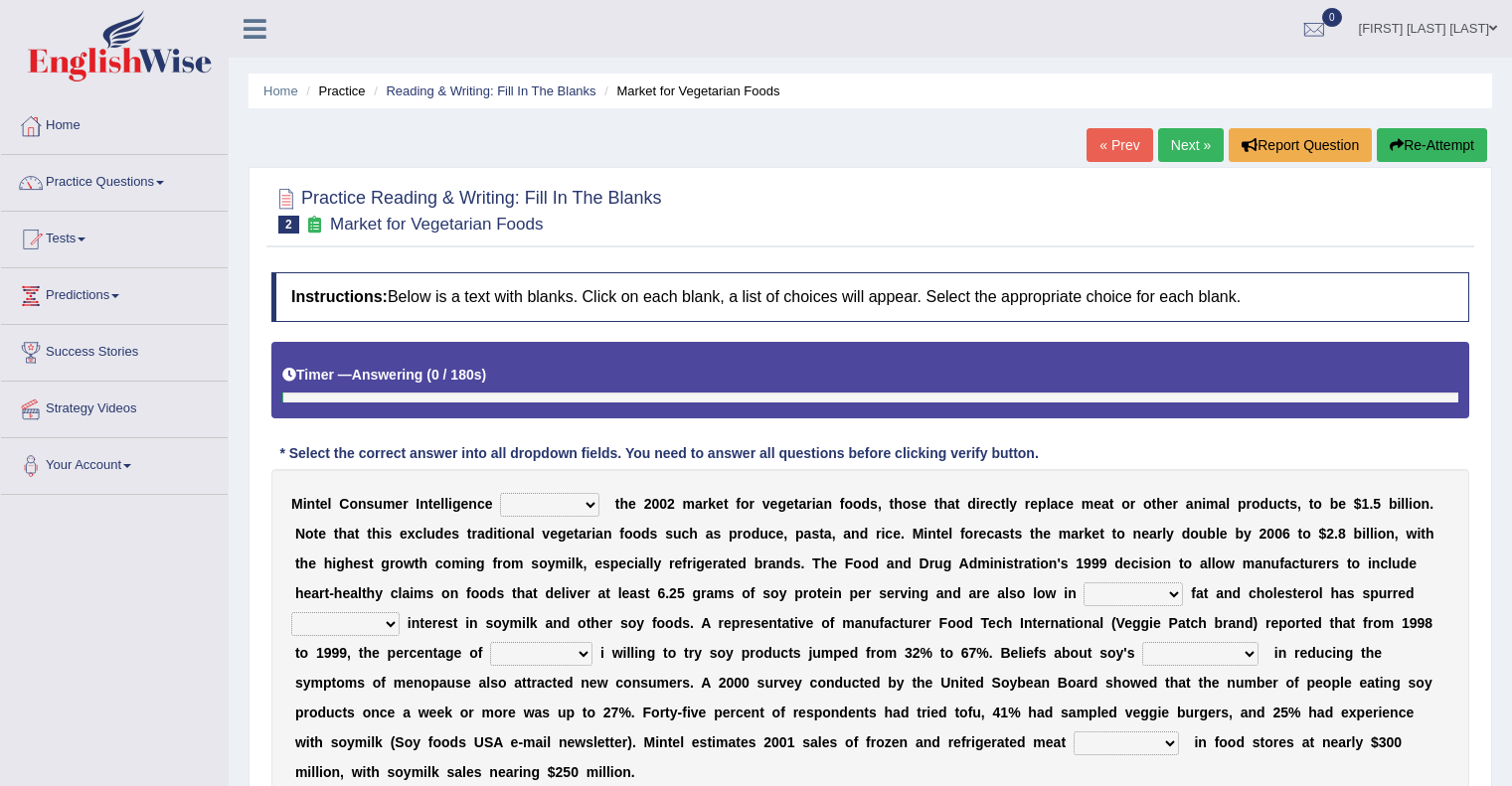 scroll, scrollTop: 0, scrollLeft: 0, axis: both 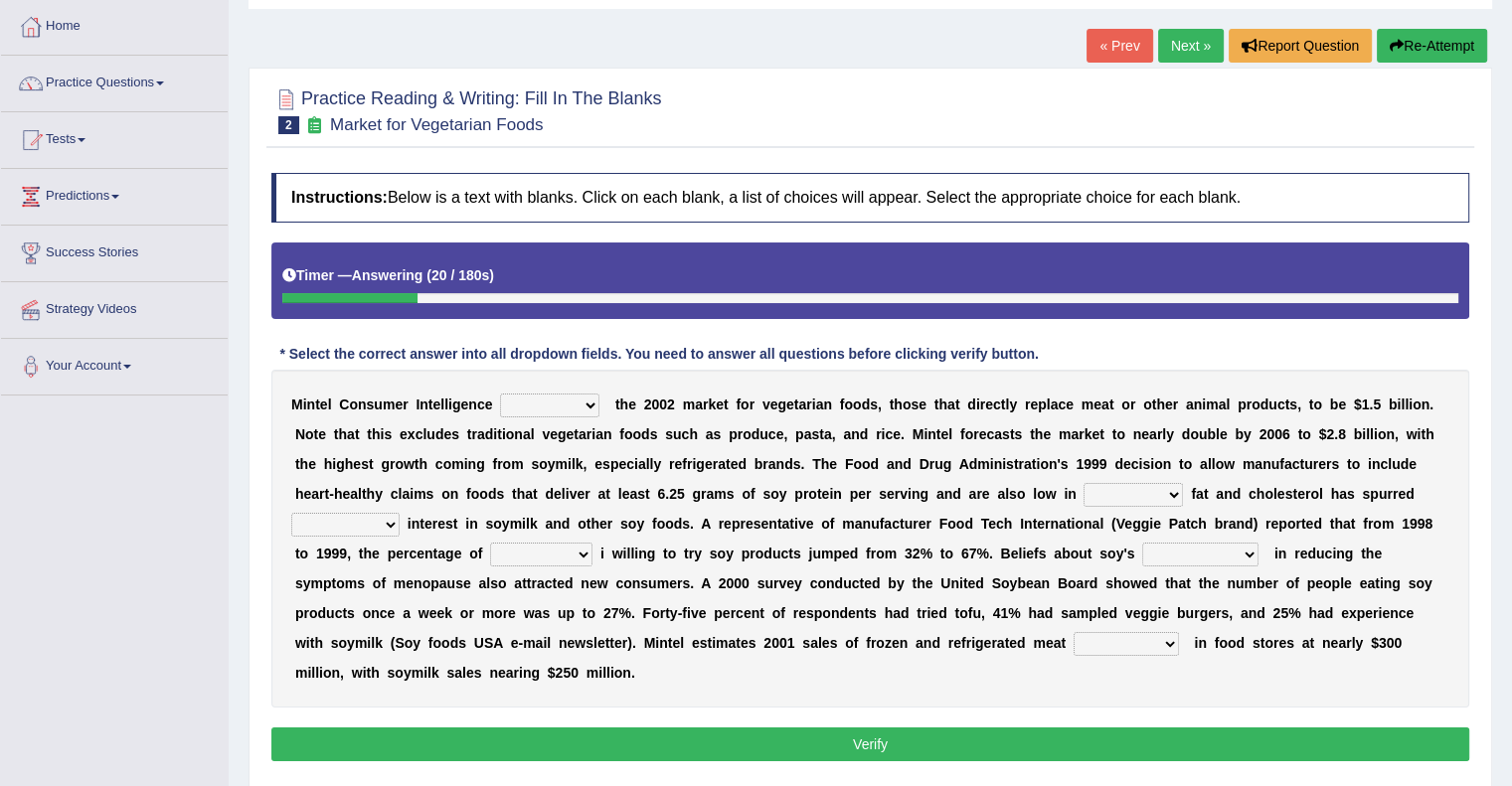 click on "deals fulfills creates estimates" at bounding box center (550, 405) 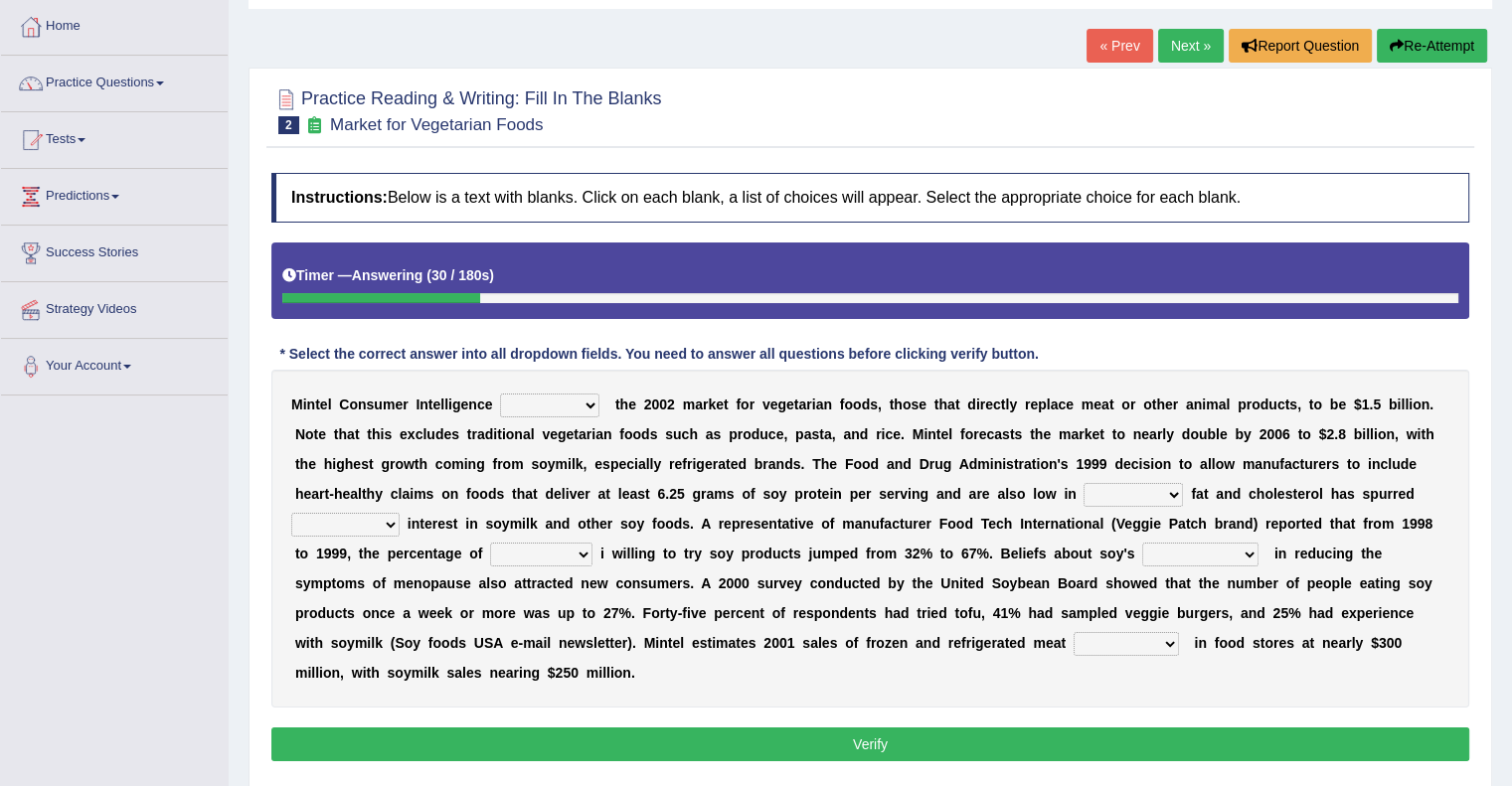 select on "estimates" 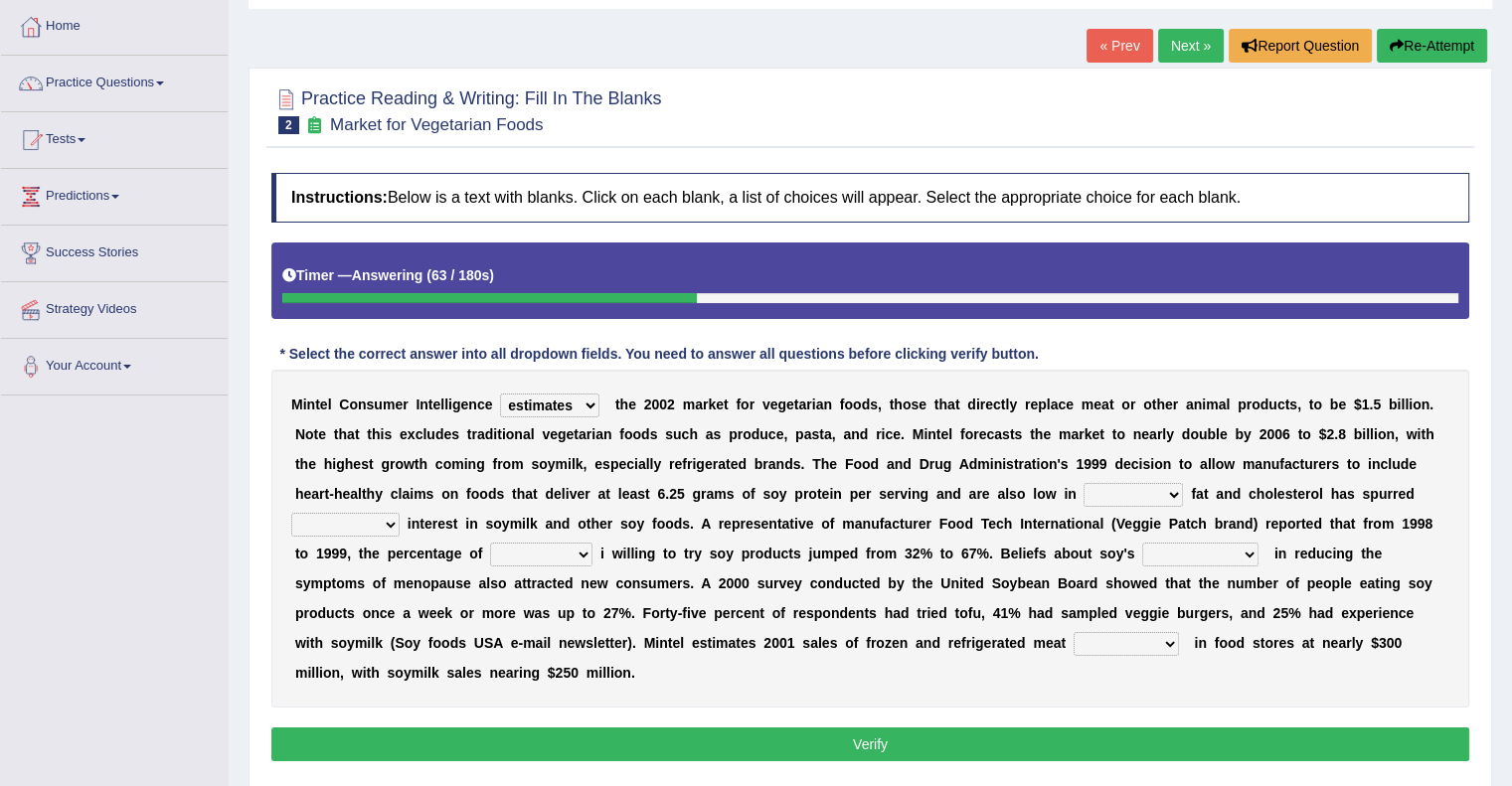 click on "saturated solid acid liquid" at bounding box center (1133, 495) 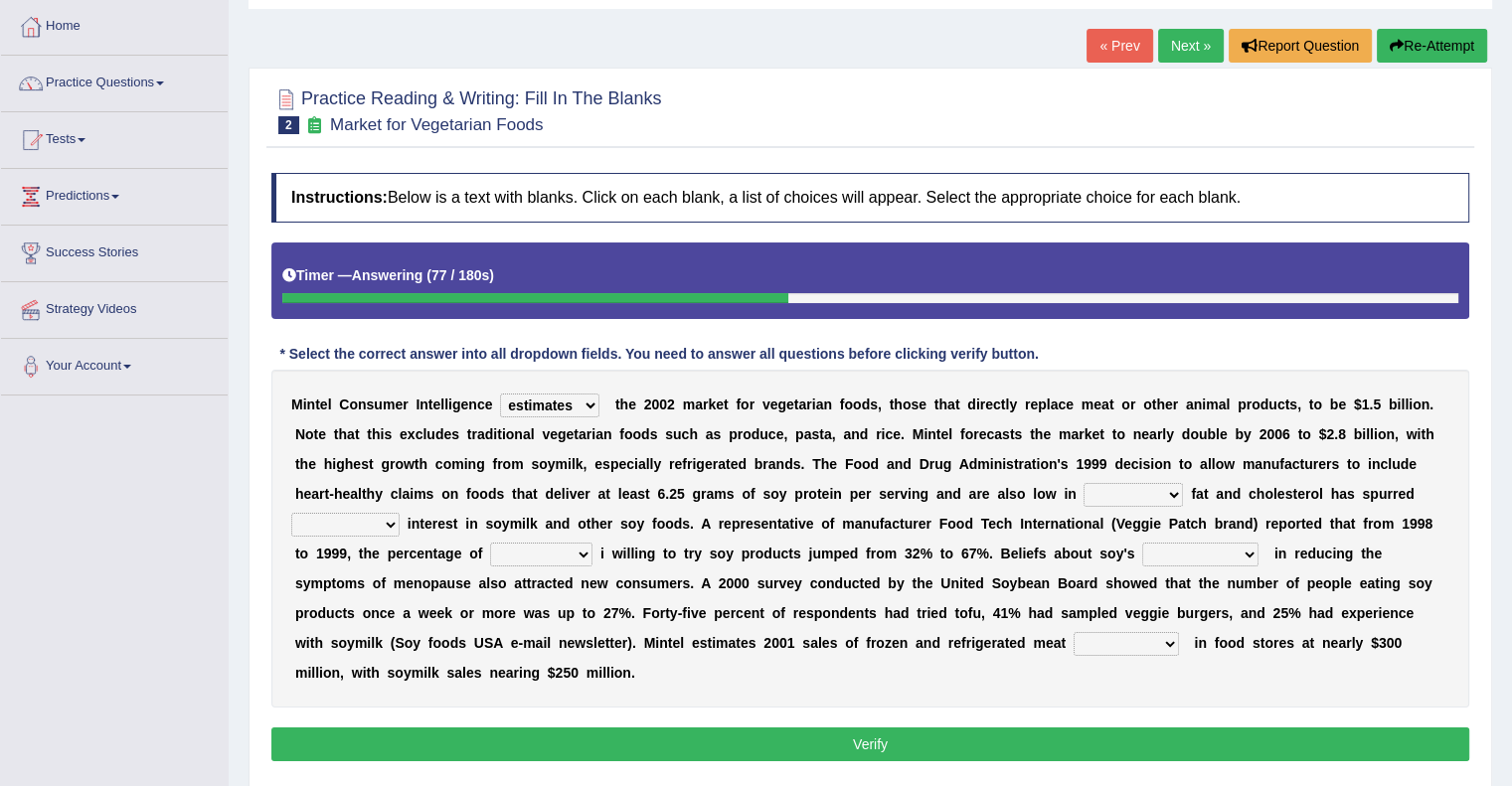 select on "saturated" 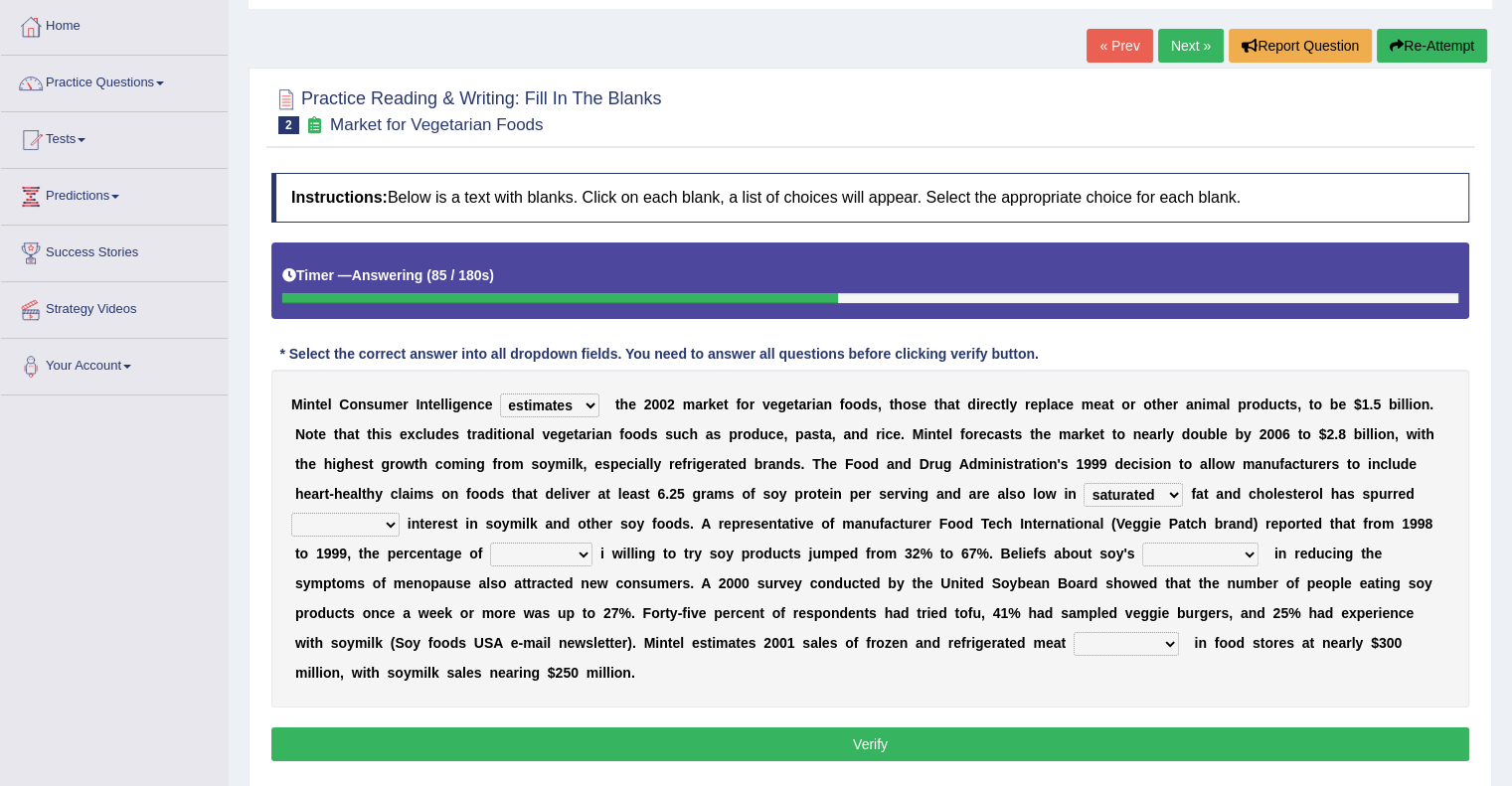 click on "good big tremendous extreme" at bounding box center (345, 525) 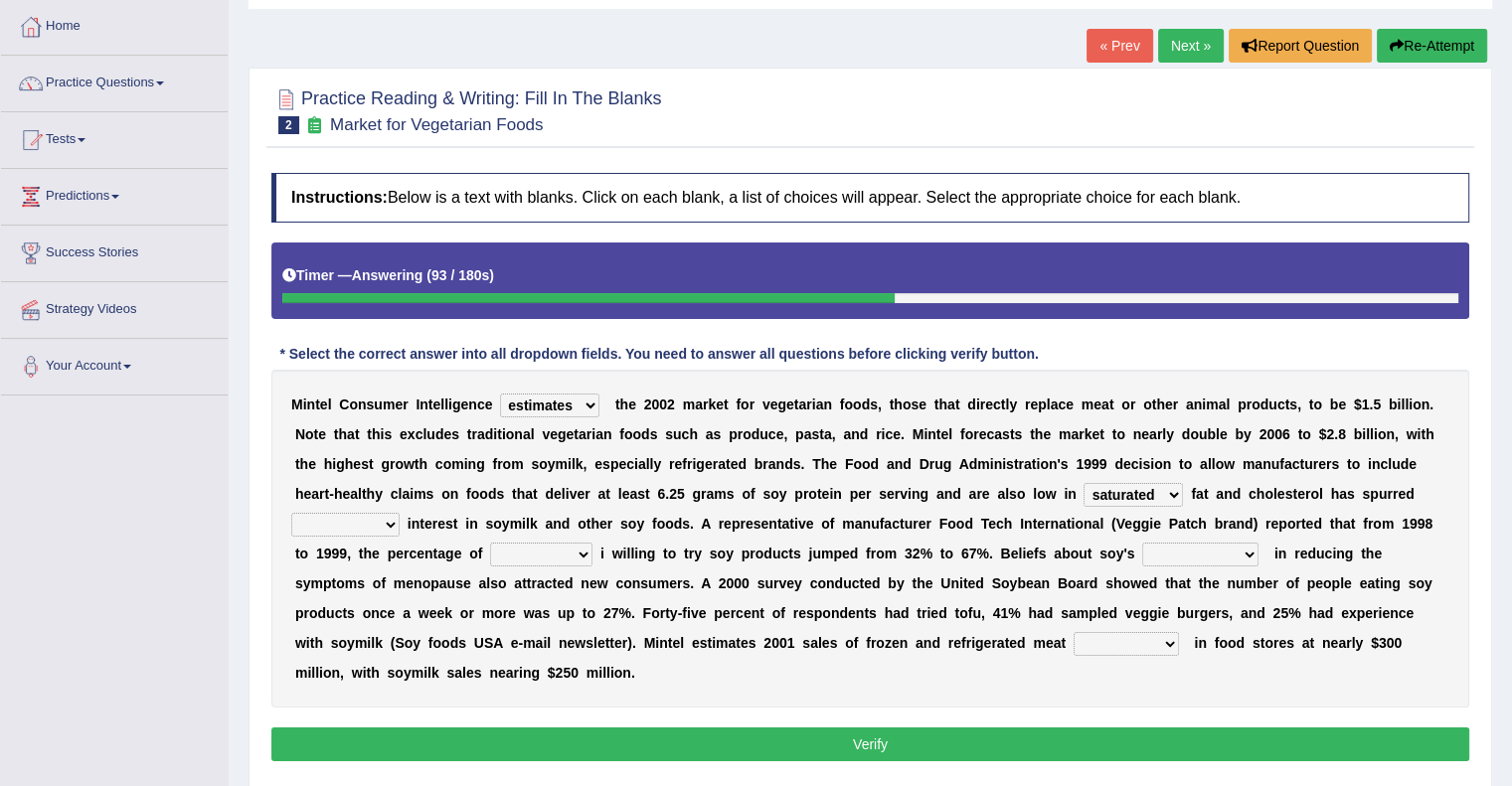 select on "extreme" 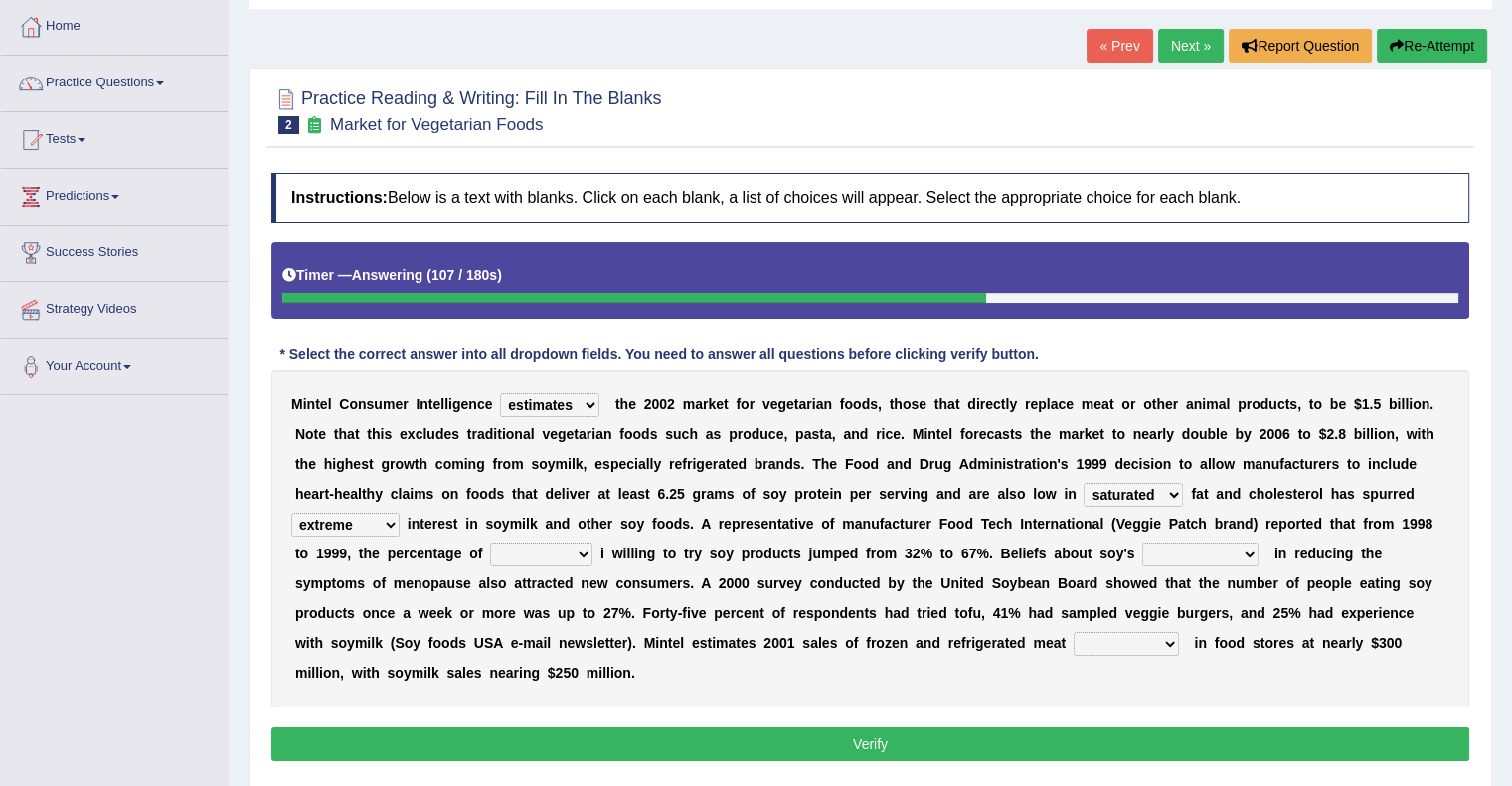 click on "guests consumers customers clients" at bounding box center (541, 554) 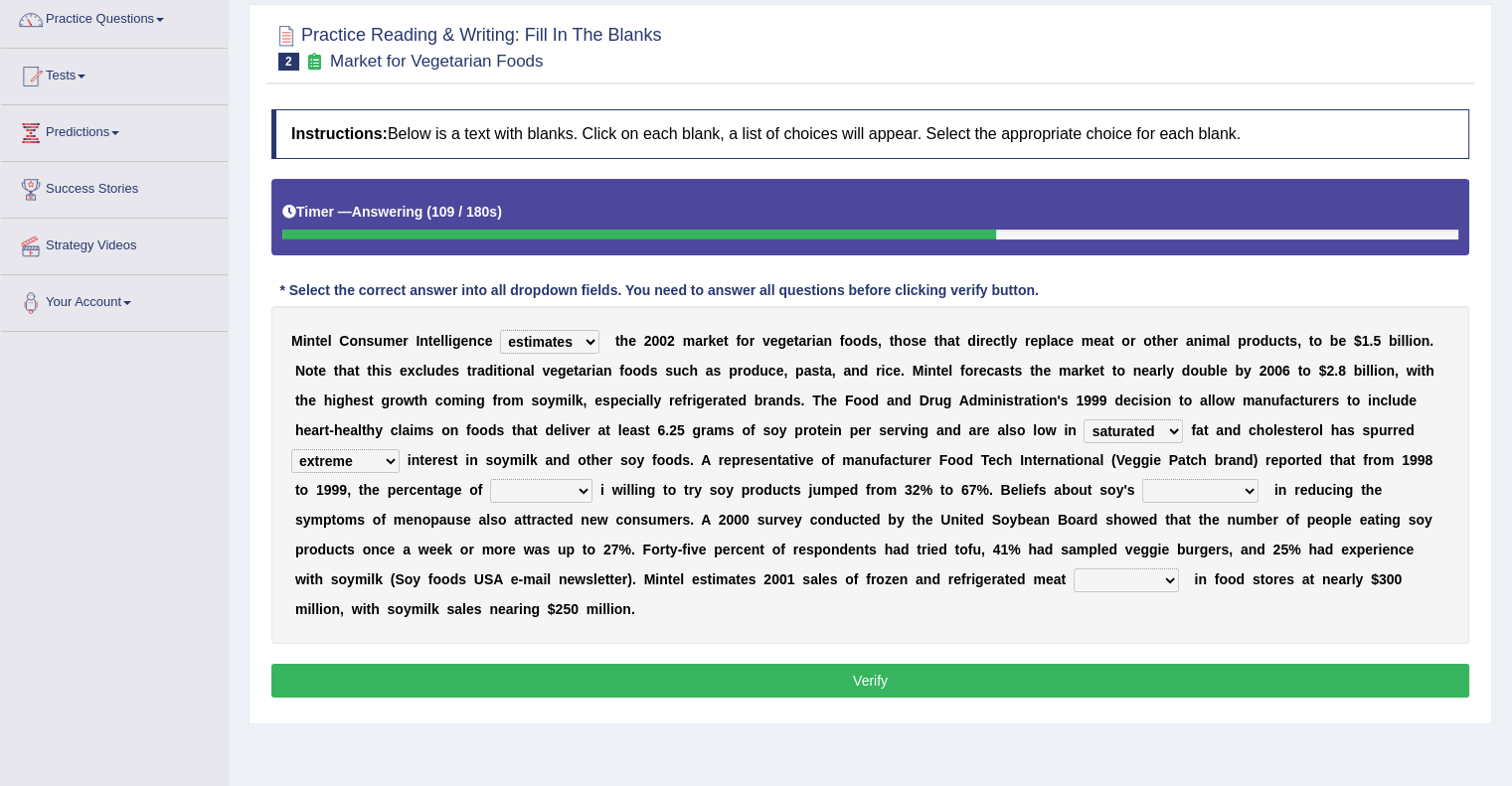 scroll, scrollTop: 199, scrollLeft: 0, axis: vertical 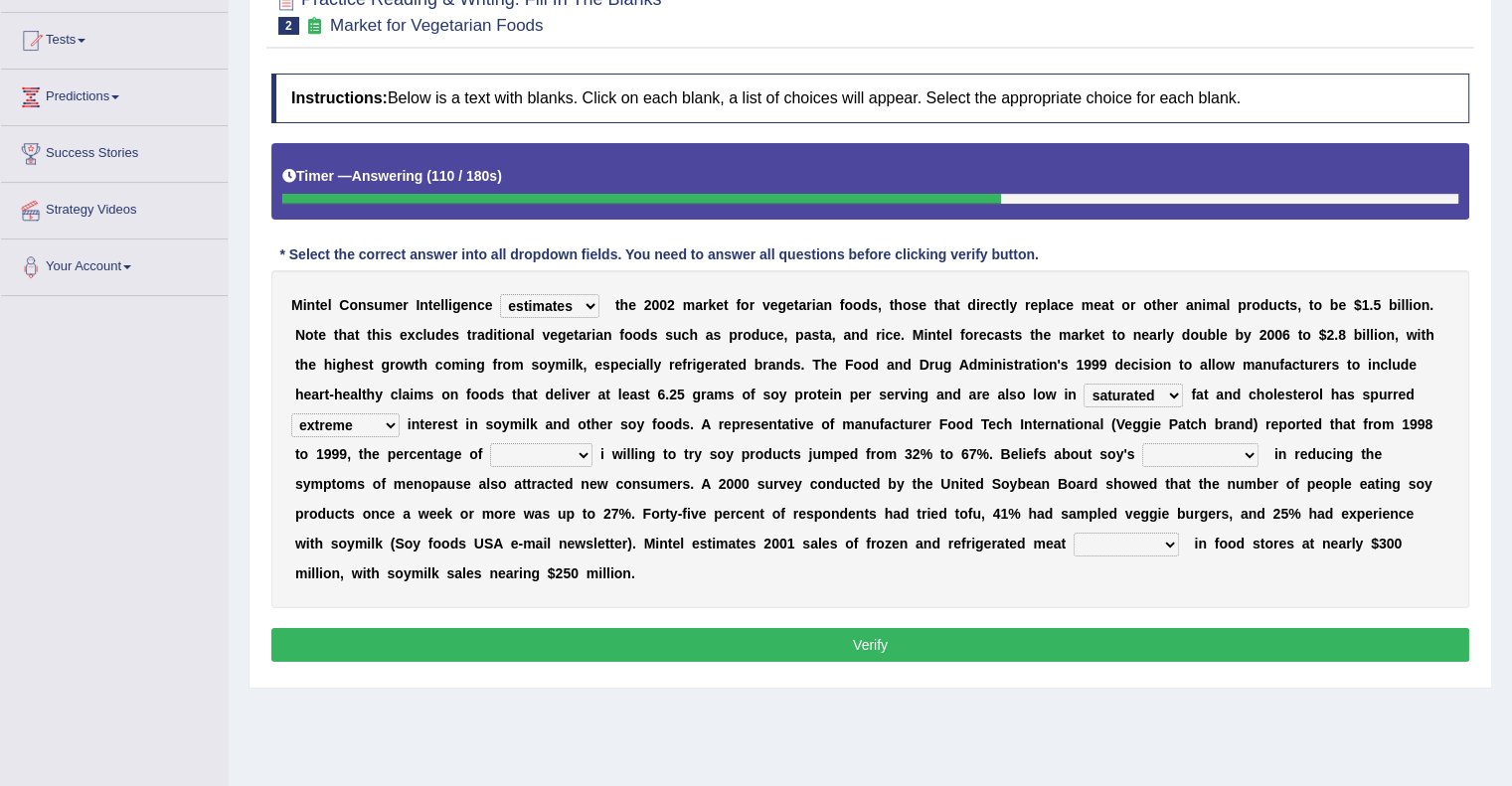 click on "M i n t e l    C o n s u m e r    I n t e l l i g e n c e    deals fulfills creates estimates       t h e    2 0 0 2    m a r k e t    f o r    v e g e t a r i a n    f o o d s ,    t h o s e    t h a t    d i r e c t l y    r e p l a c e    m e a t    o r    o t h e r    a n i m a l    p r o d u c t s ,    t o    b e    $ 1 . 5    b i l l i o n .    N o t e    t h a t    t h i s    e x c l u d e s    t r a d i t i o n a l    v e g e t a r i a n    f o o d s    s u c h    a s    p r o d u c e ,    p a s t a ,    a n d    r i c e .    M i n t e l    f o r e c a s t s    t h e    m a r k e t    t o    n e a r l y    d o u b l e    b y    2 0 0 6    t o    $ 2 . 8    b i l l i o n ,    w i t h    t h e    h i g h e s t    g r o w t h    c o m i n g    f r o m    s o y m i l k ,    e s p e c i a l l y    r e f r i g e r a t e d    b r a n d s .    T h e    F o o d    a n d    D r u g    A d m i n i s t r a t i o n ' s    1 9 9 9    d e c i s i o n t" at bounding box center [870, 439] 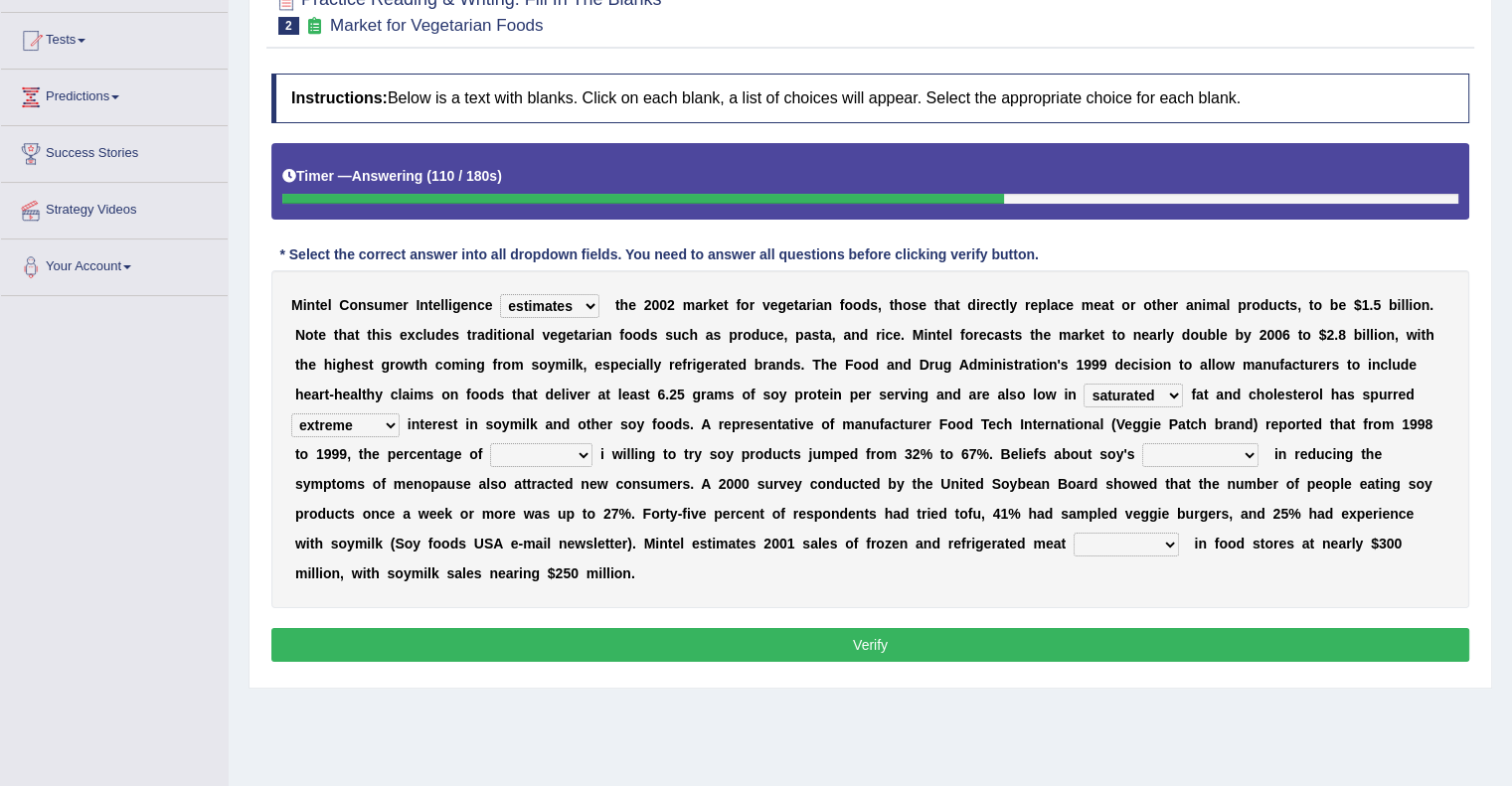 click on "guests consumers customers clients" at bounding box center (541, 455) 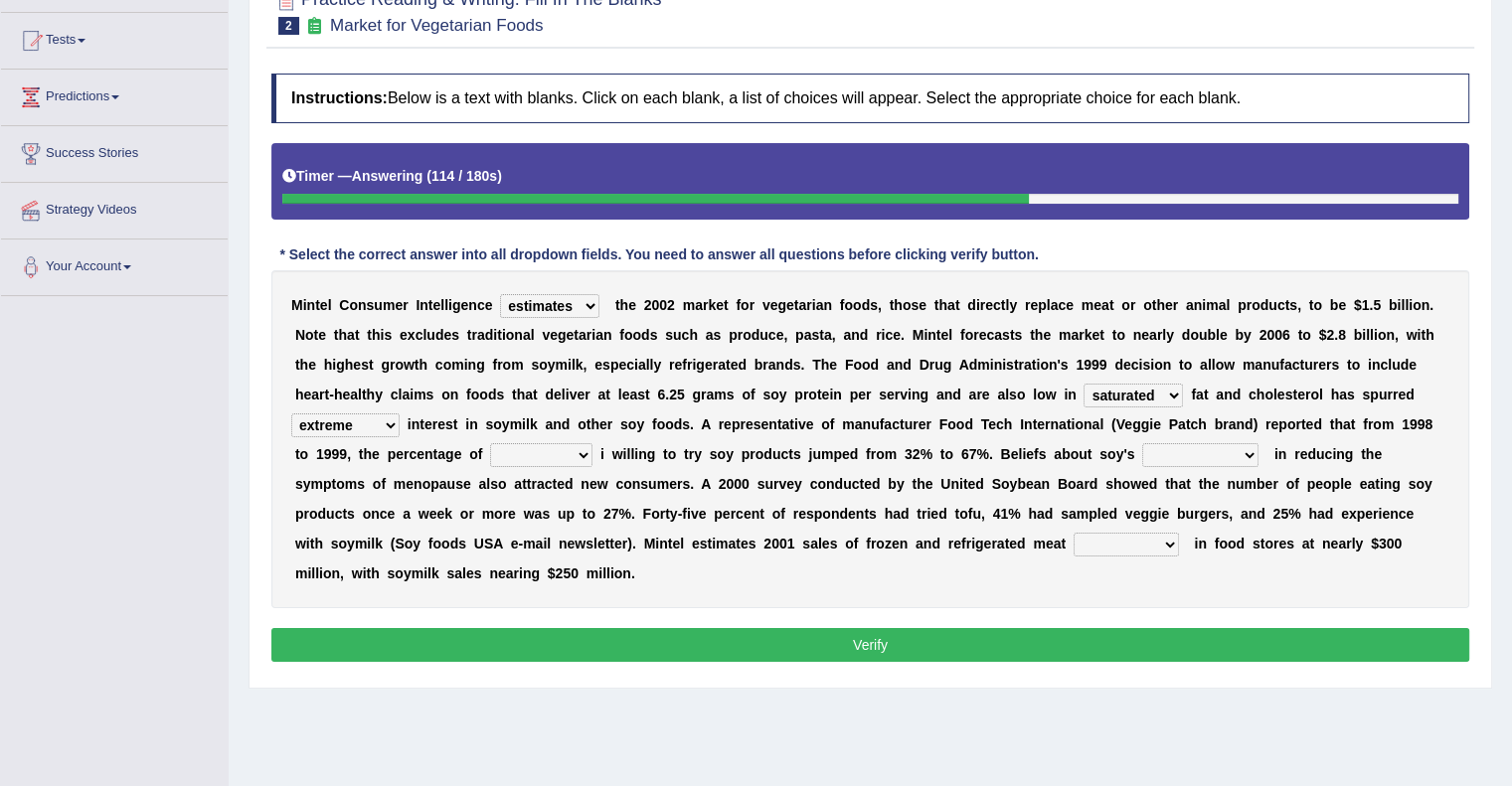 select on "consumers" 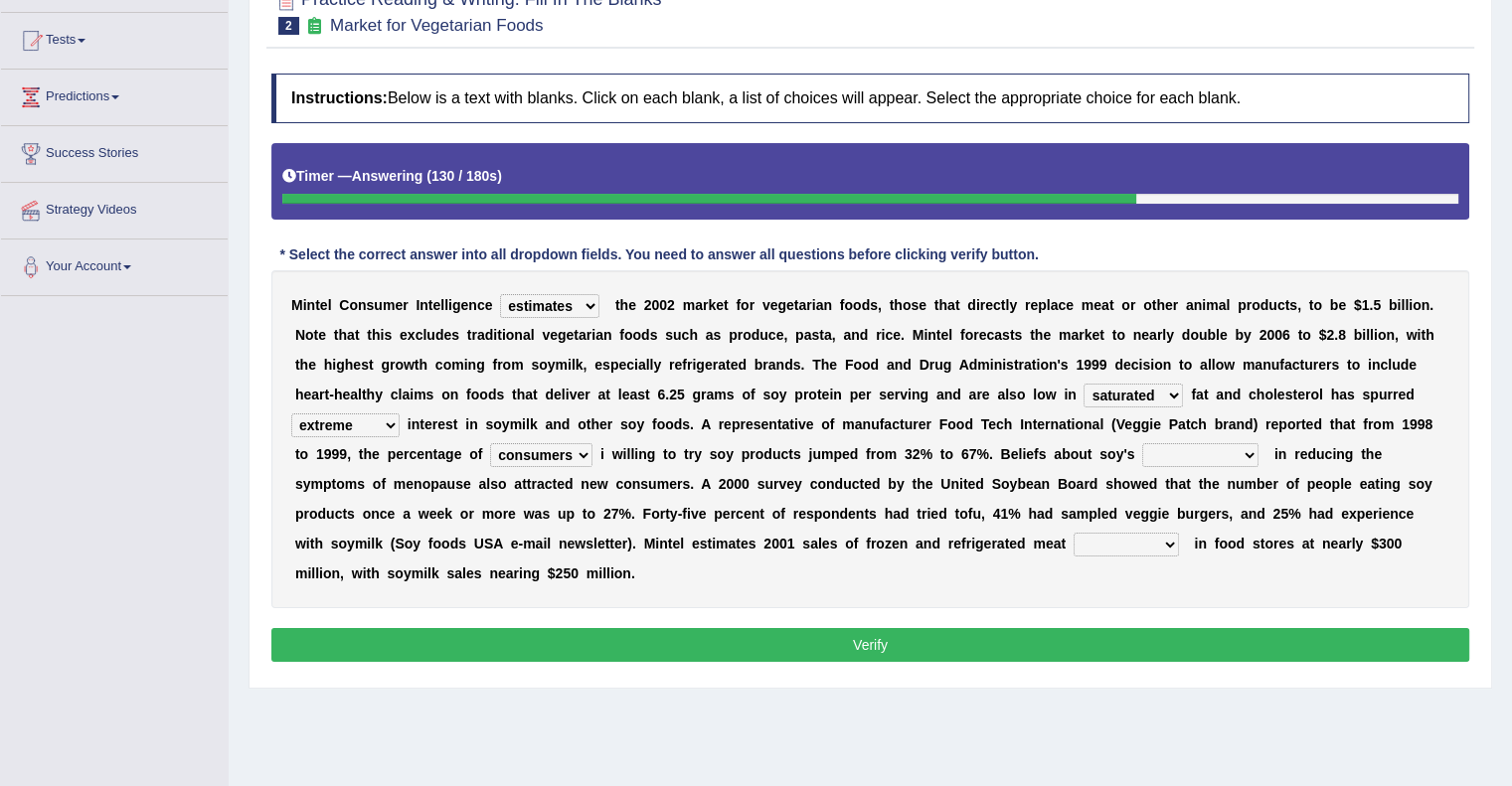 click on "effectiveness timeliness efficiency goodness" at bounding box center (1200, 455) 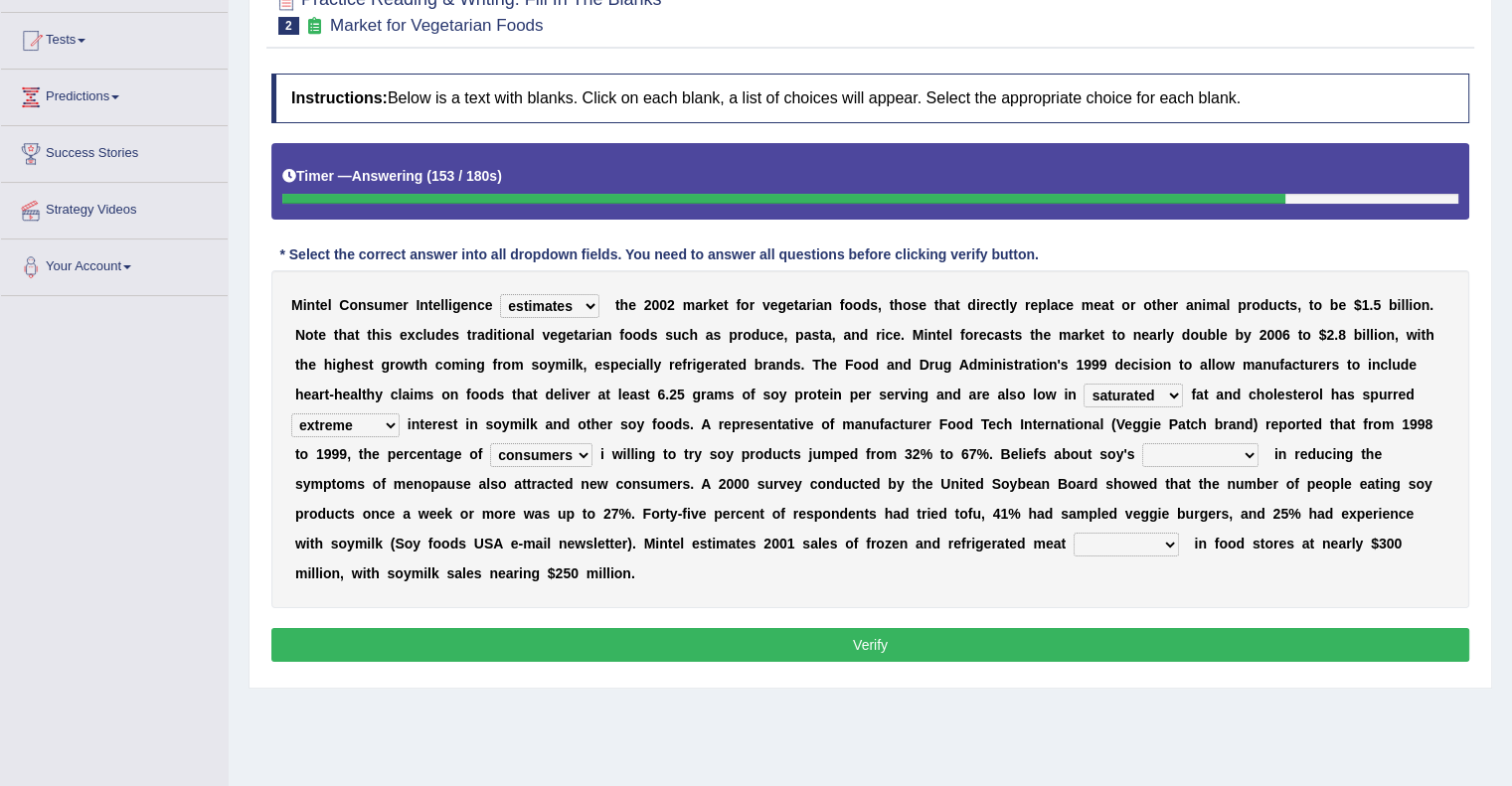 select on "efficiency" 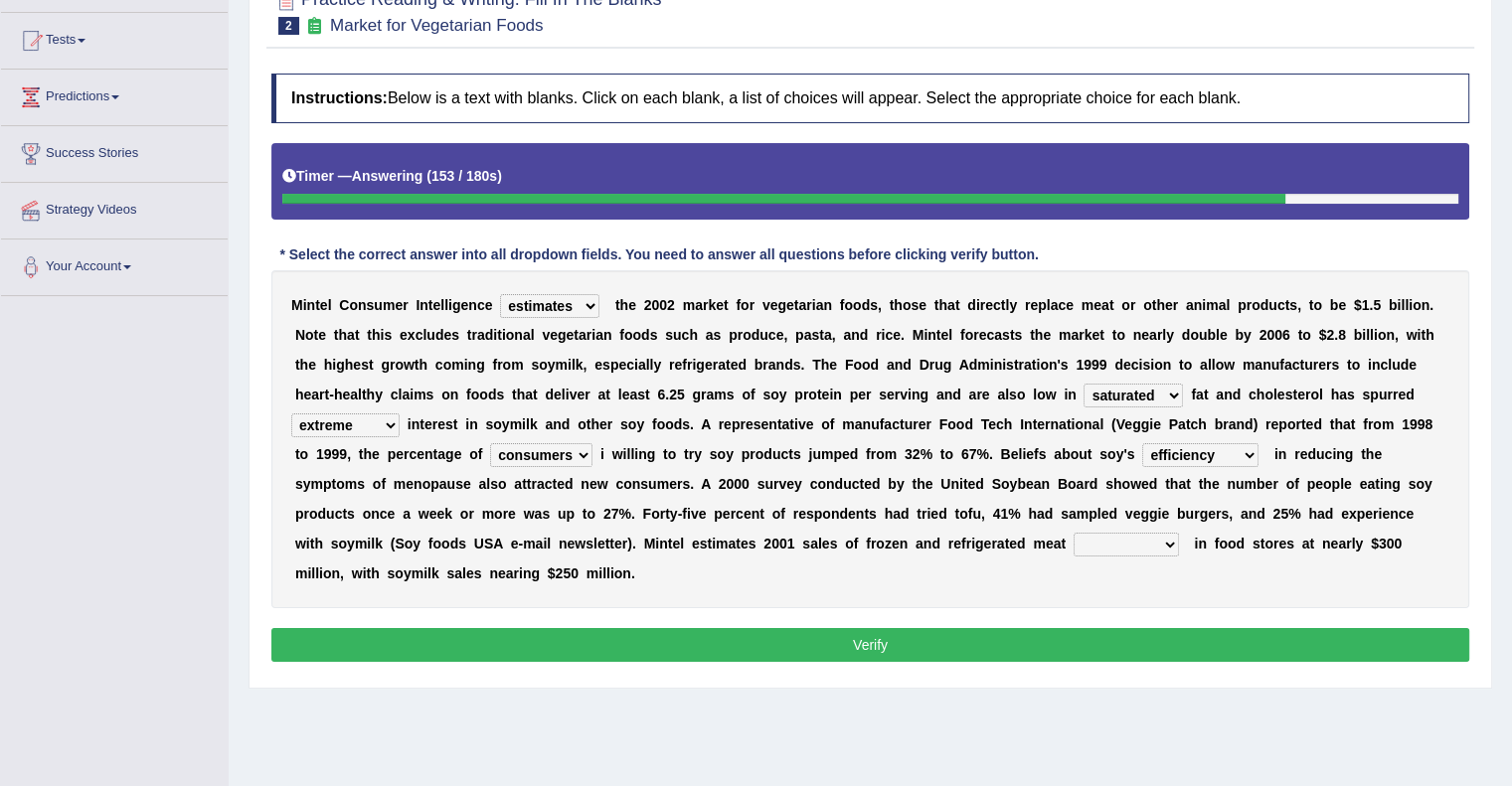 click on "effectiveness timeliness efficiency goodness" at bounding box center (1200, 455) 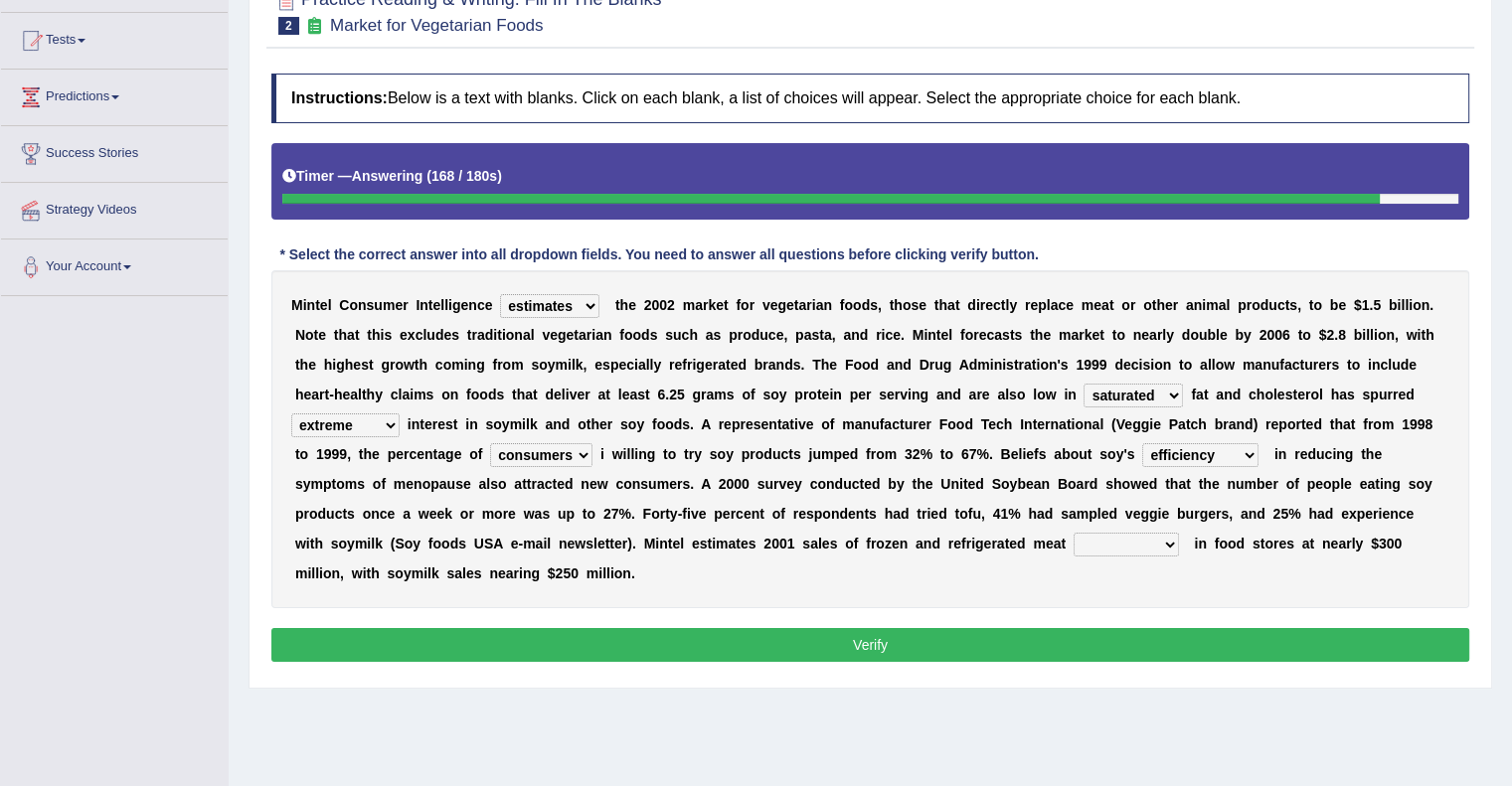 click on "foods choices staffs alternatives" at bounding box center (1126, 545) 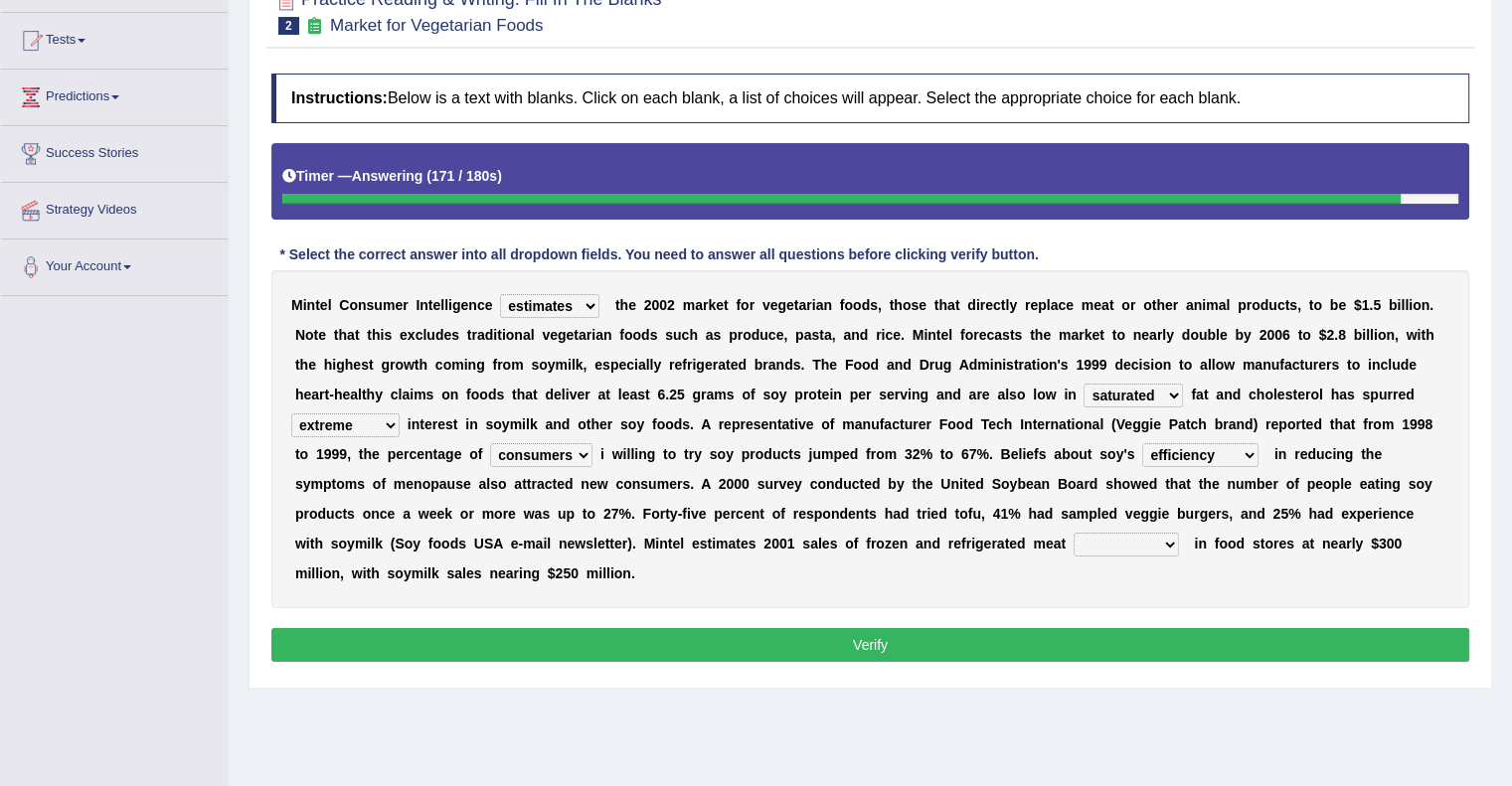 click on "foods choices staffs alternatives" at bounding box center [1126, 545] 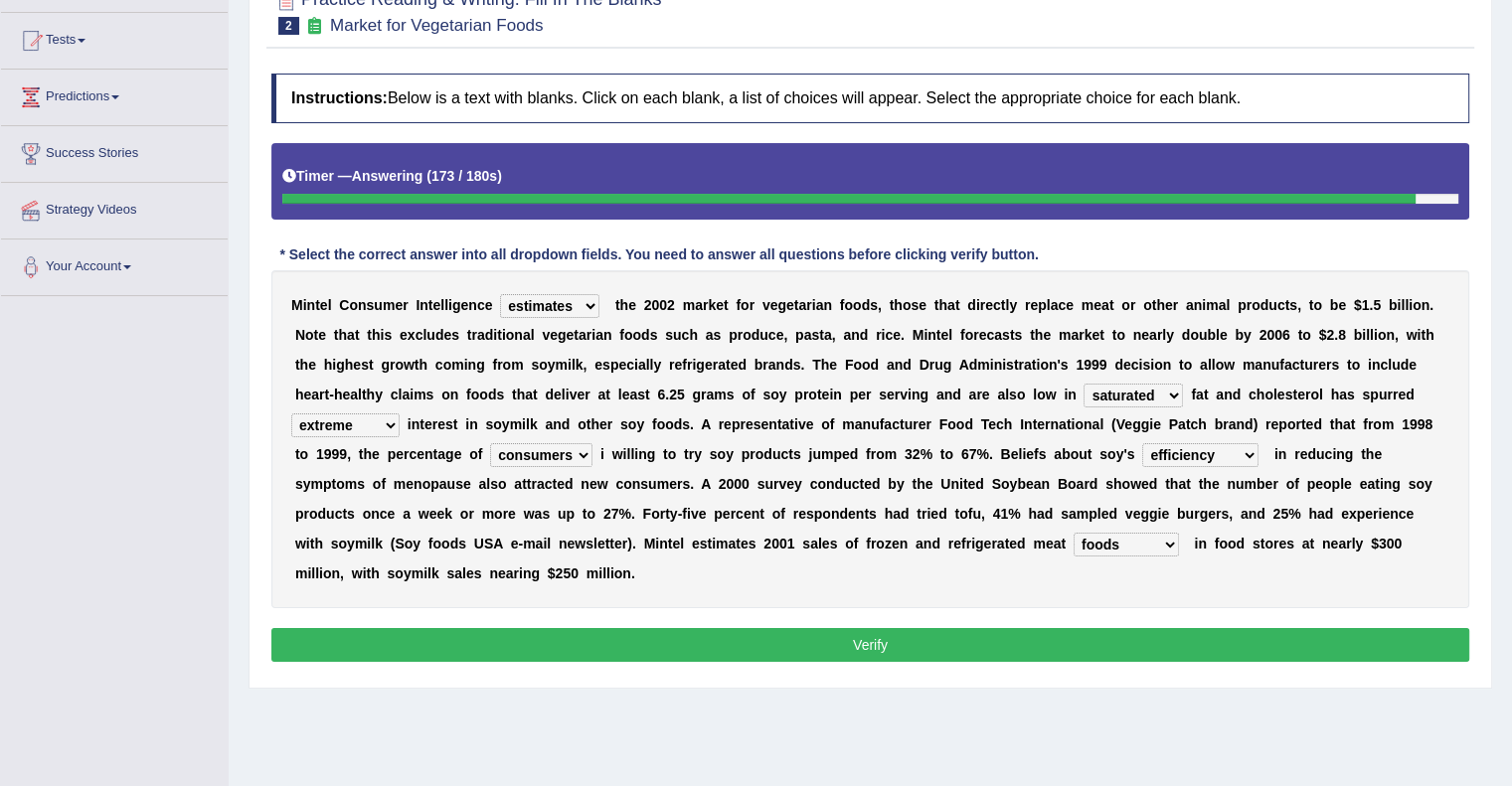 click on "foods choices staffs alternatives" at bounding box center (1126, 545) 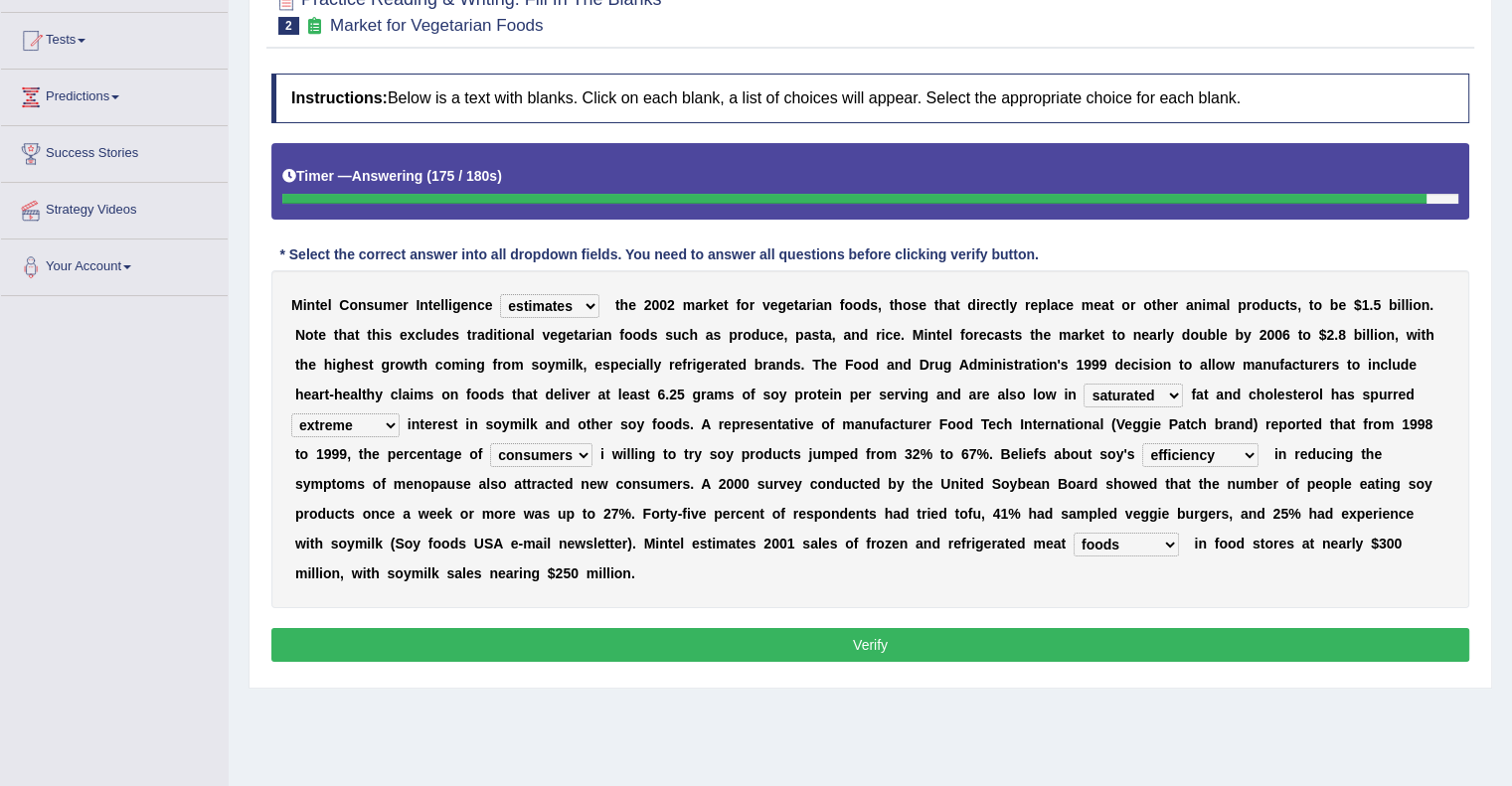 select on "choices" 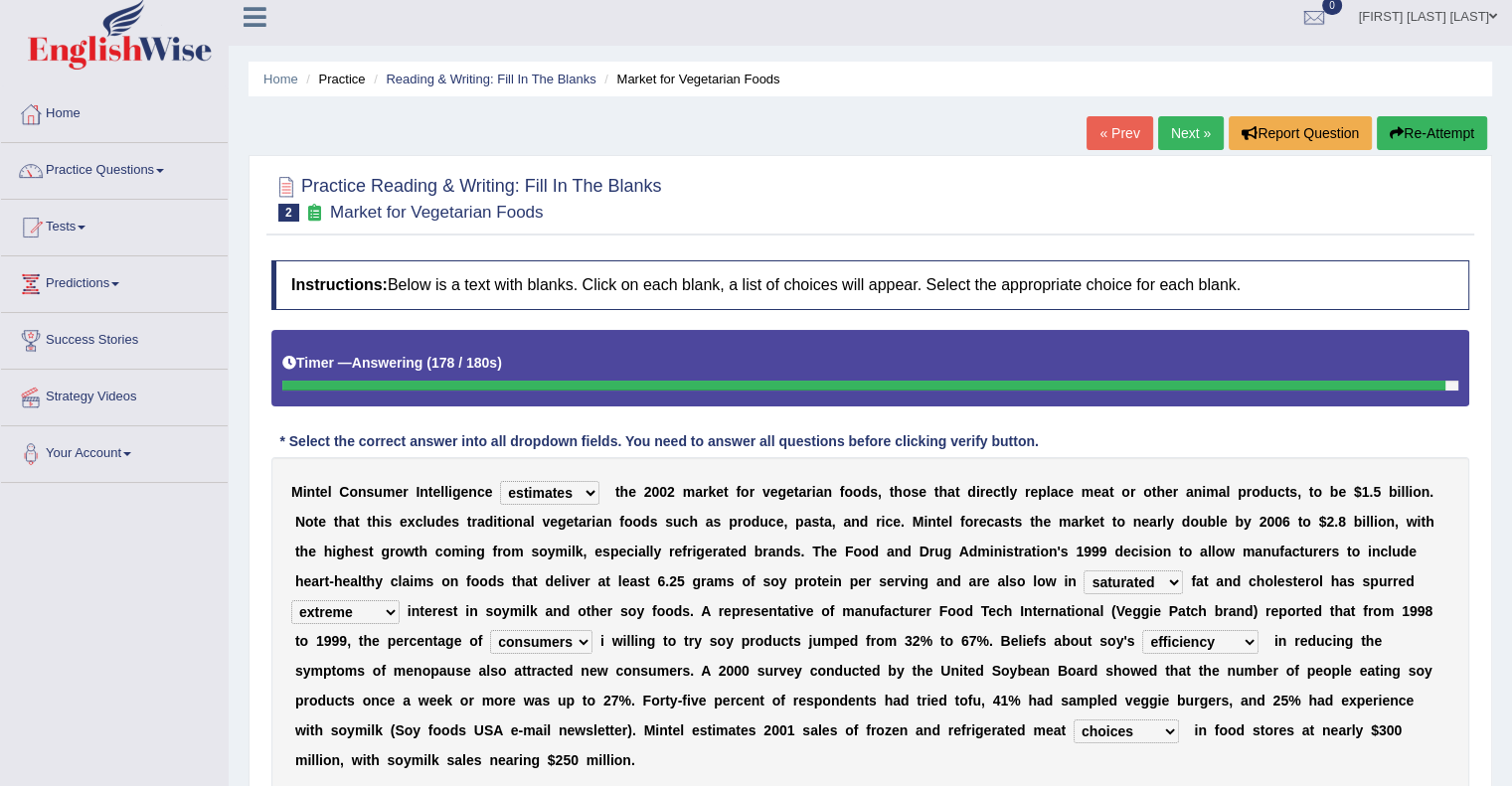 scroll, scrollTop: 0, scrollLeft: 0, axis: both 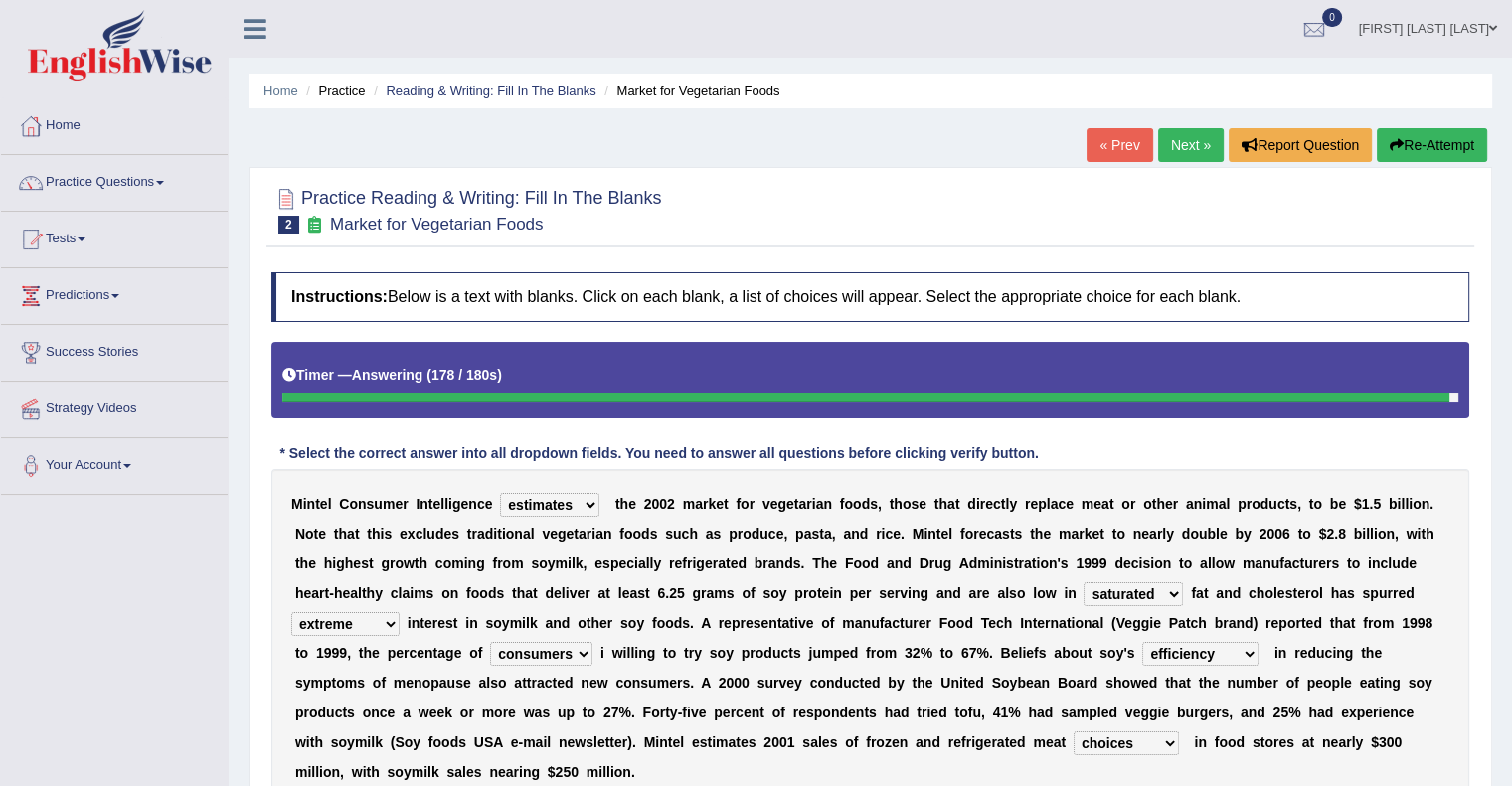 click on "Re-Attempt" at bounding box center (1431, 145) 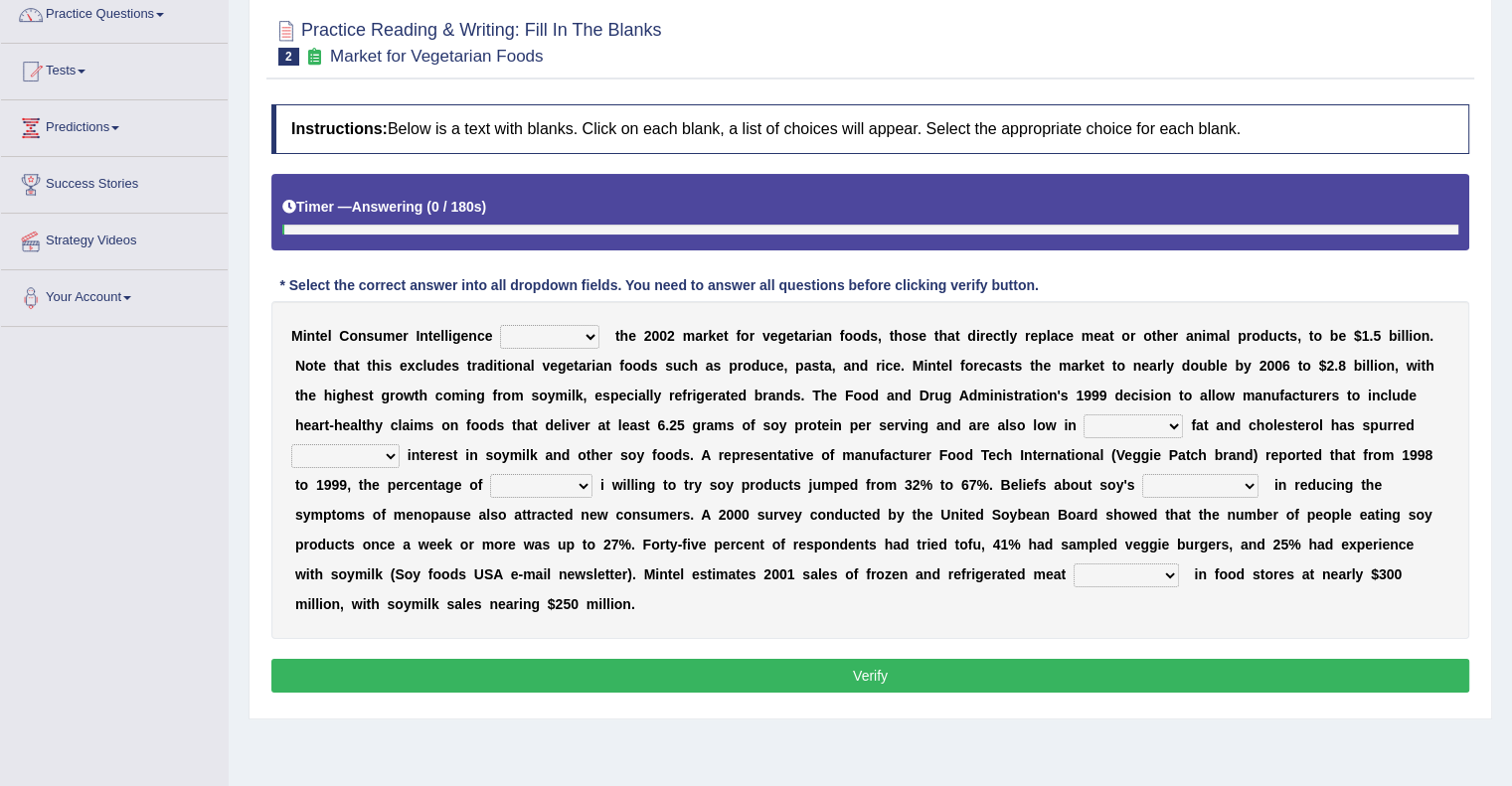 scroll, scrollTop: 0, scrollLeft: 0, axis: both 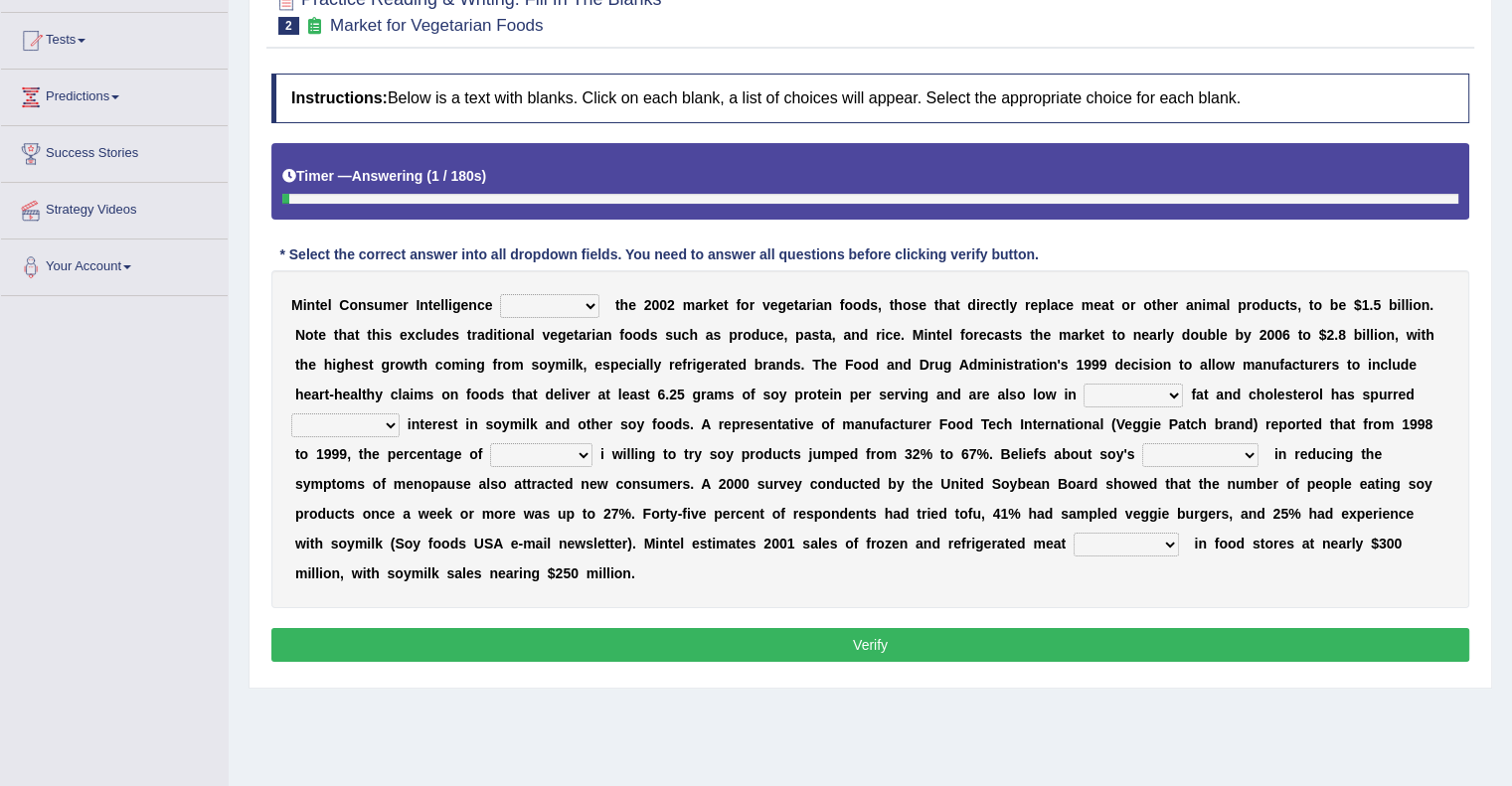 click on "deals fulfills creates estimates" at bounding box center [550, 306] 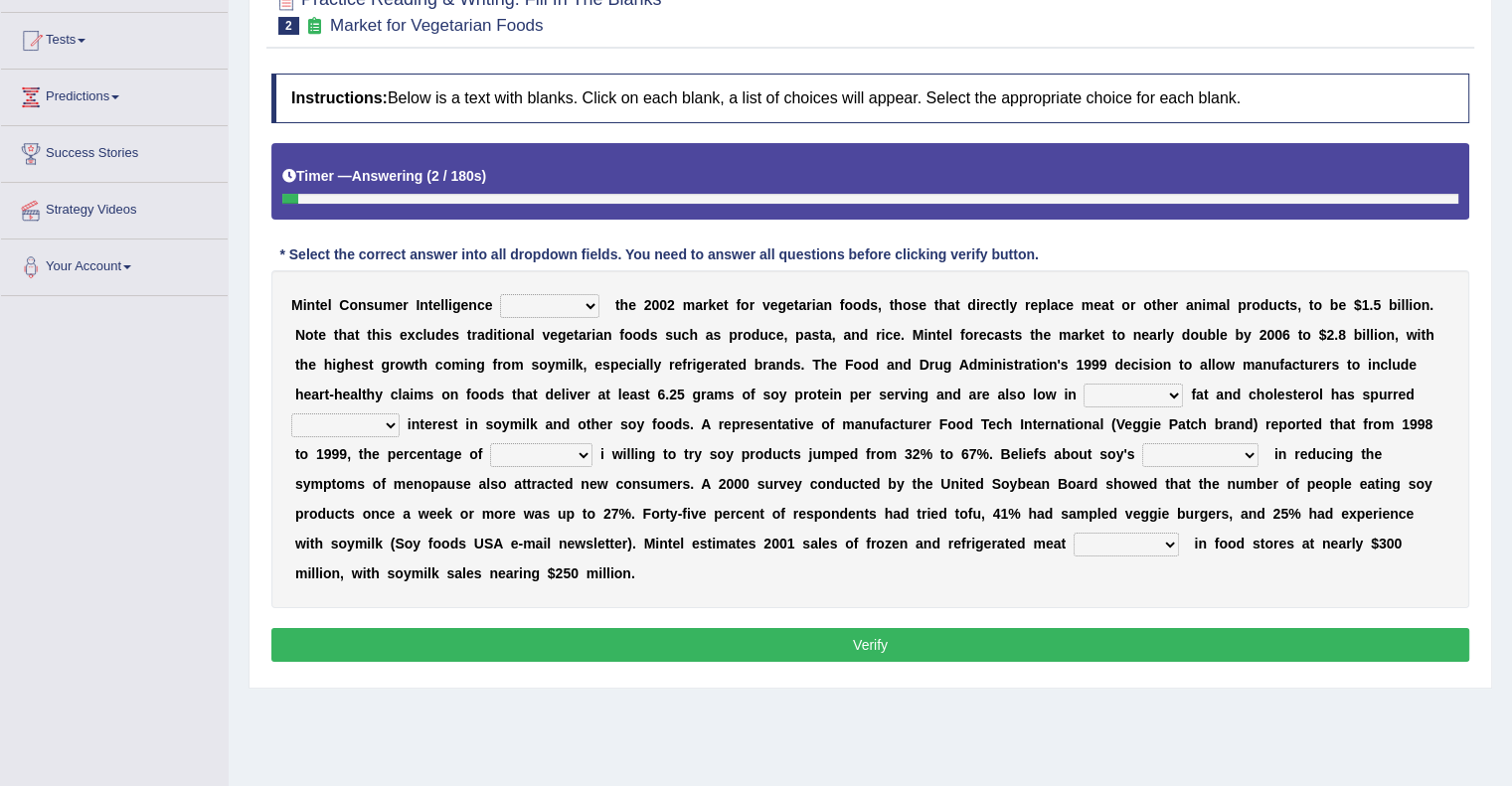select on "estimates" 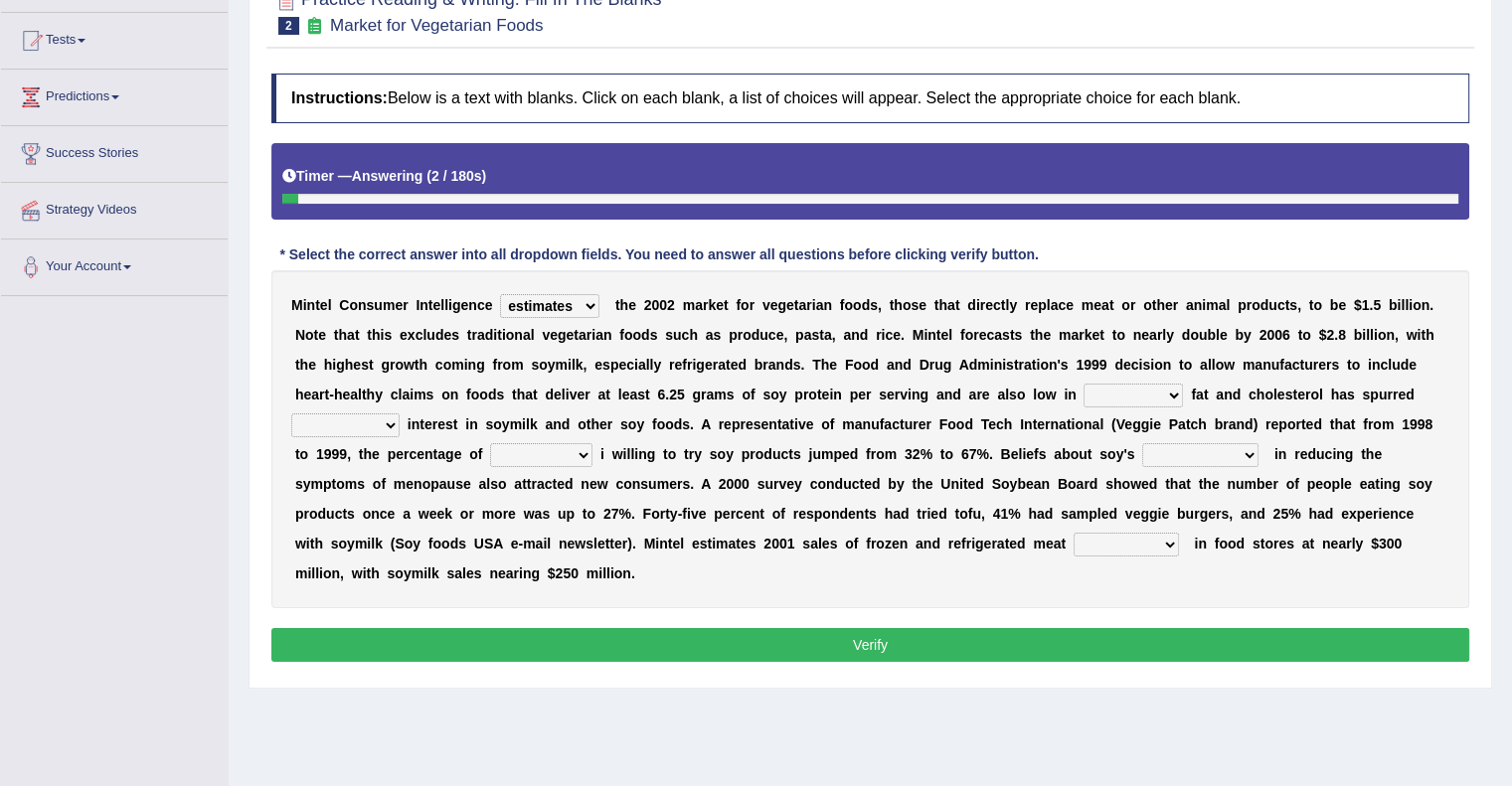 click on "deals fulfills creates estimates" at bounding box center (550, 306) 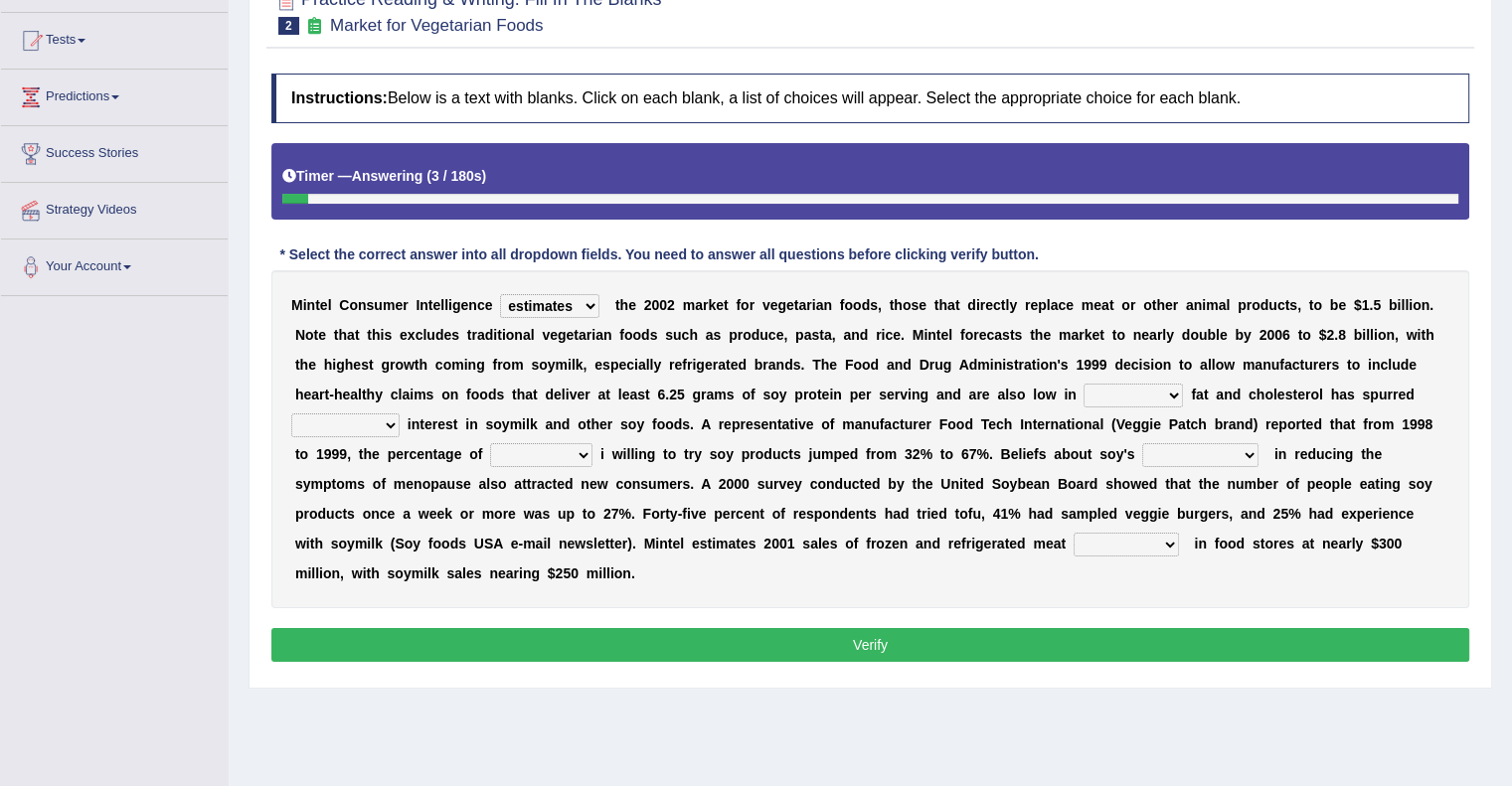 click on "saturated solid acid liquid" at bounding box center [1133, 395] 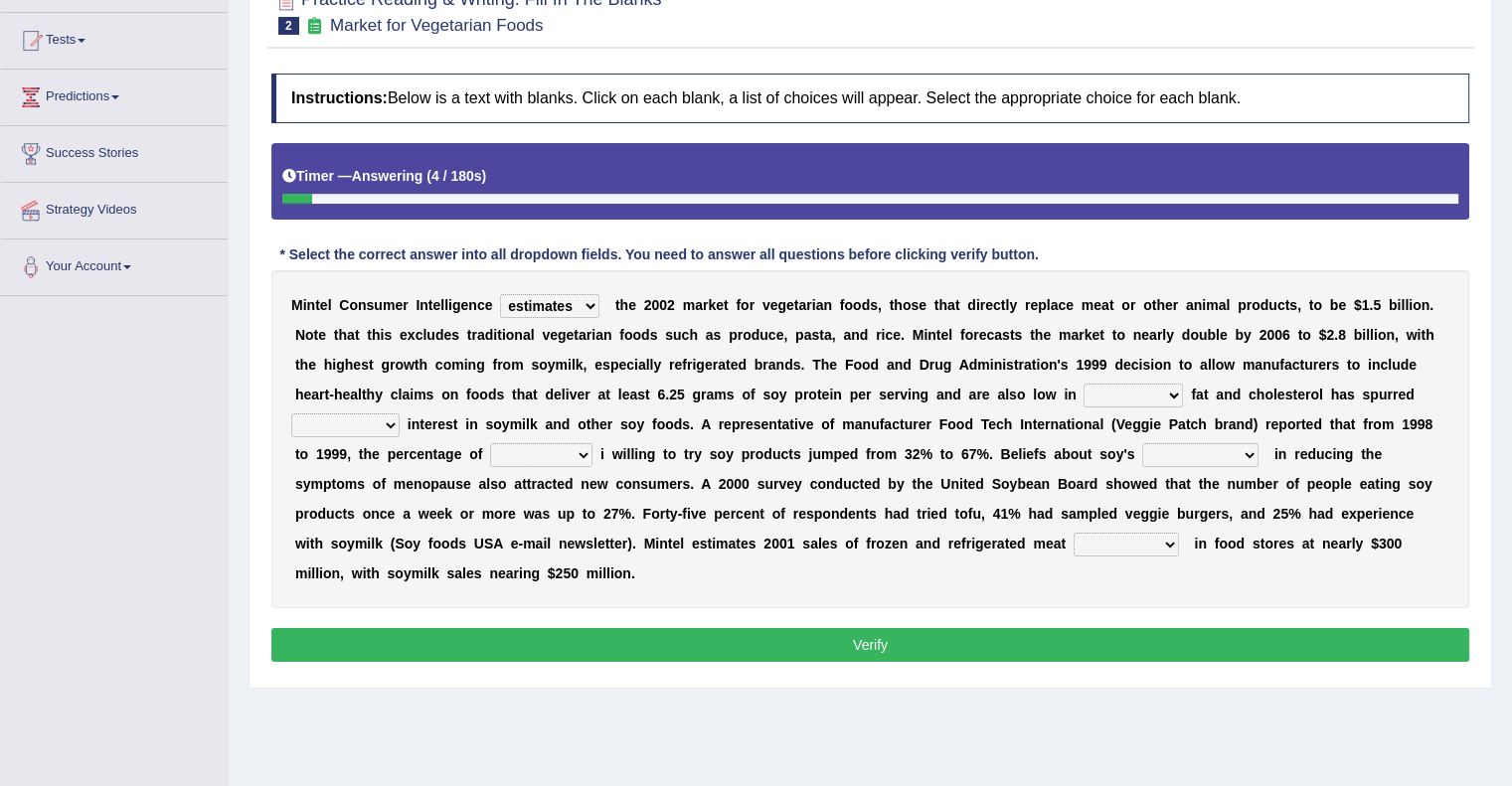 select on "saturated" 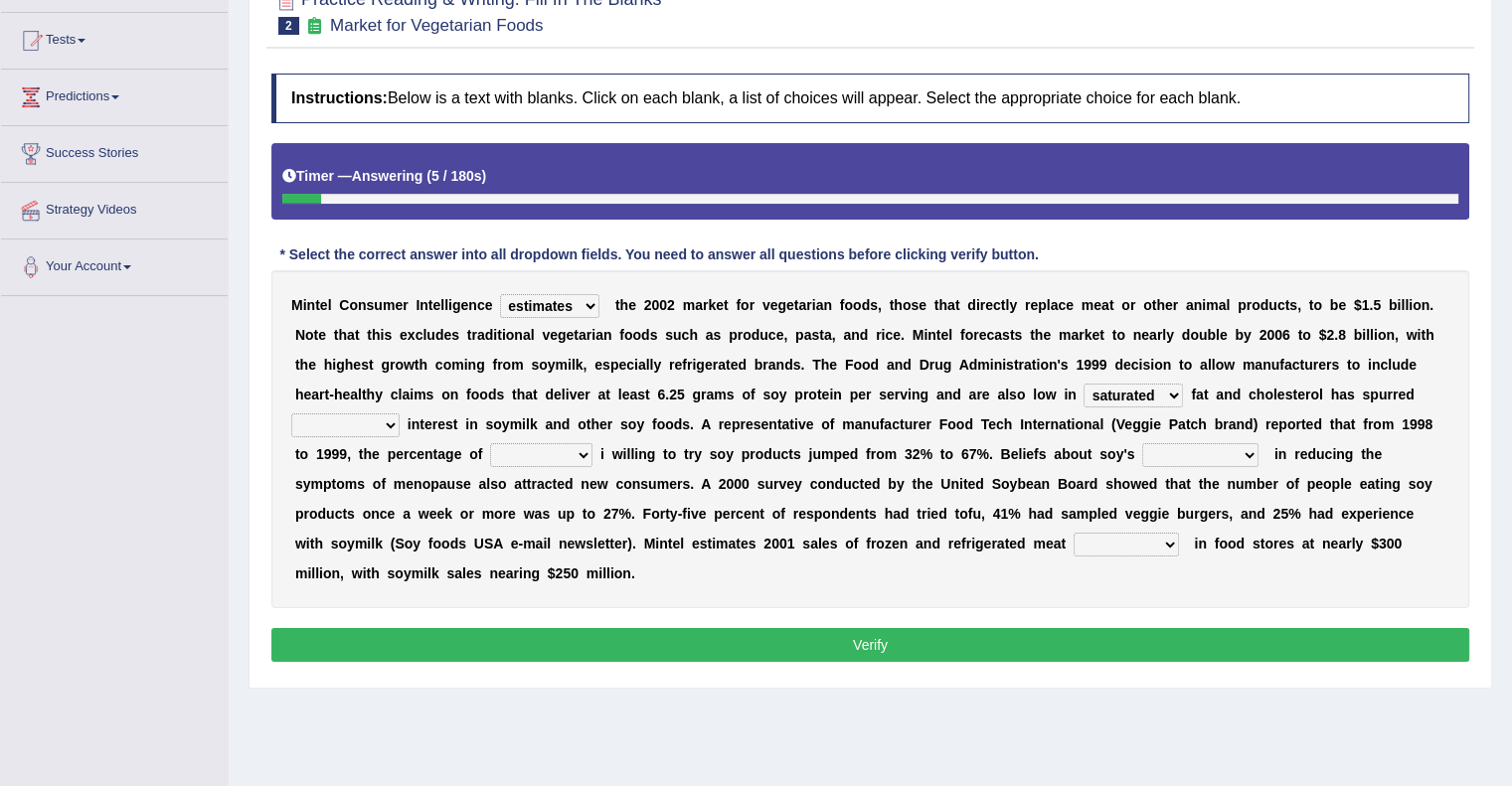 click on "good big tremendous extreme" at bounding box center [345, 425] 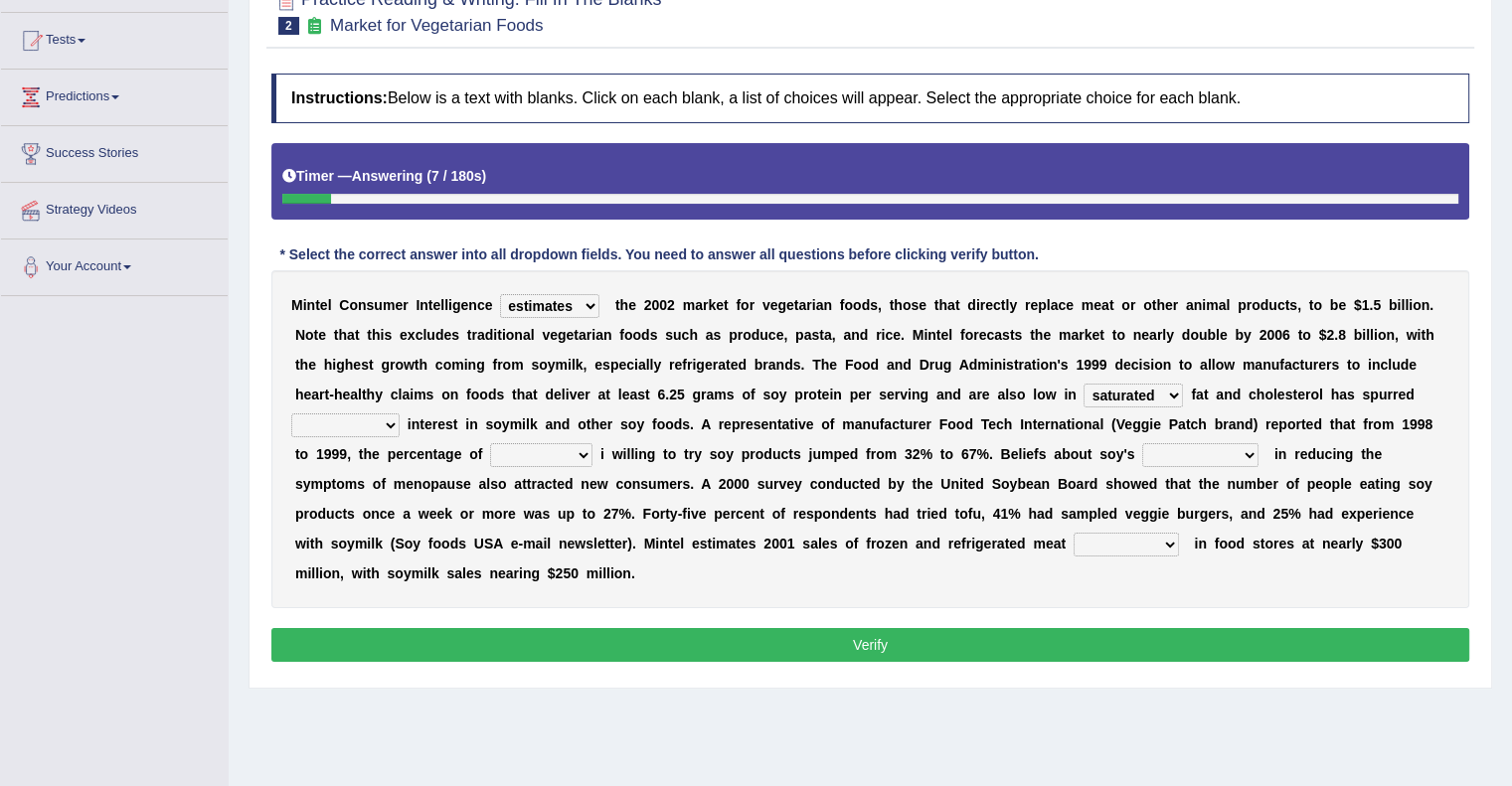 select on "extreme" 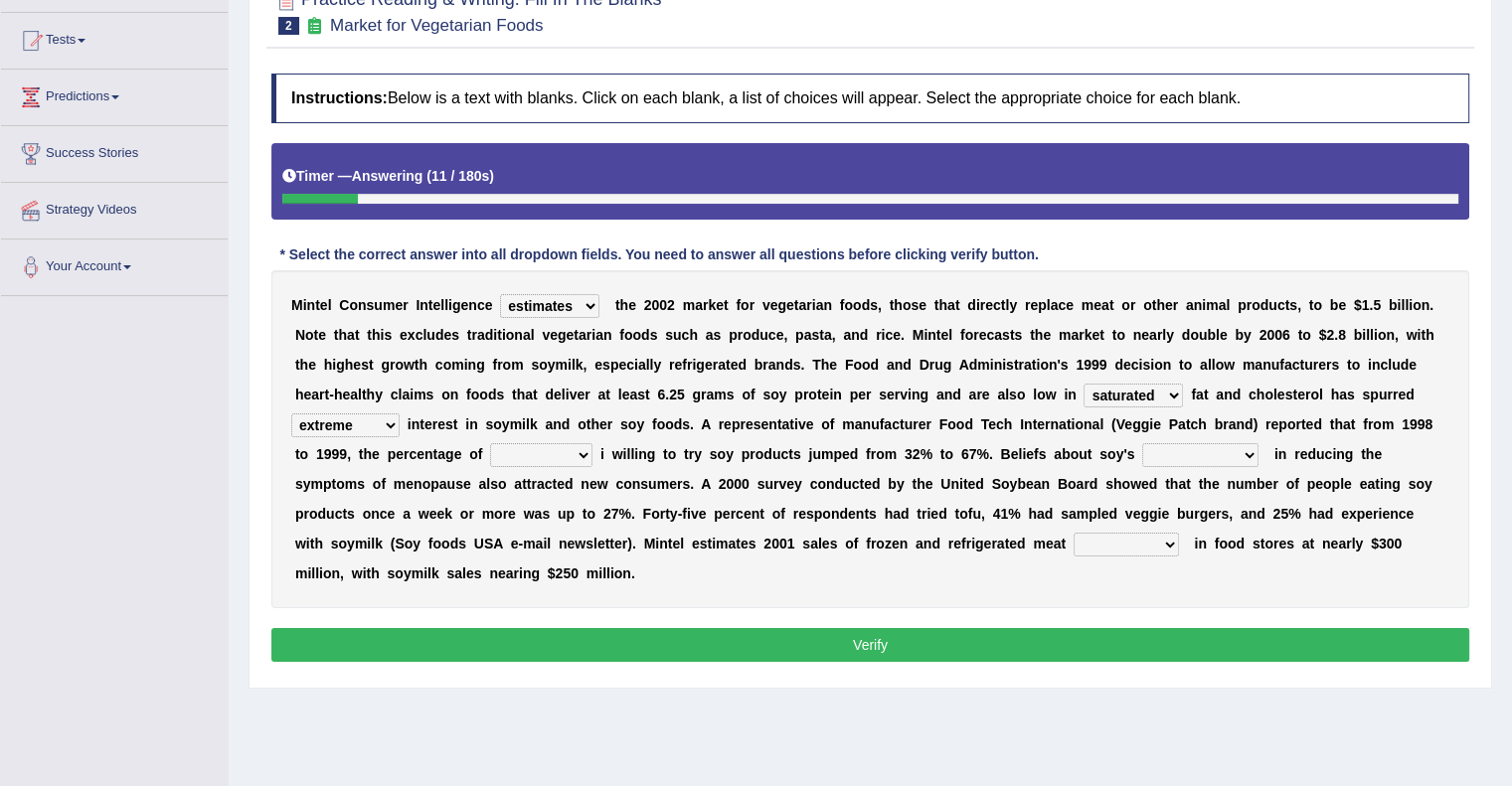 click on "good big tremendous extreme" at bounding box center (345, 425) 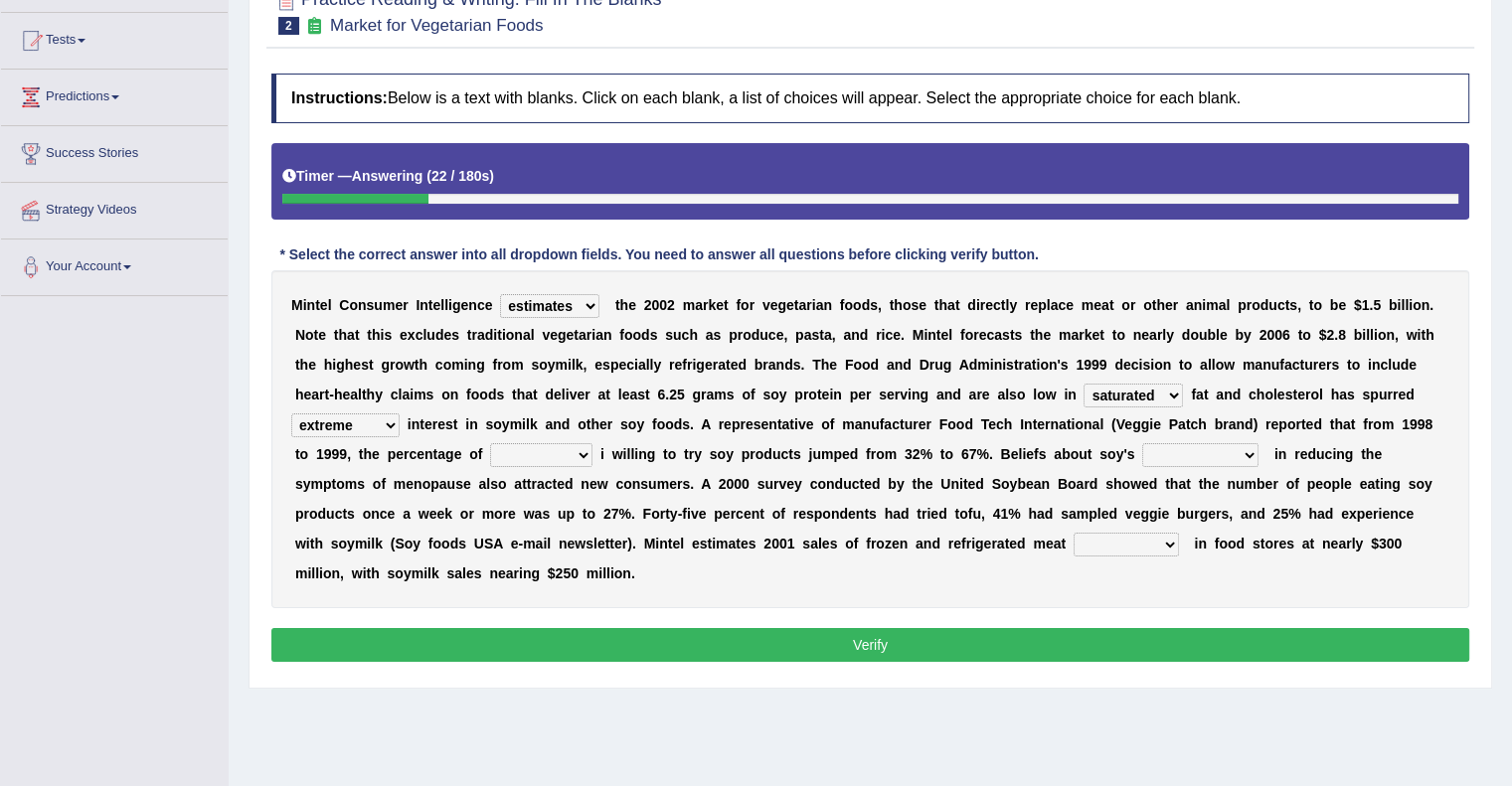 click on "good big tremendous extreme" at bounding box center (345, 425) 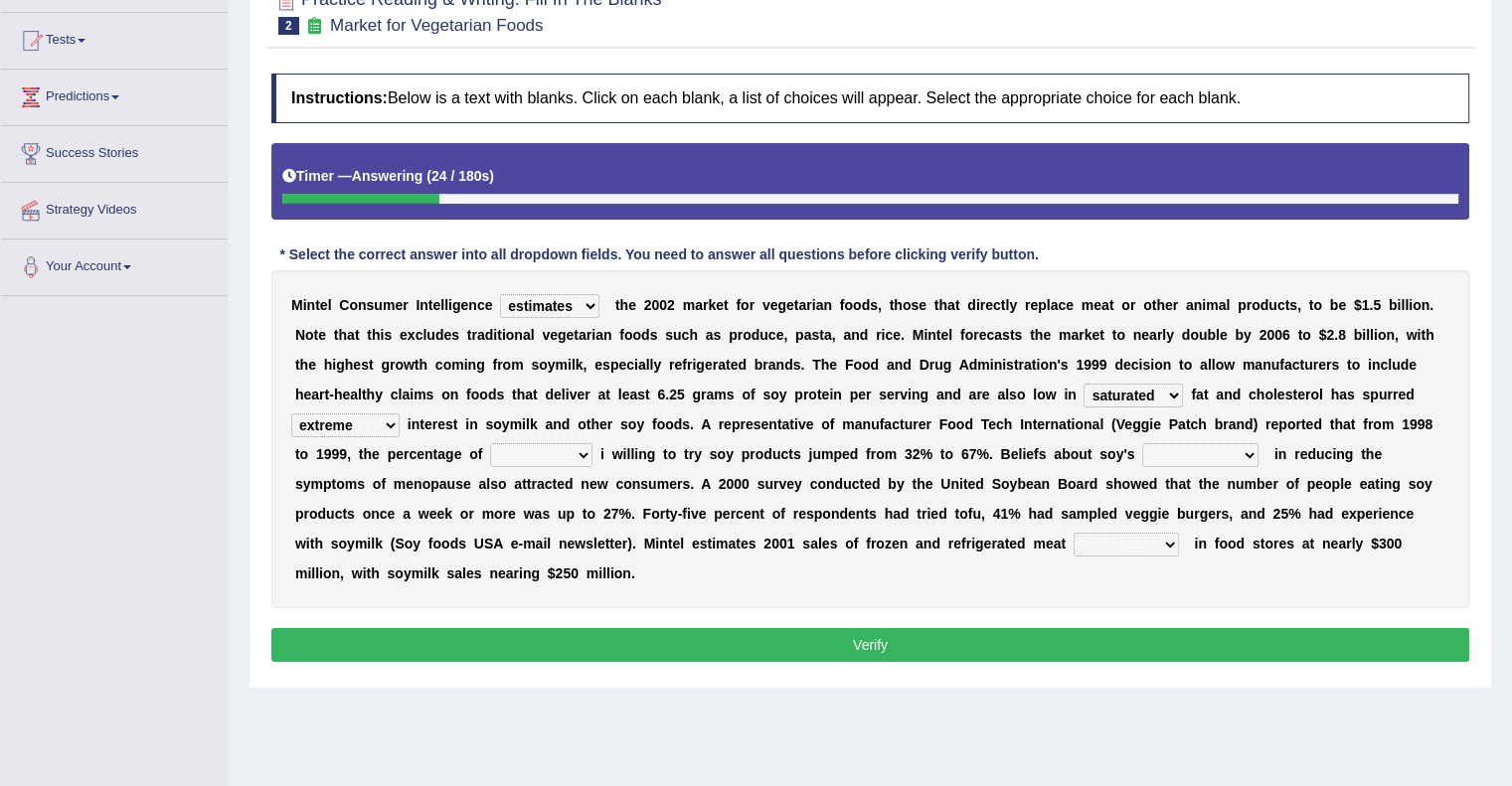 click on "guests consumers customers clients" at bounding box center [541, 455] 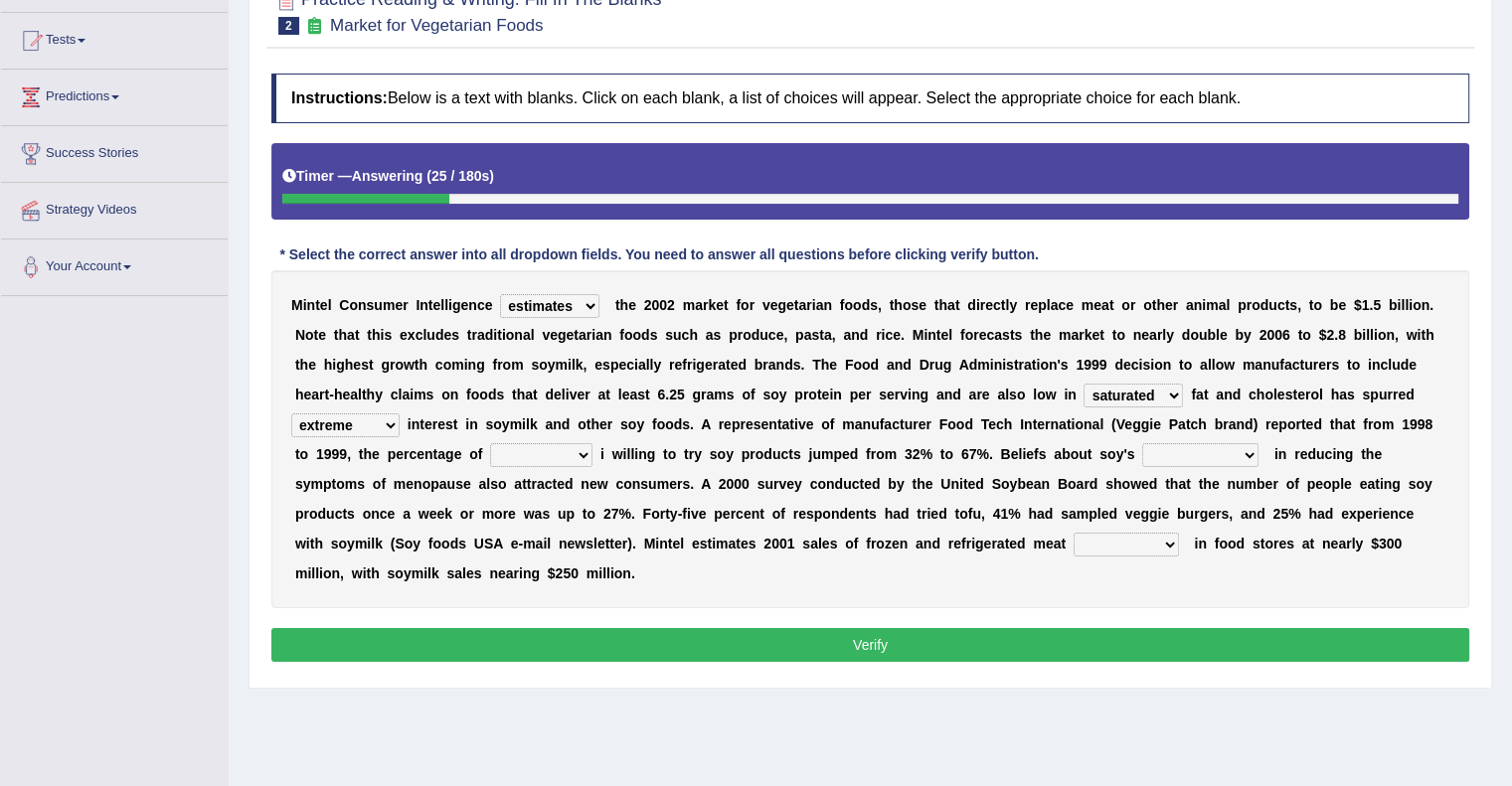 select on "consumers" 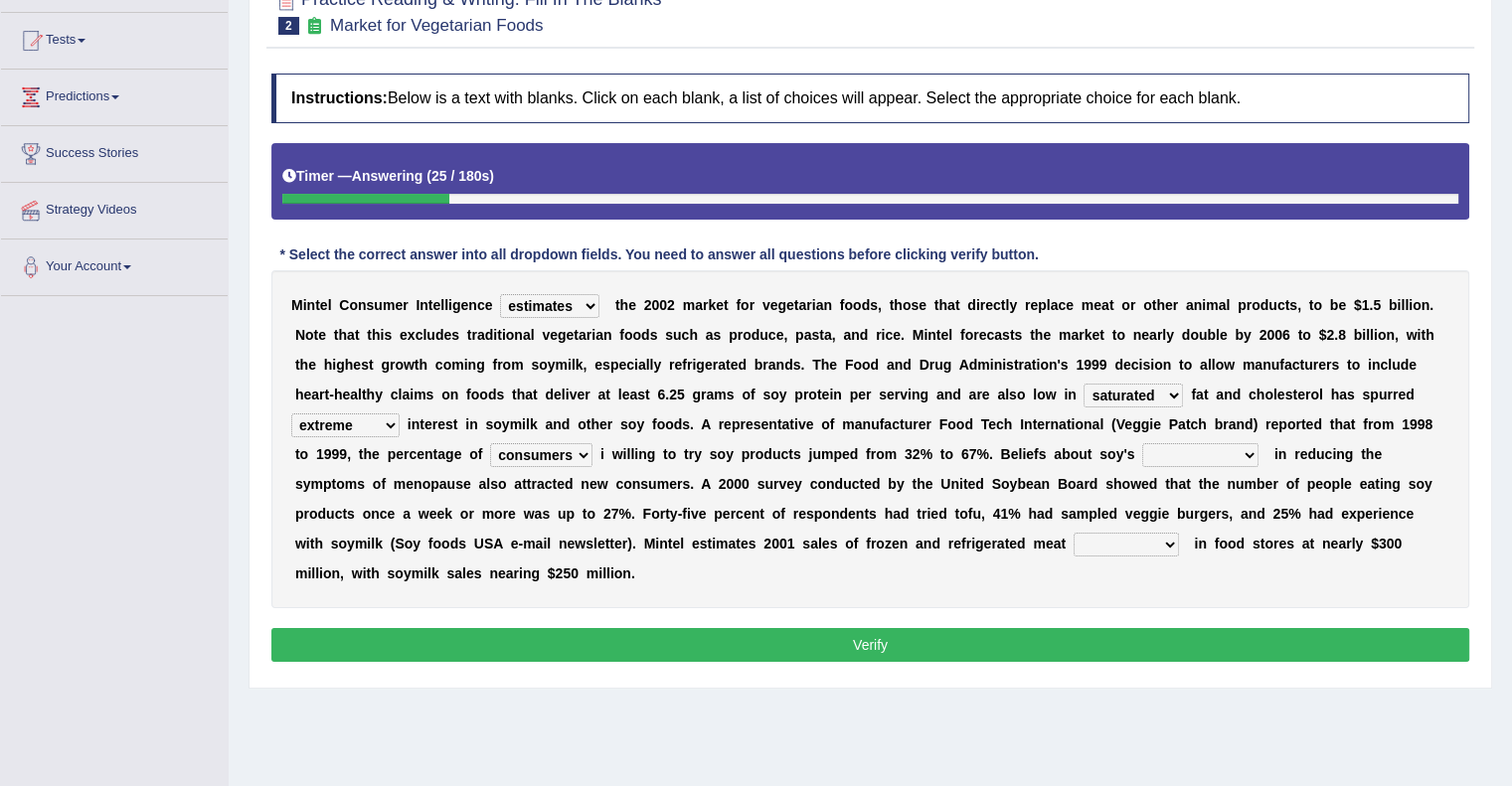 click on "guests consumers customers clients" at bounding box center (541, 455) 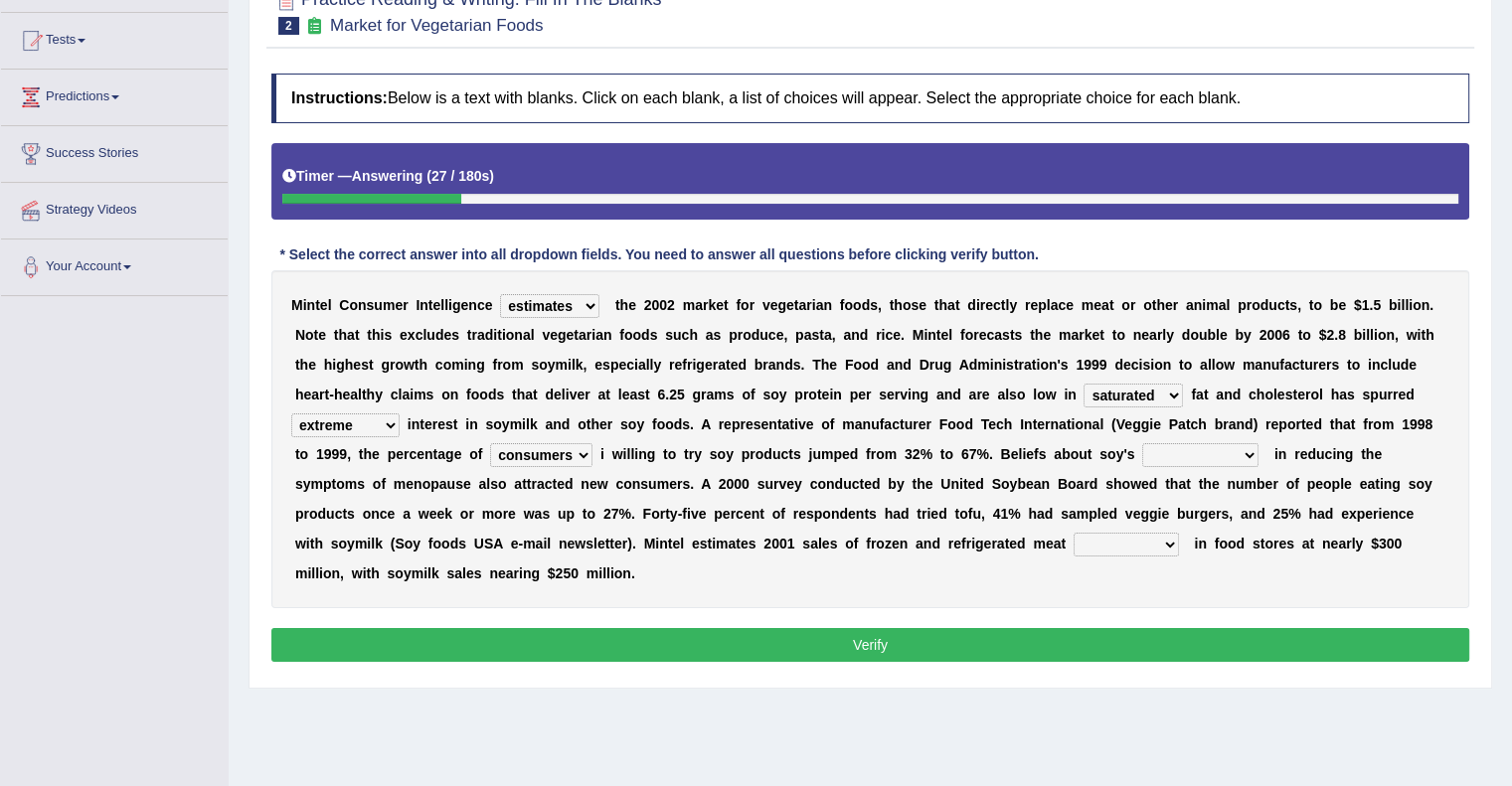 click on "effectiveness timeliness efficiency goodness" at bounding box center [1200, 455] 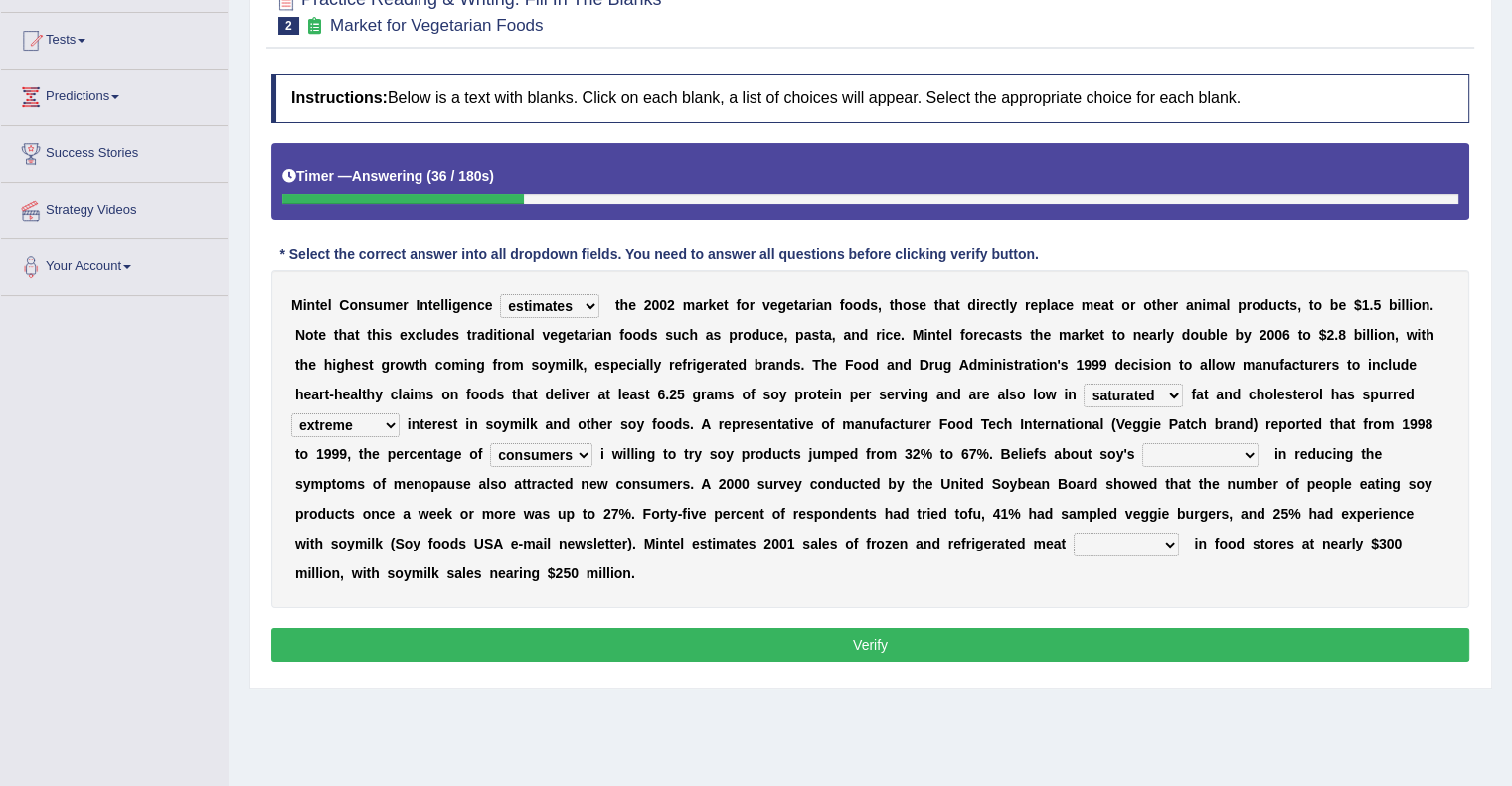 select on "efficiency" 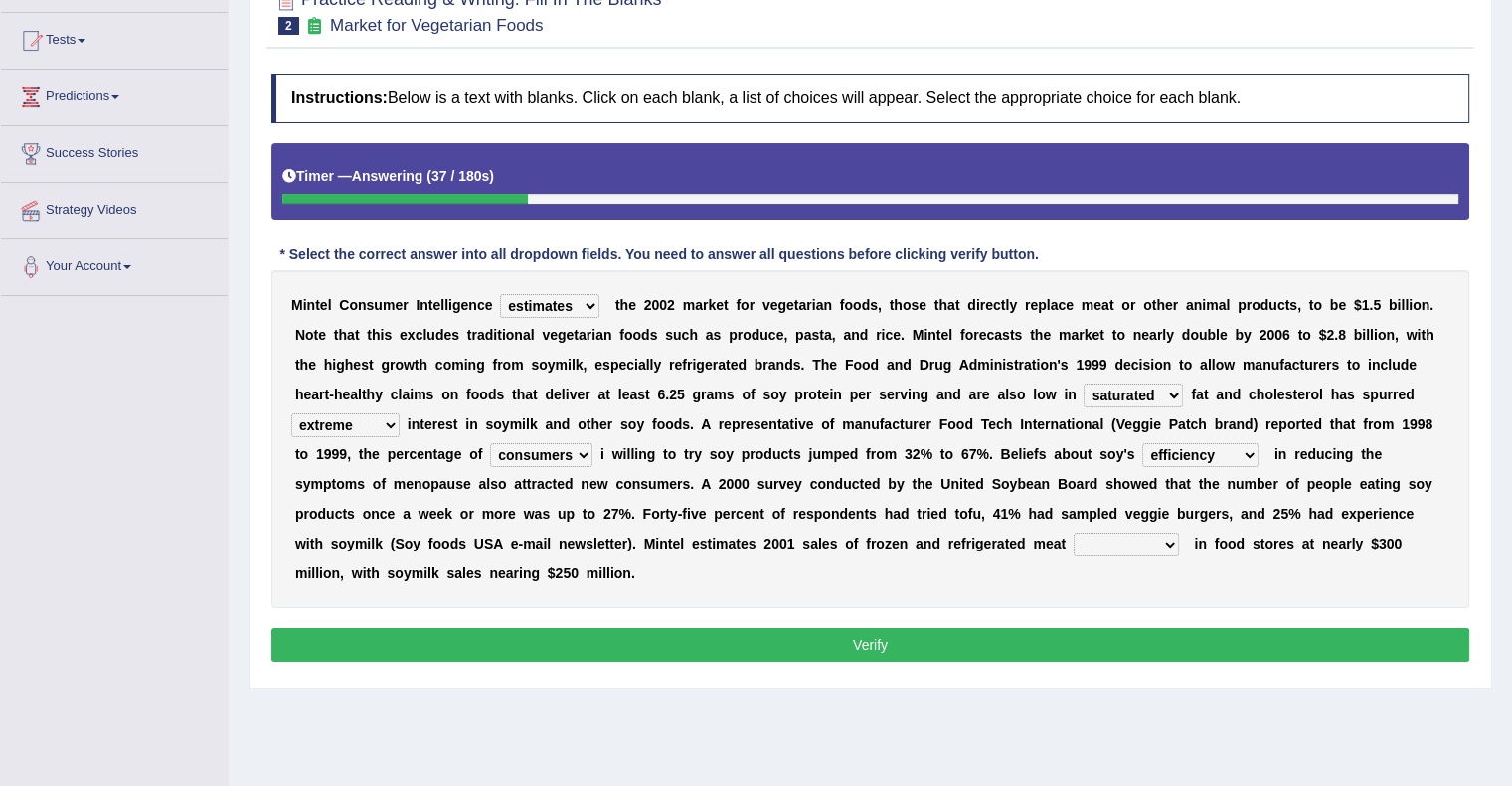 click on "foods choices staffs alternatives" at bounding box center [1126, 545] 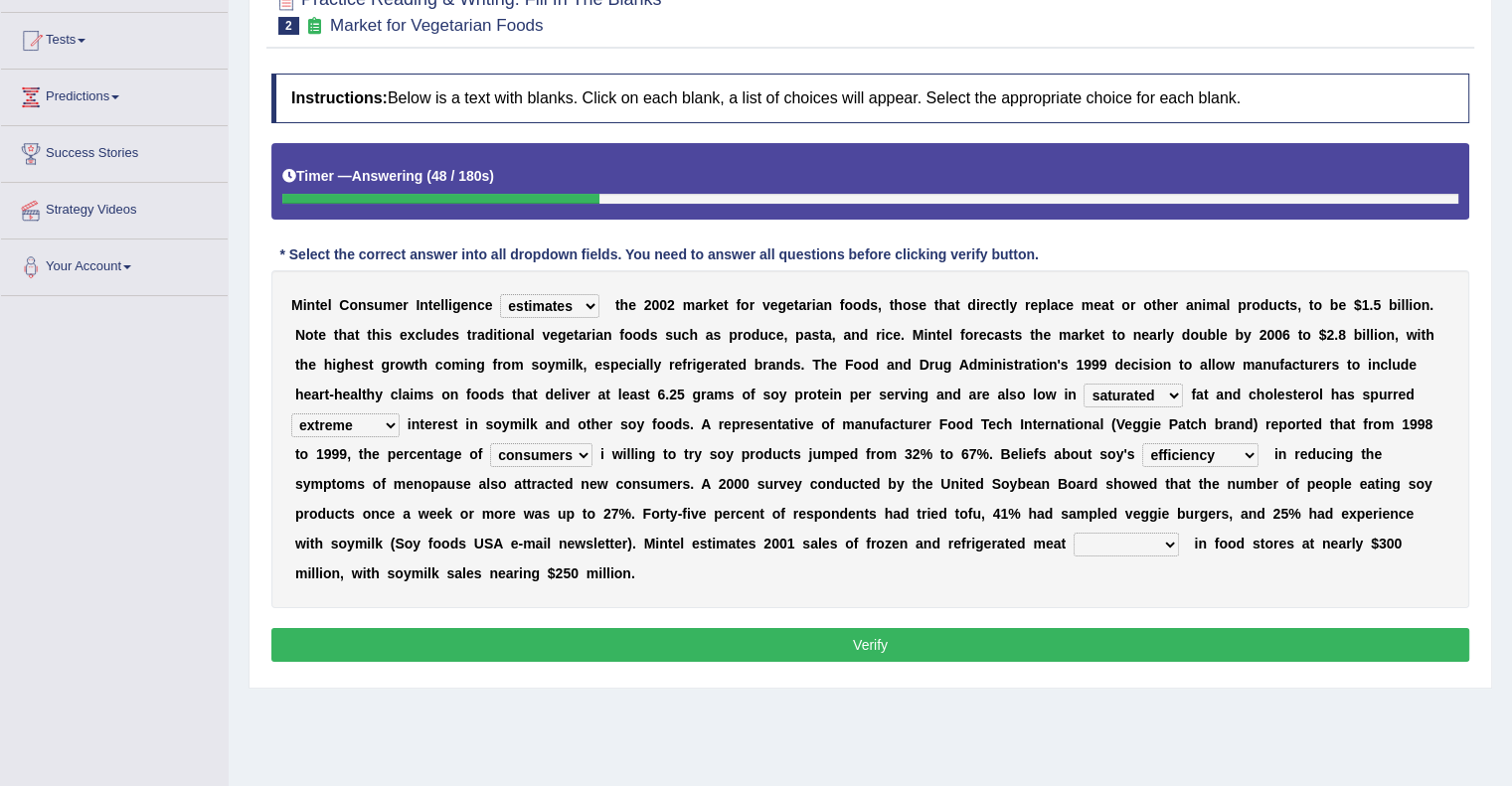 select on "foods" 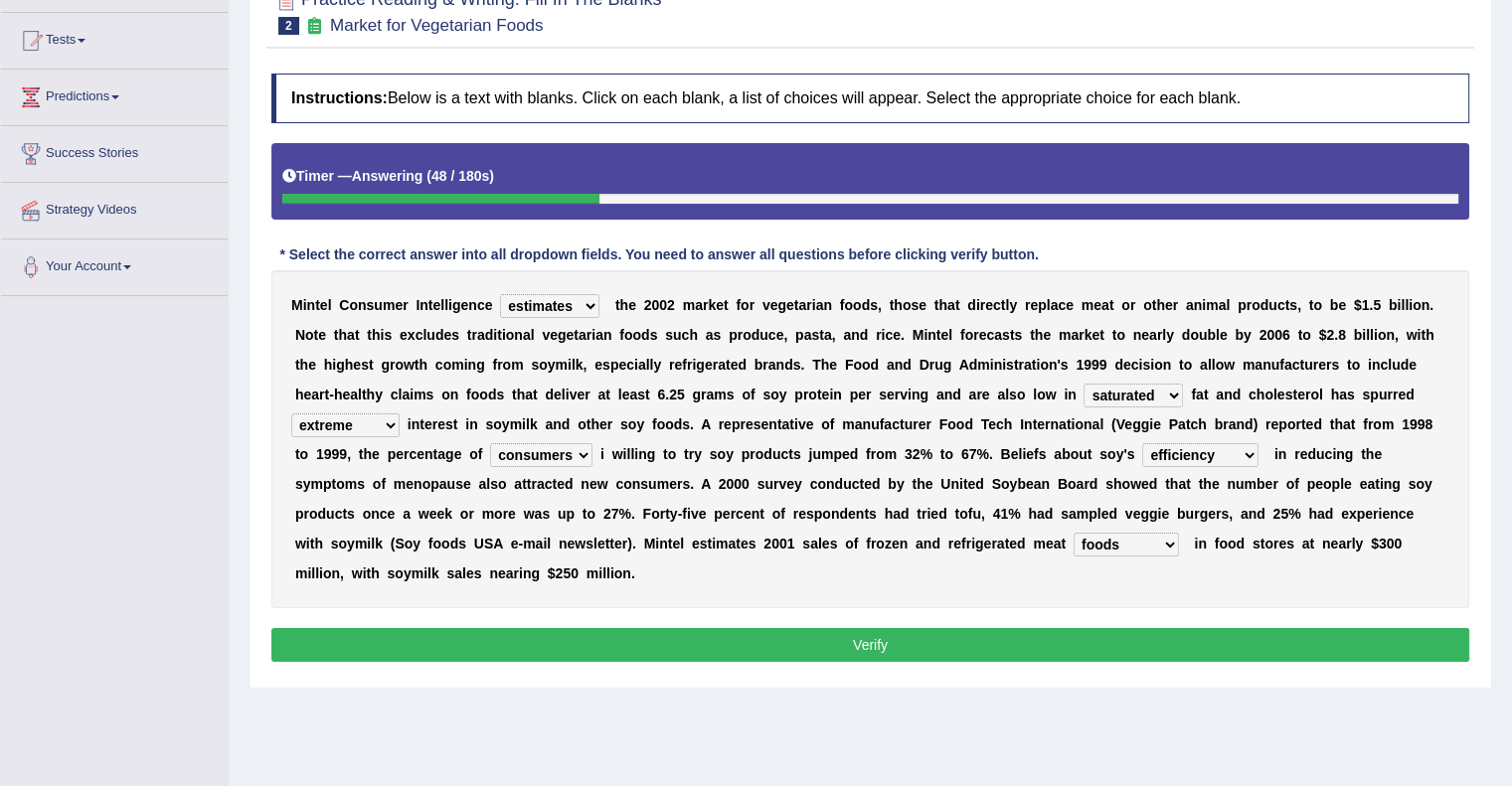 click on "foods choices staffs alternatives" at bounding box center (1126, 545) 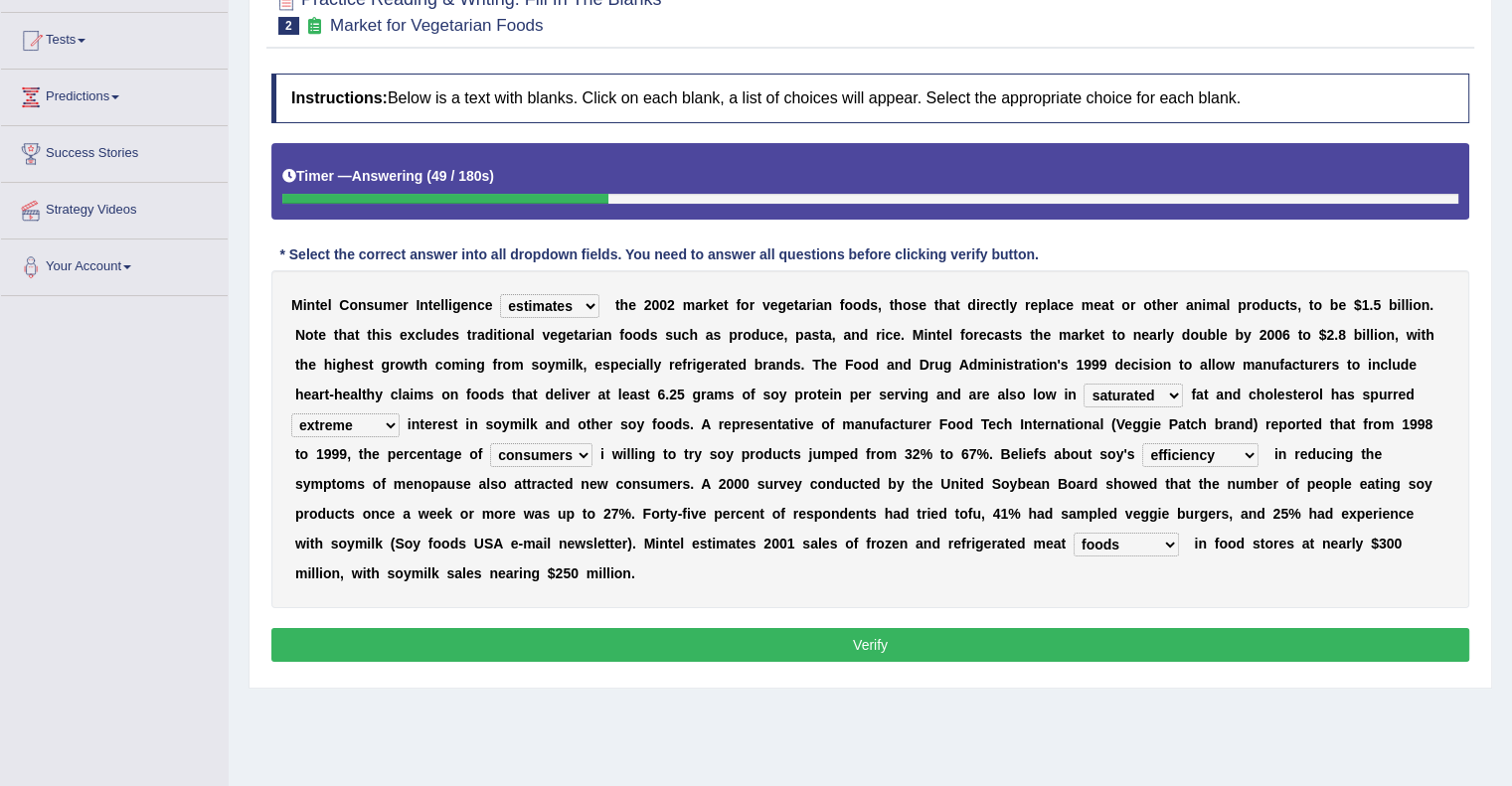 click on "Verify" at bounding box center (870, 645) 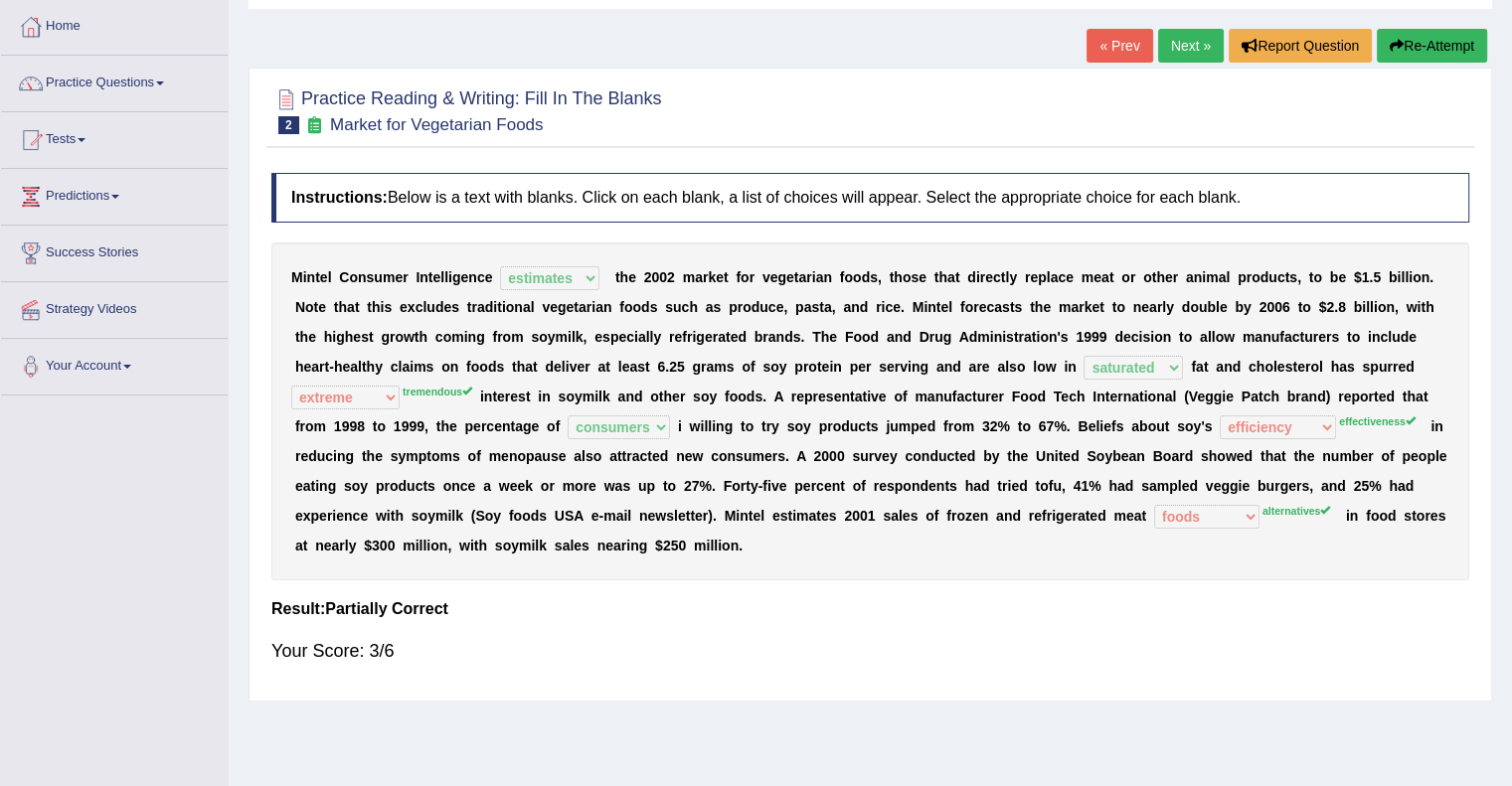 scroll, scrollTop: 0, scrollLeft: 0, axis: both 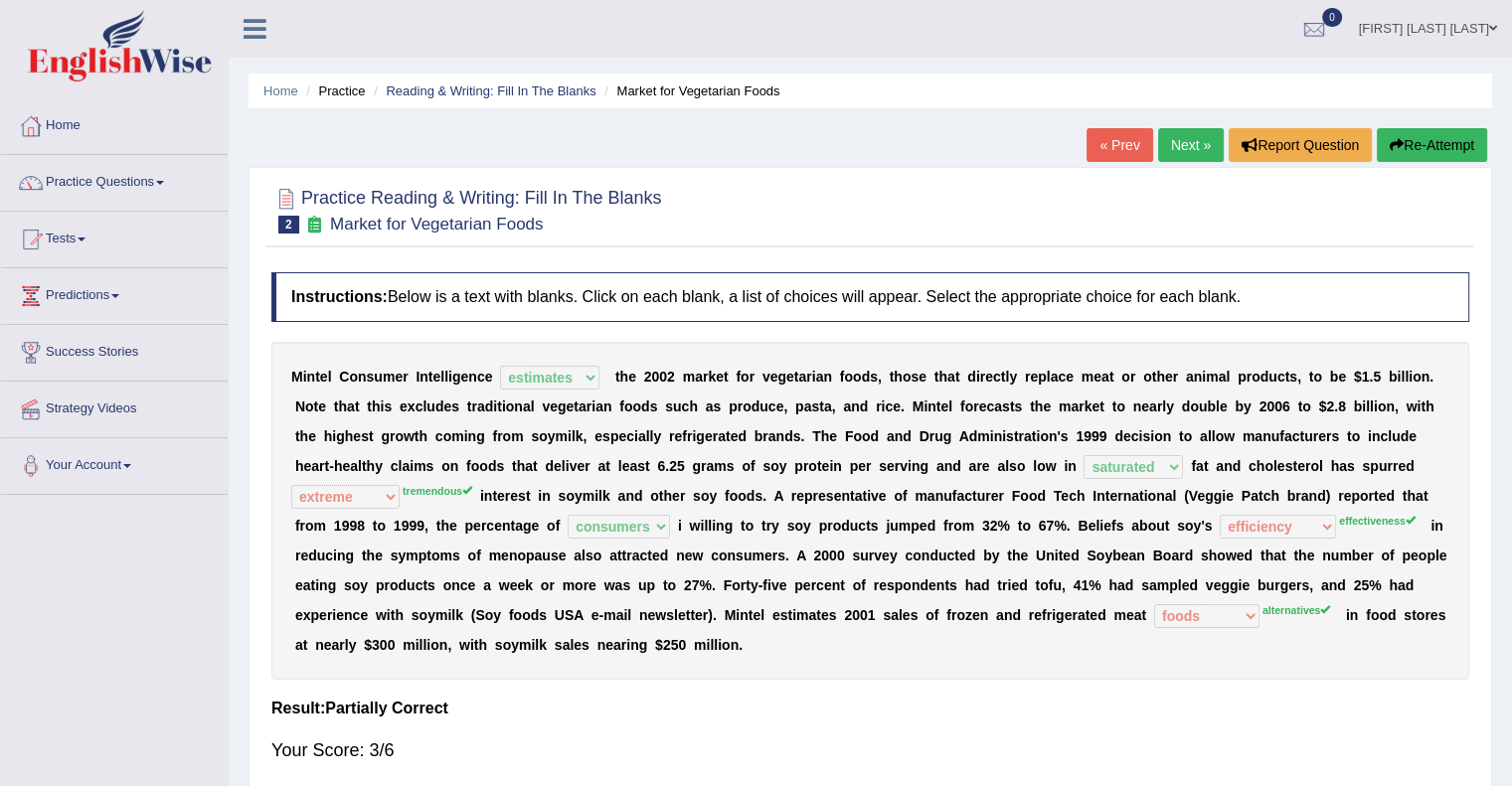 click on "Next »" at bounding box center (1191, 145) 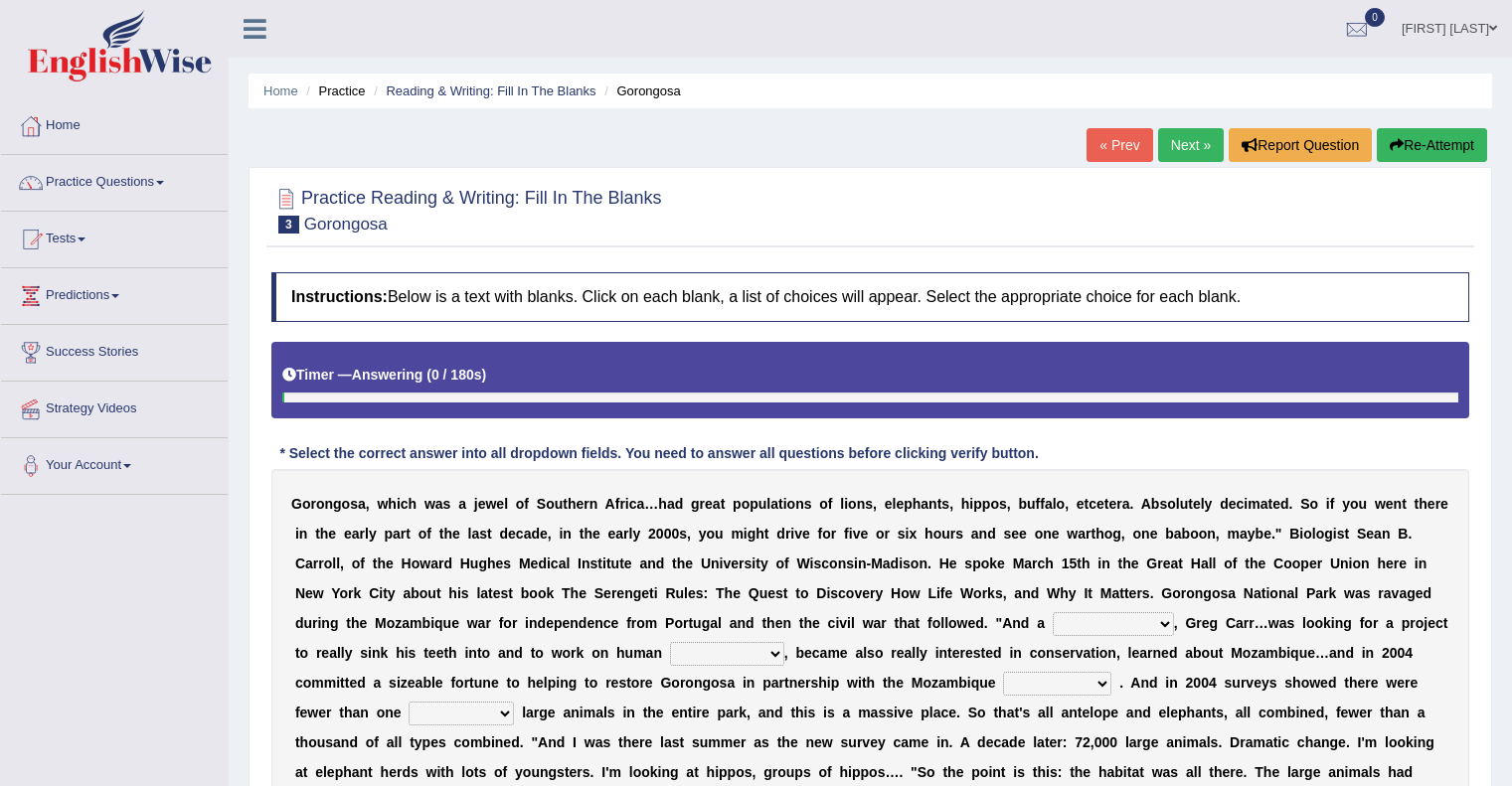scroll, scrollTop: 0, scrollLeft: 0, axis: both 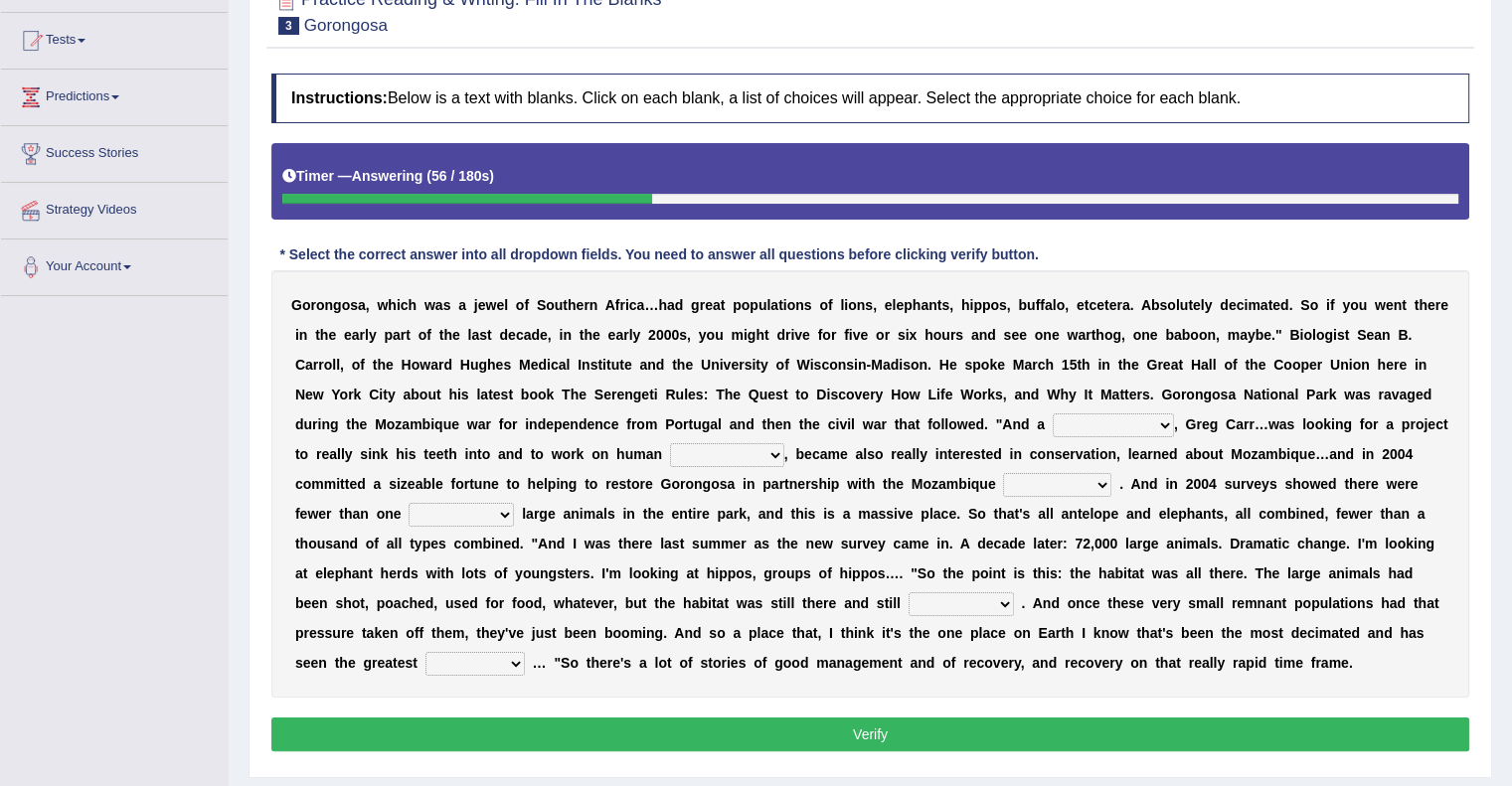 click on "passion solstice ballast philanthropist" at bounding box center [1113, 425] 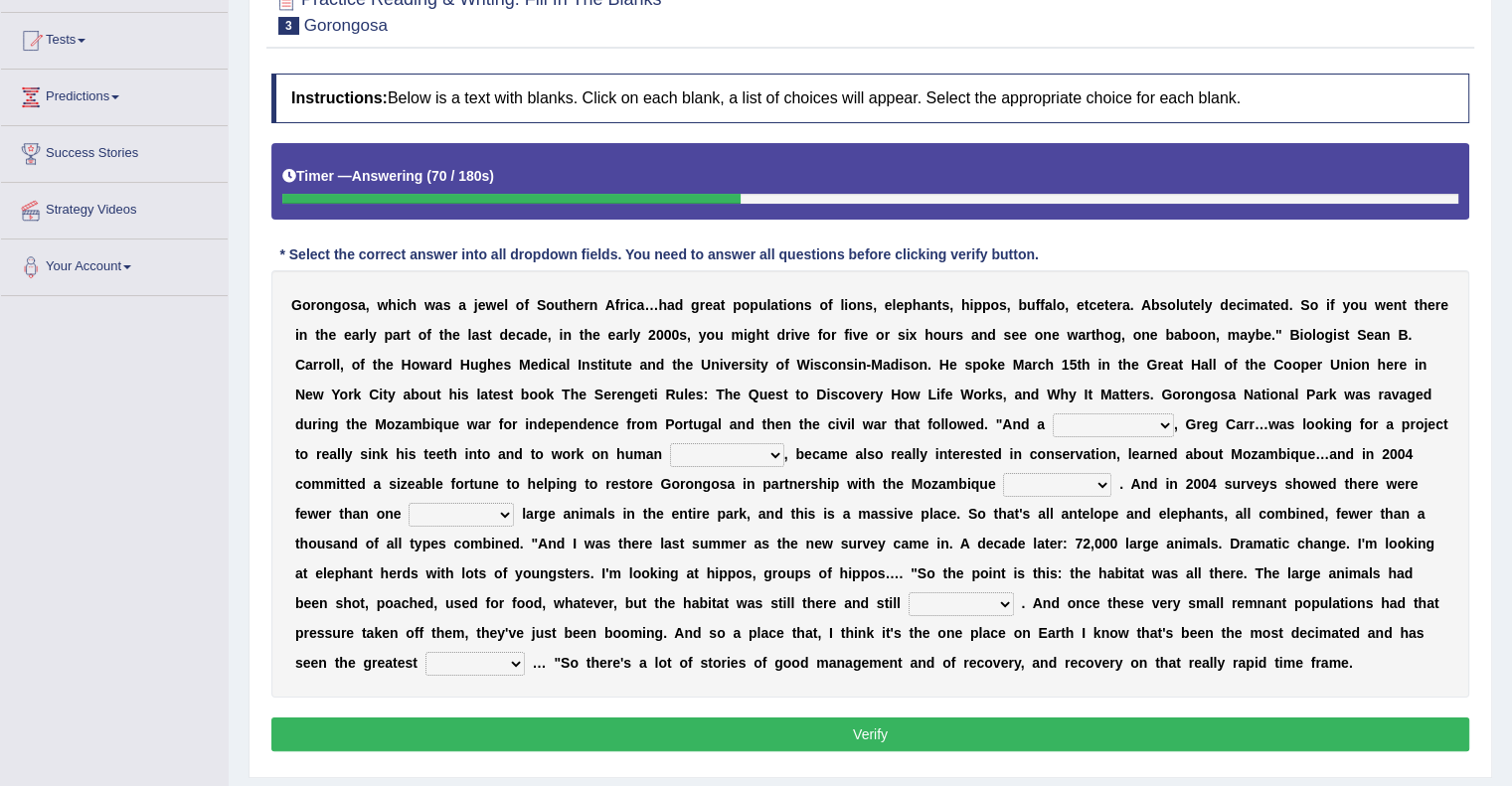 select on "philanthropist" 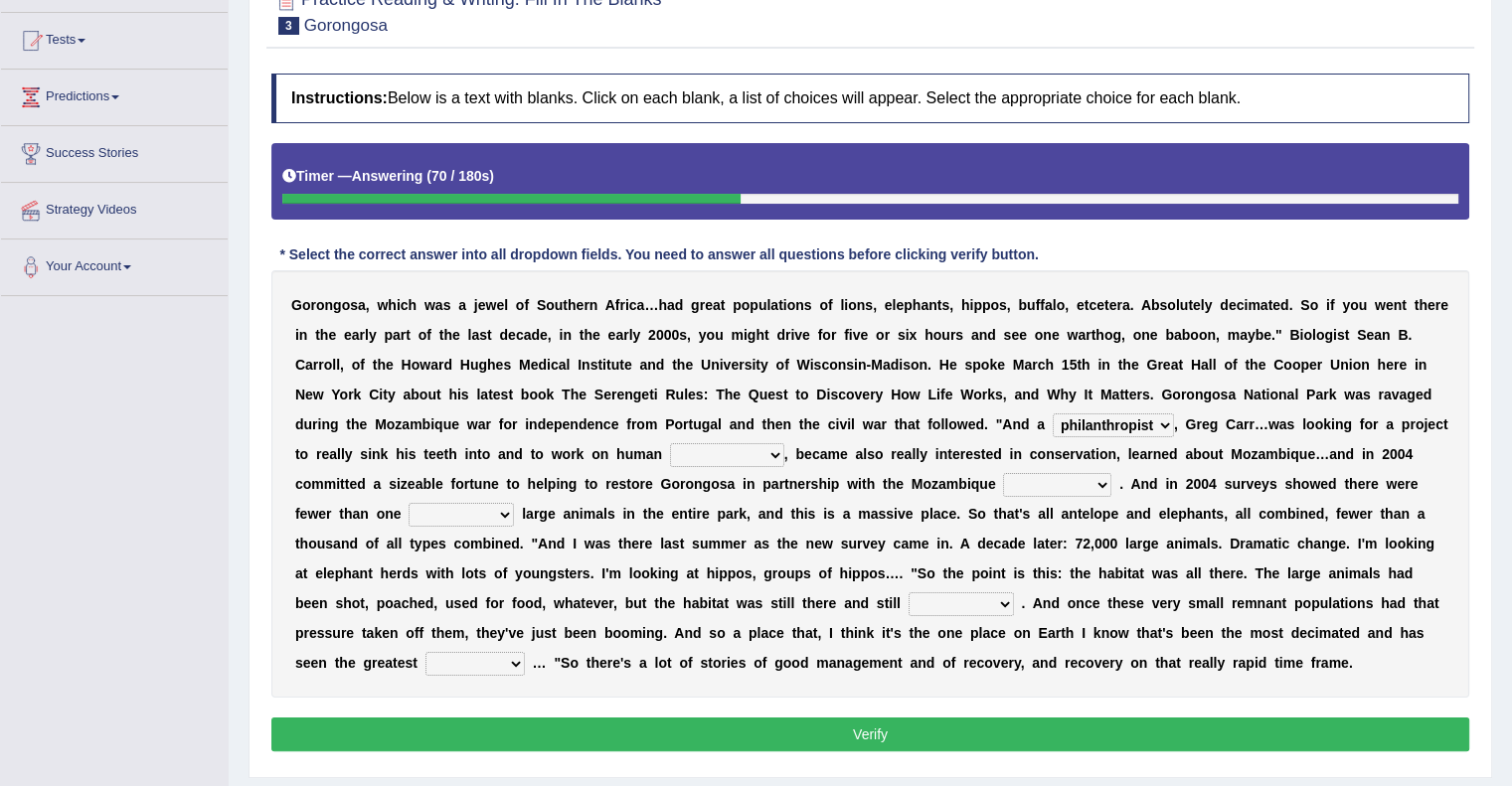 click on "passion solstice ballast philanthropist" at bounding box center [1113, 425] 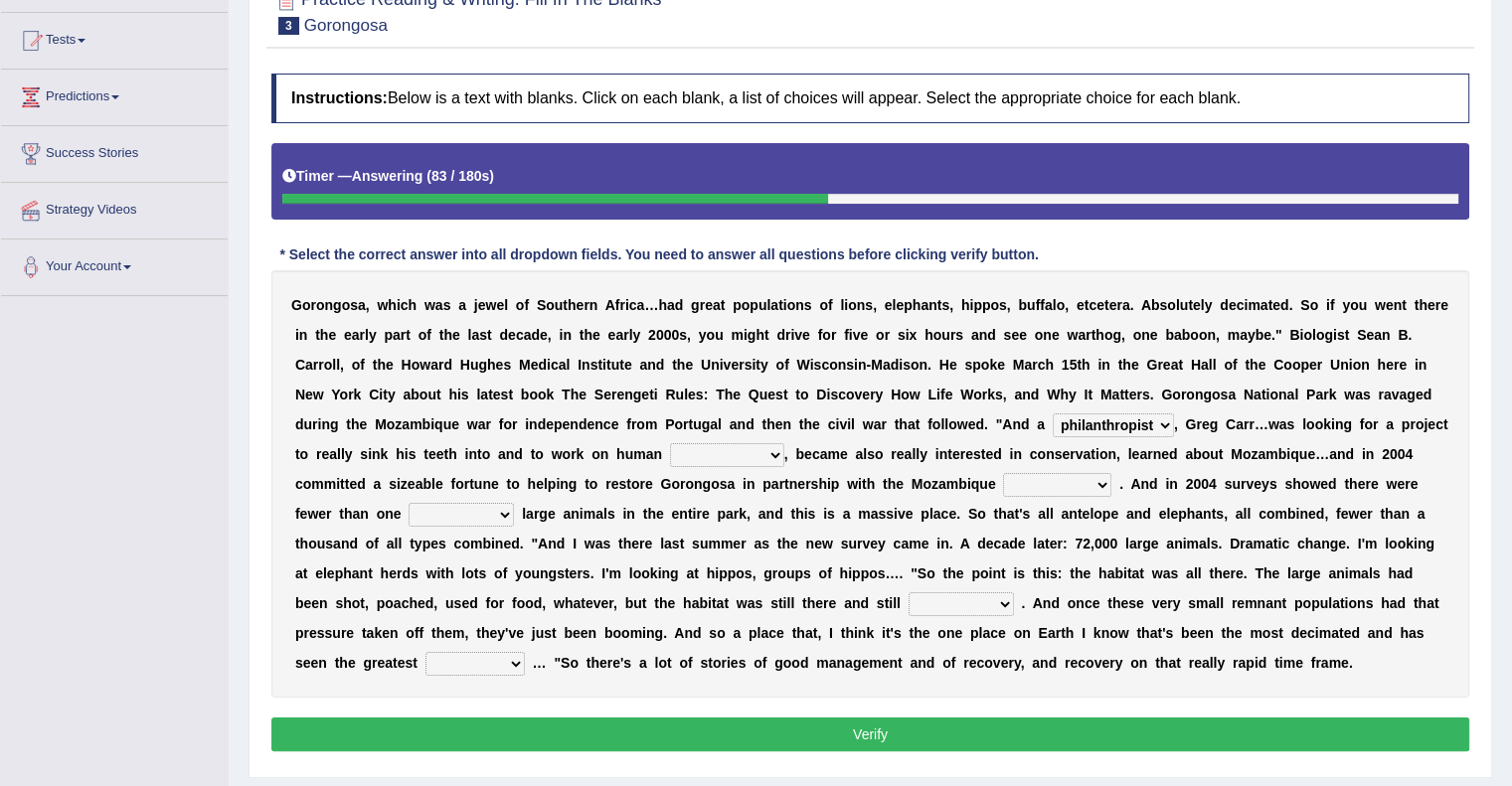 click on "negligence prevalence development malevolence" at bounding box center [727, 455] 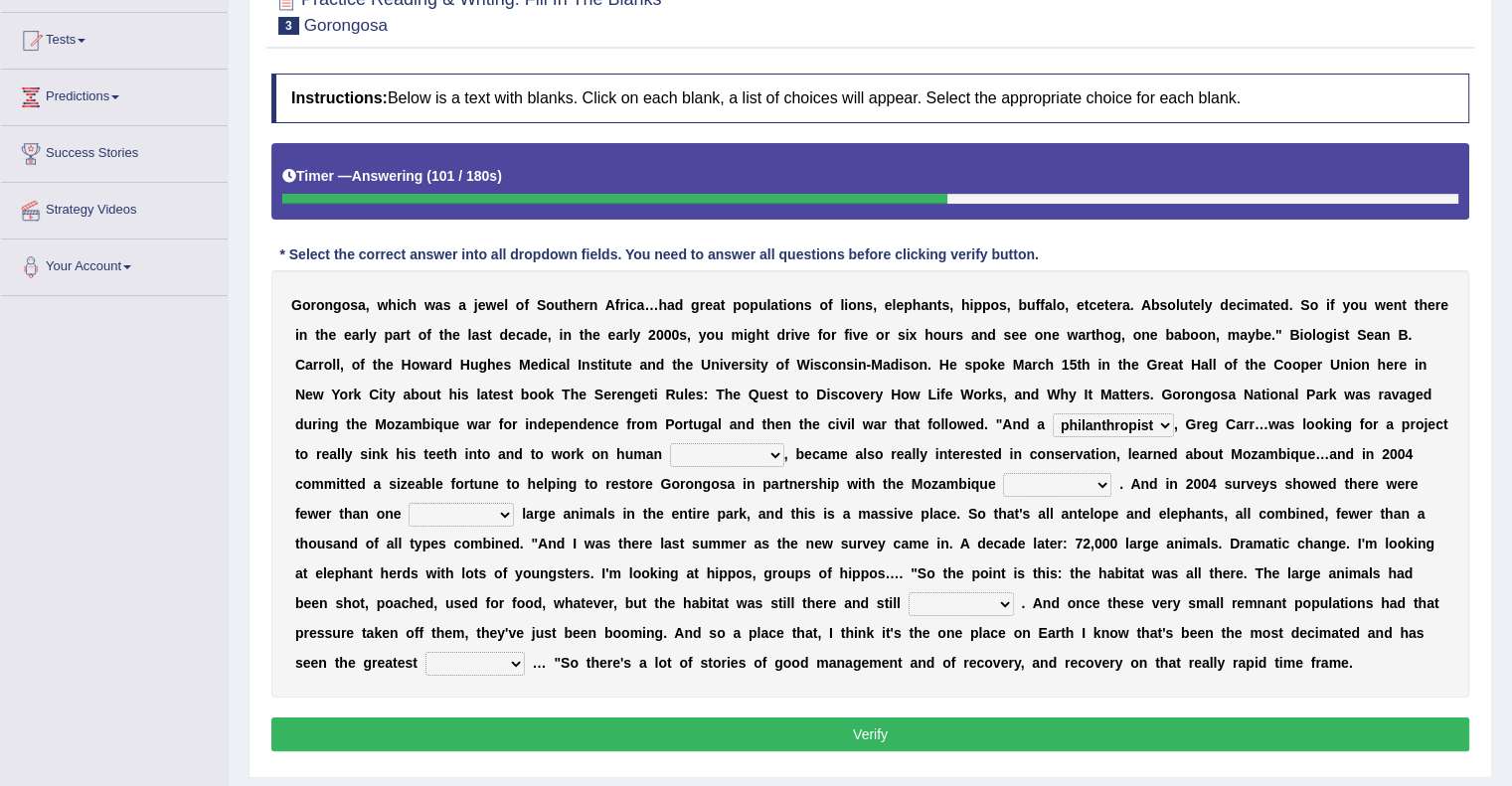 click on "negligence prevalence development malevolence" at bounding box center (727, 455) 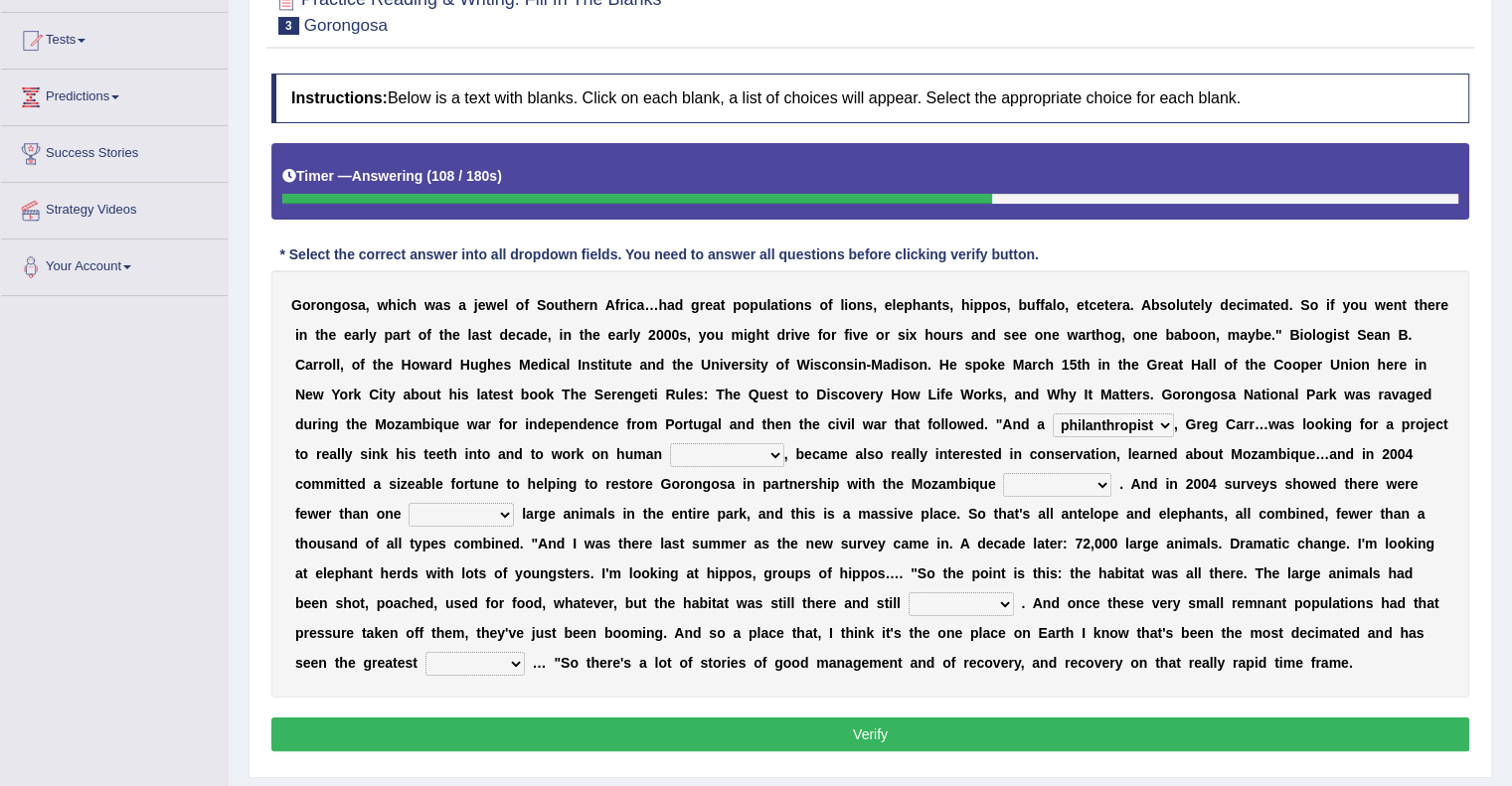 click on "negligence prevalence development malevolence" at bounding box center (727, 455) 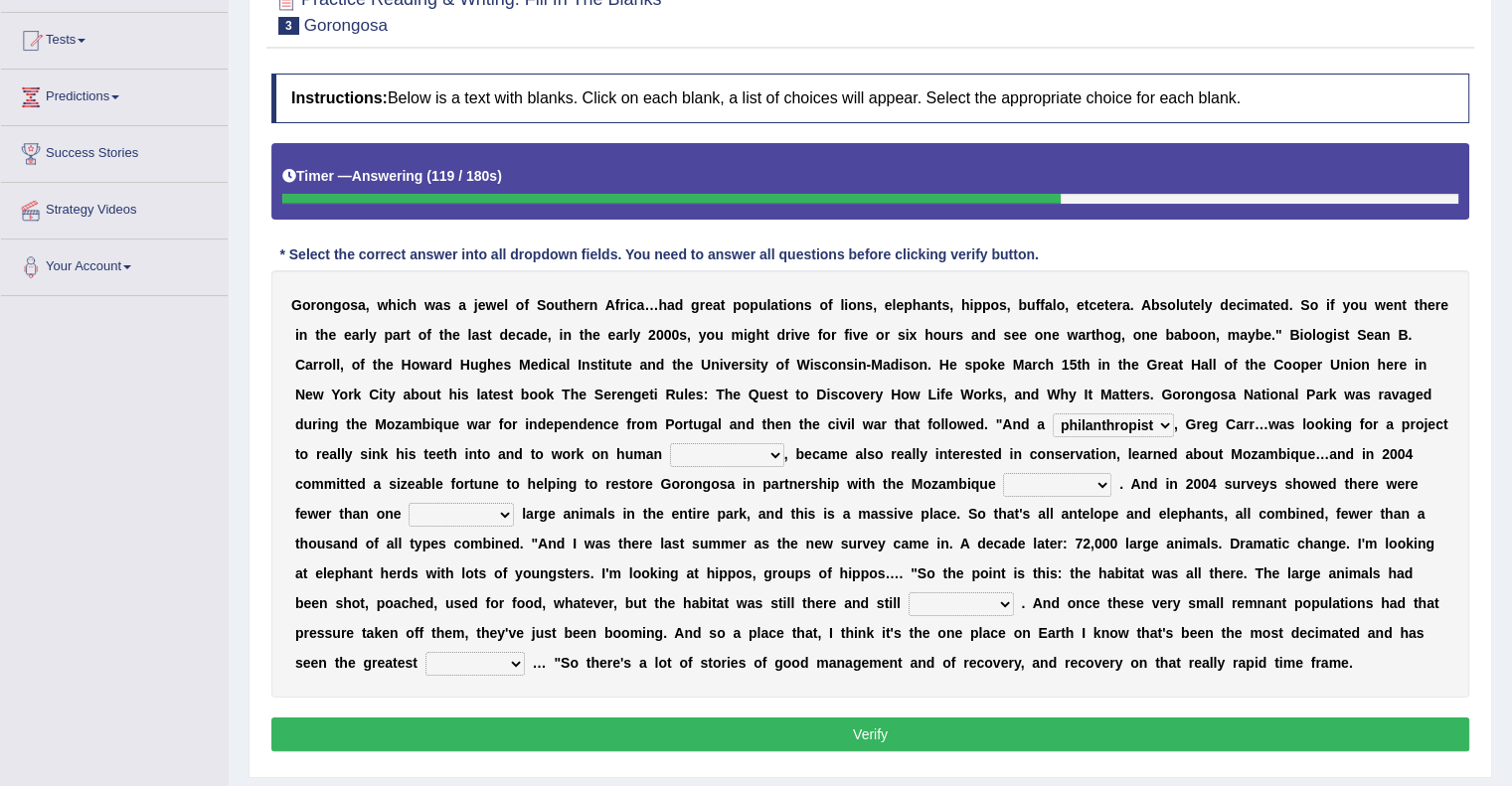 select on "development" 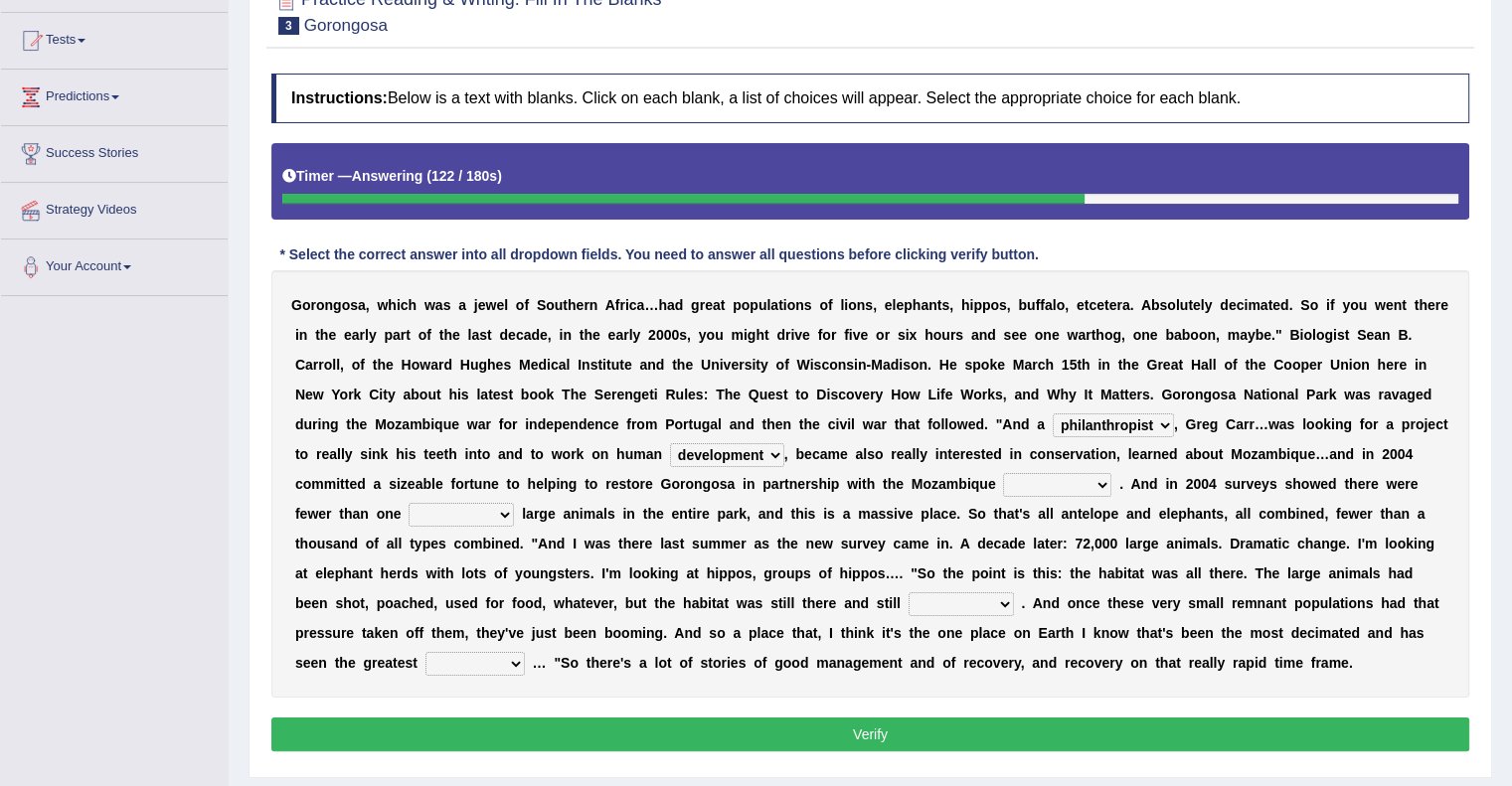click on "parliament semanticist government journalist" at bounding box center [1057, 485] 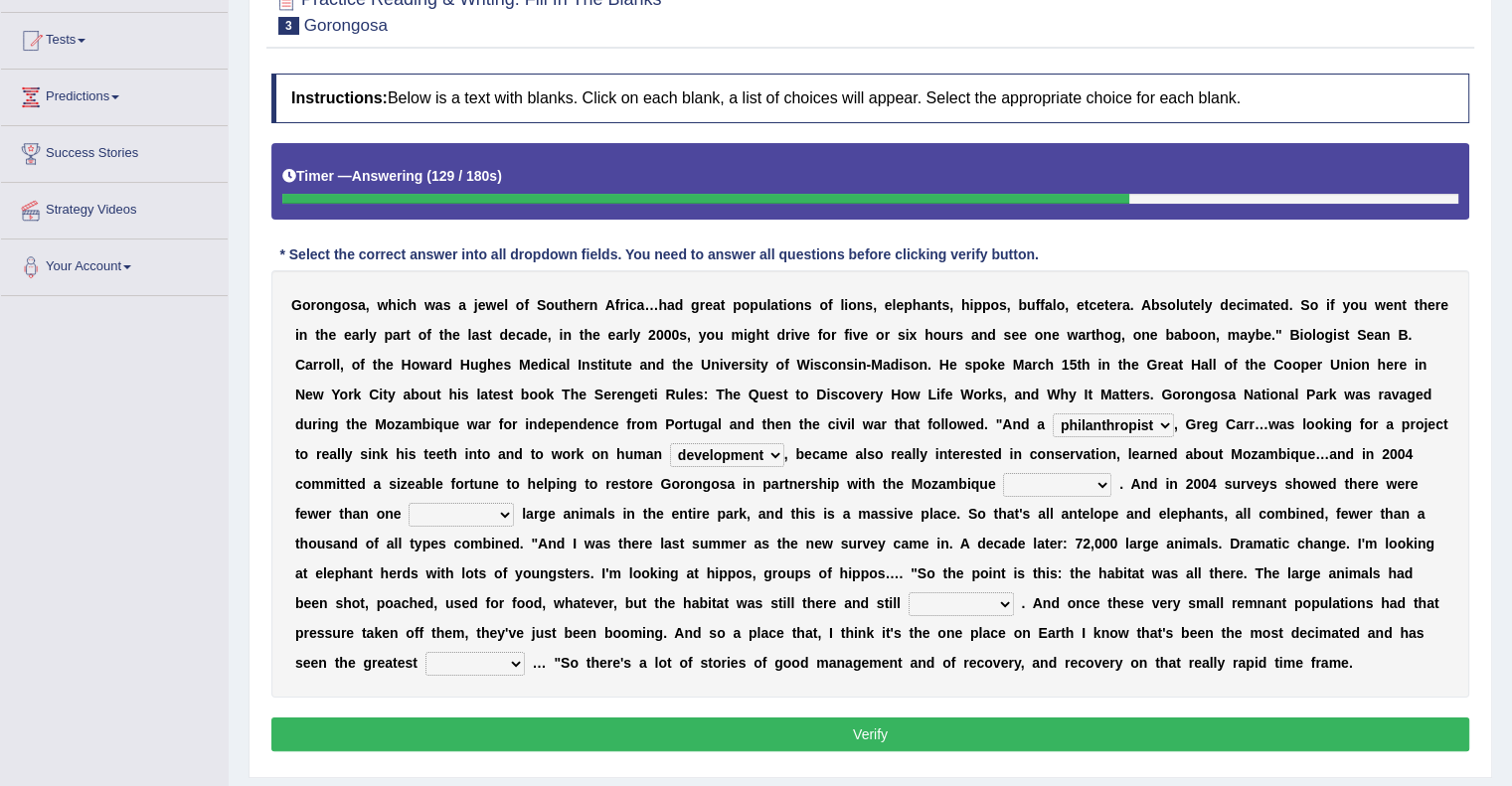 select on "government" 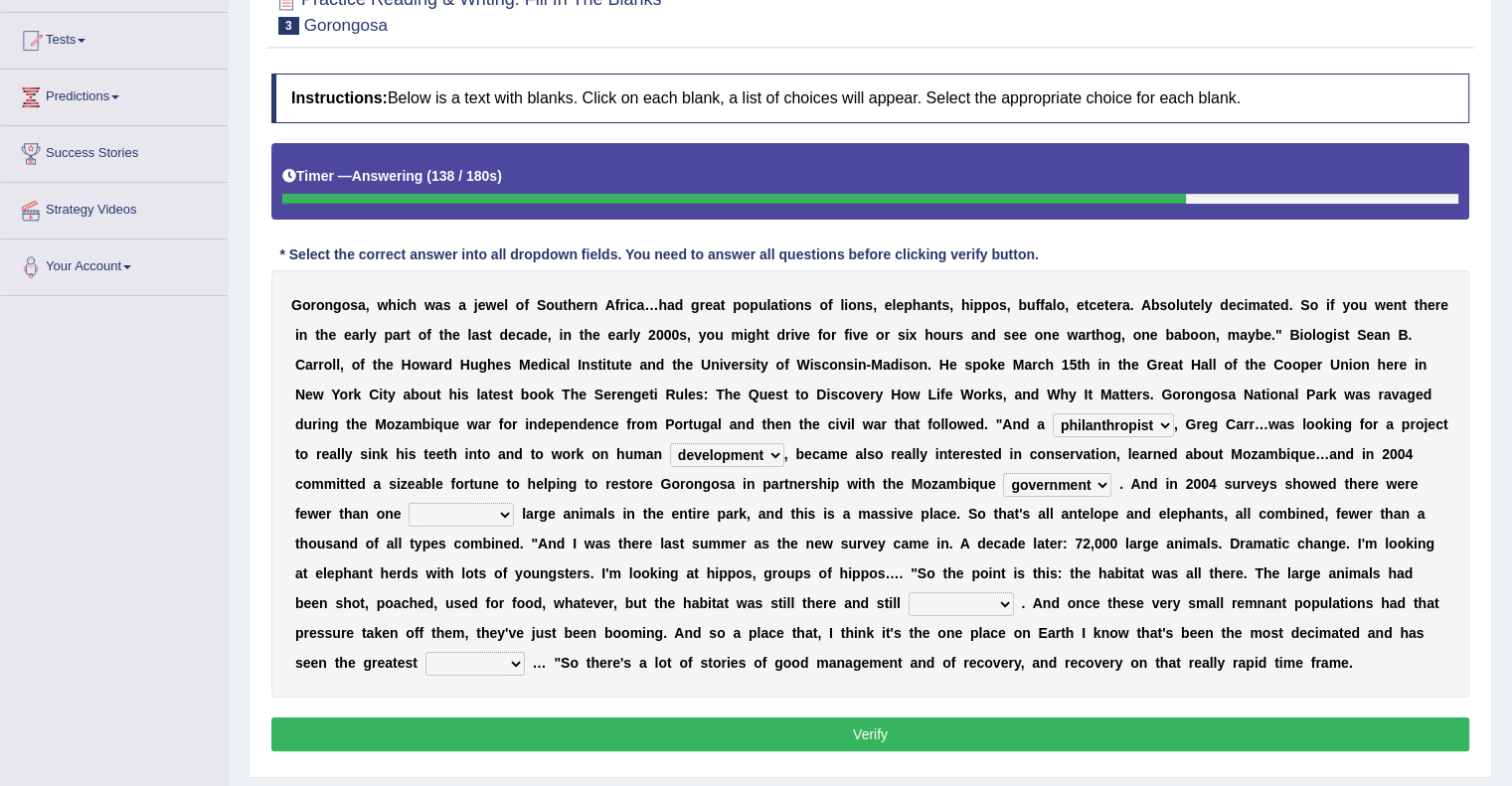 click on "deflowered embowered roundest thousand" at bounding box center [461, 515] 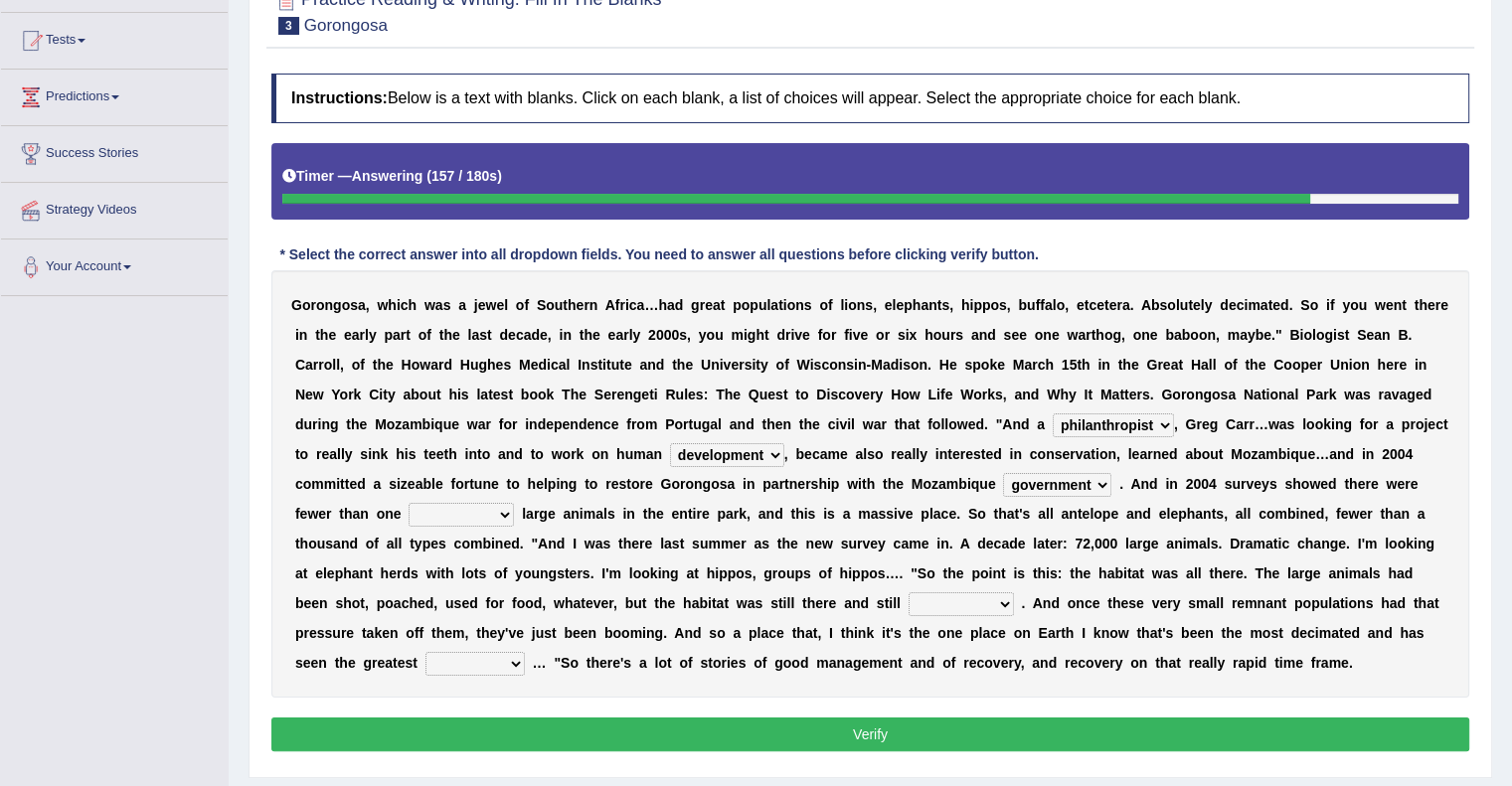 select on "thousand" 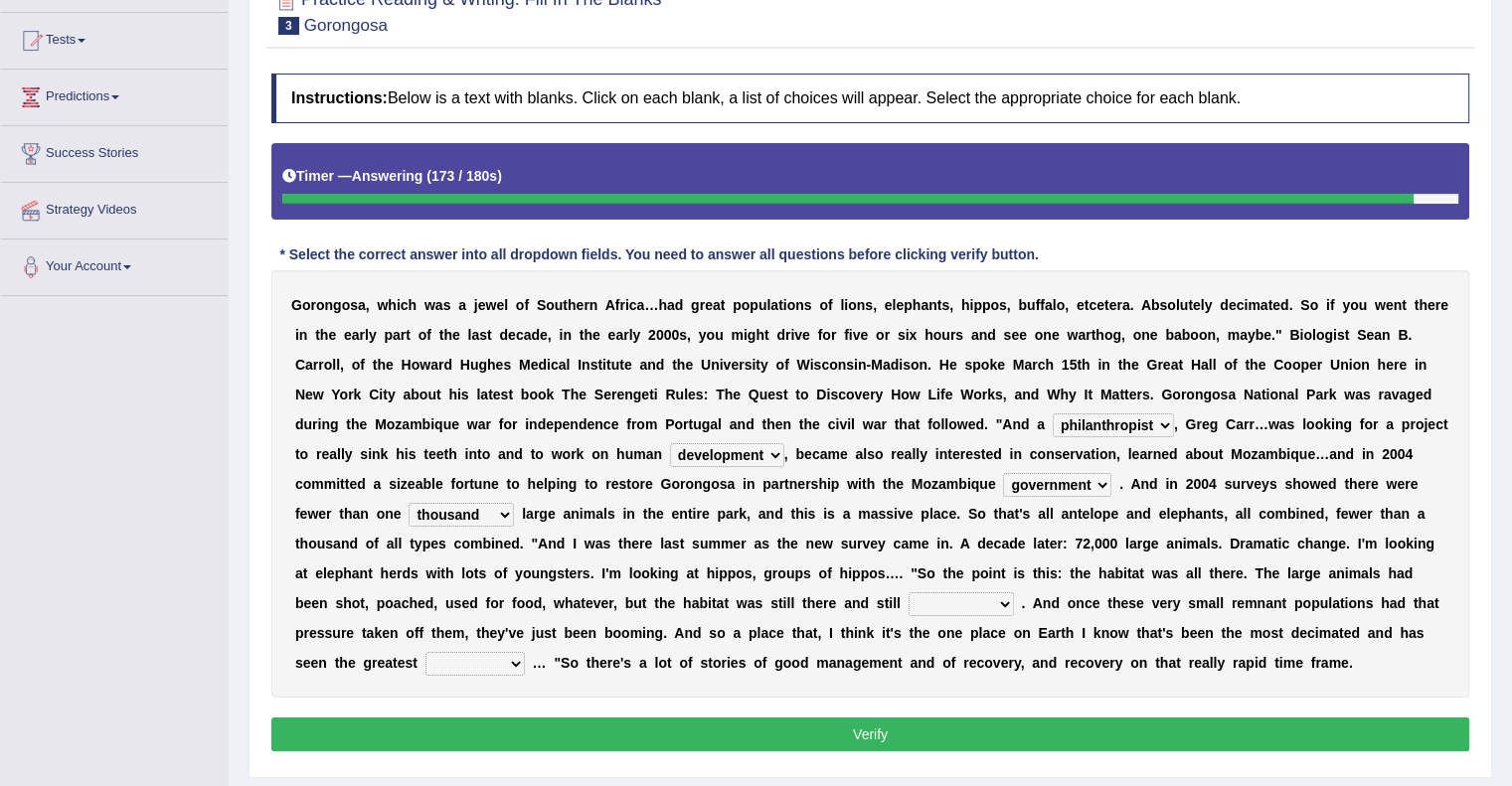 click on "assertive incidental compulsive productive" at bounding box center [961, 604] 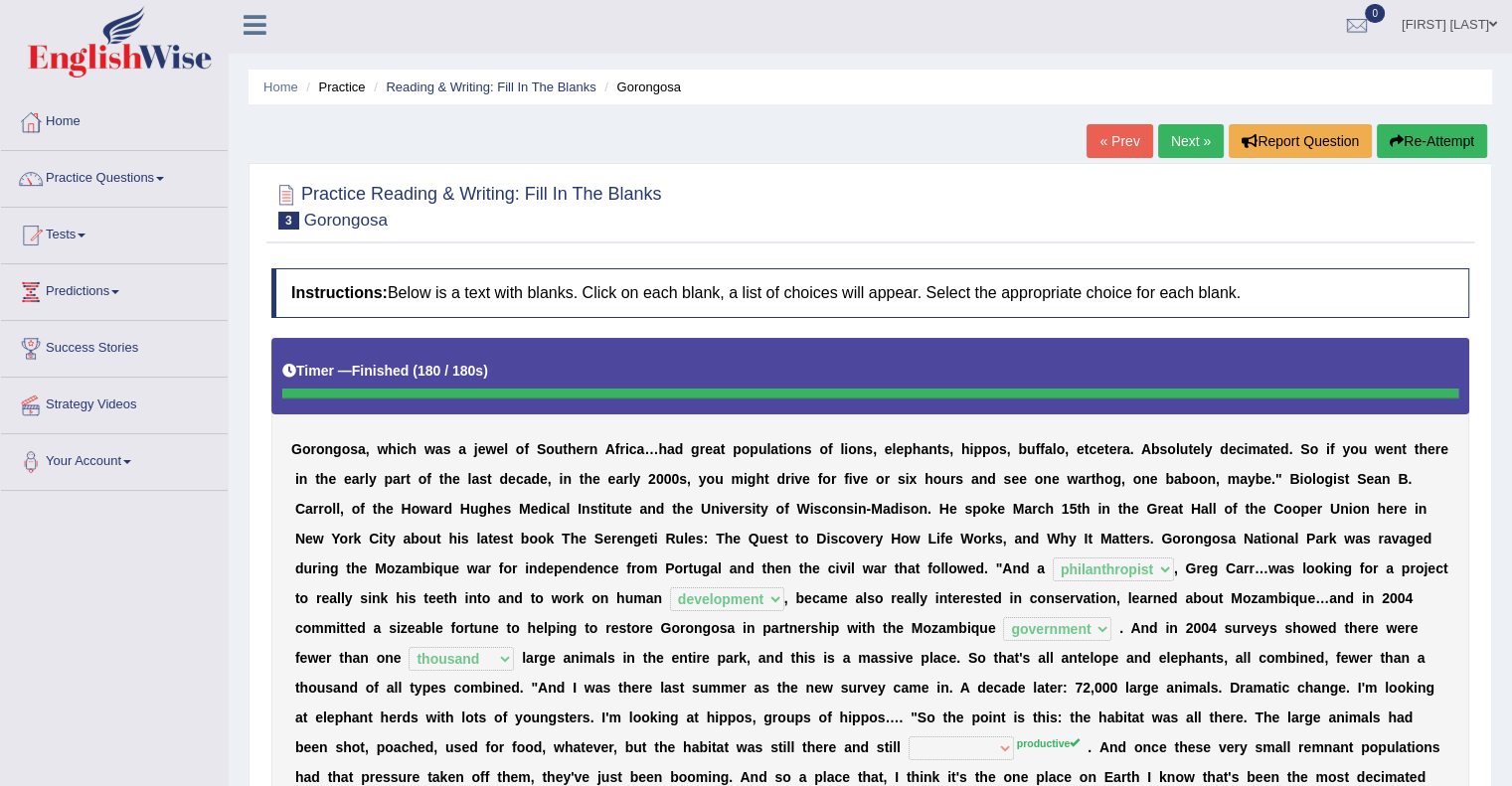 scroll, scrollTop: 0, scrollLeft: 0, axis: both 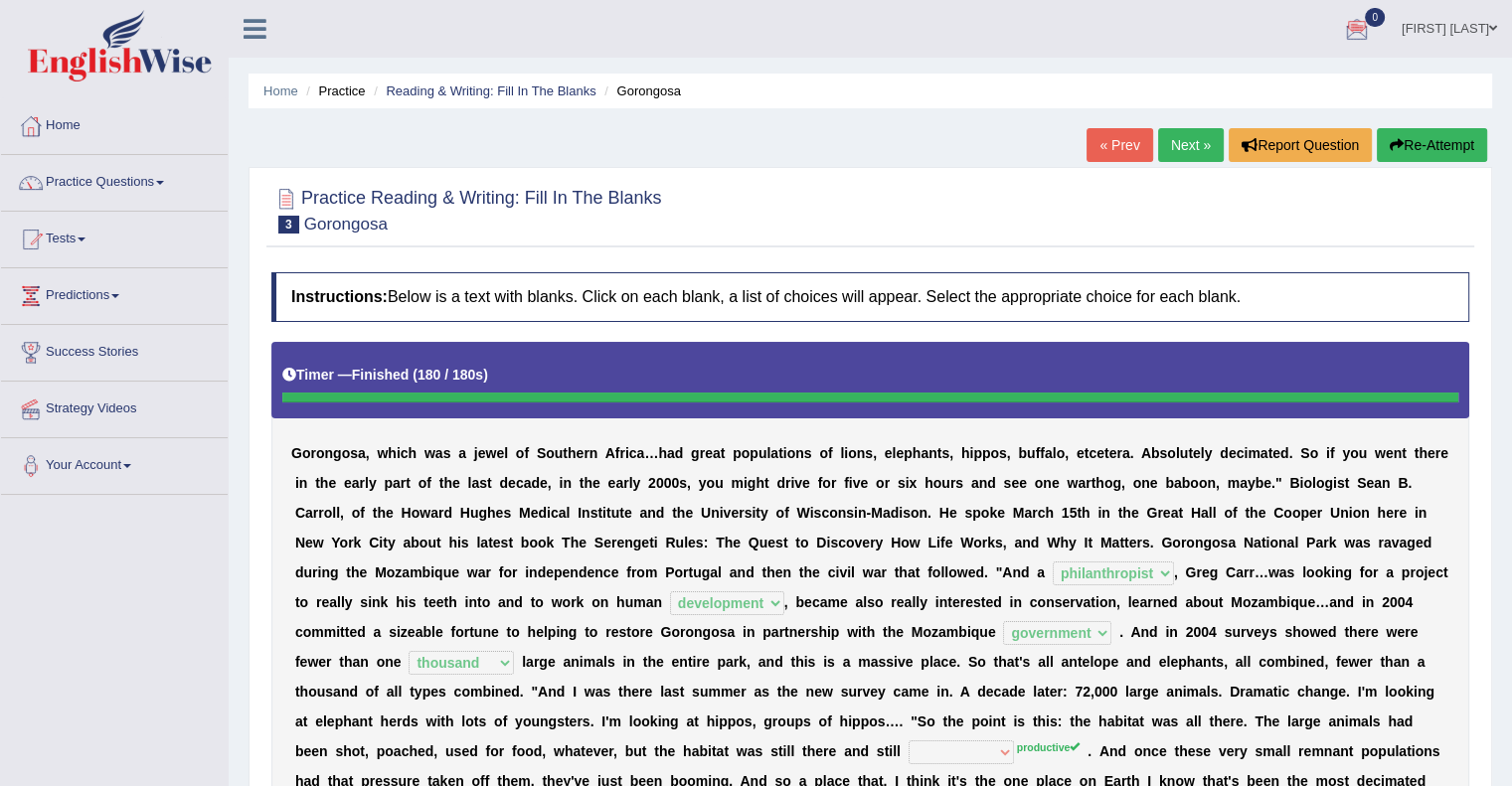click at bounding box center (870, 209) 